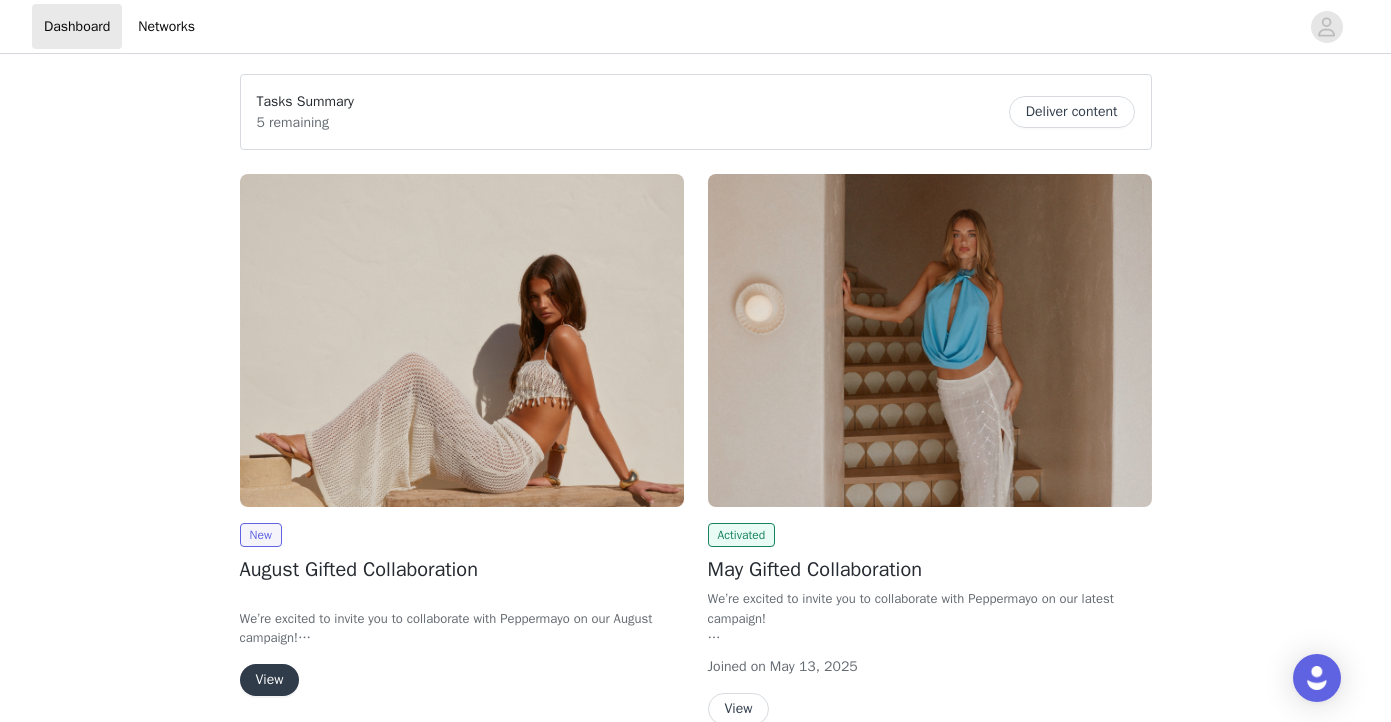 scroll, scrollTop: 0, scrollLeft: 0, axis: both 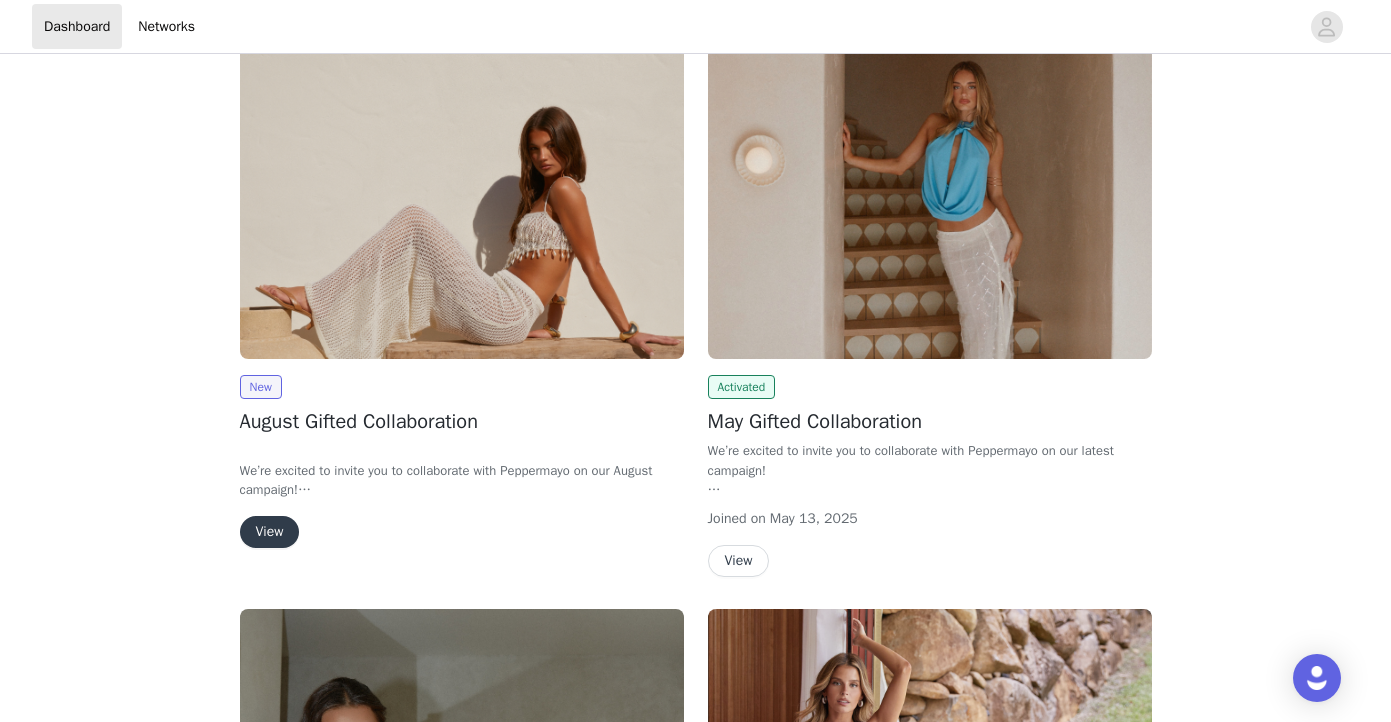 click on "View" at bounding box center (270, 532) 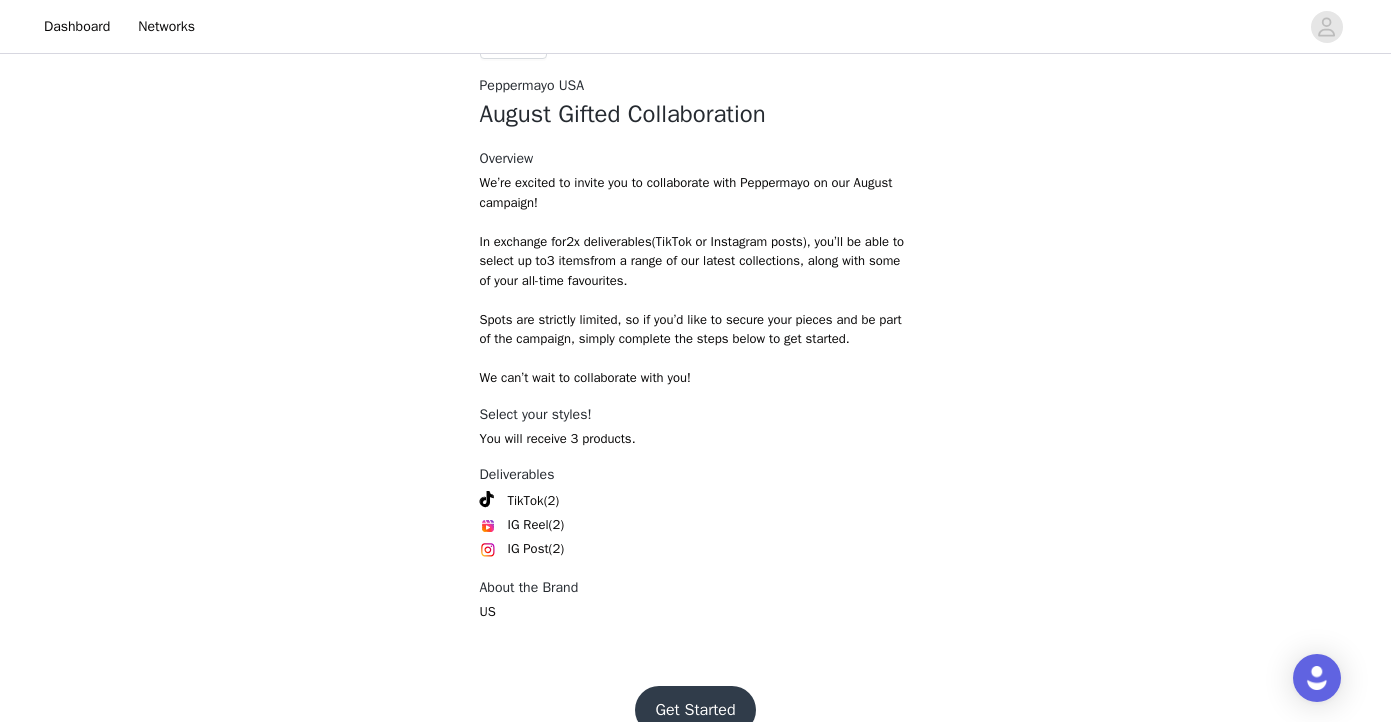 scroll, scrollTop: 746, scrollLeft: 0, axis: vertical 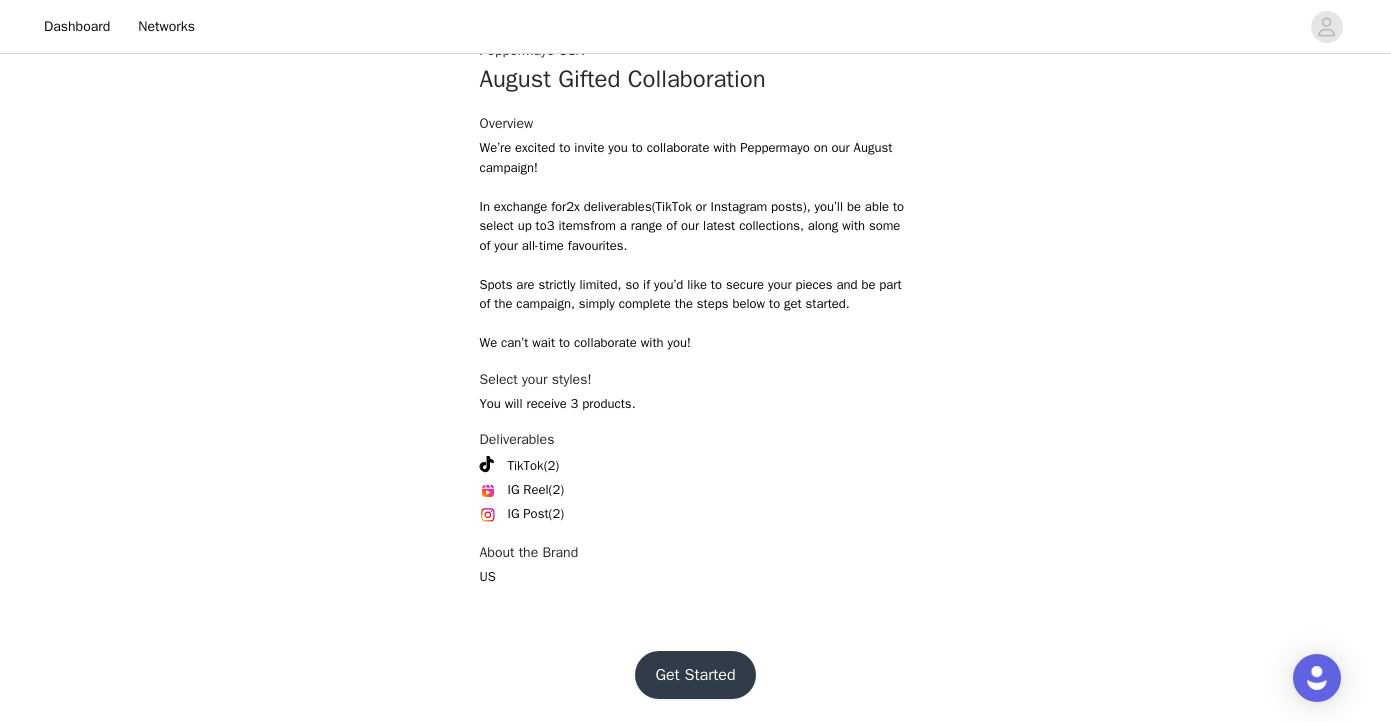 click on "Get Started" at bounding box center (695, 675) 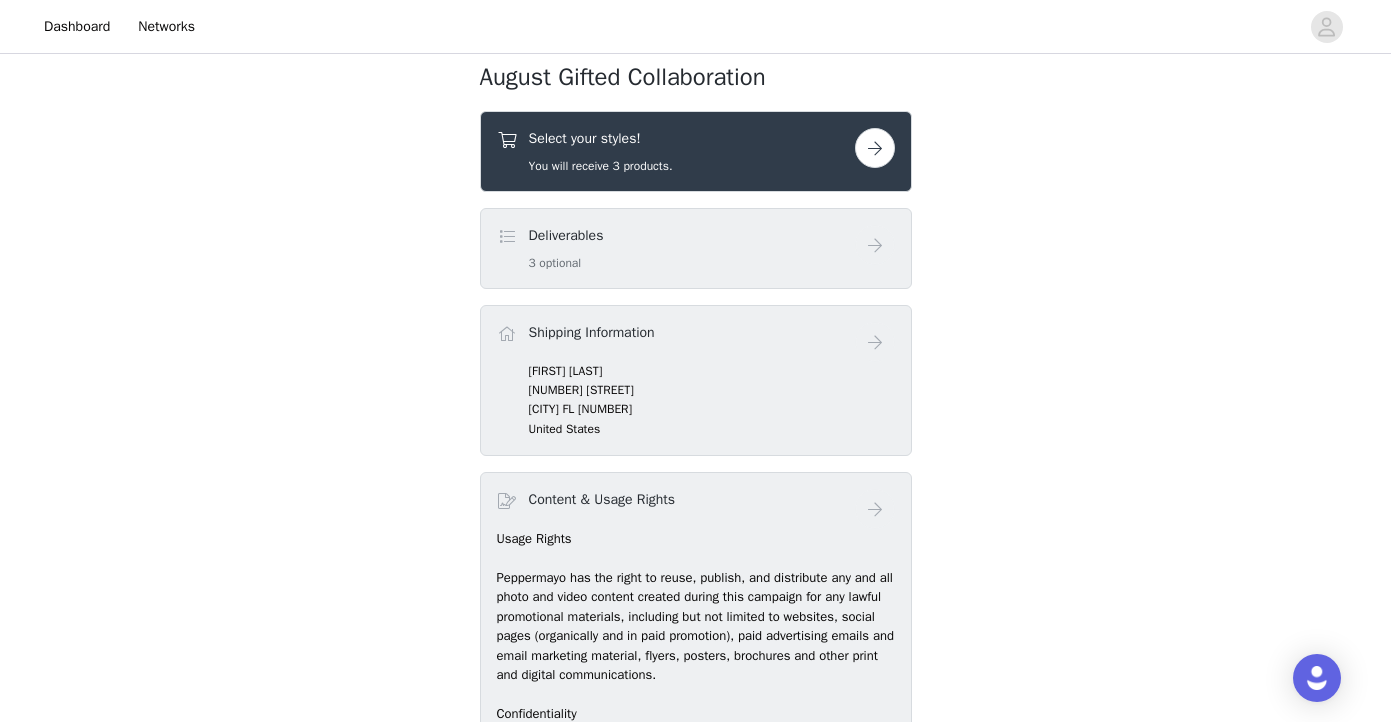 scroll, scrollTop: 650, scrollLeft: 0, axis: vertical 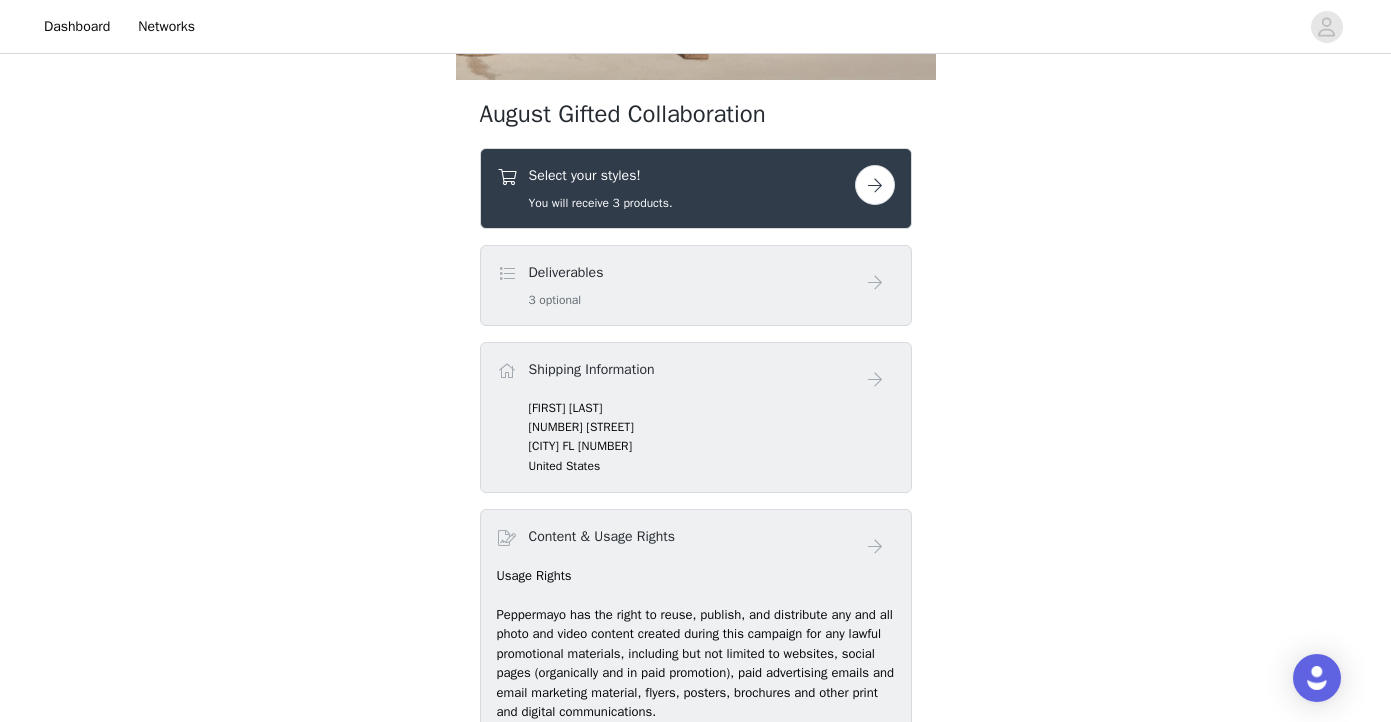 click on "You will receive 3 products." at bounding box center (601, 203) 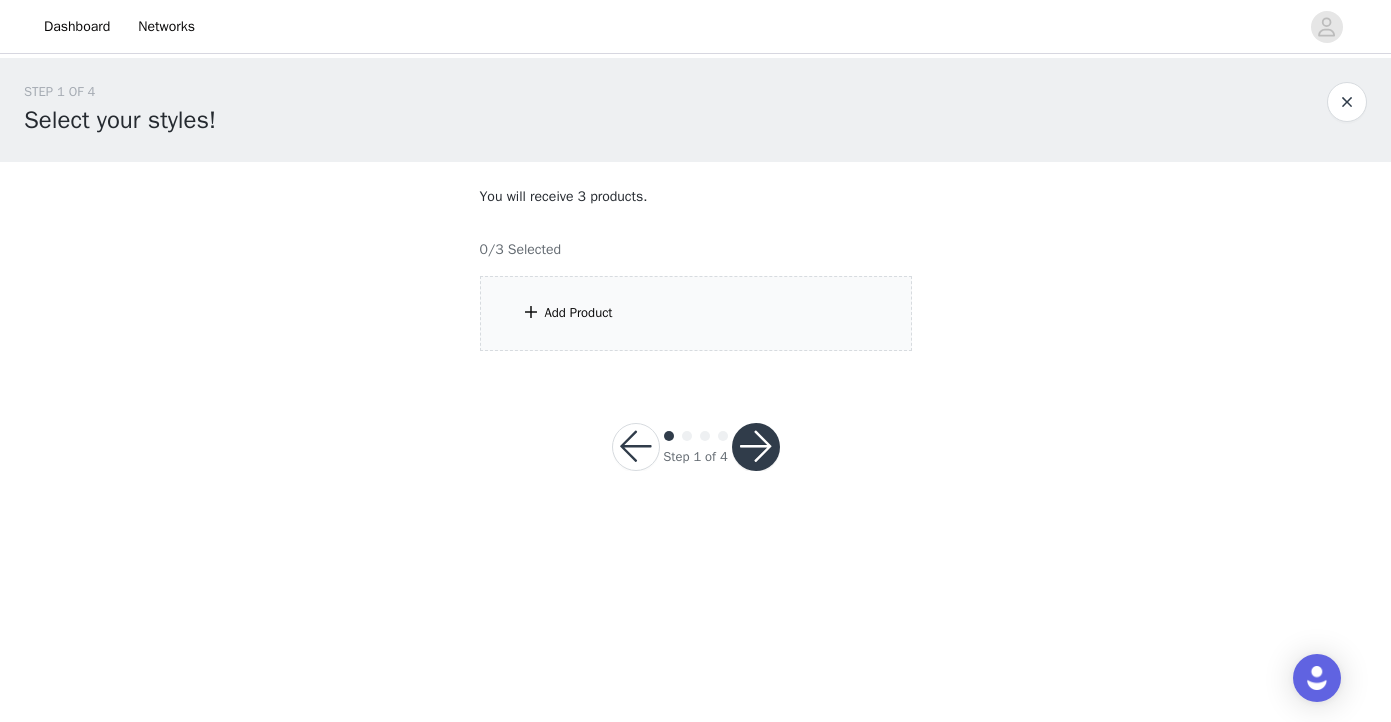 click on "Add Product" at bounding box center (696, 313) 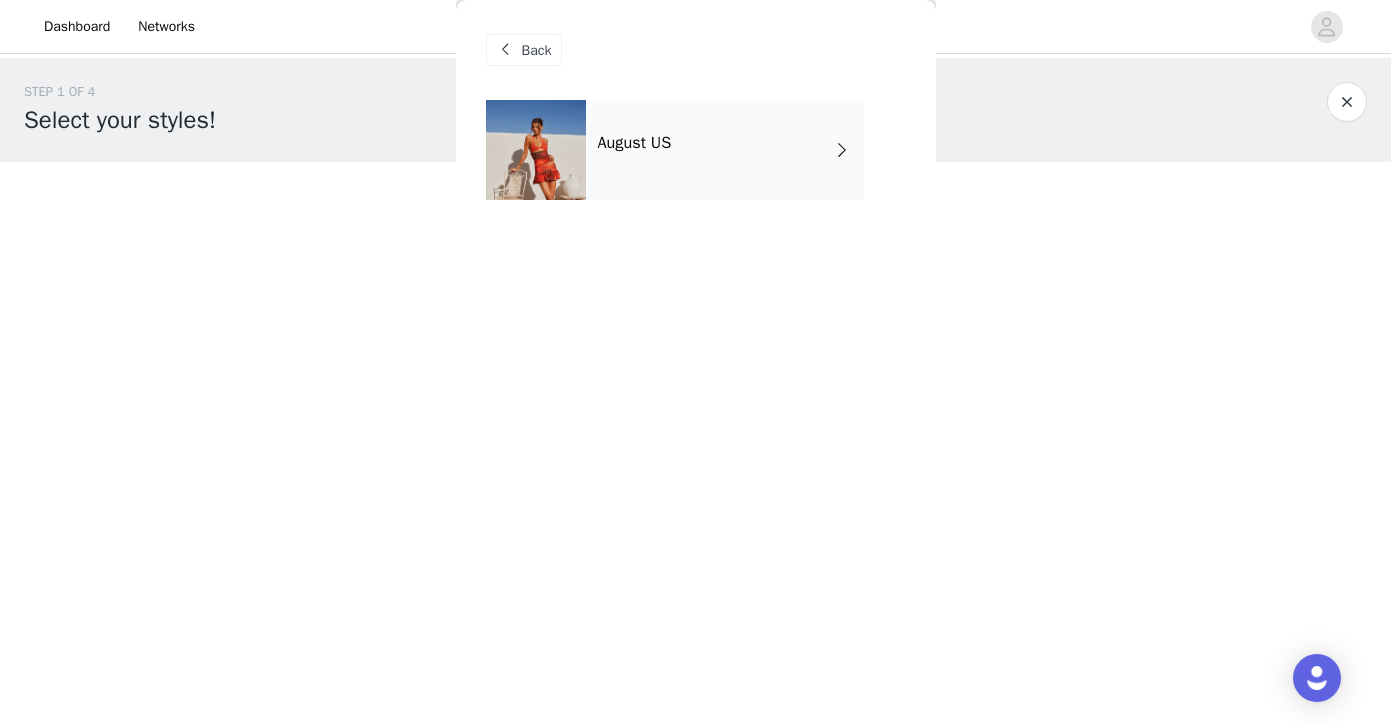 click on "August US" at bounding box center [725, 150] 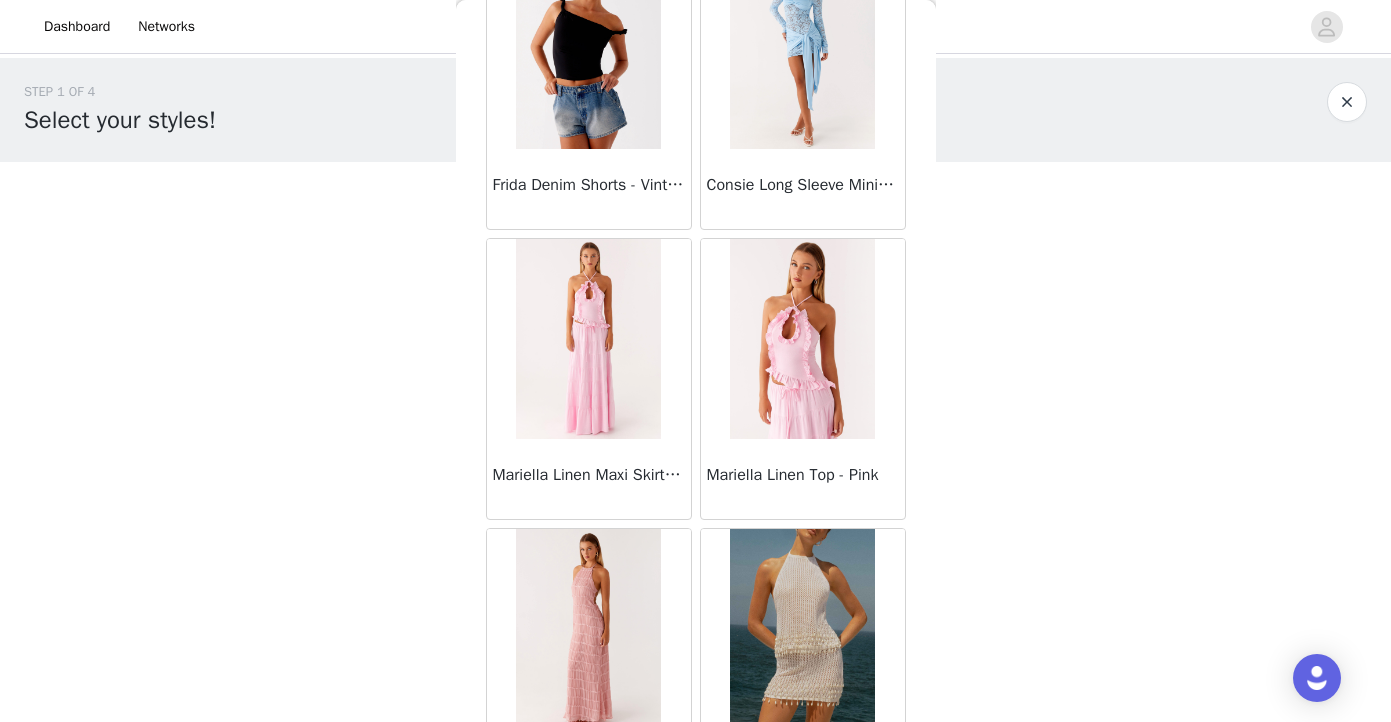 scroll, scrollTop: 2338, scrollLeft: 0, axis: vertical 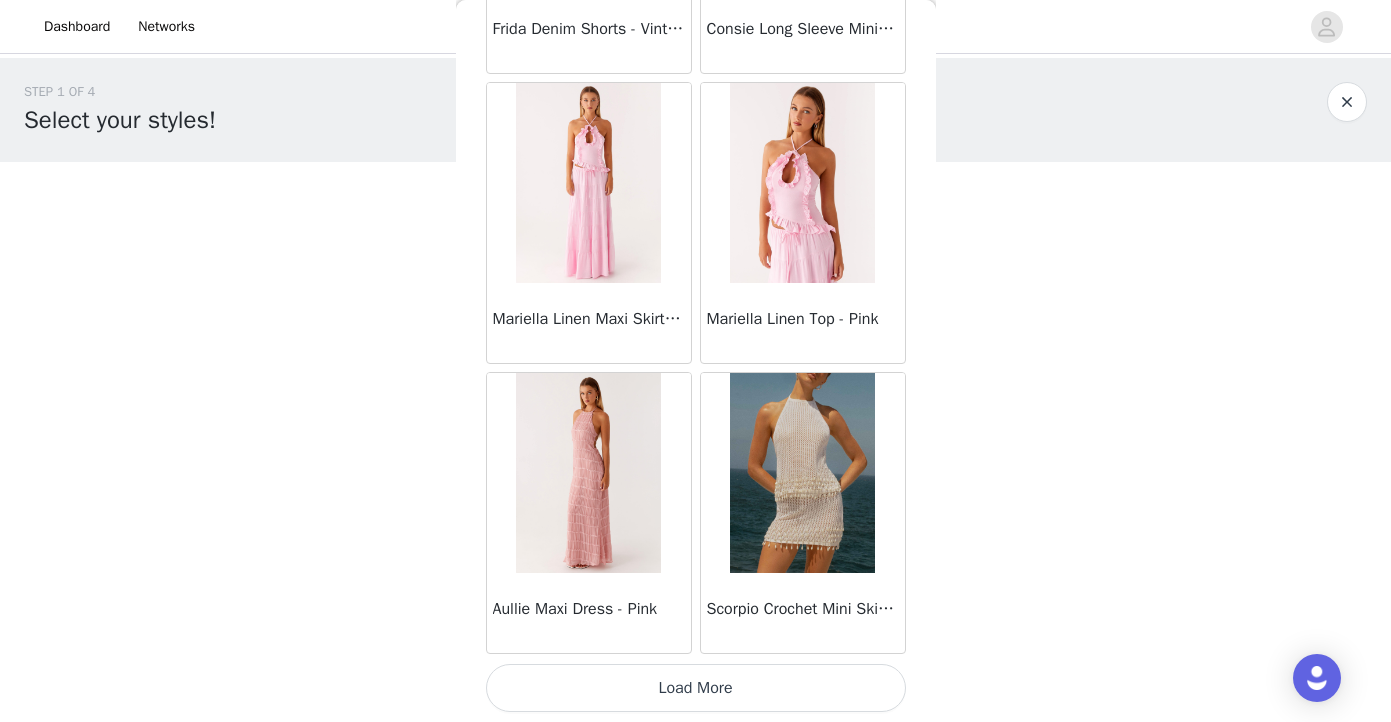 click on "Load More" at bounding box center (696, 688) 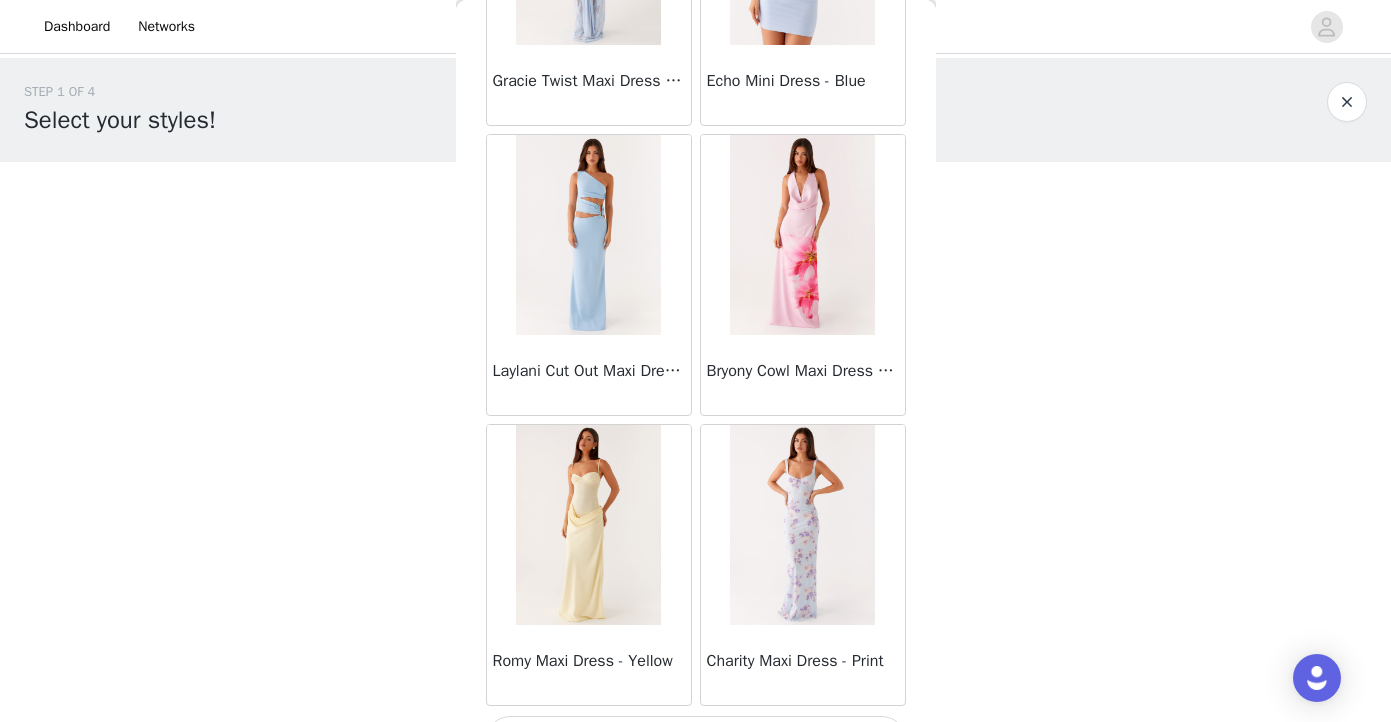 scroll, scrollTop: 5238, scrollLeft: 0, axis: vertical 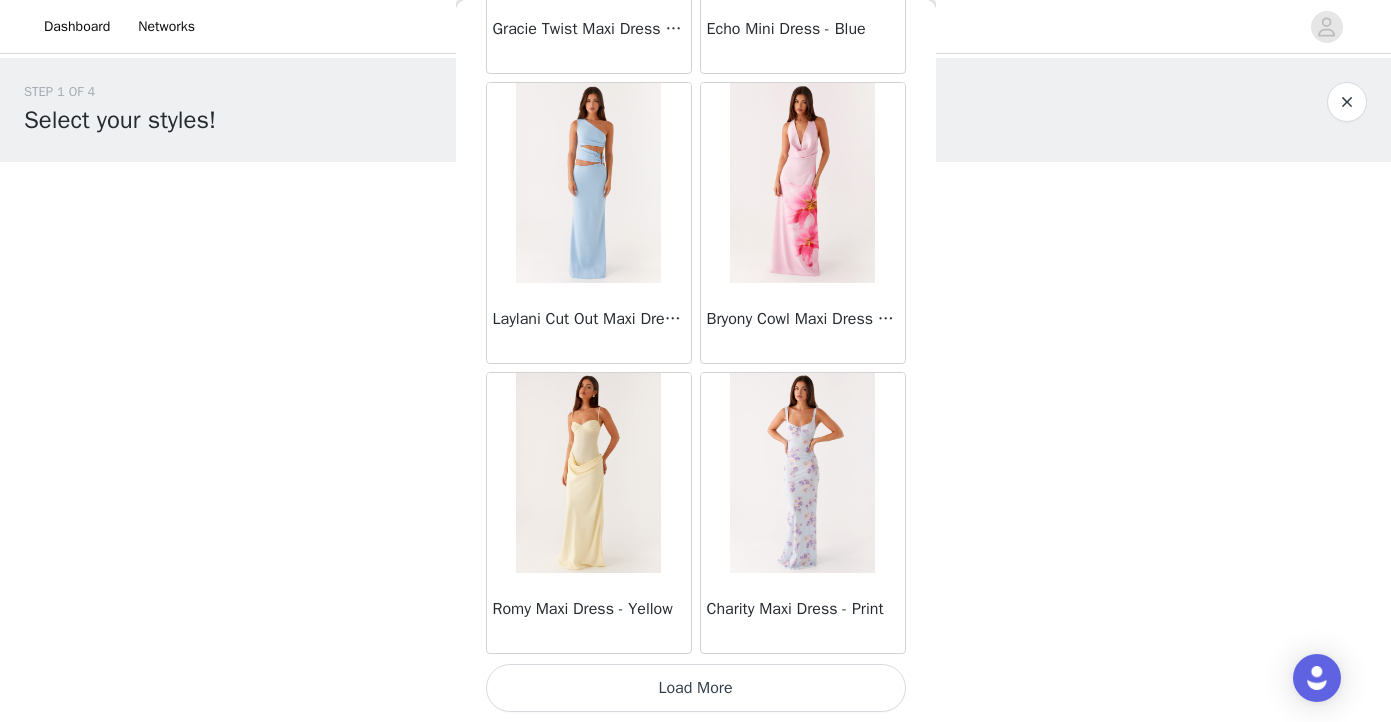 click on "Load More" at bounding box center [696, 688] 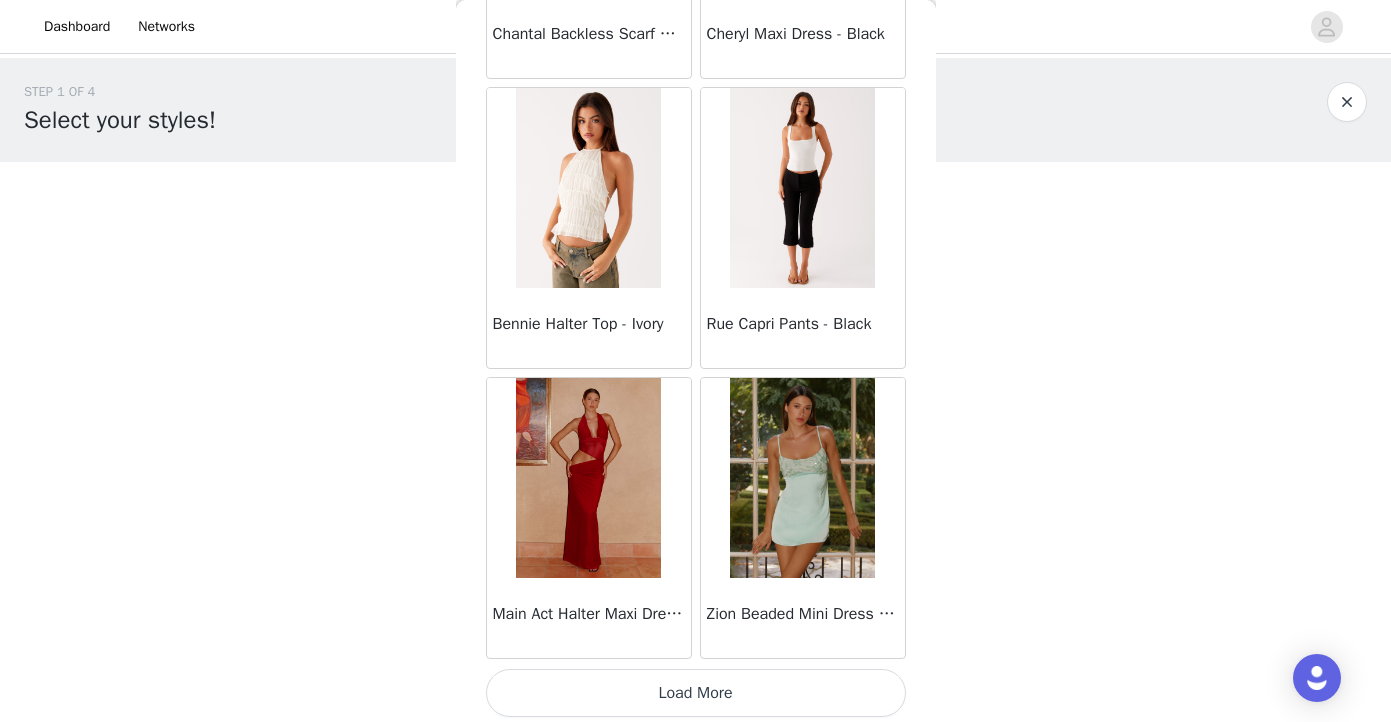 scroll, scrollTop: 8138, scrollLeft: 0, axis: vertical 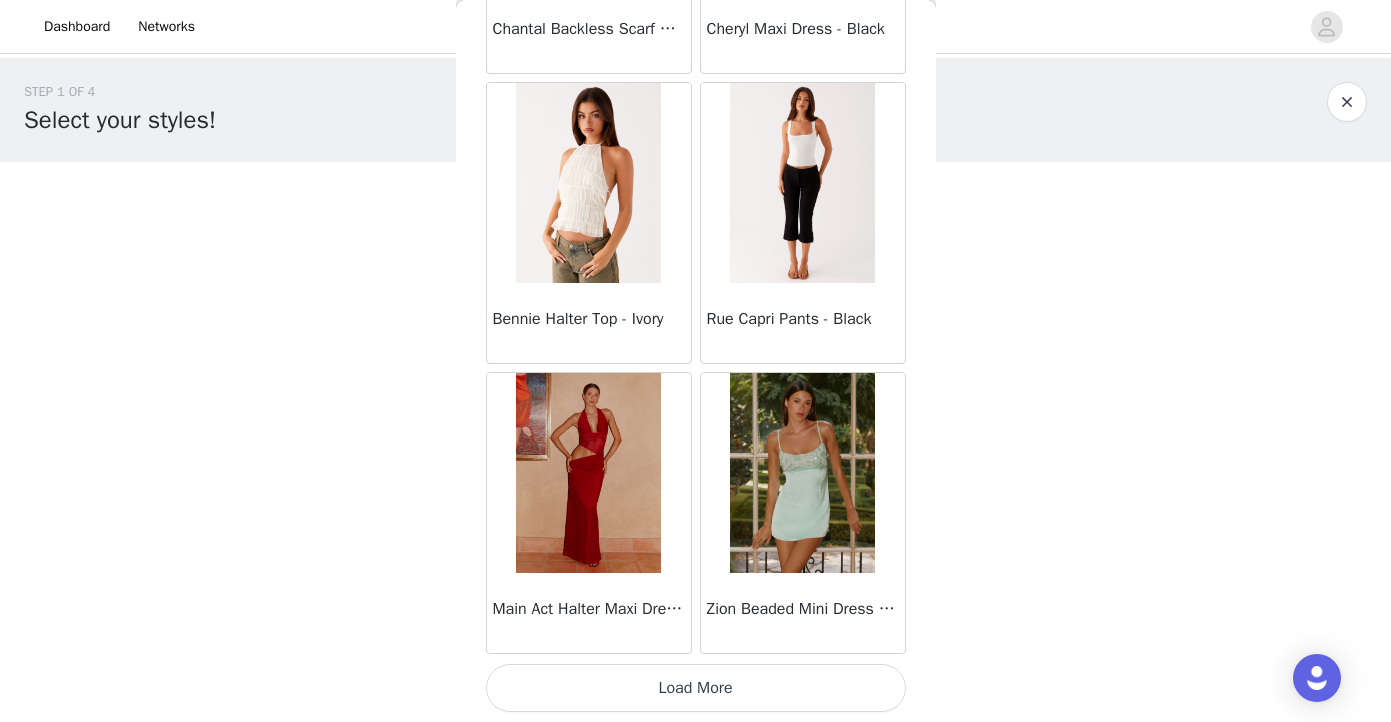 click on "Load More" at bounding box center (696, 688) 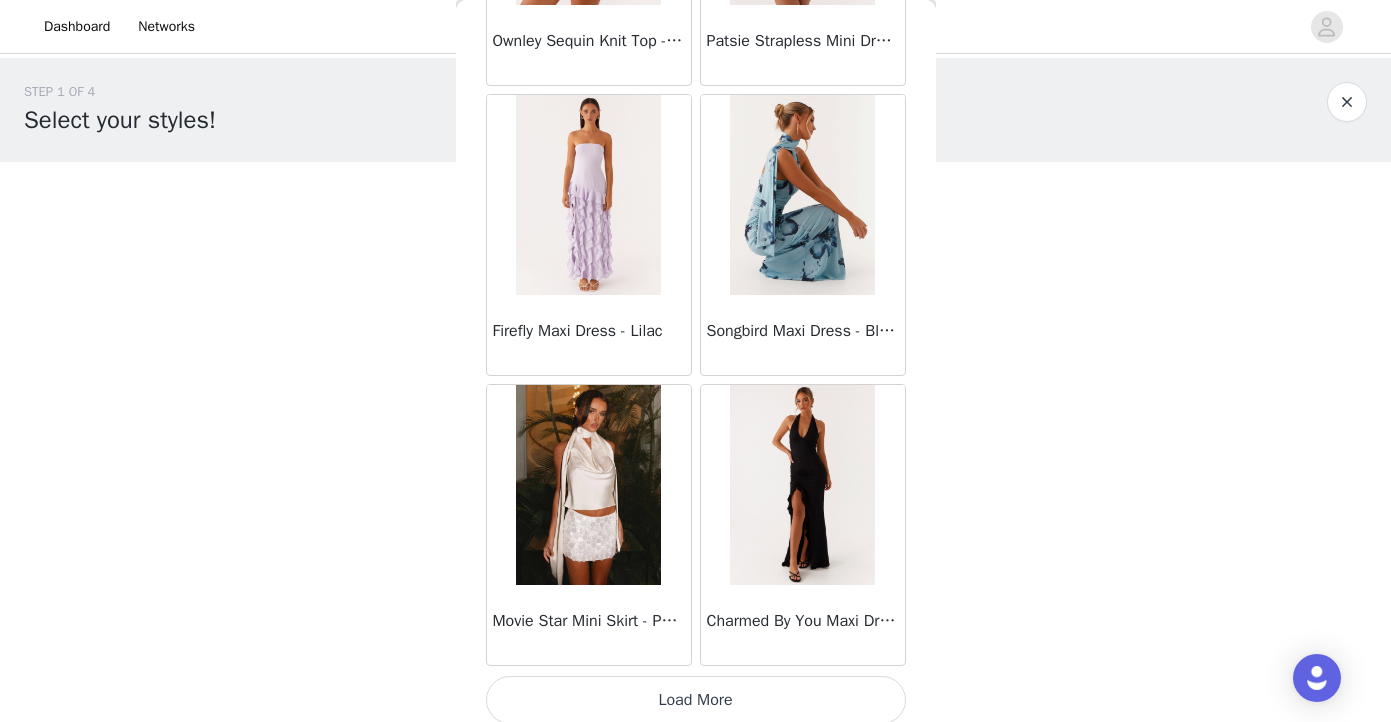 scroll, scrollTop: 11038, scrollLeft: 0, axis: vertical 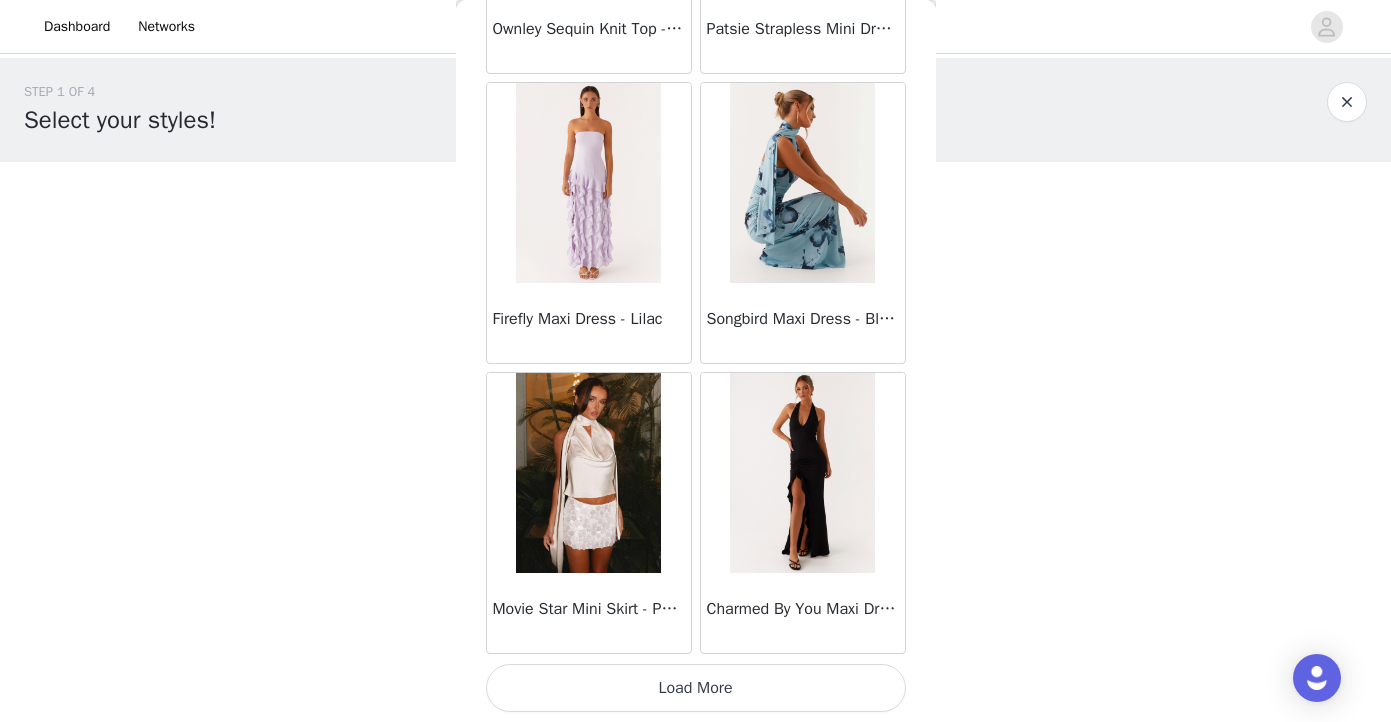 click on "Load More" at bounding box center [696, 688] 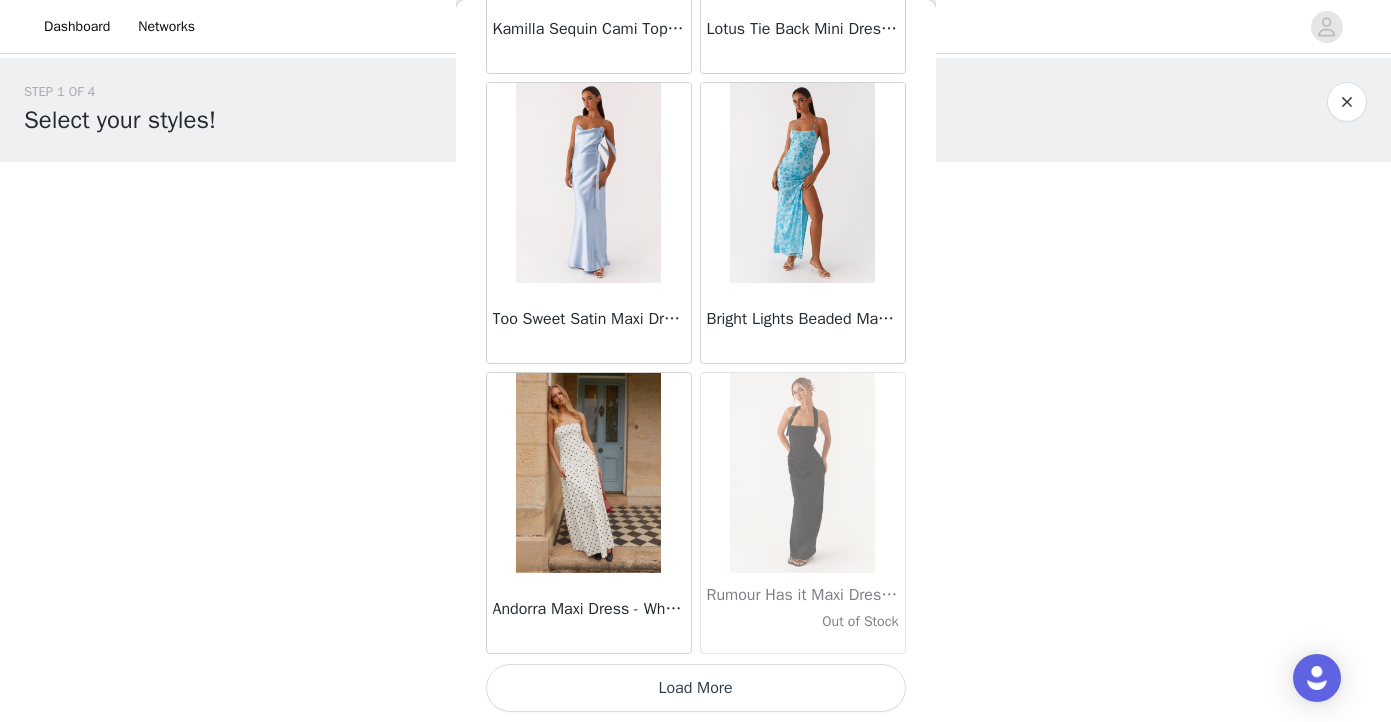 scroll, scrollTop: 13937, scrollLeft: 0, axis: vertical 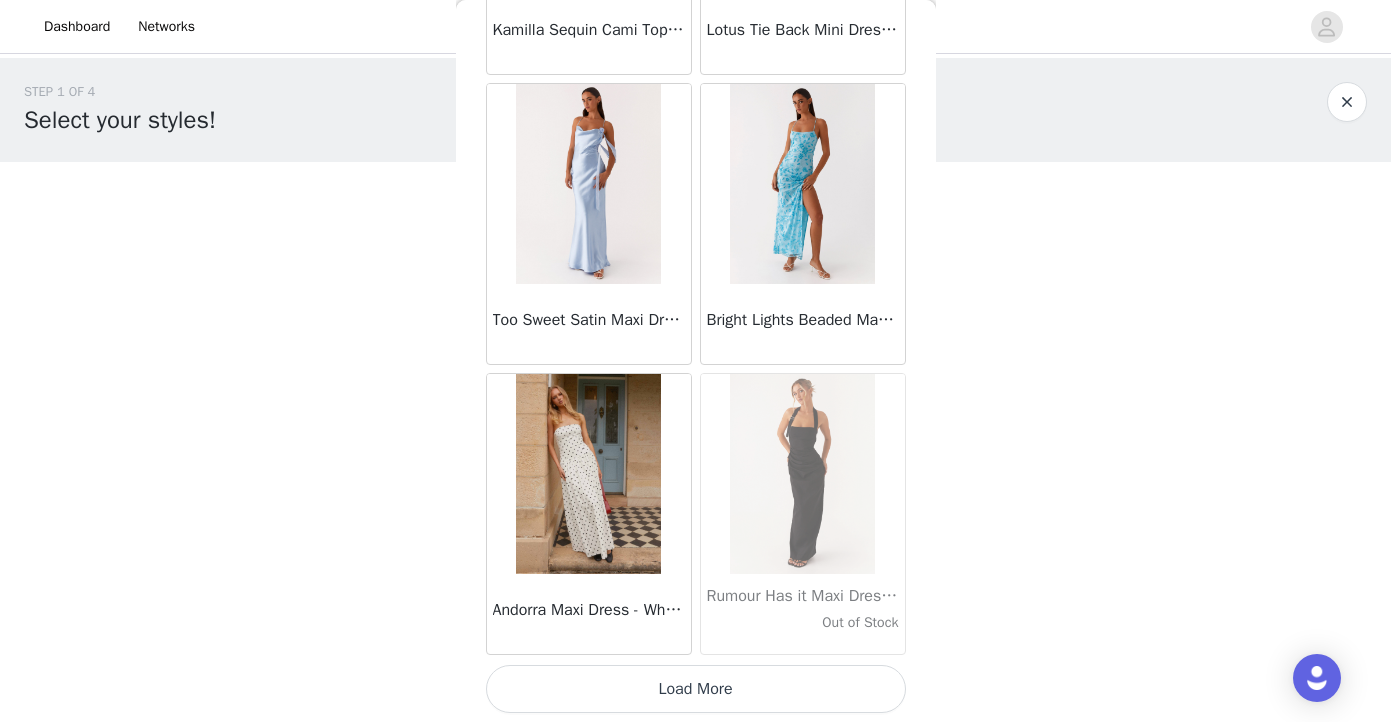 click on "Load More" at bounding box center (696, 689) 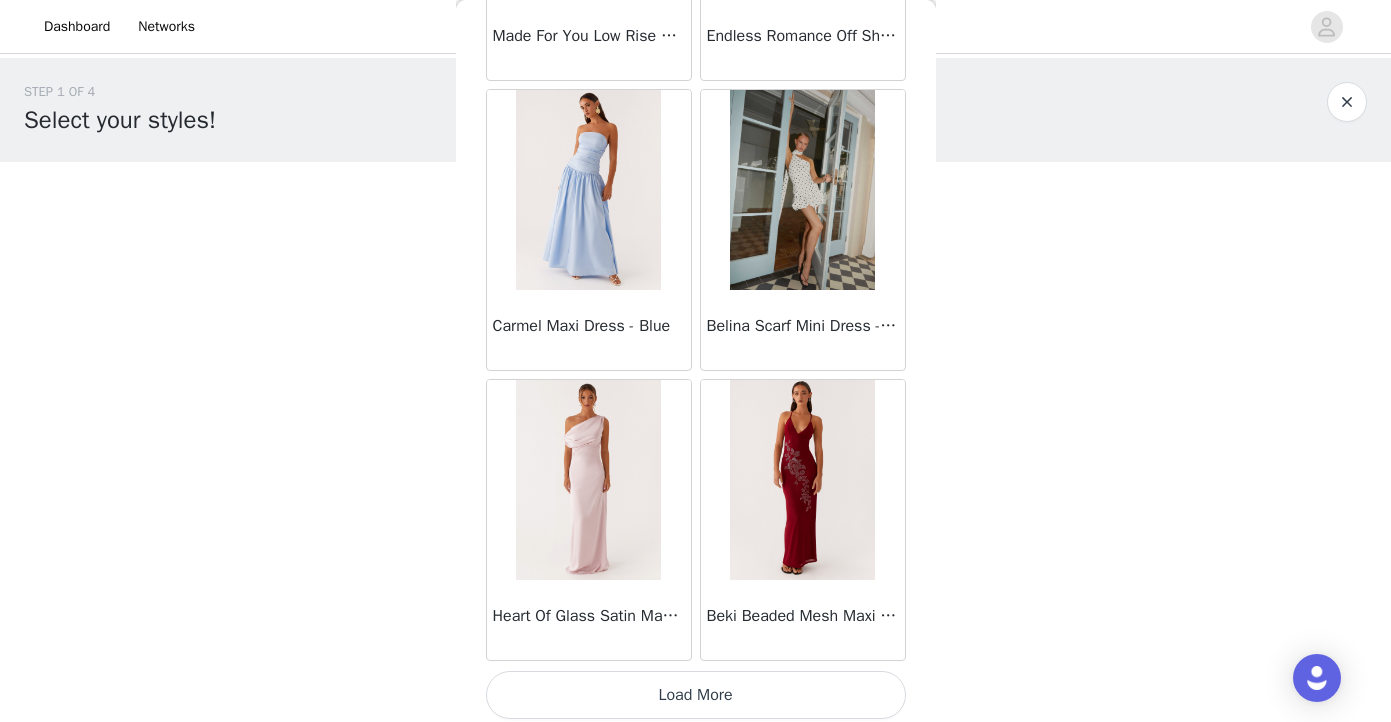 scroll, scrollTop: 16838, scrollLeft: 0, axis: vertical 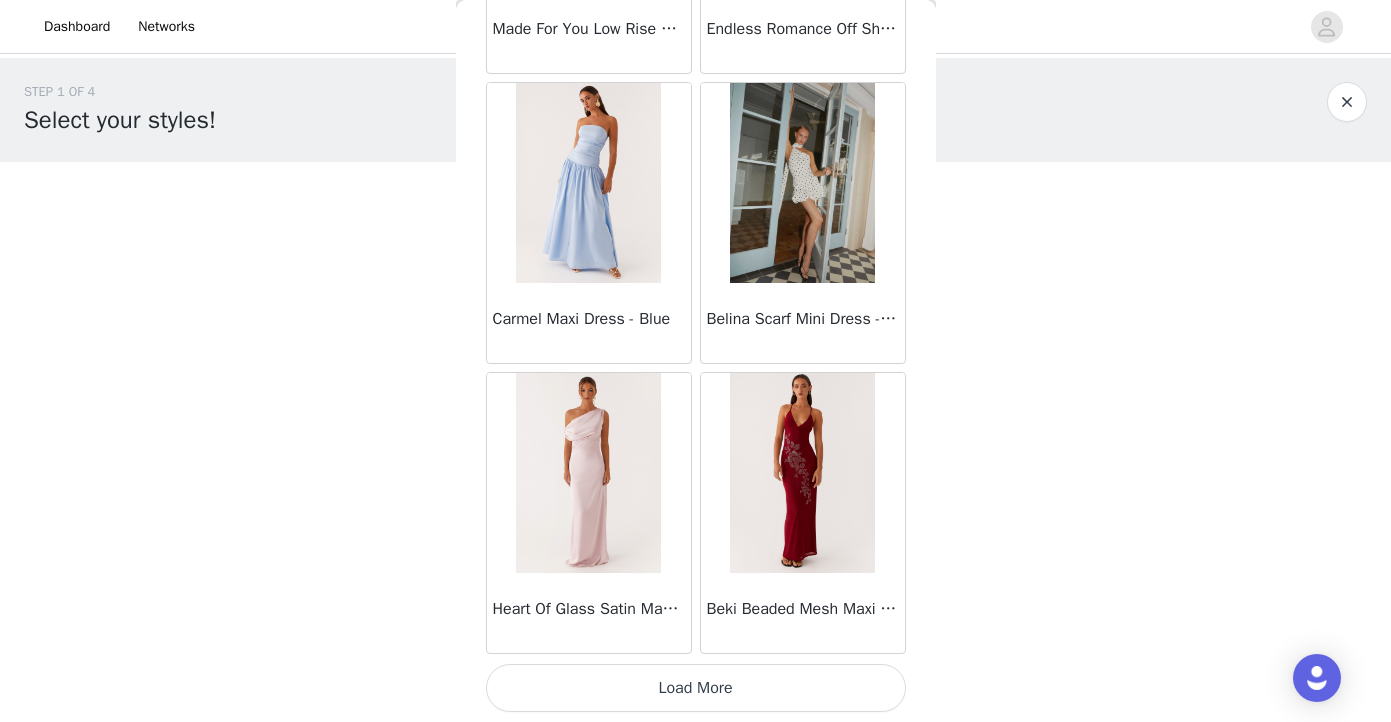 click on "Load More" at bounding box center (696, 688) 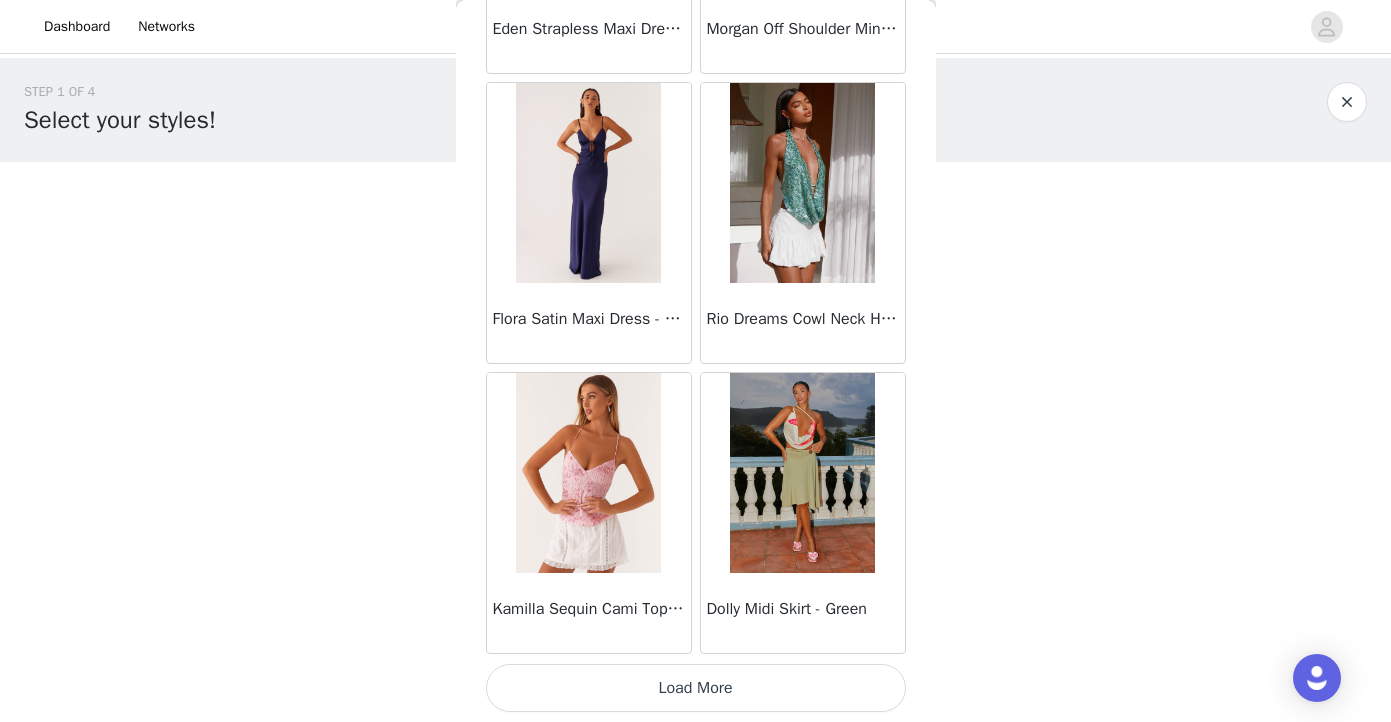 scroll, scrollTop: 19737, scrollLeft: 0, axis: vertical 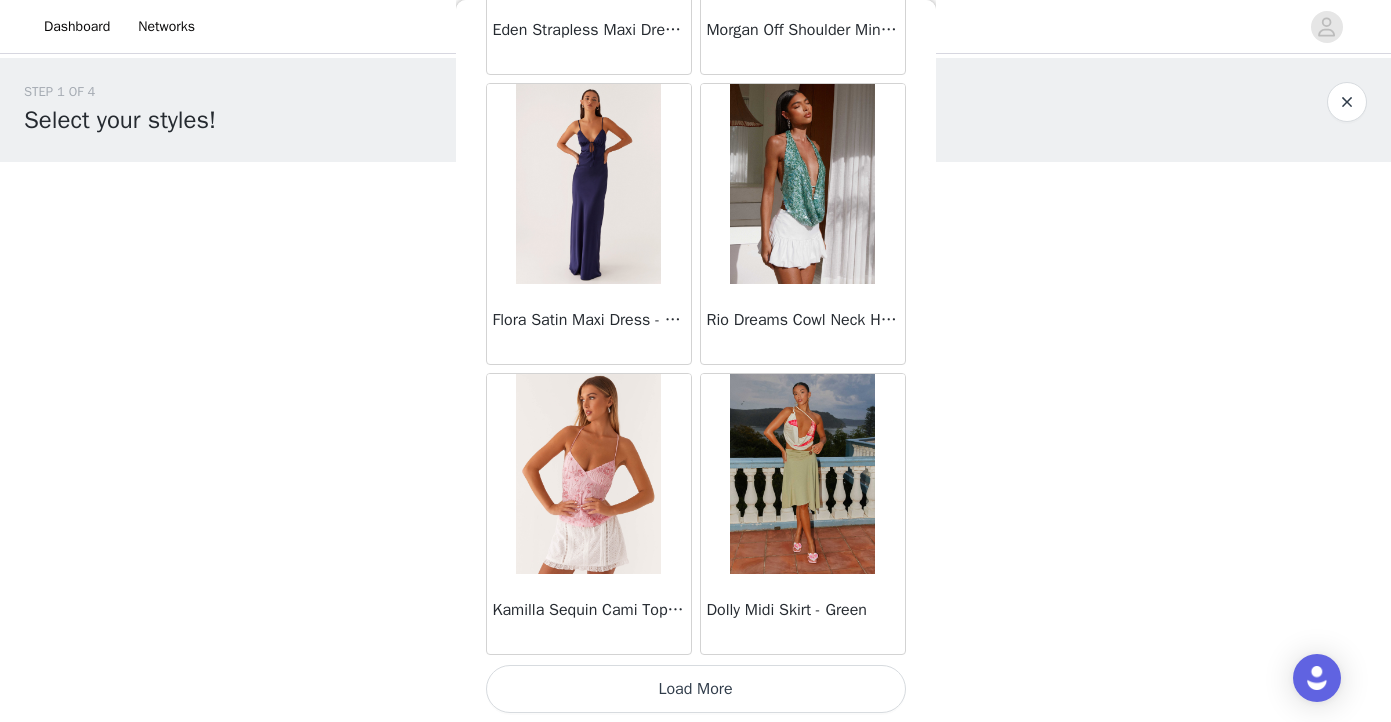 click on "Load More" at bounding box center (696, 689) 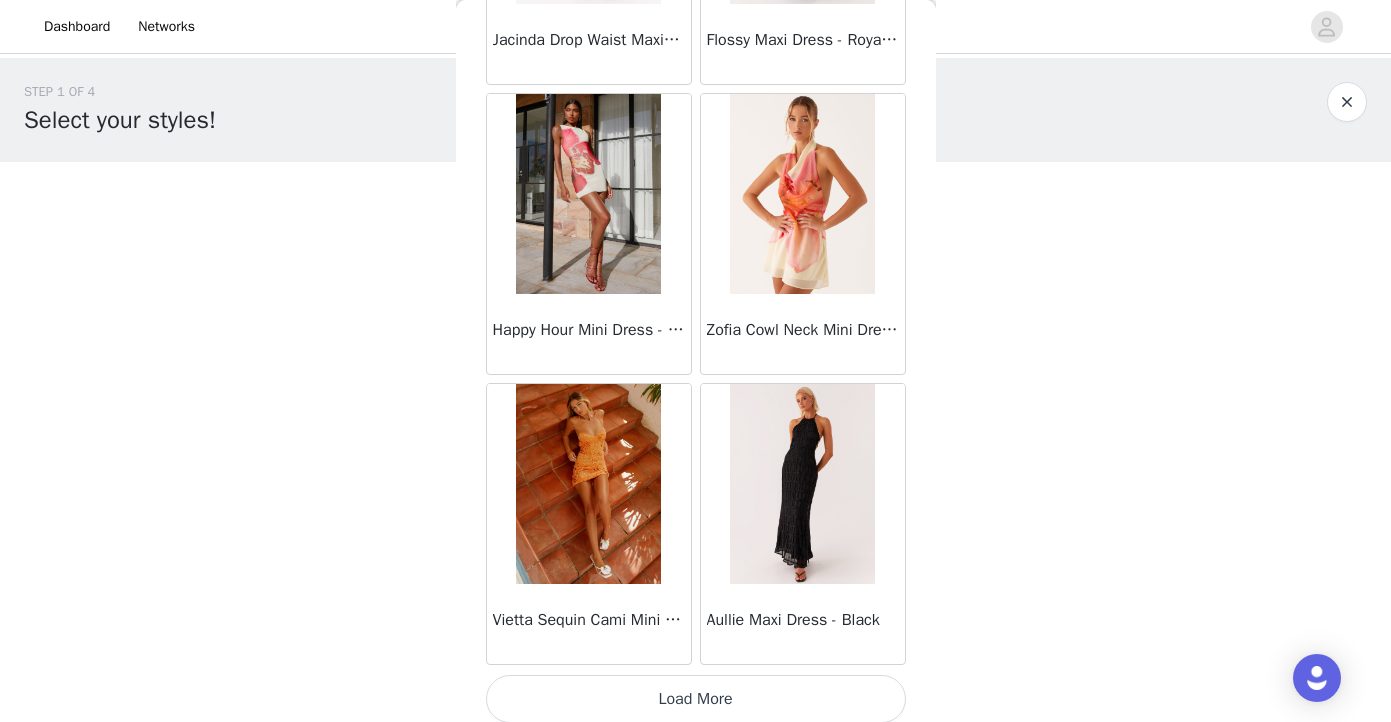 scroll, scrollTop: 22638, scrollLeft: 0, axis: vertical 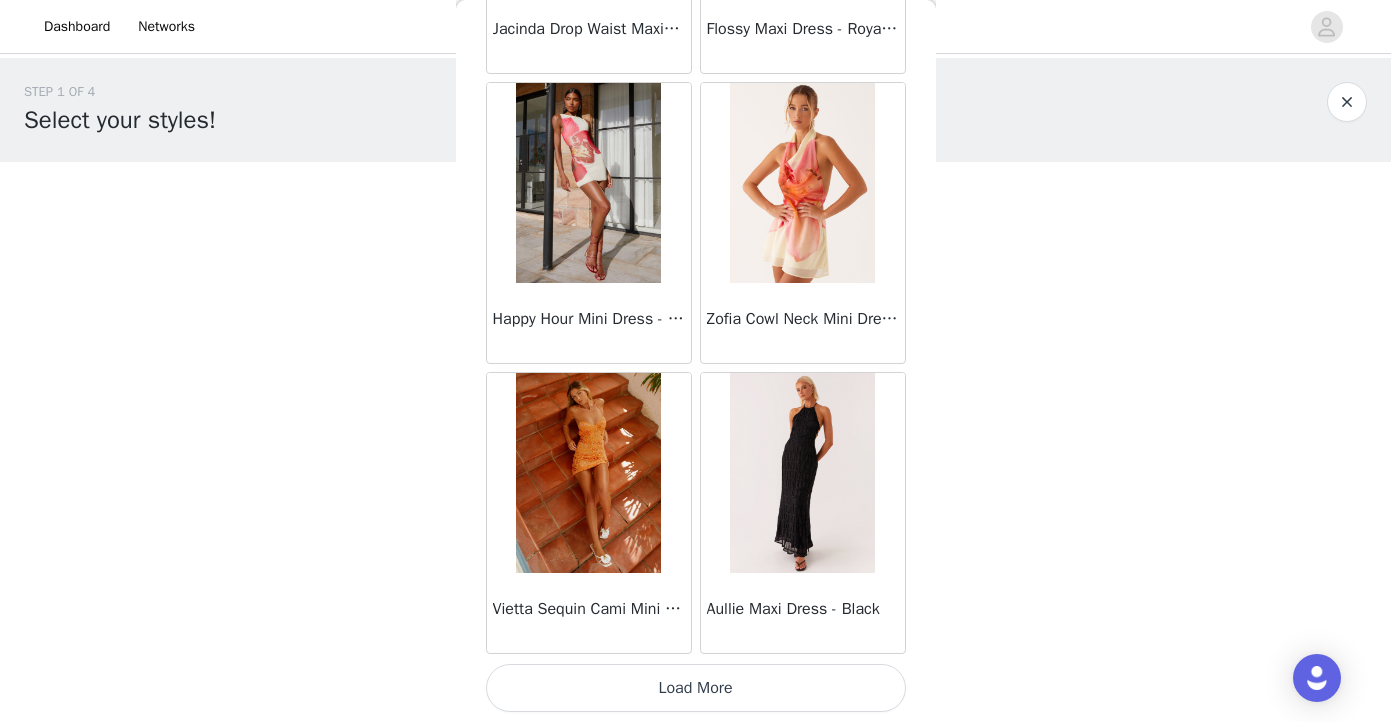 click on "Load More" at bounding box center (696, 688) 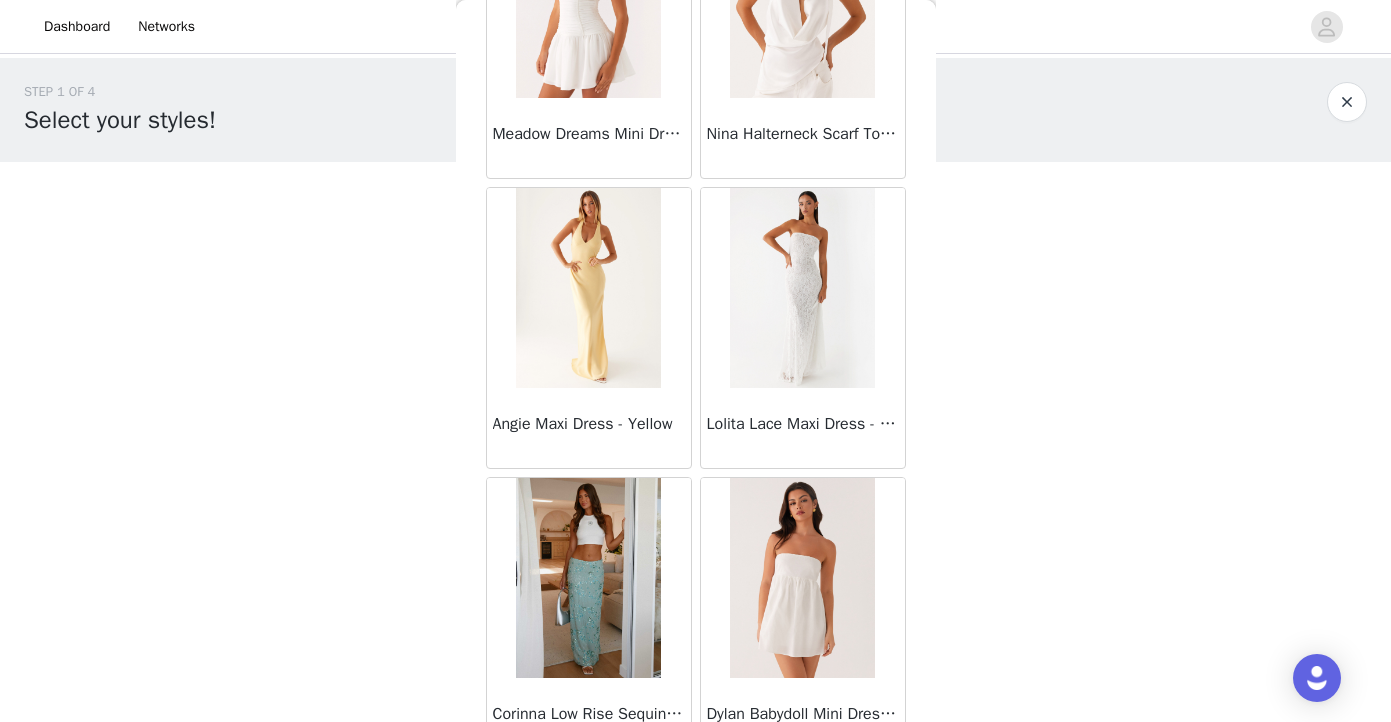 scroll, scrollTop: 25538, scrollLeft: 0, axis: vertical 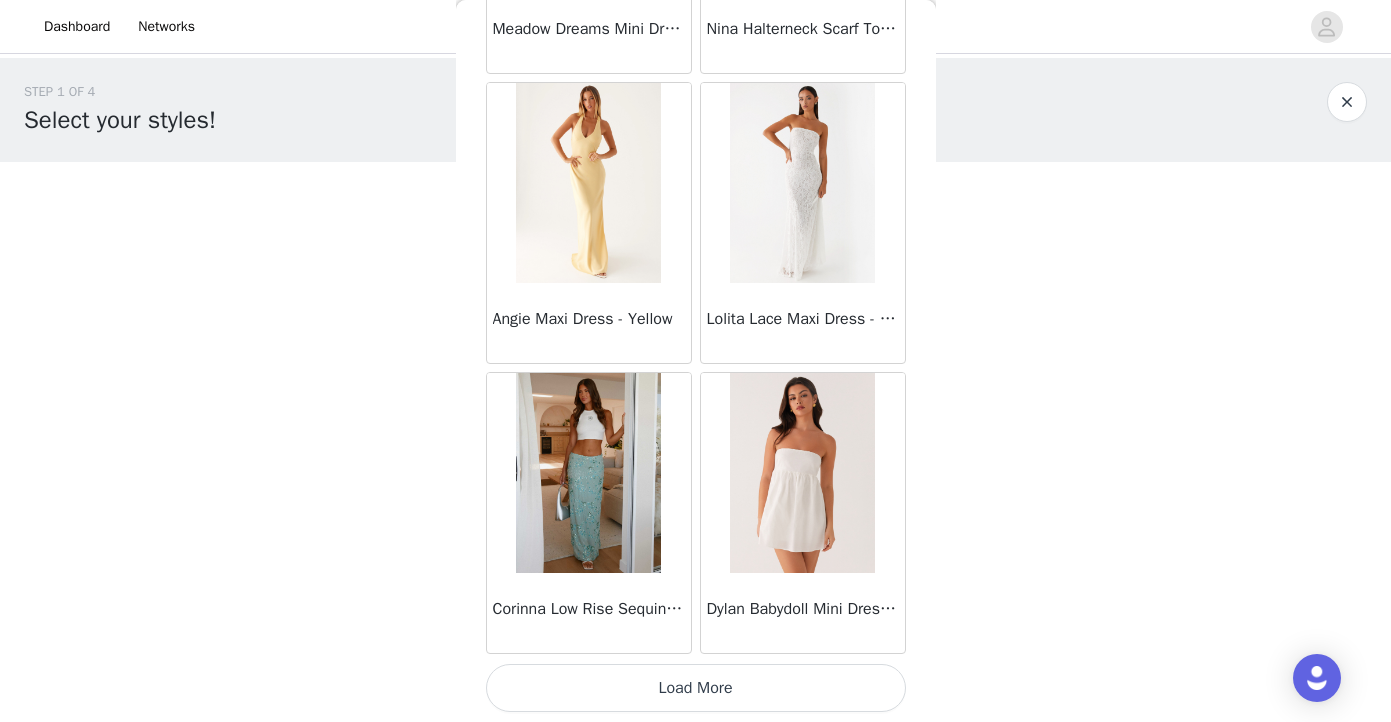 click on "Load More" at bounding box center [696, 688] 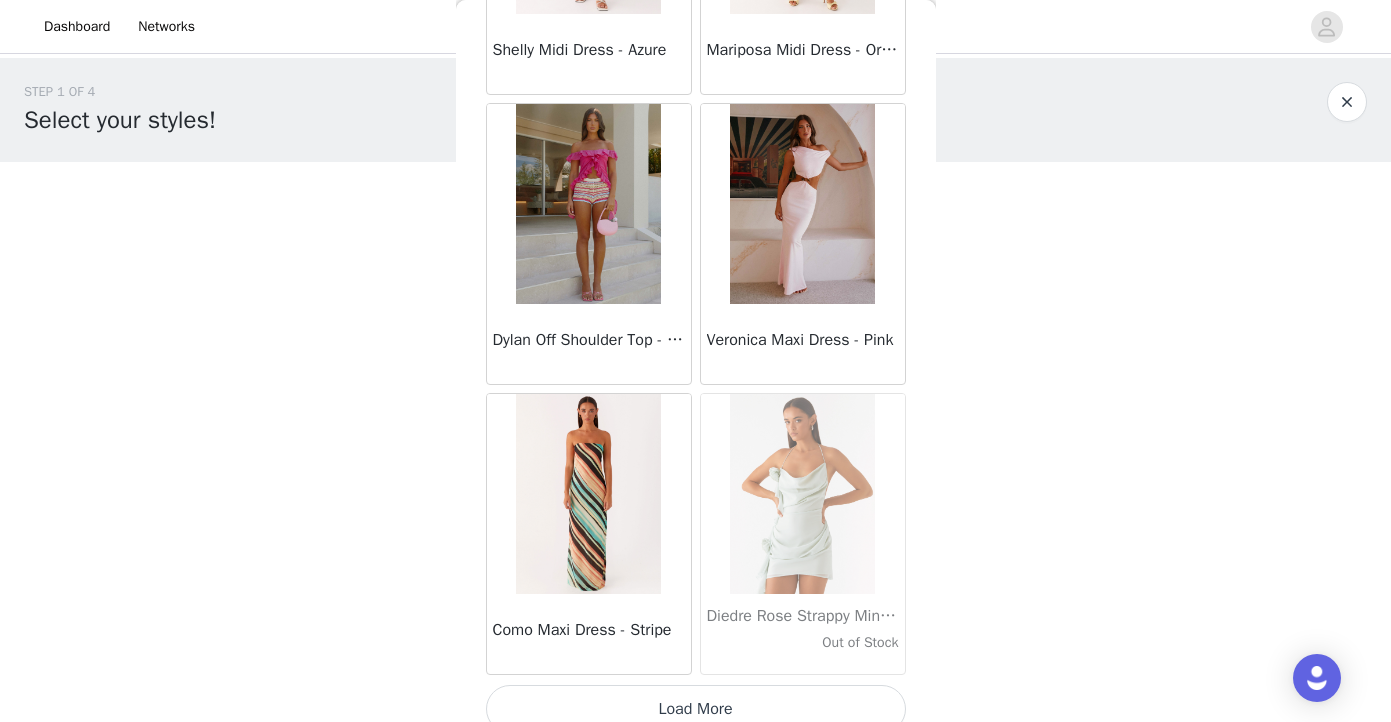 scroll, scrollTop: 28438, scrollLeft: 0, axis: vertical 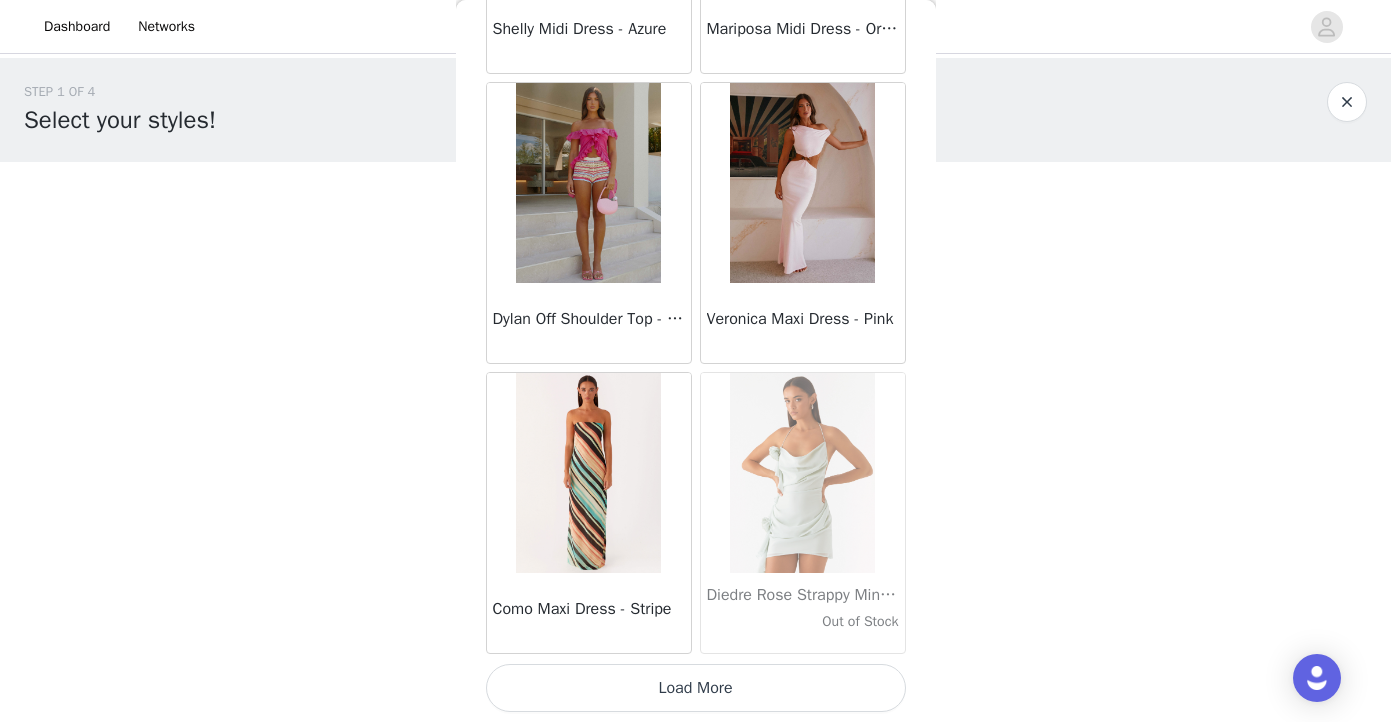click on "Load More" at bounding box center (696, 688) 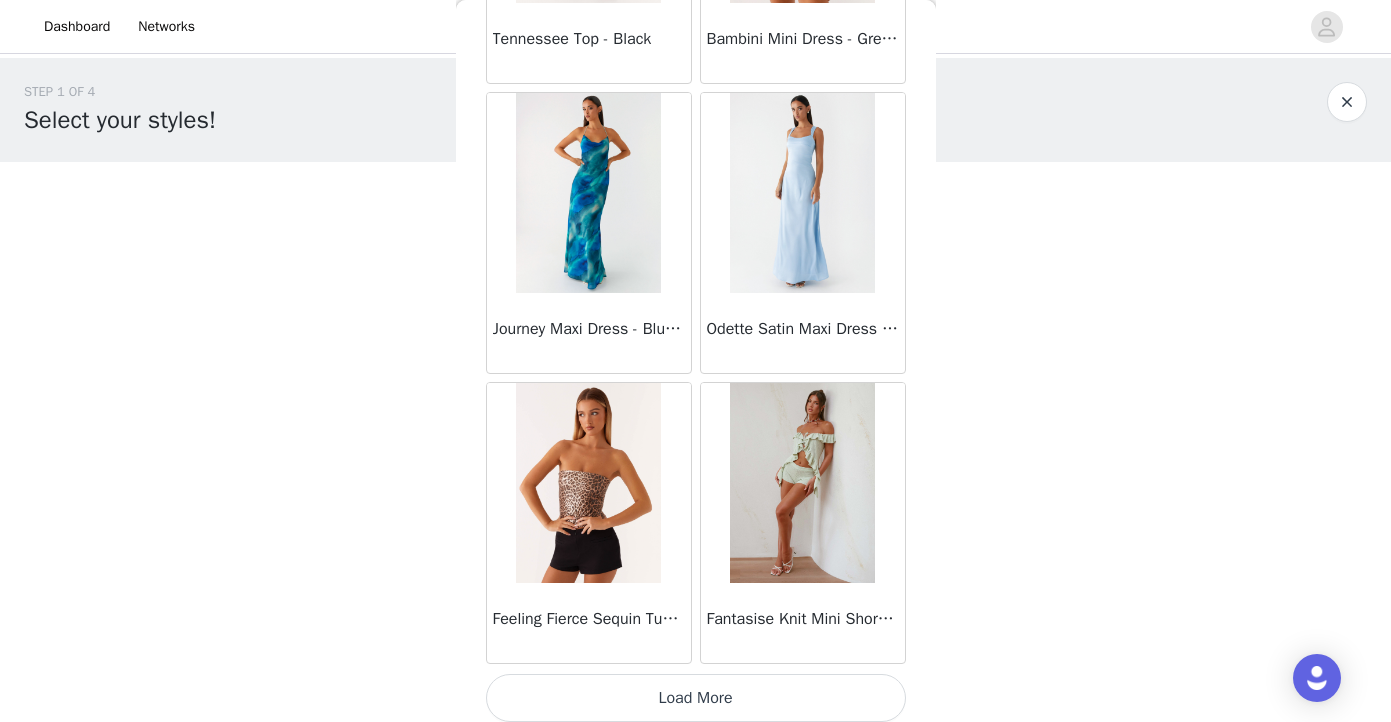 scroll, scrollTop: 31338, scrollLeft: 0, axis: vertical 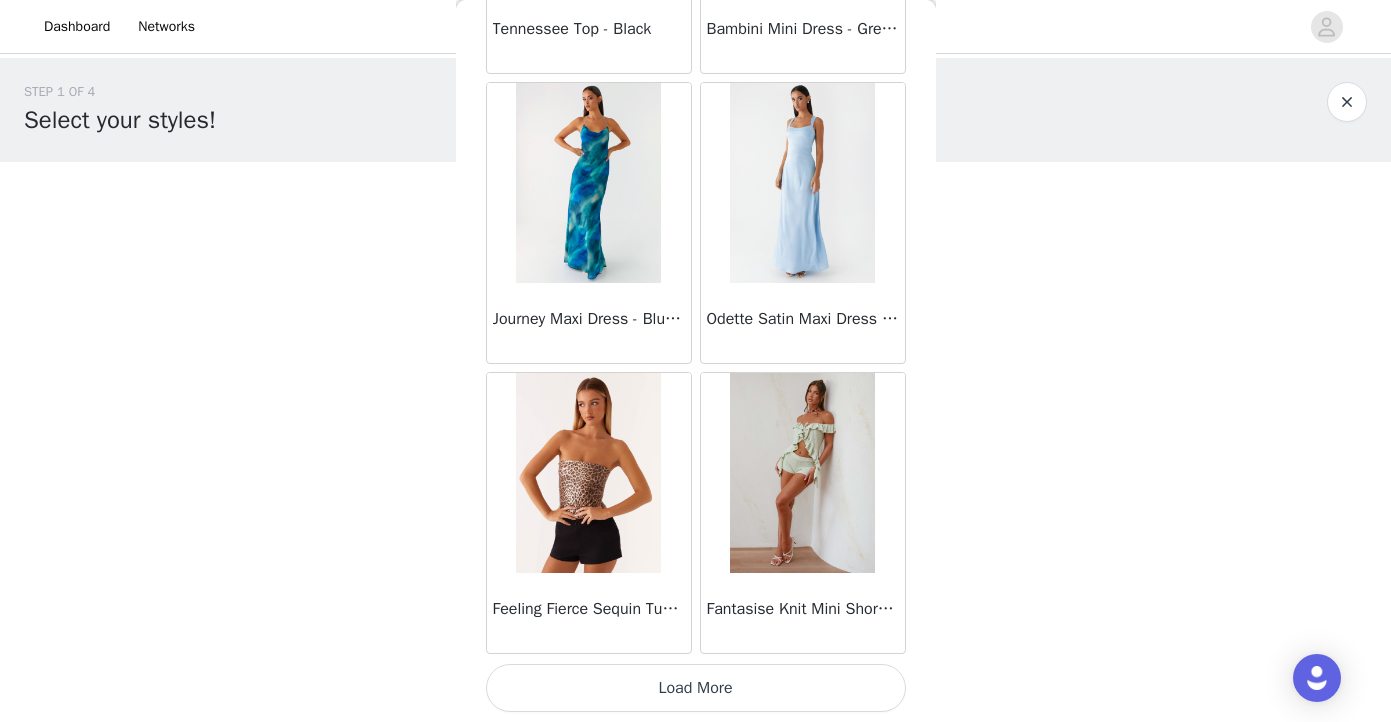 click on "Load More" at bounding box center (696, 688) 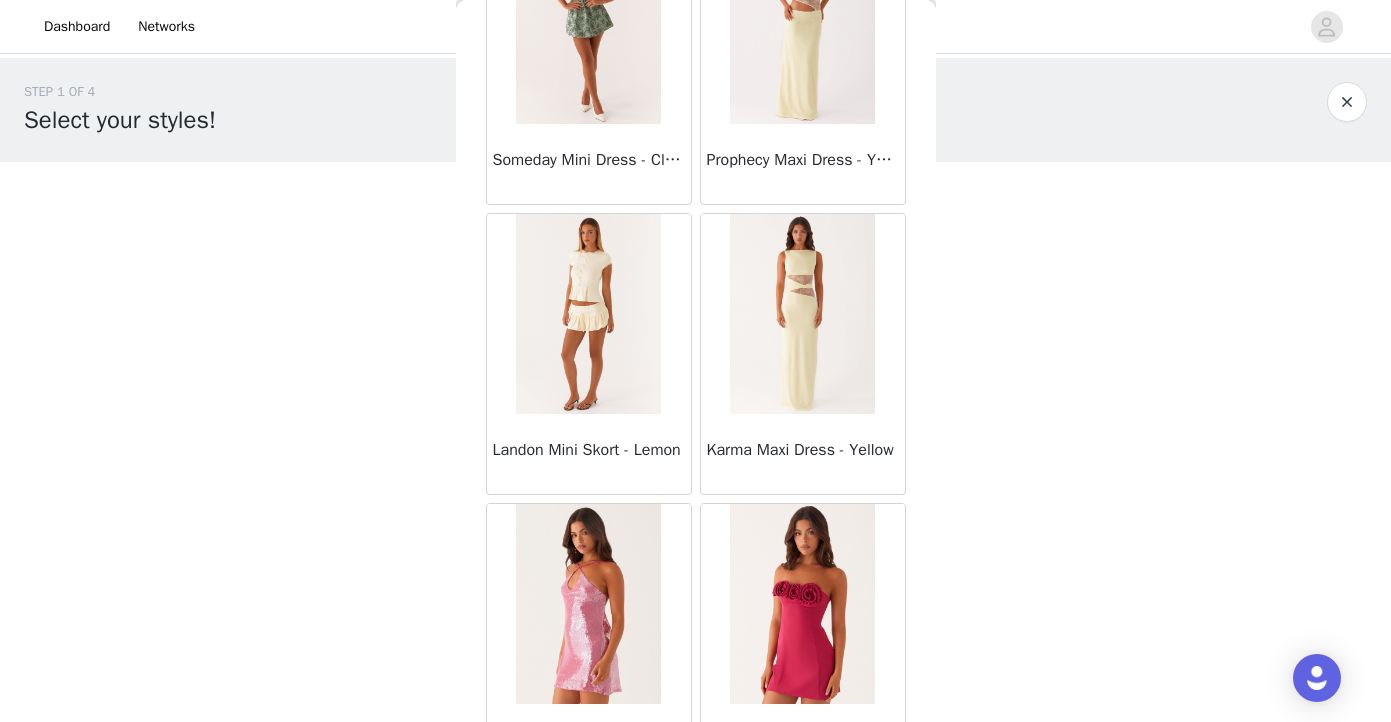 scroll, scrollTop: 34238, scrollLeft: 0, axis: vertical 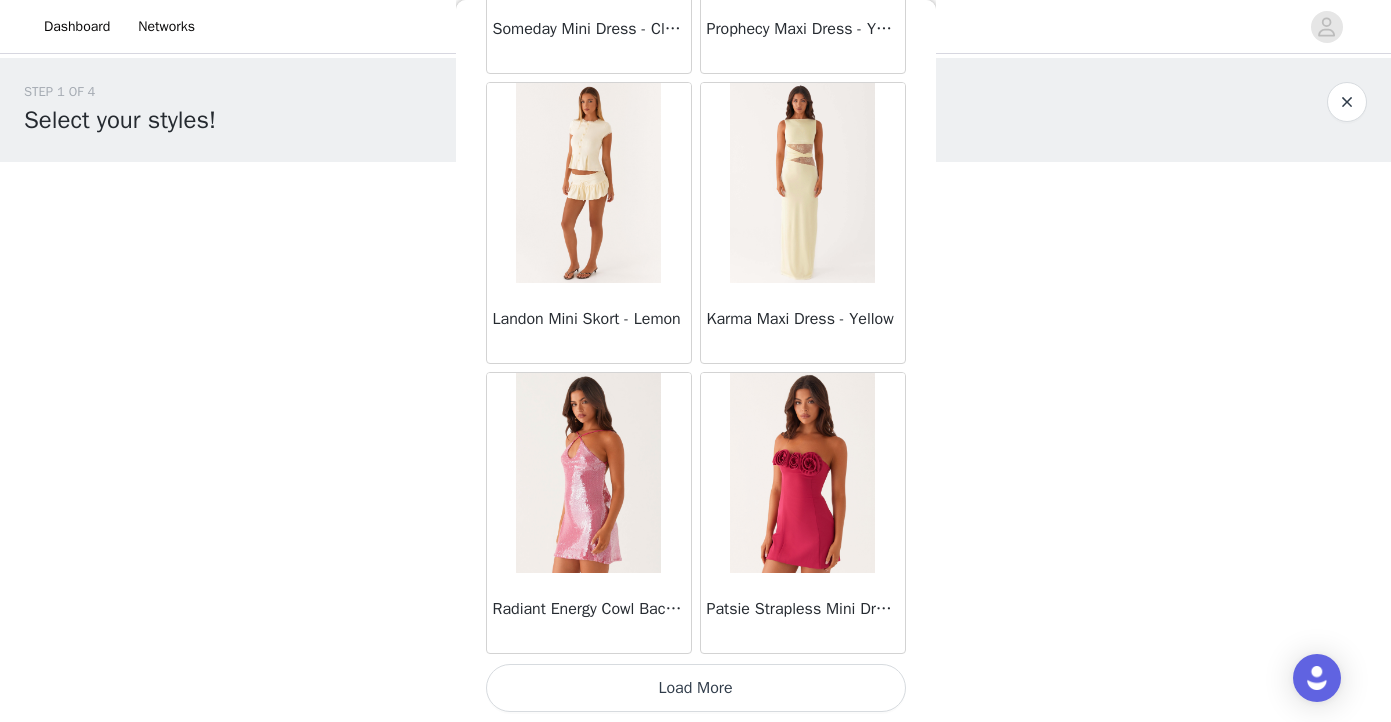 click on "Load More" at bounding box center [696, 688] 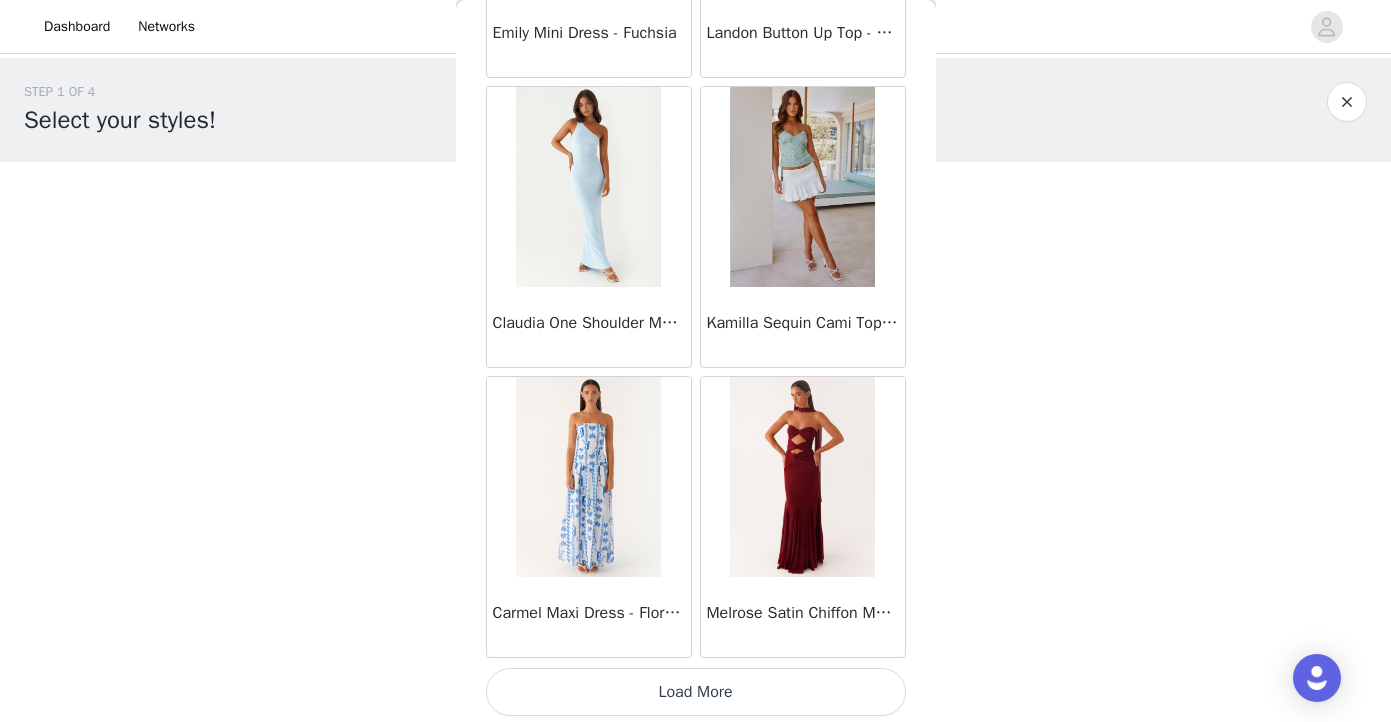 scroll, scrollTop: 37138, scrollLeft: 0, axis: vertical 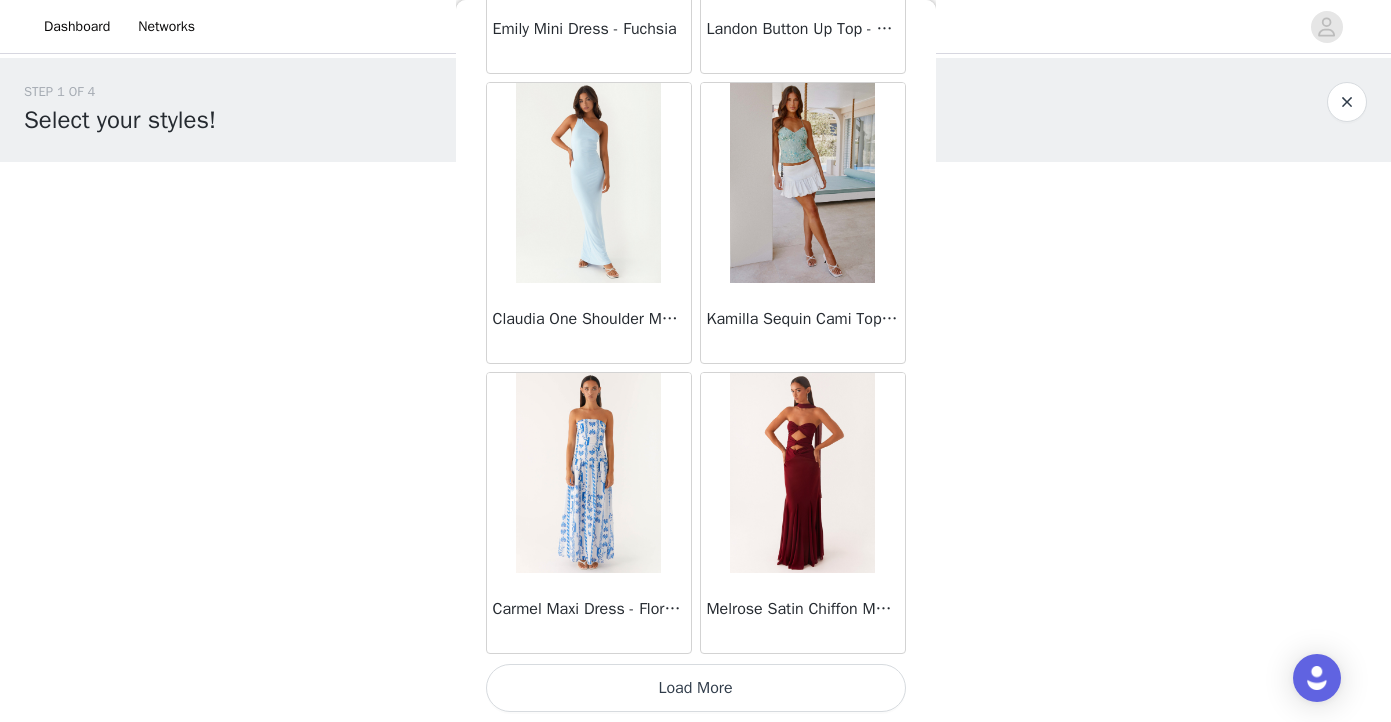 click on "Load More" at bounding box center (696, 688) 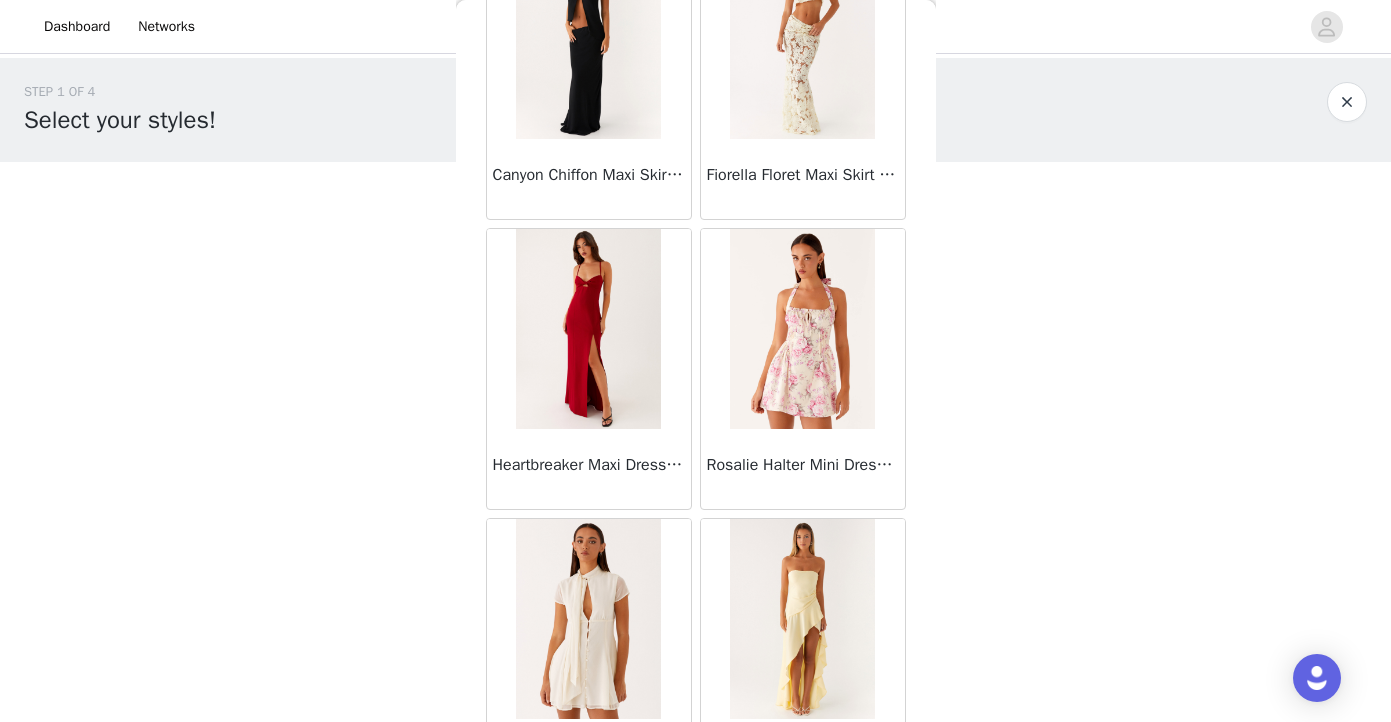 scroll, scrollTop: 40038, scrollLeft: 0, axis: vertical 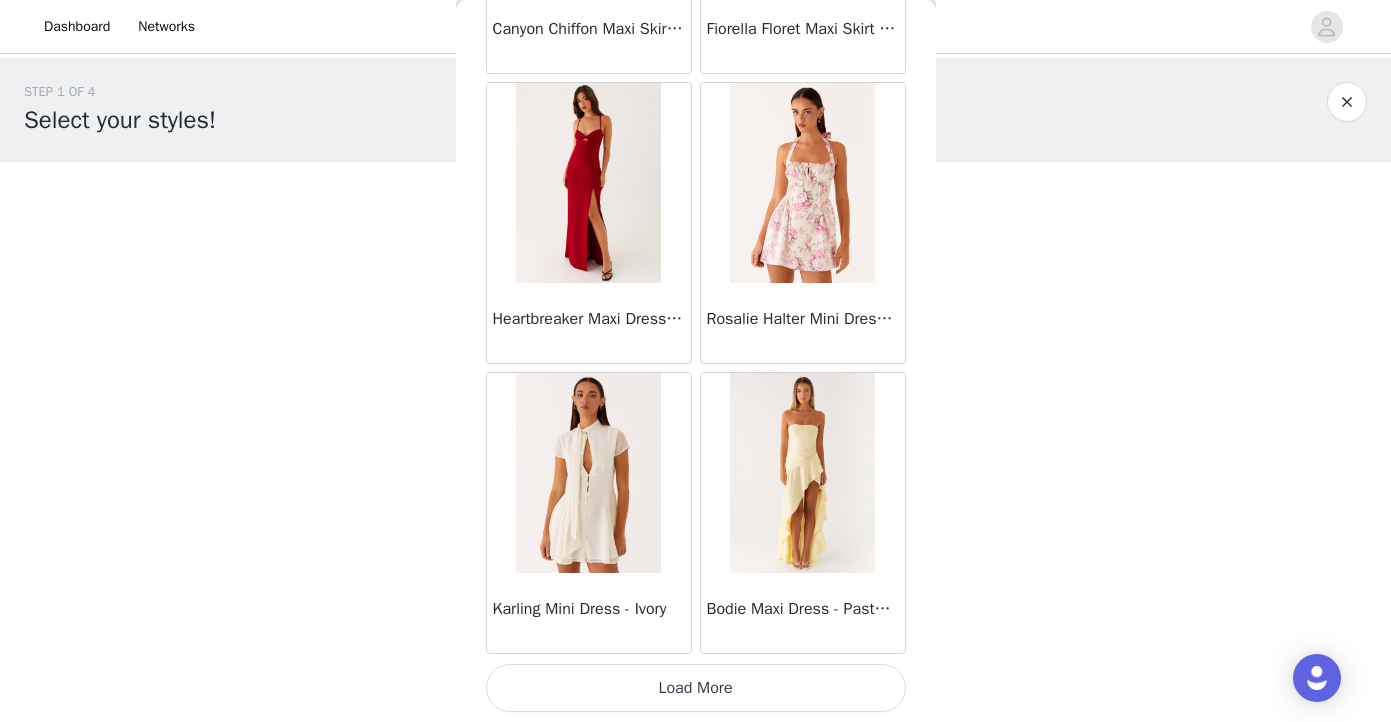 click on "Load More" at bounding box center [696, 688] 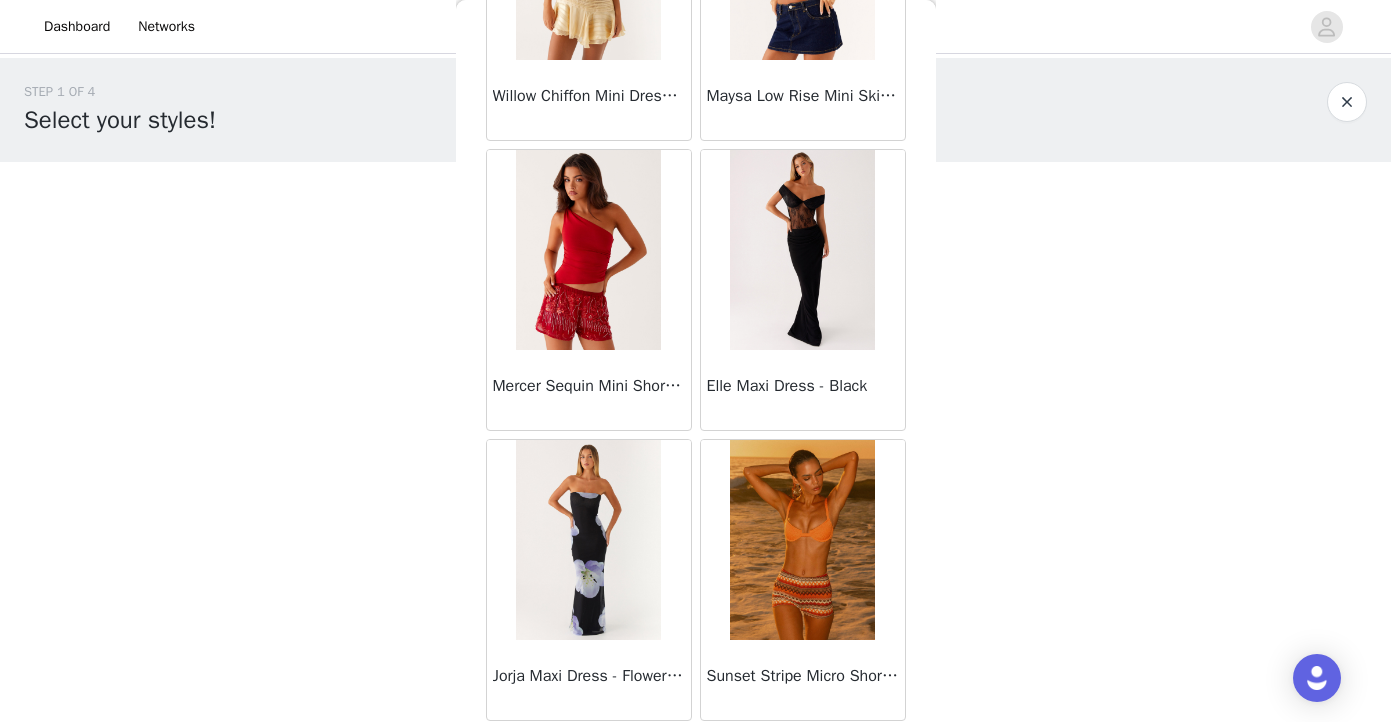 scroll, scrollTop: 42938, scrollLeft: 0, axis: vertical 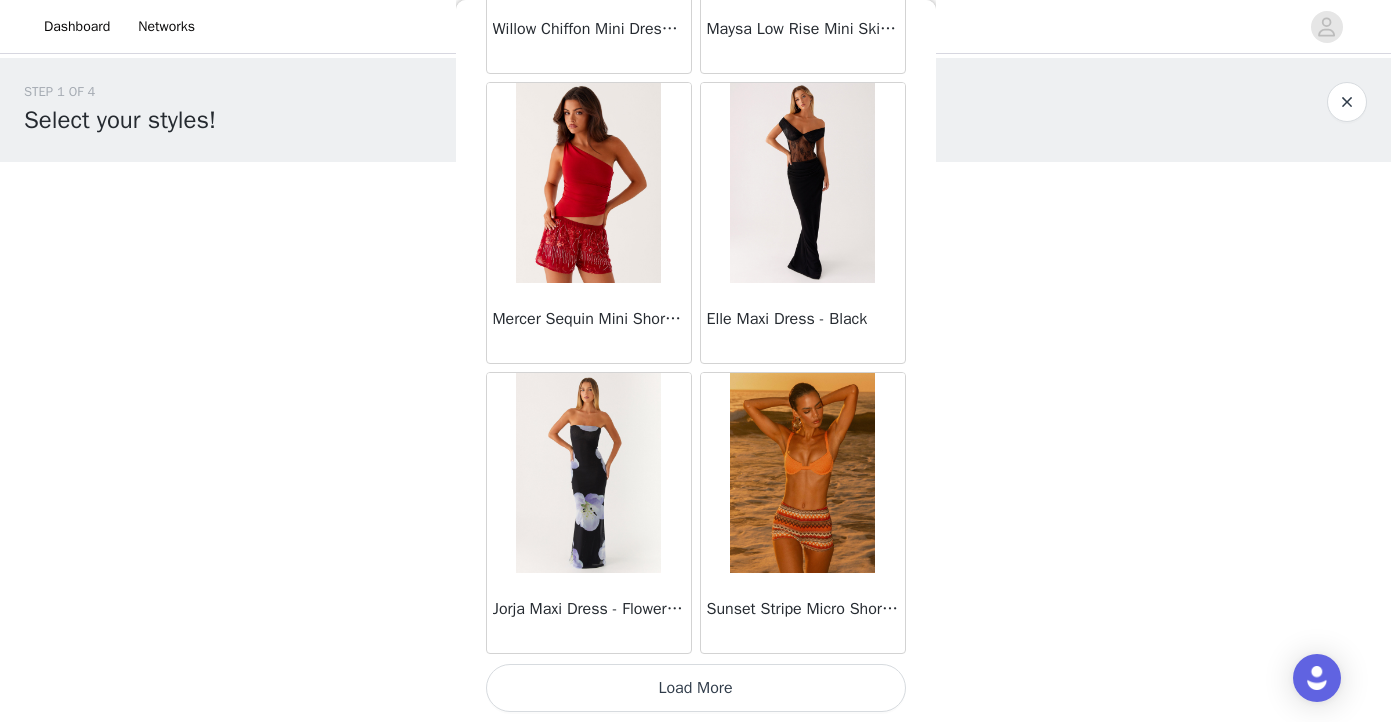 click on "Load More" at bounding box center [696, 688] 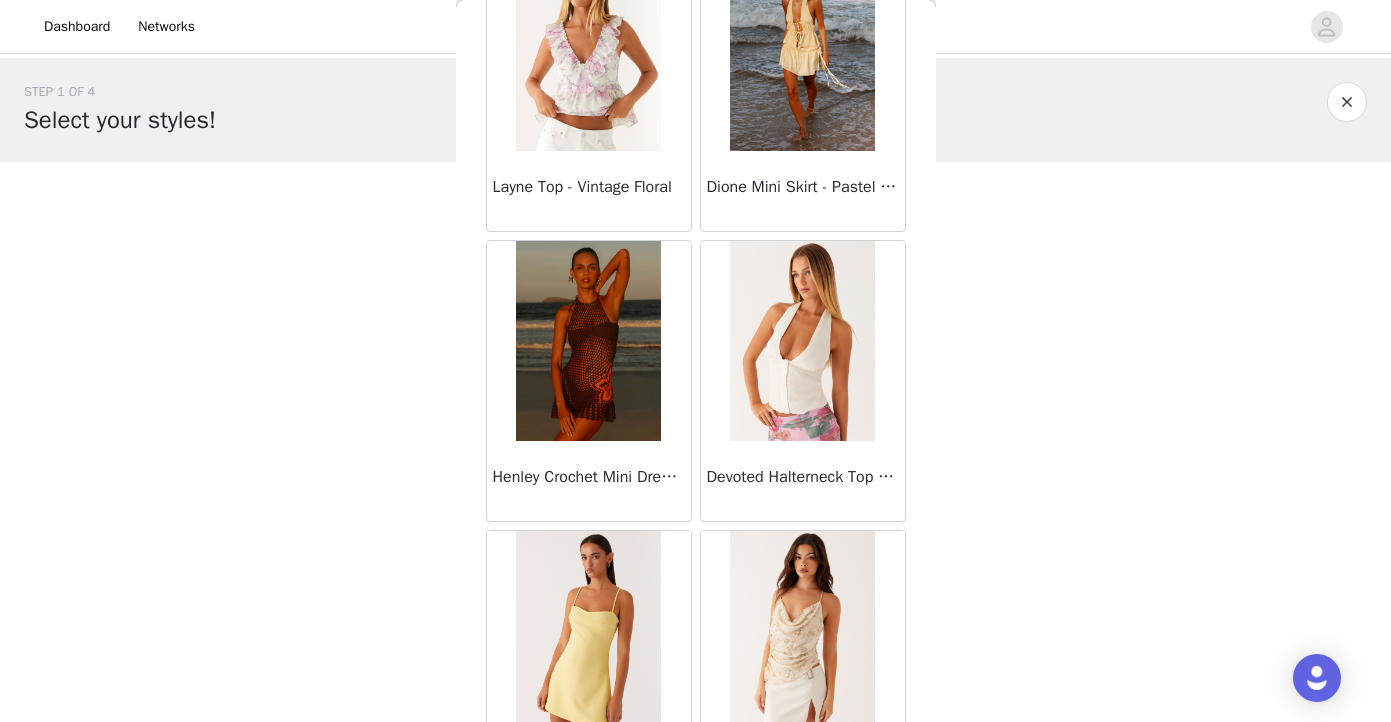 scroll, scrollTop: 45838, scrollLeft: 0, axis: vertical 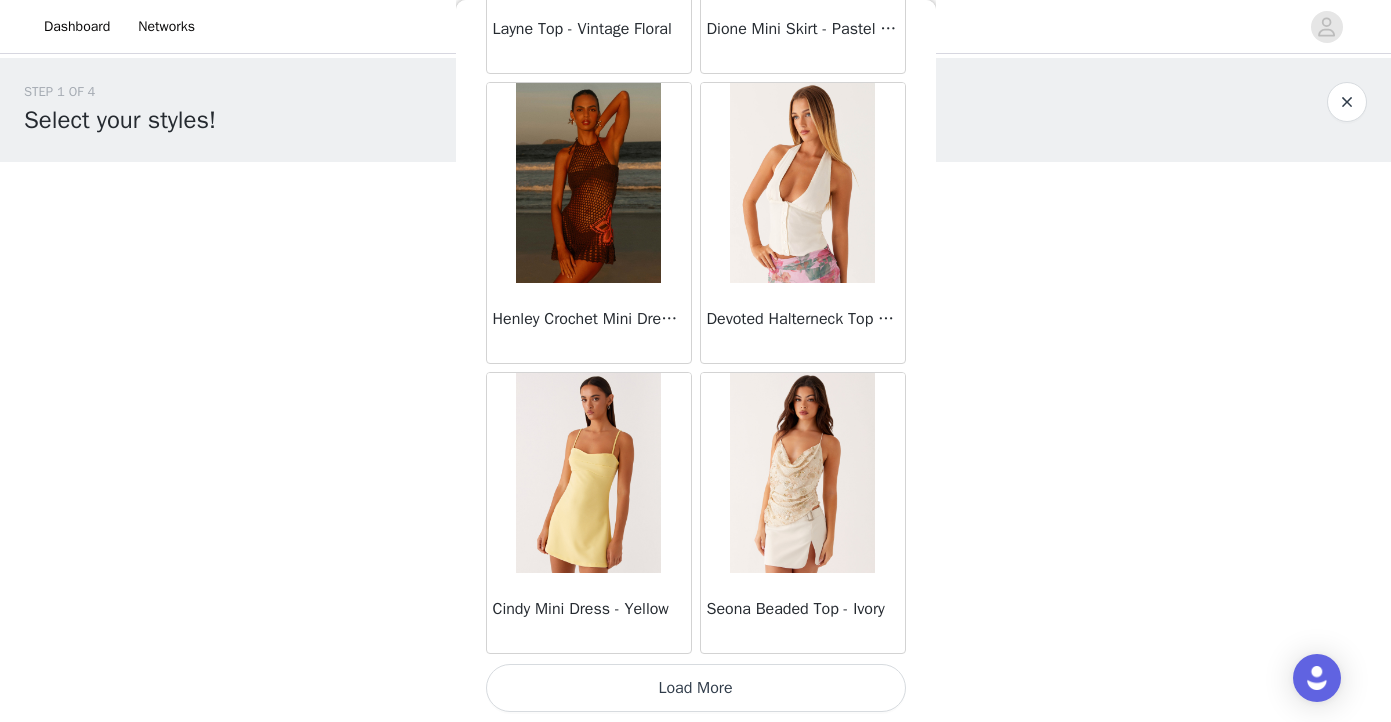 click on "Load More" at bounding box center (696, 688) 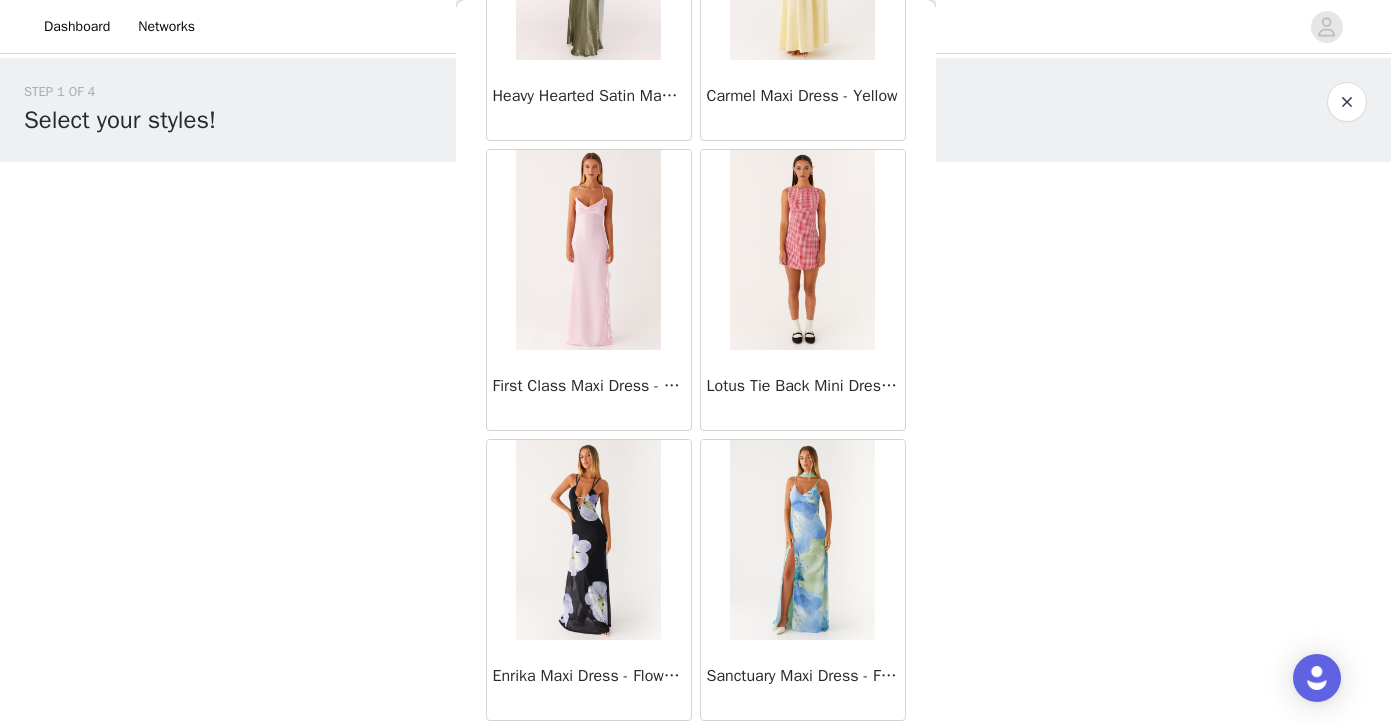 scroll, scrollTop: 48738, scrollLeft: 0, axis: vertical 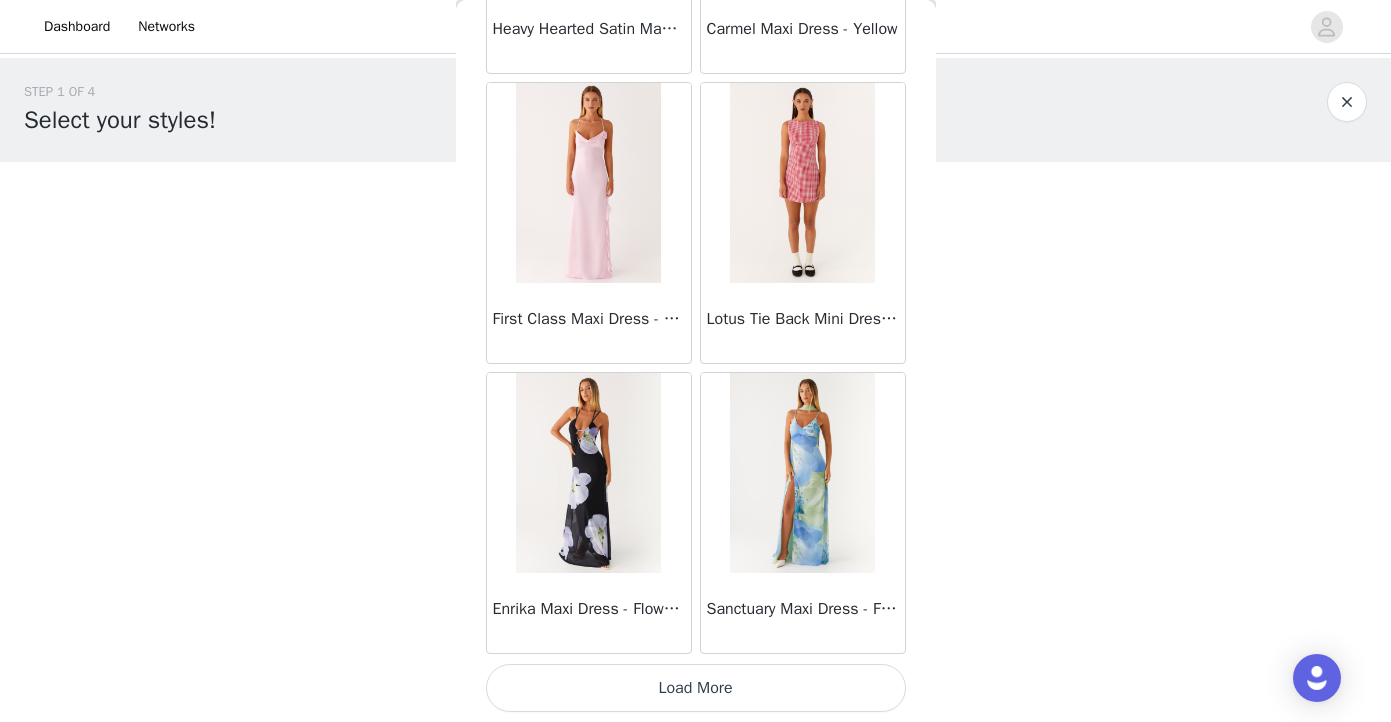click on "Load More" at bounding box center (696, 688) 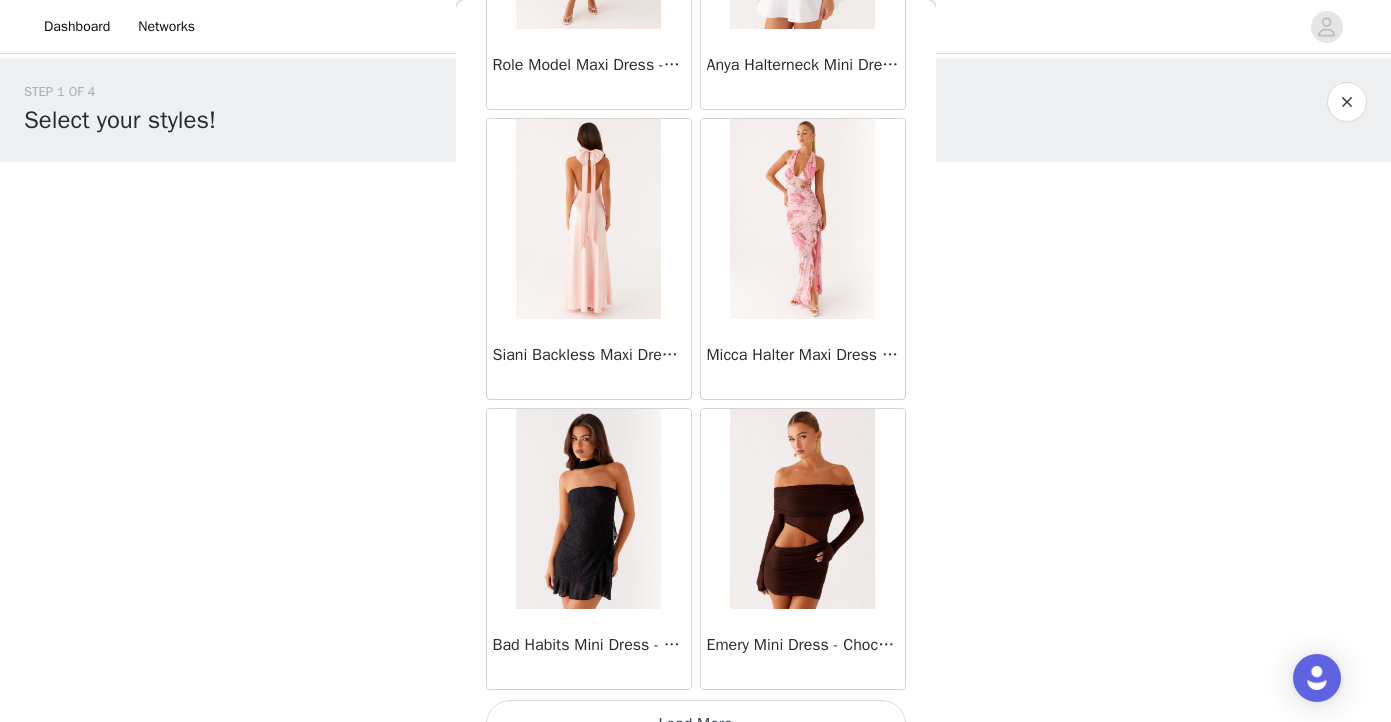 scroll, scrollTop: 51638, scrollLeft: 0, axis: vertical 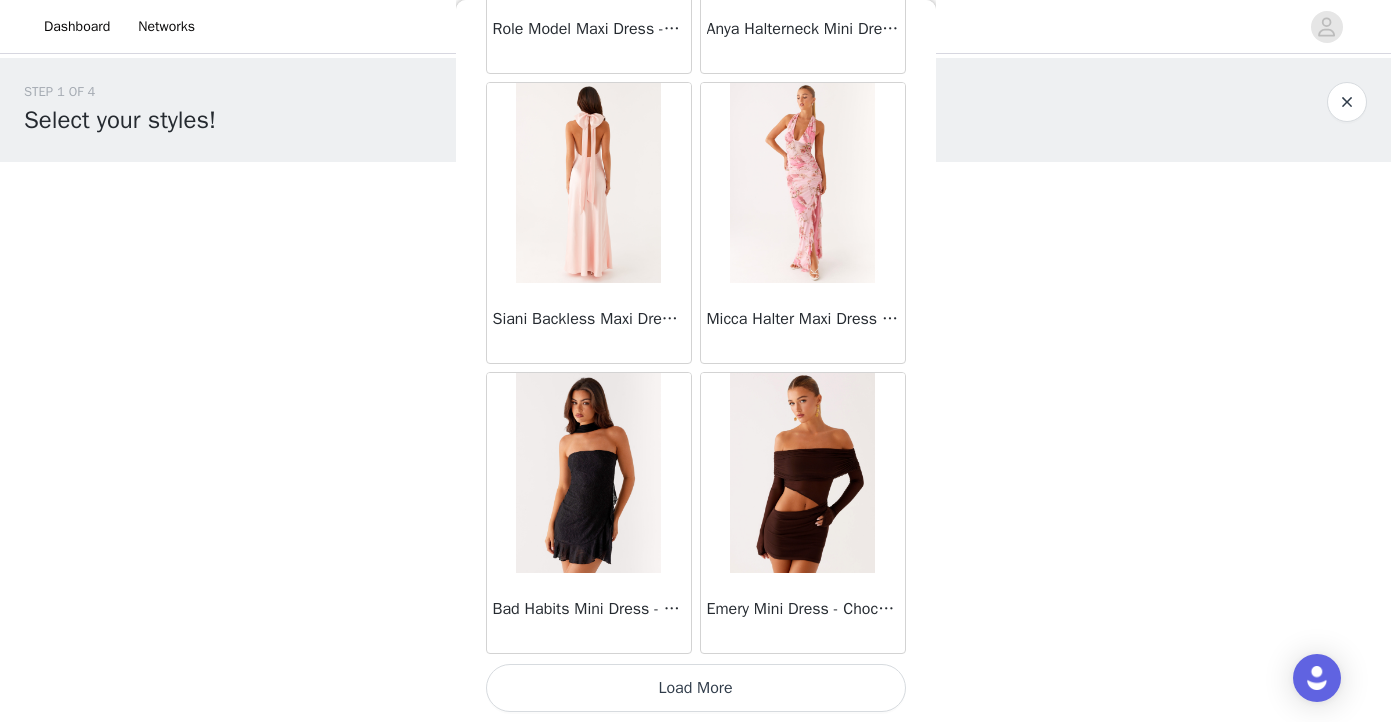 click on "Load More" at bounding box center [696, 688] 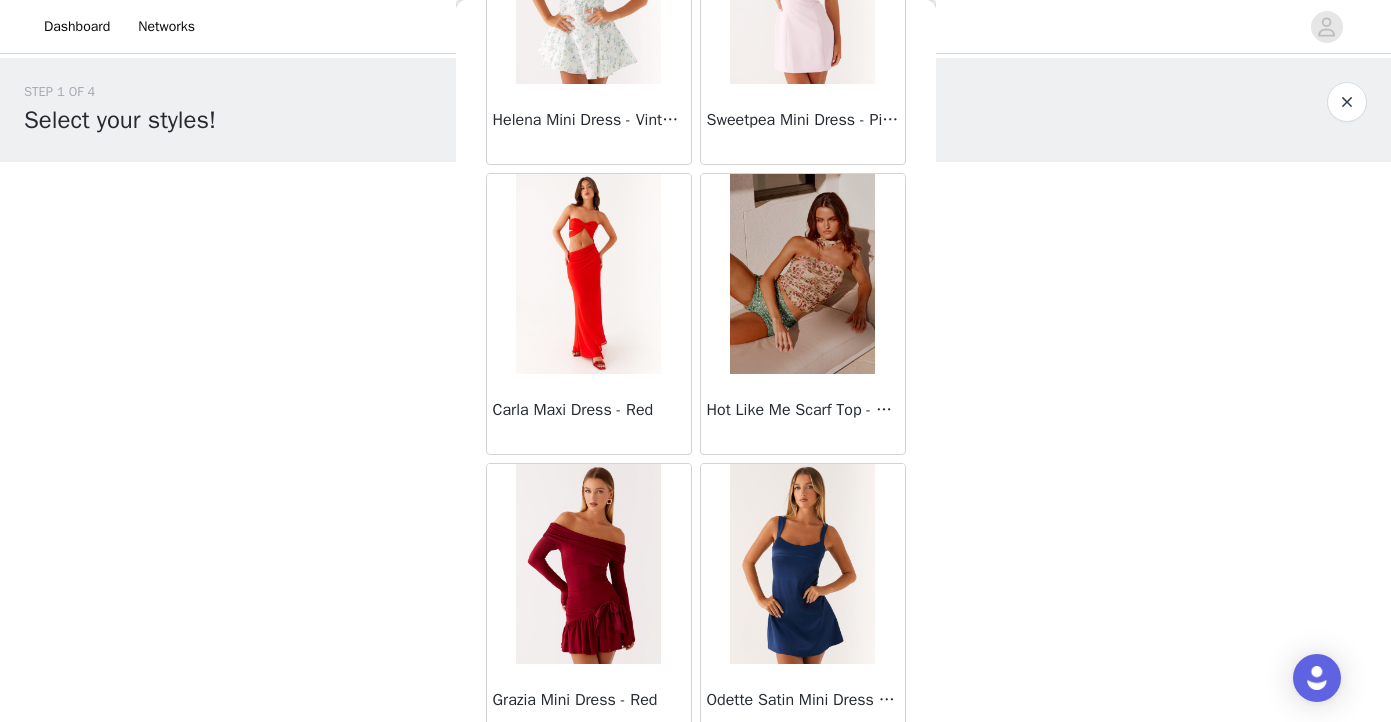 scroll, scrollTop: 54538, scrollLeft: 0, axis: vertical 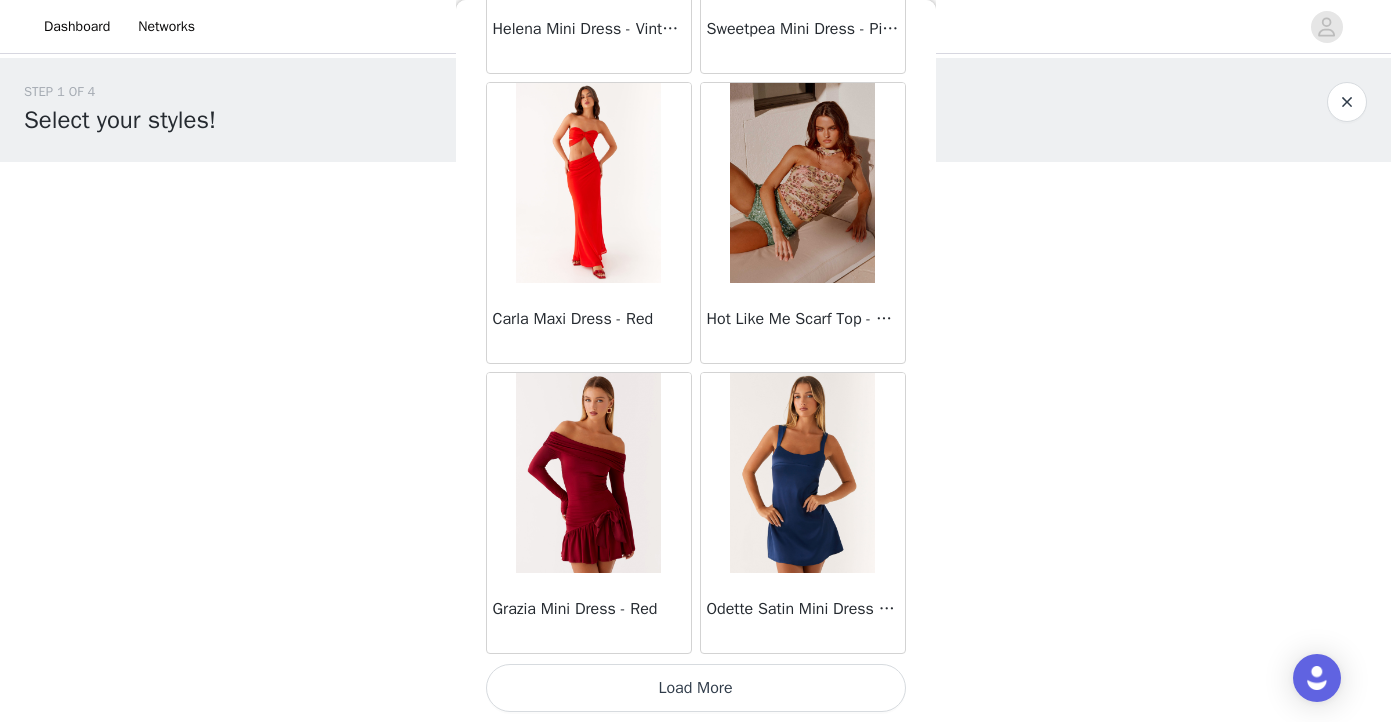 click on "Load More" at bounding box center [696, 688] 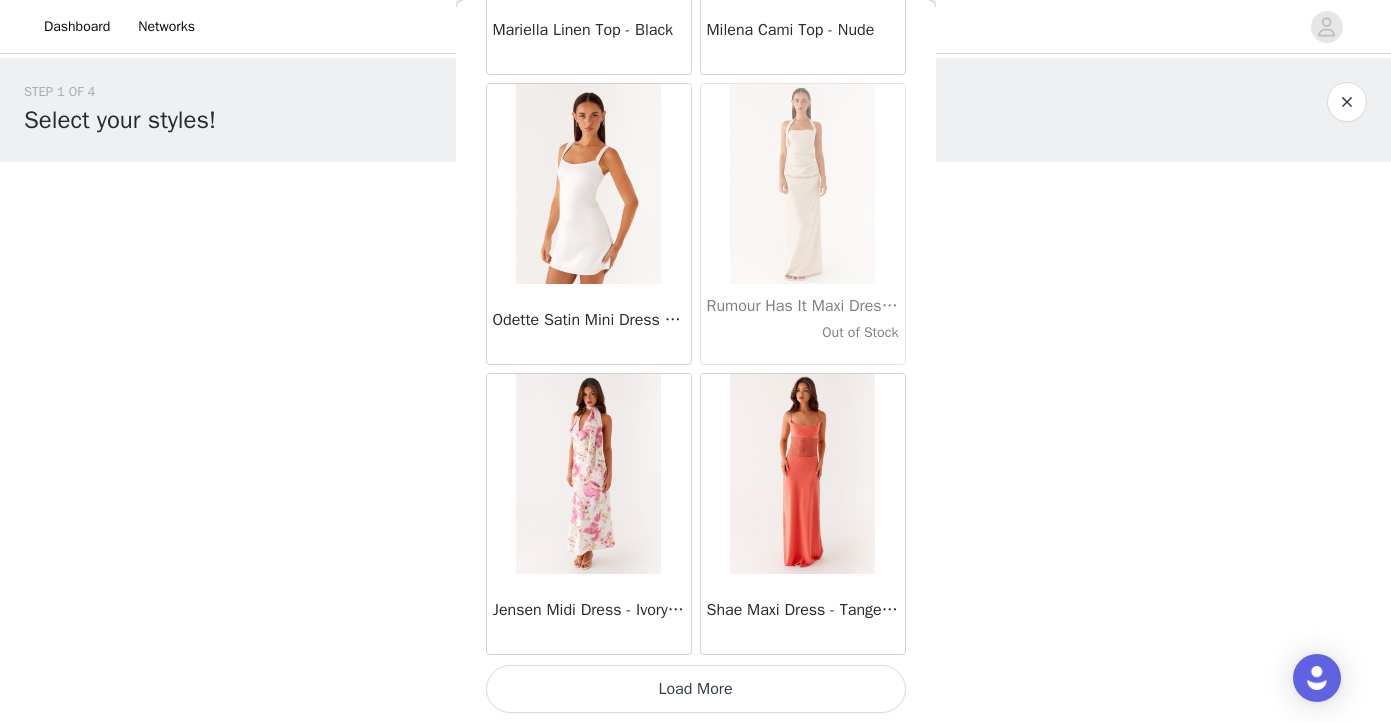 scroll, scrollTop: 57438, scrollLeft: 0, axis: vertical 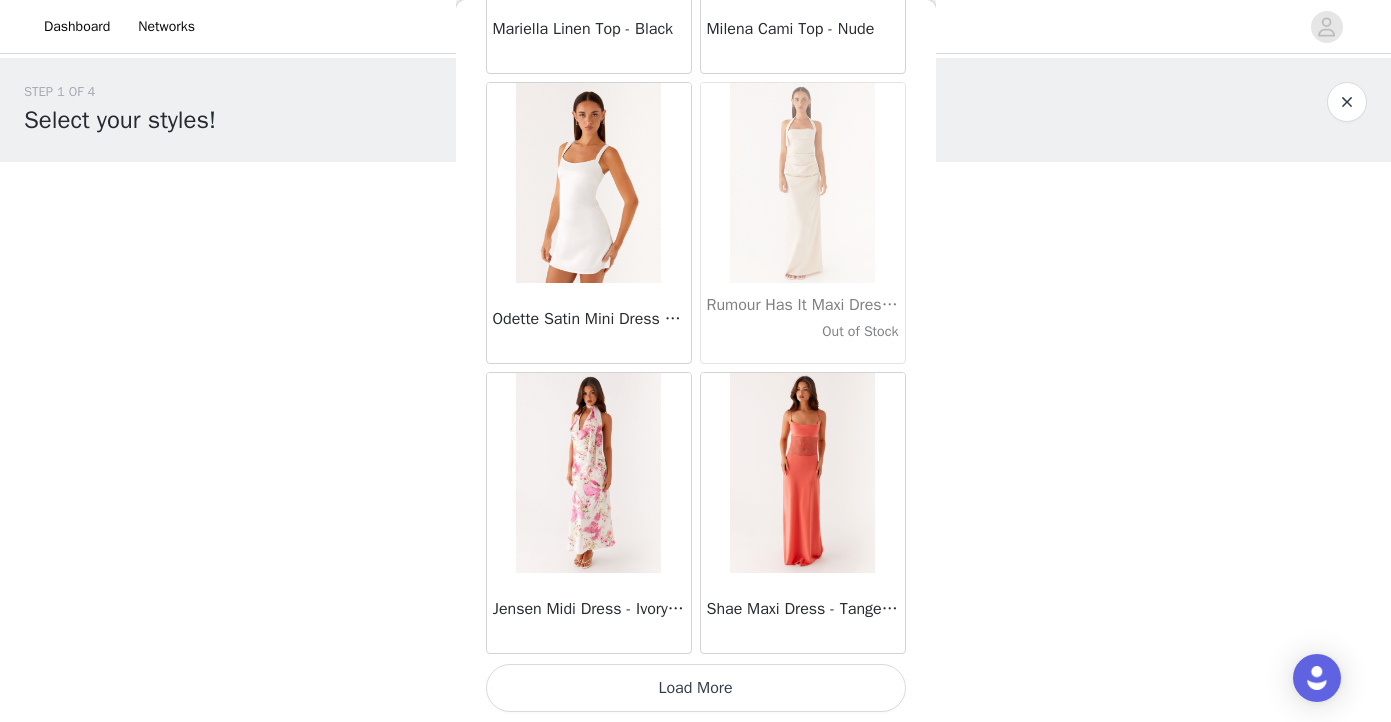 click on "Load More" at bounding box center [696, 688] 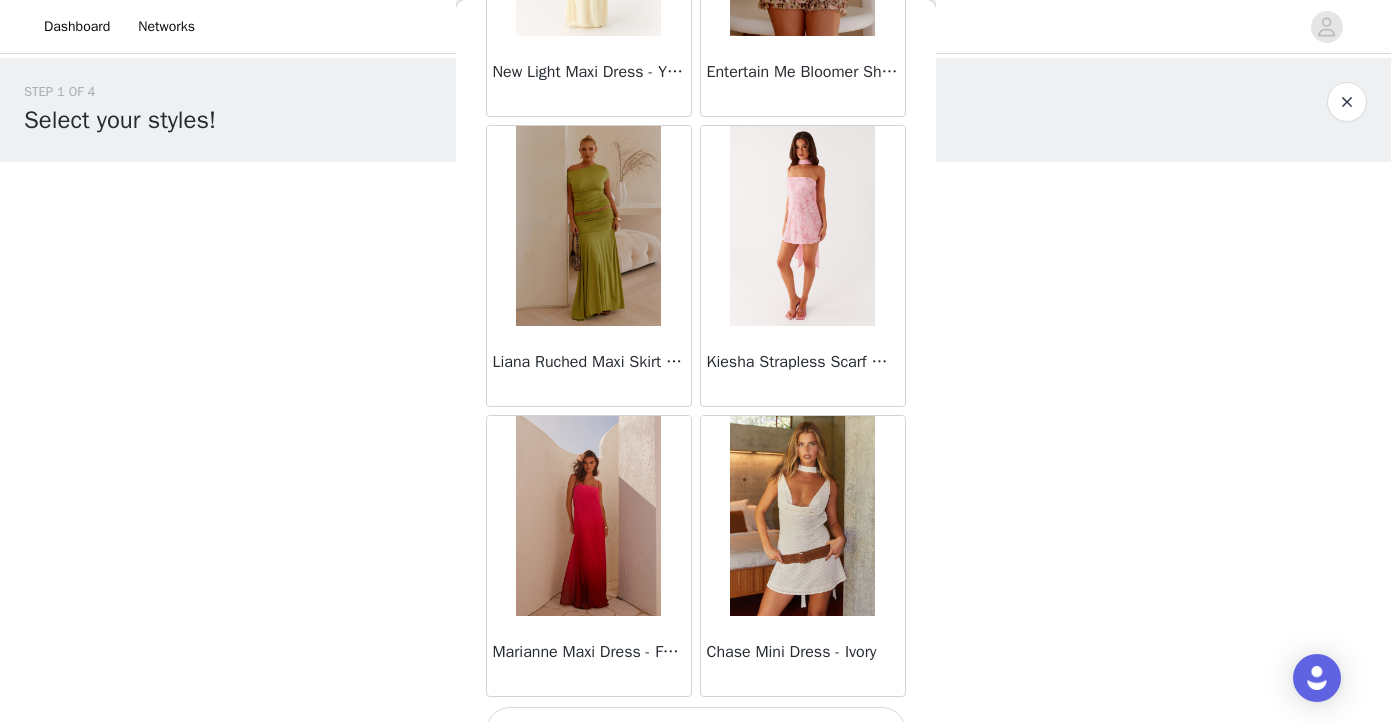 scroll, scrollTop: 60338, scrollLeft: 0, axis: vertical 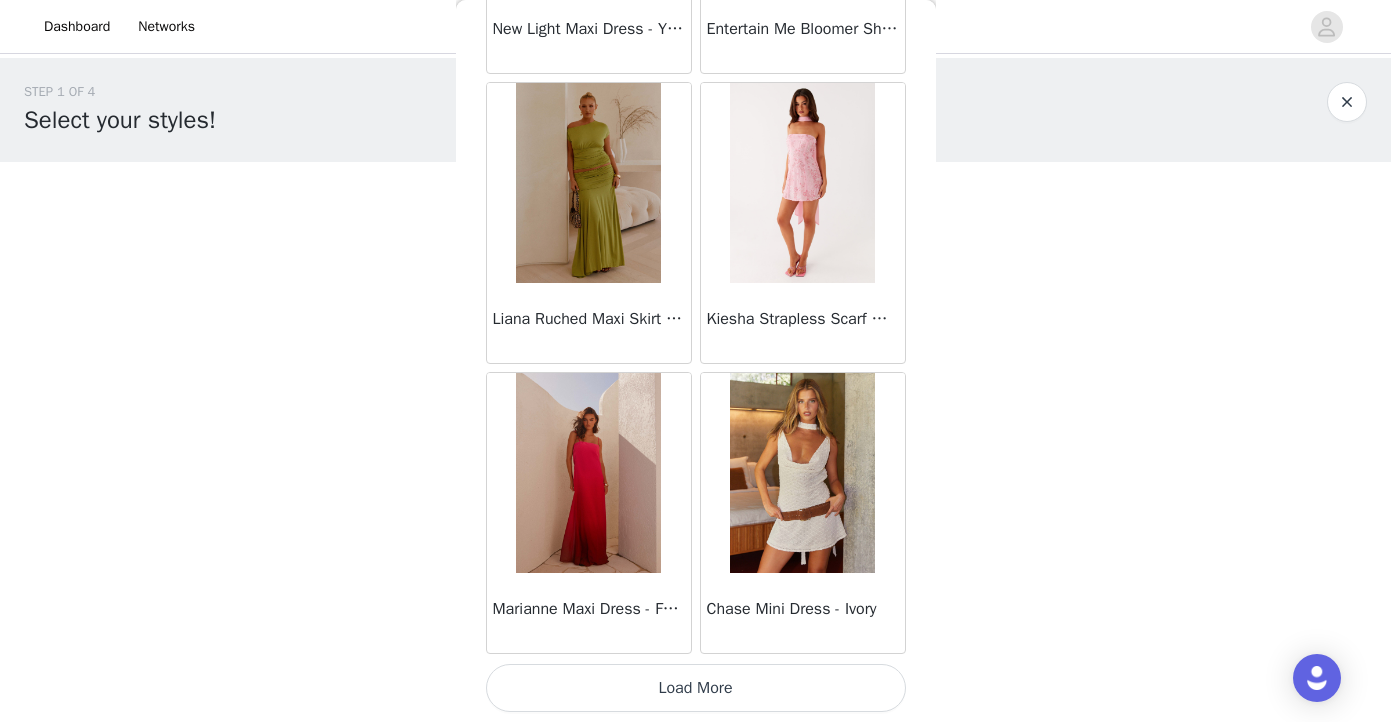 click on "Load More" at bounding box center (696, 688) 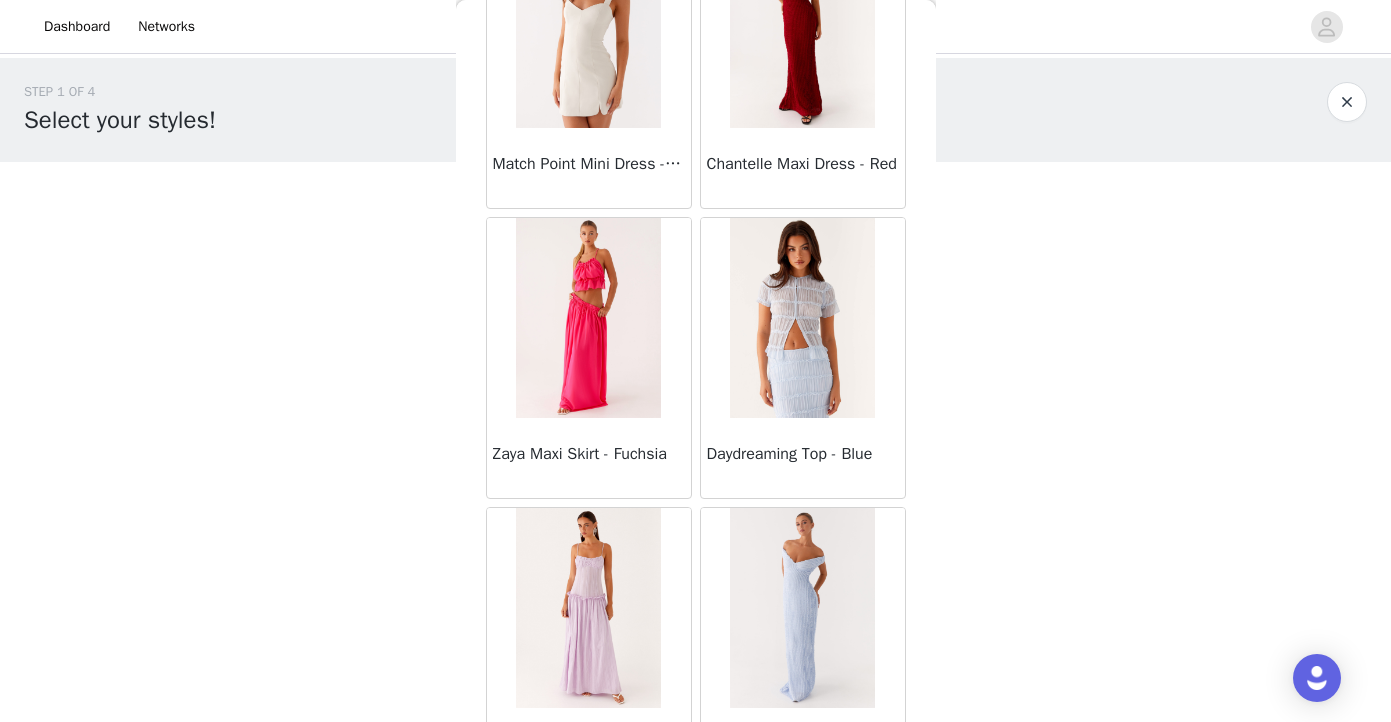 scroll, scrollTop: 63238, scrollLeft: 0, axis: vertical 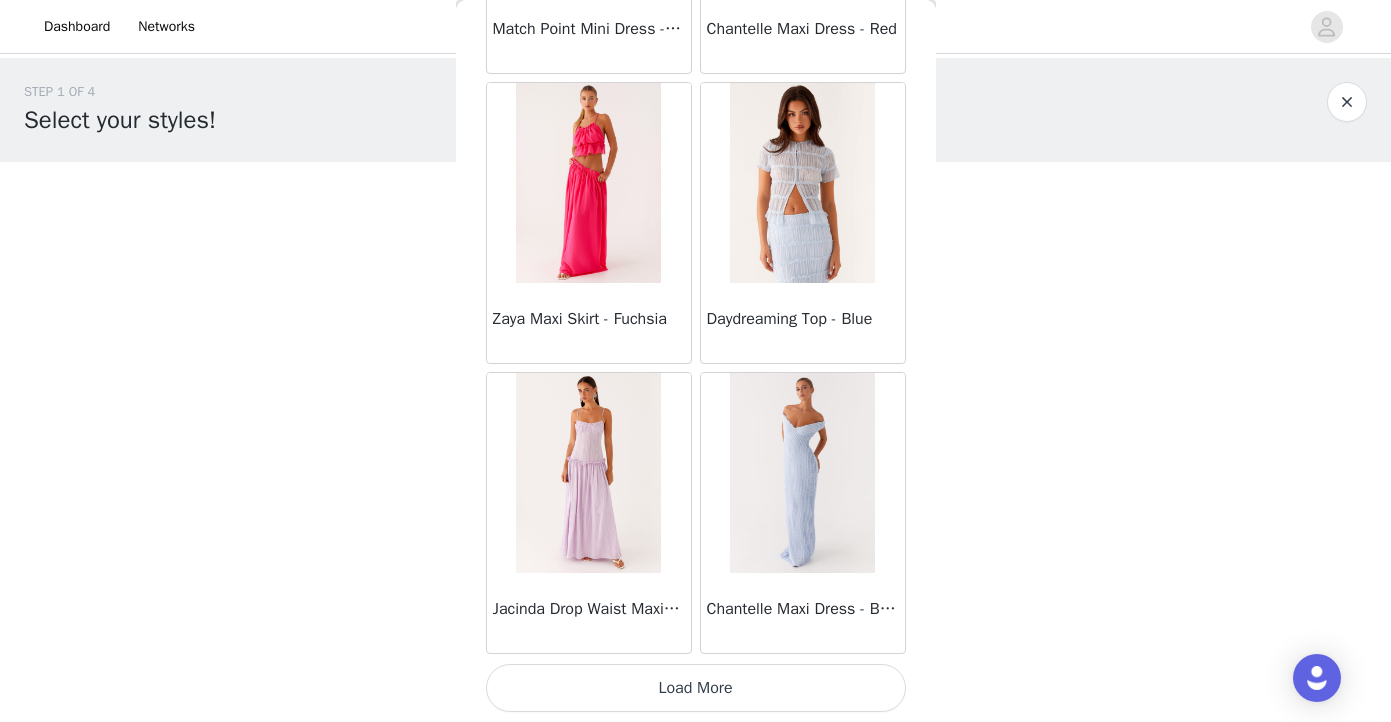 click on "Load More" at bounding box center (696, 688) 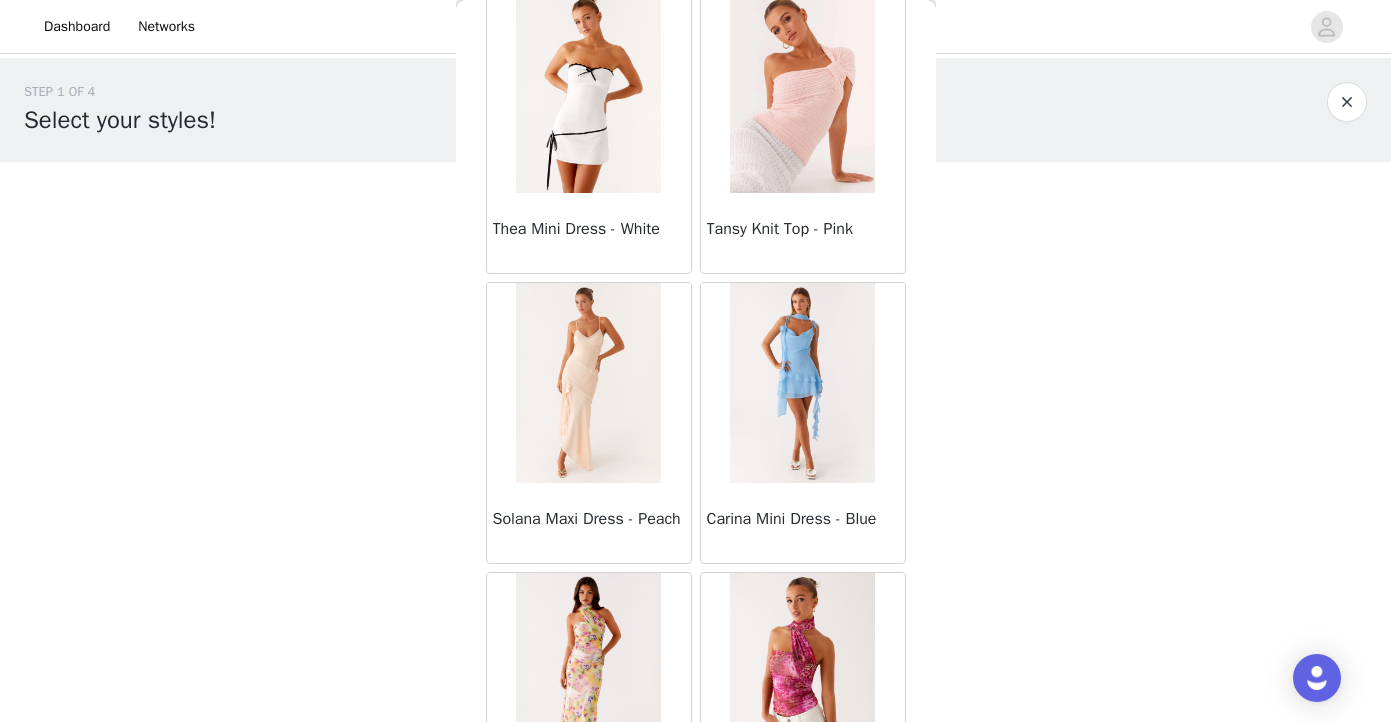 scroll, scrollTop: 66138, scrollLeft: 0, axis: vertical 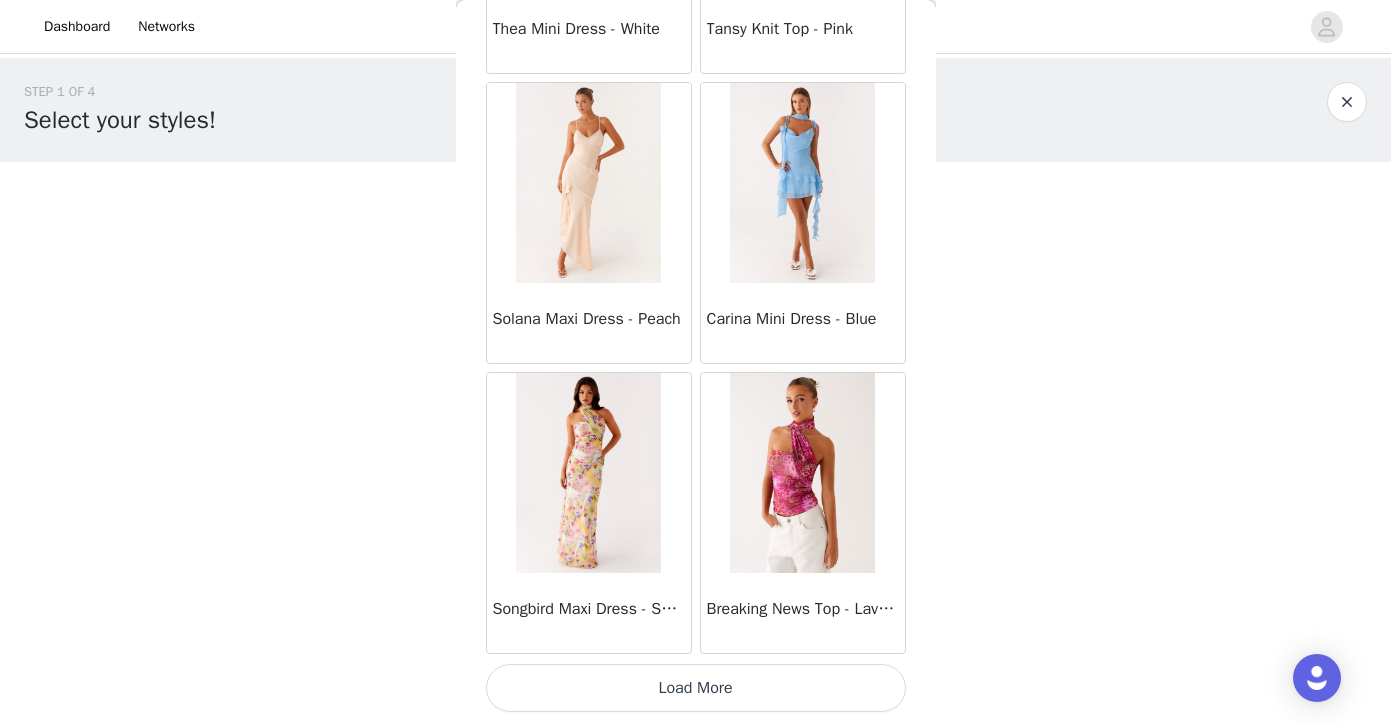 click on "Load More" at bounding box center (696, 688) 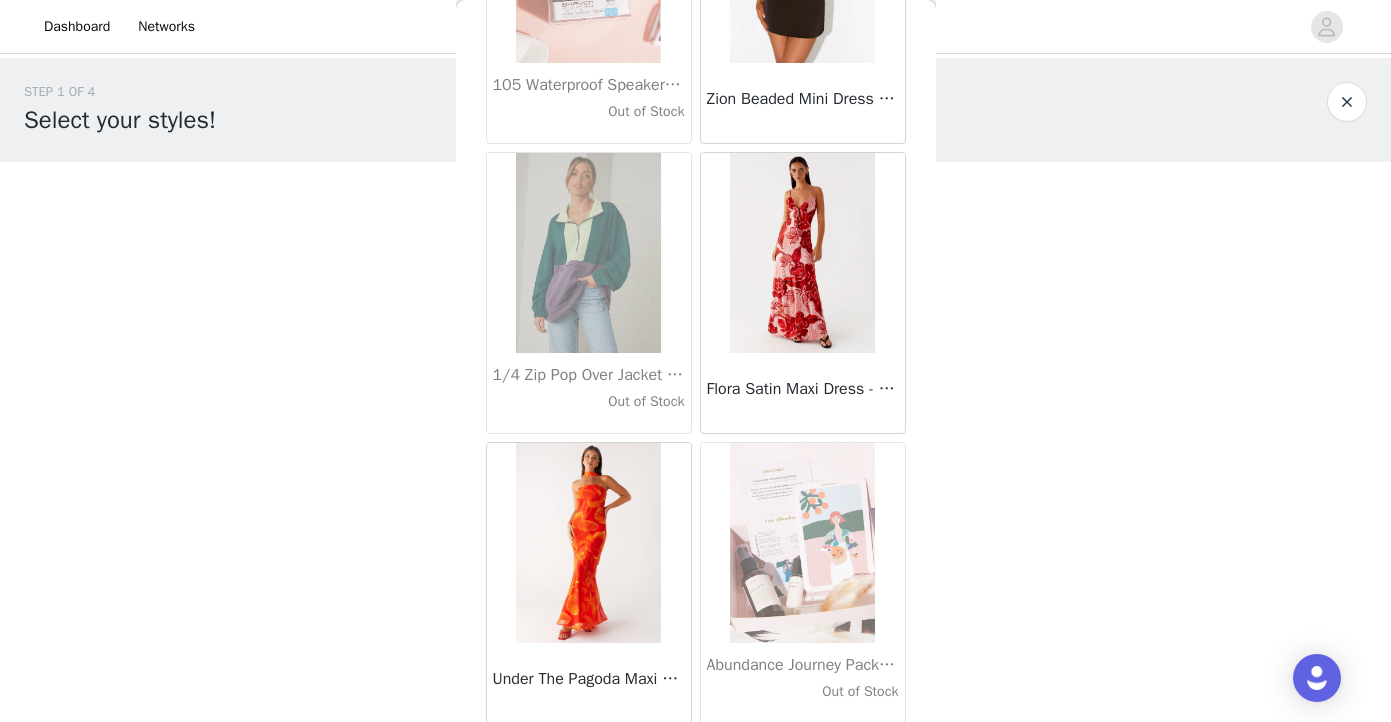 scroll, scrollTop: 69038, scrollLeft: 0, axis: vertical 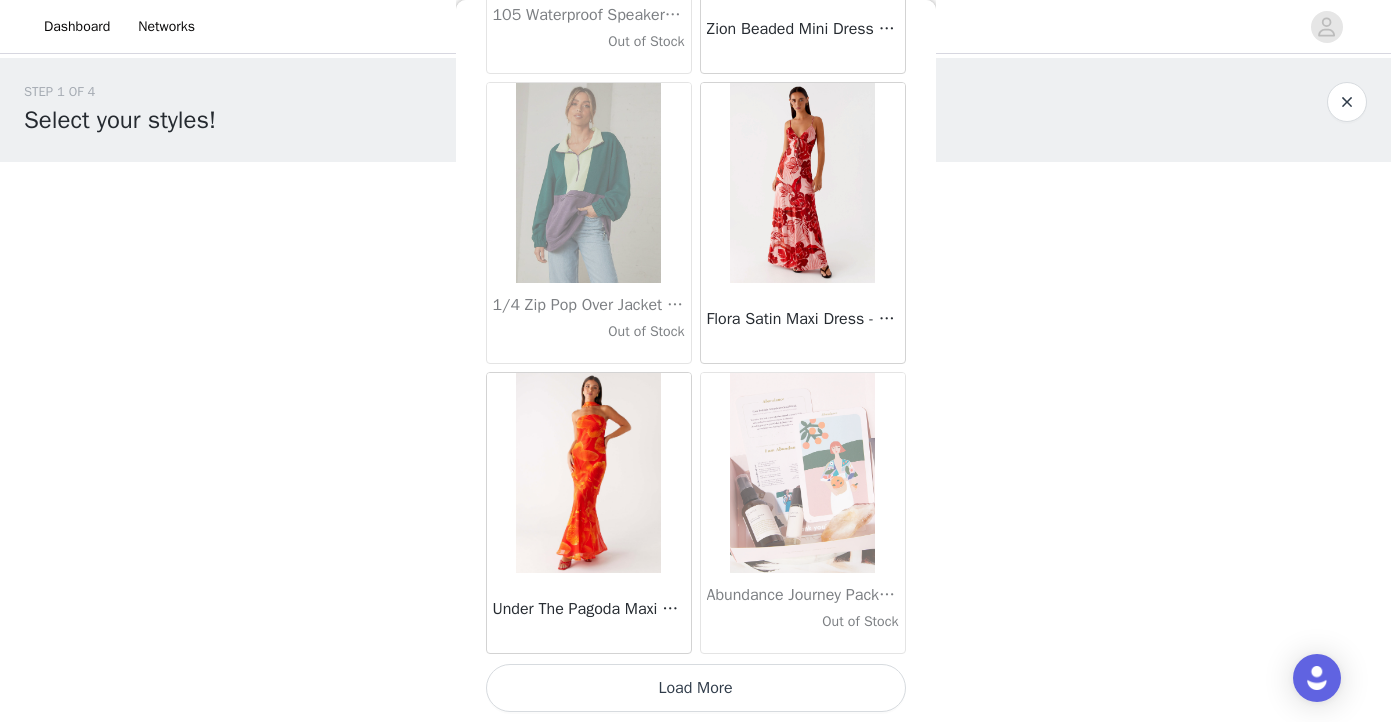 click on "Load More" at bounding box center (696, 688) 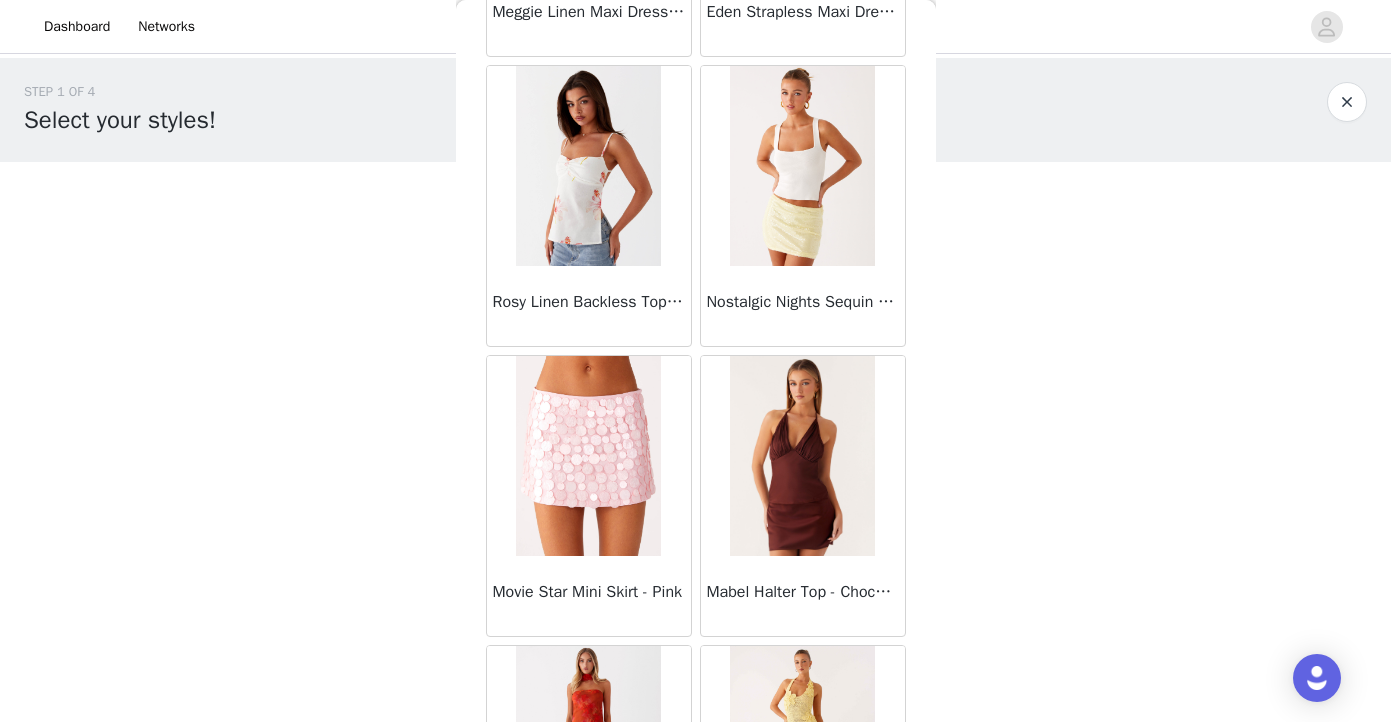 scroll, scrollTop: 70498, scrollLeft: 0, axis: vertical 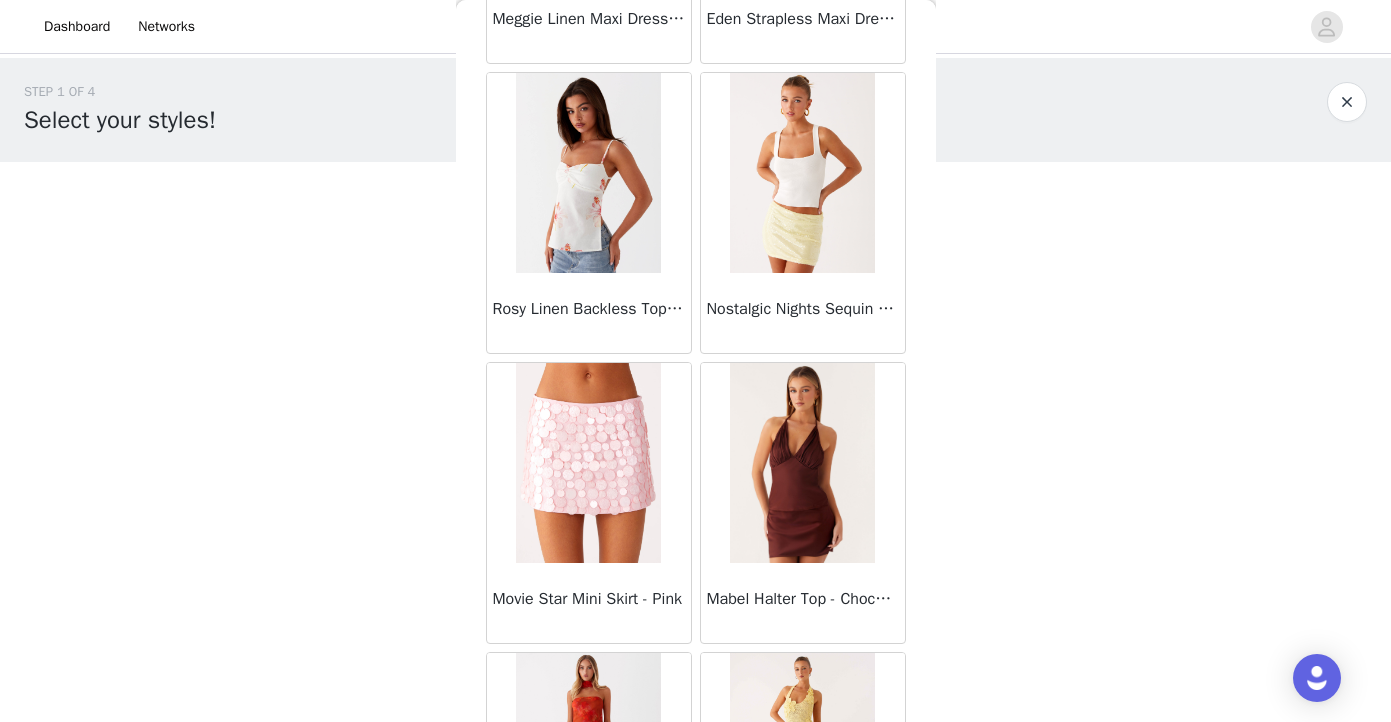 click at bounding box center (802, 173) 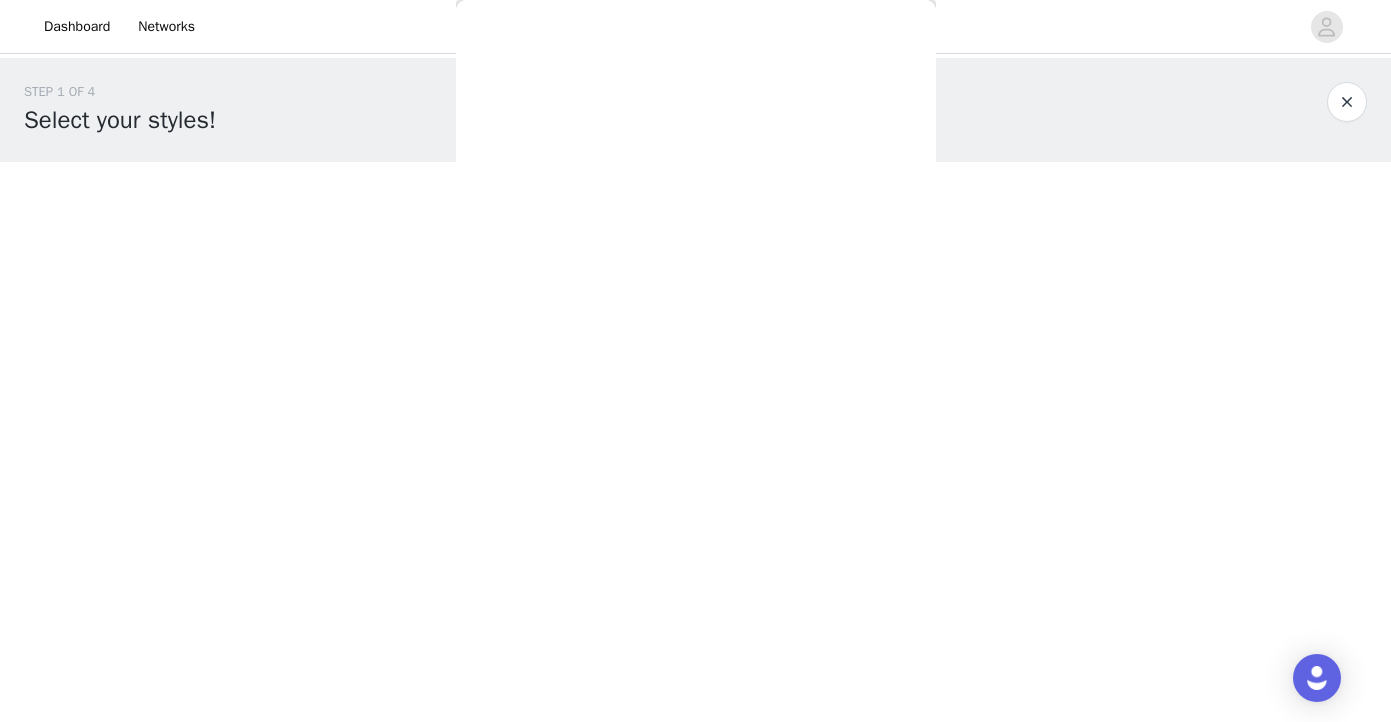 scroll, scrollTop: 380, scrollLeft: 0, axis: vertical 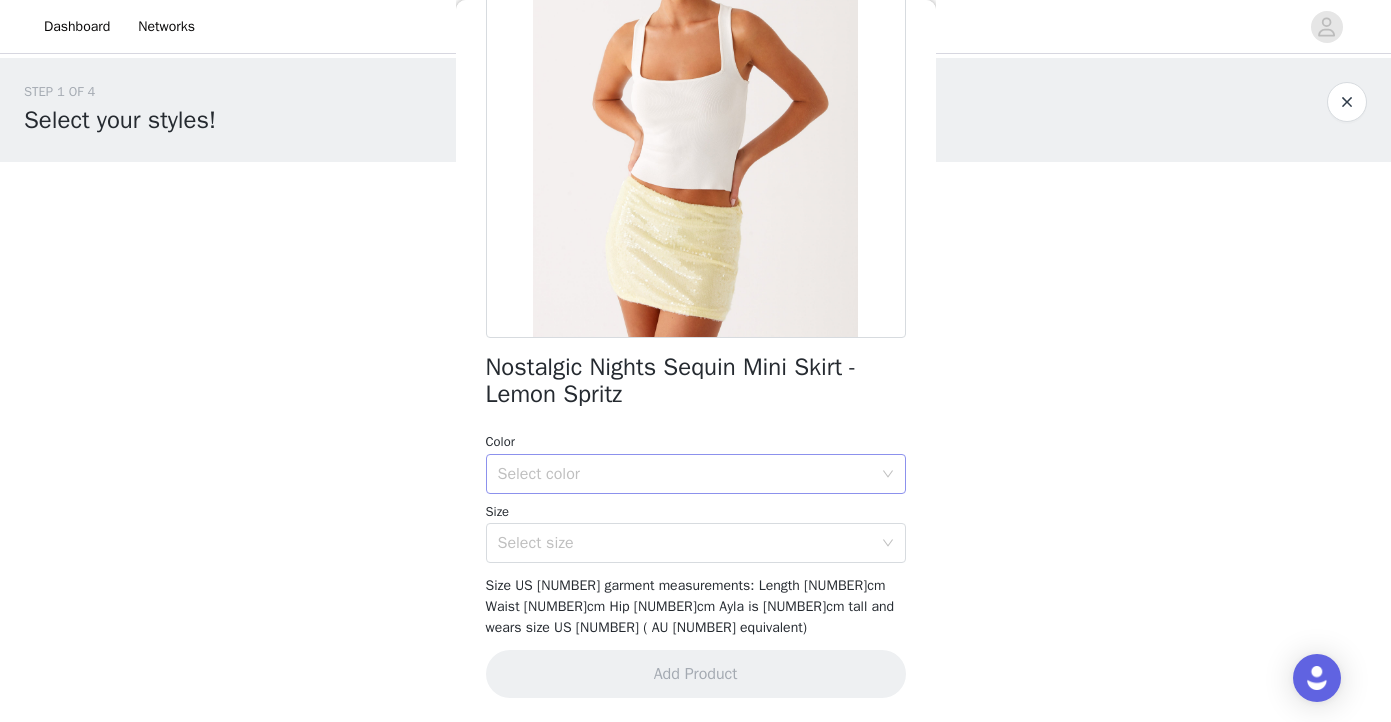 click on "Select color" at bounding box center (689, 474) 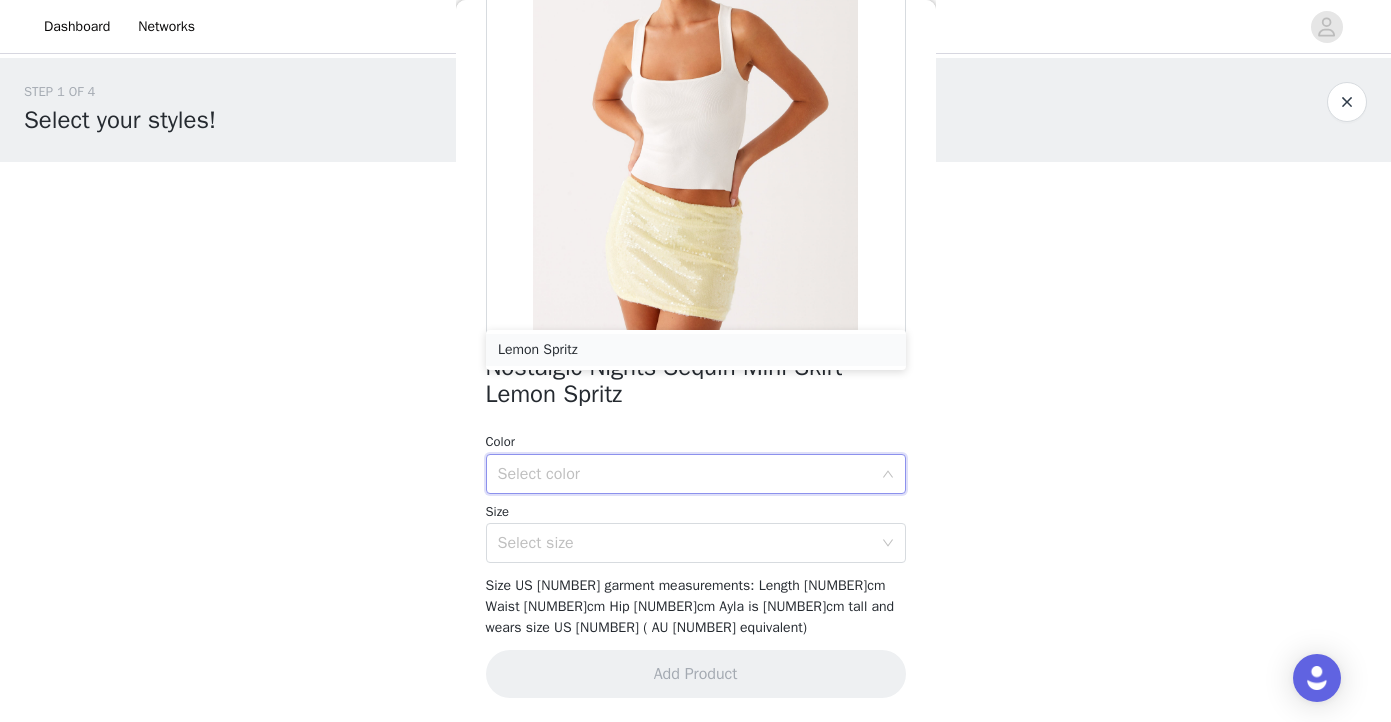 click on "Lemon Spritz" at bounding box center [696, 350] 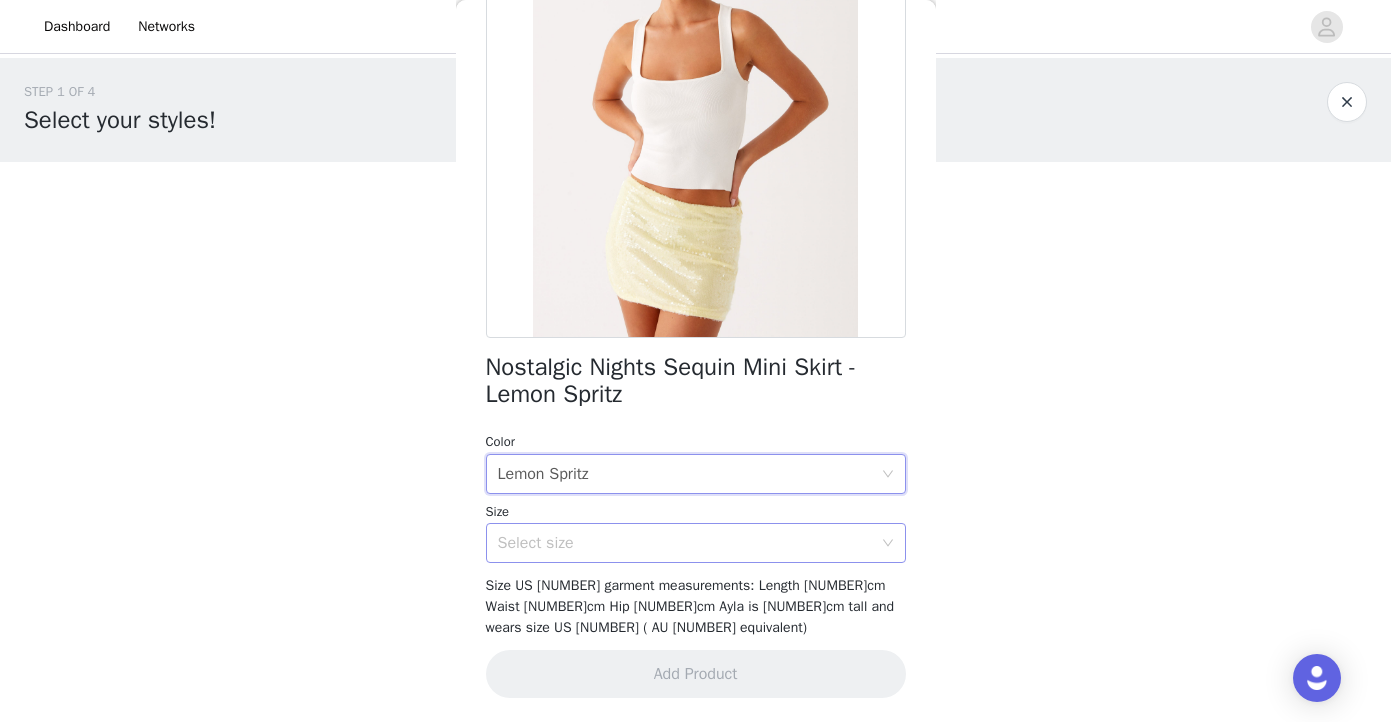 click on "Select size" at bounding box center (685, 543) 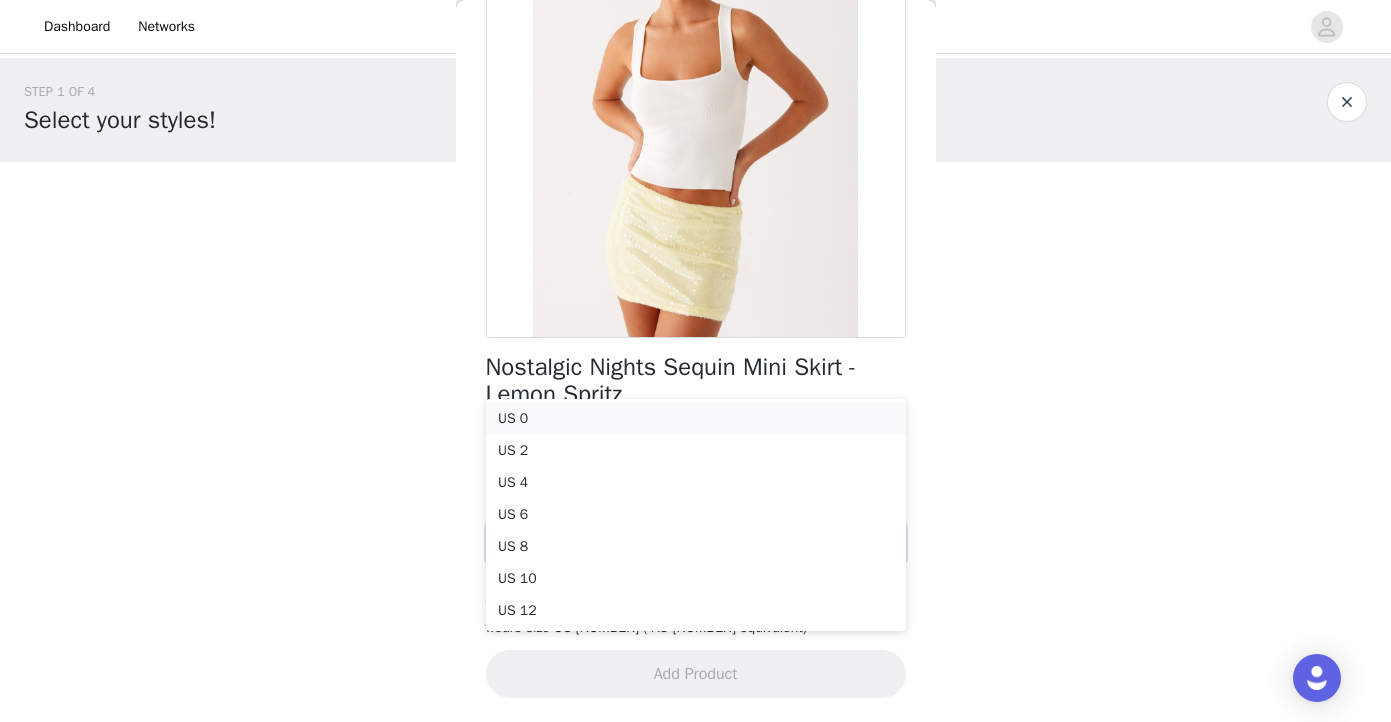 click on "US 0" at bounding box center (696, 419) 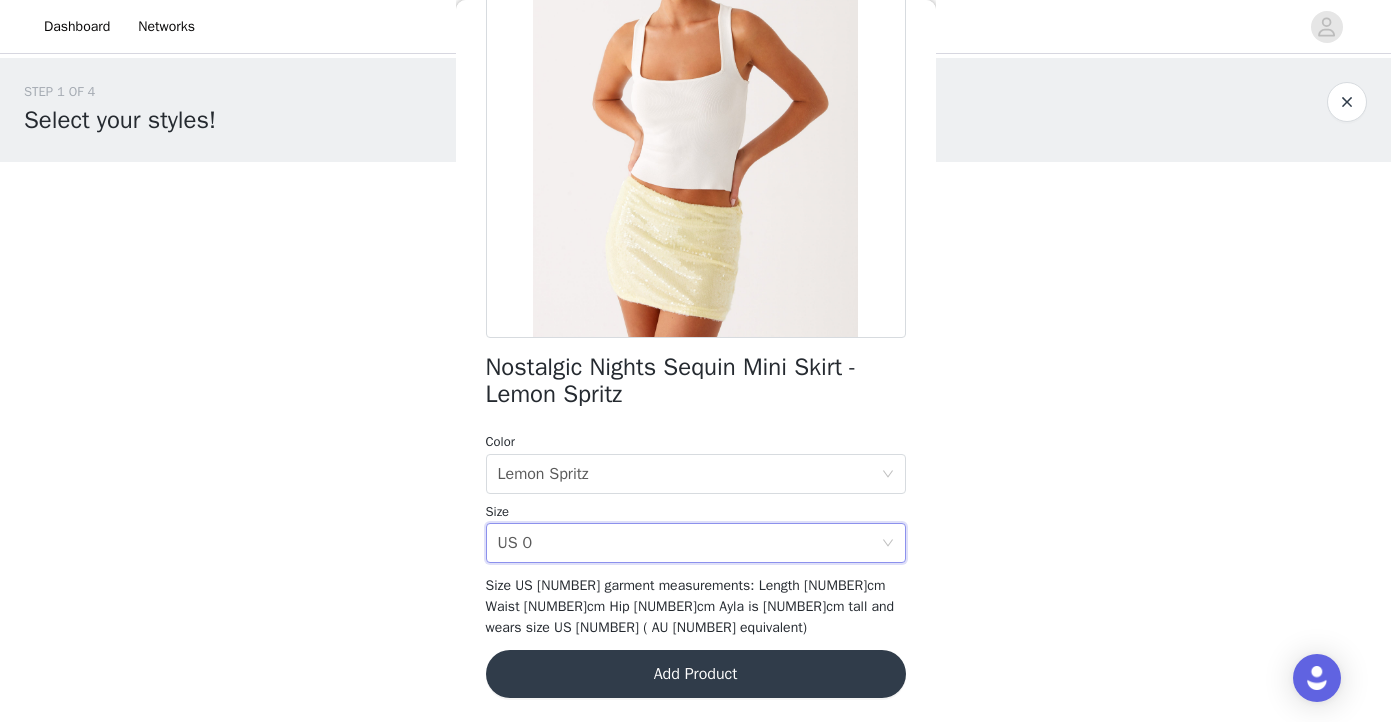 scroll, scrollTop: 380, scrollLeft: 0, axis: vertical 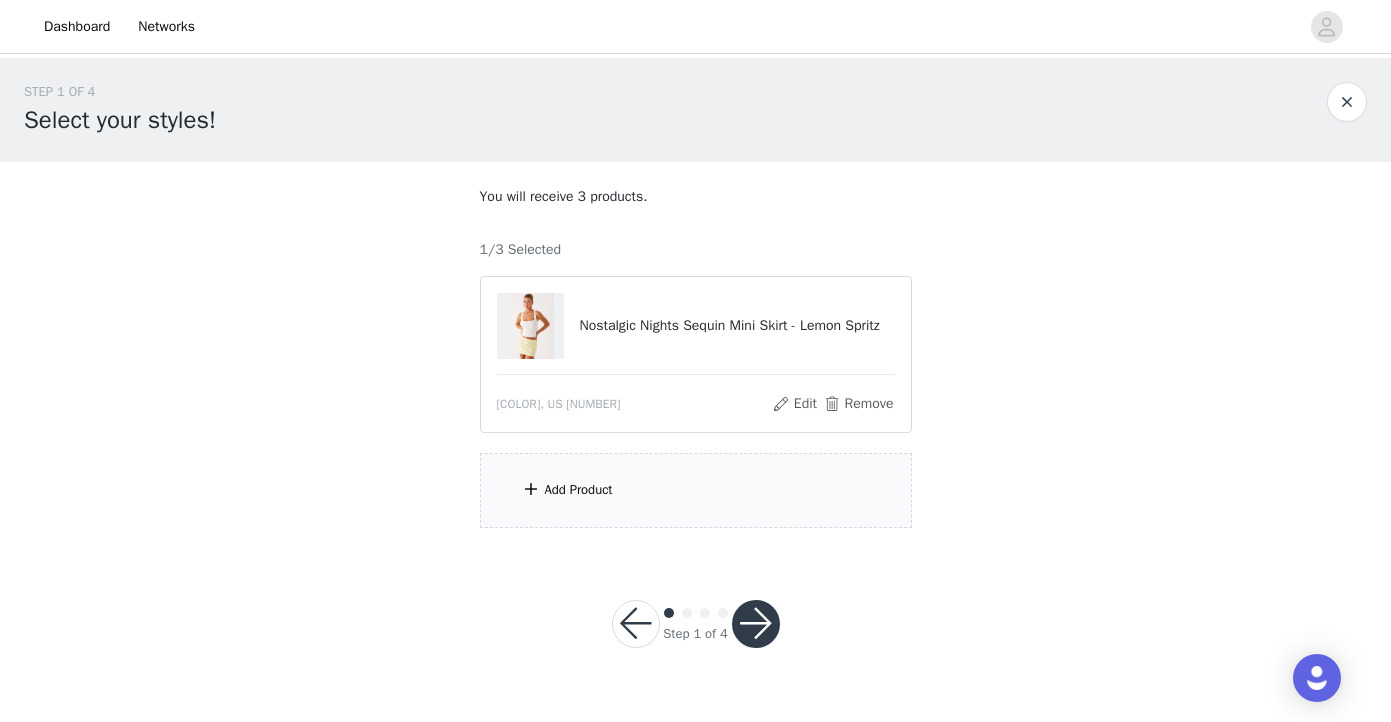 click on "Add Product" at bounding box center [579, 490] 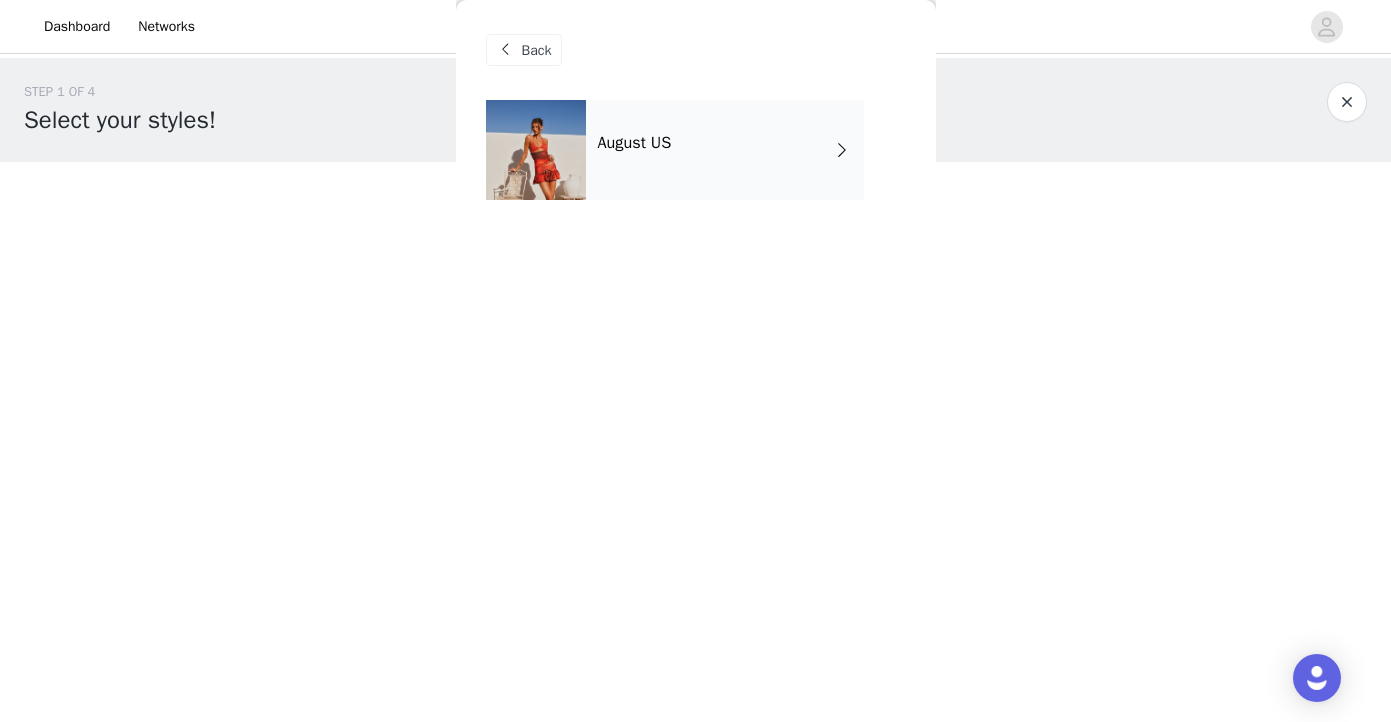 click on "August US" at bounding box center (725, 150) 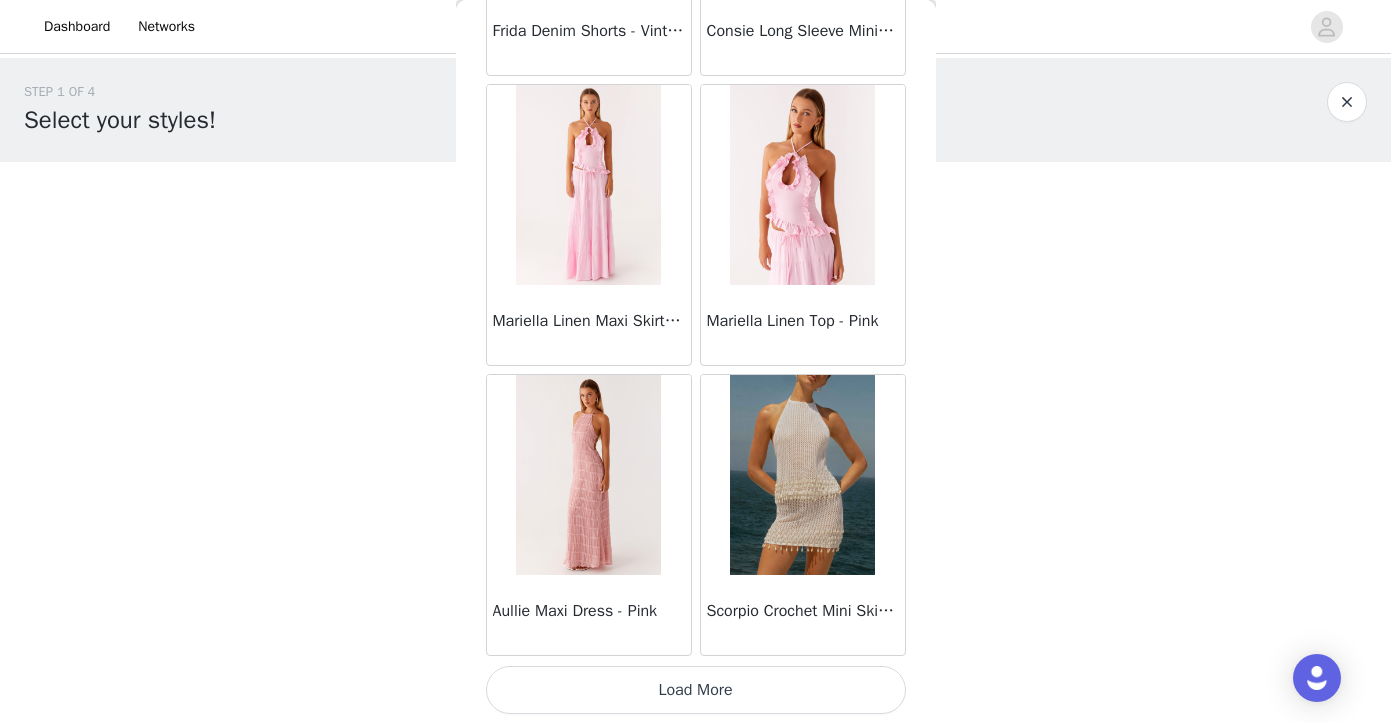 scroll, scrollTop: 2338, scrollLeft: 0, axis: vertical 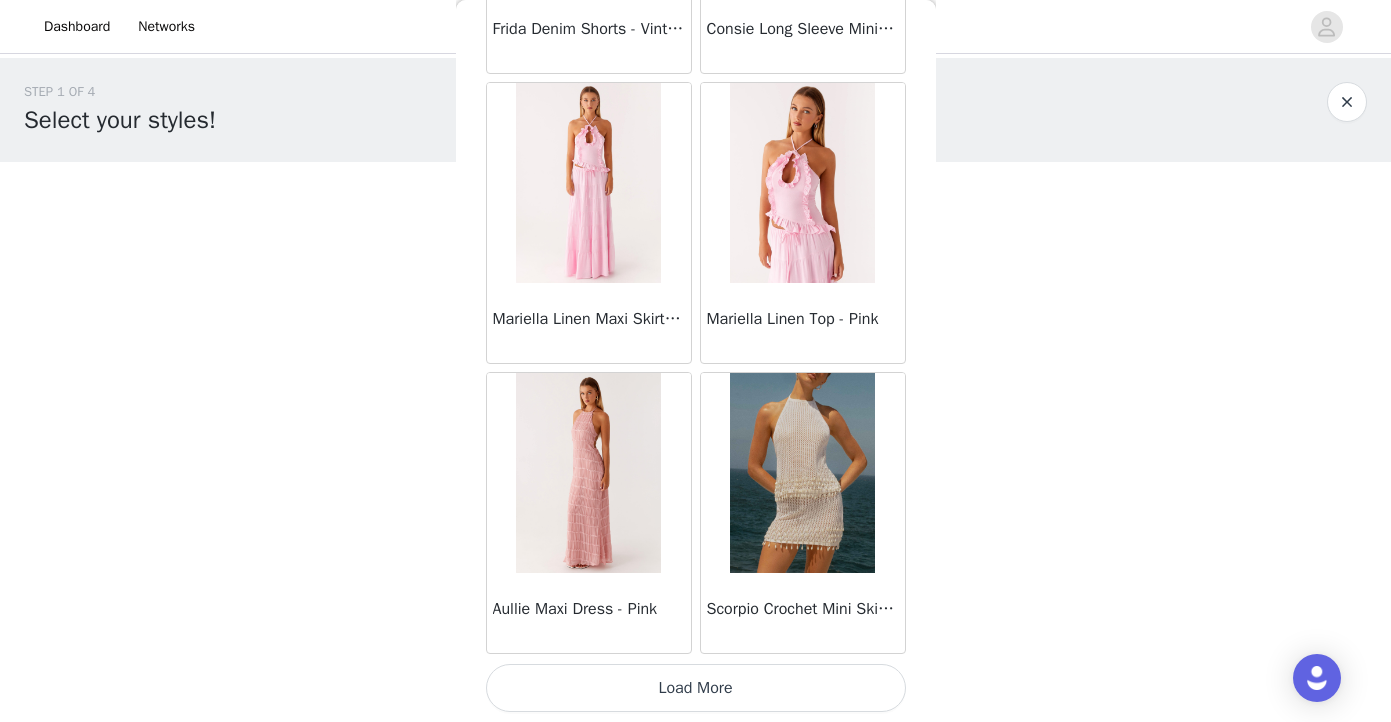click on "Load More" at bounding box center [696, 688] 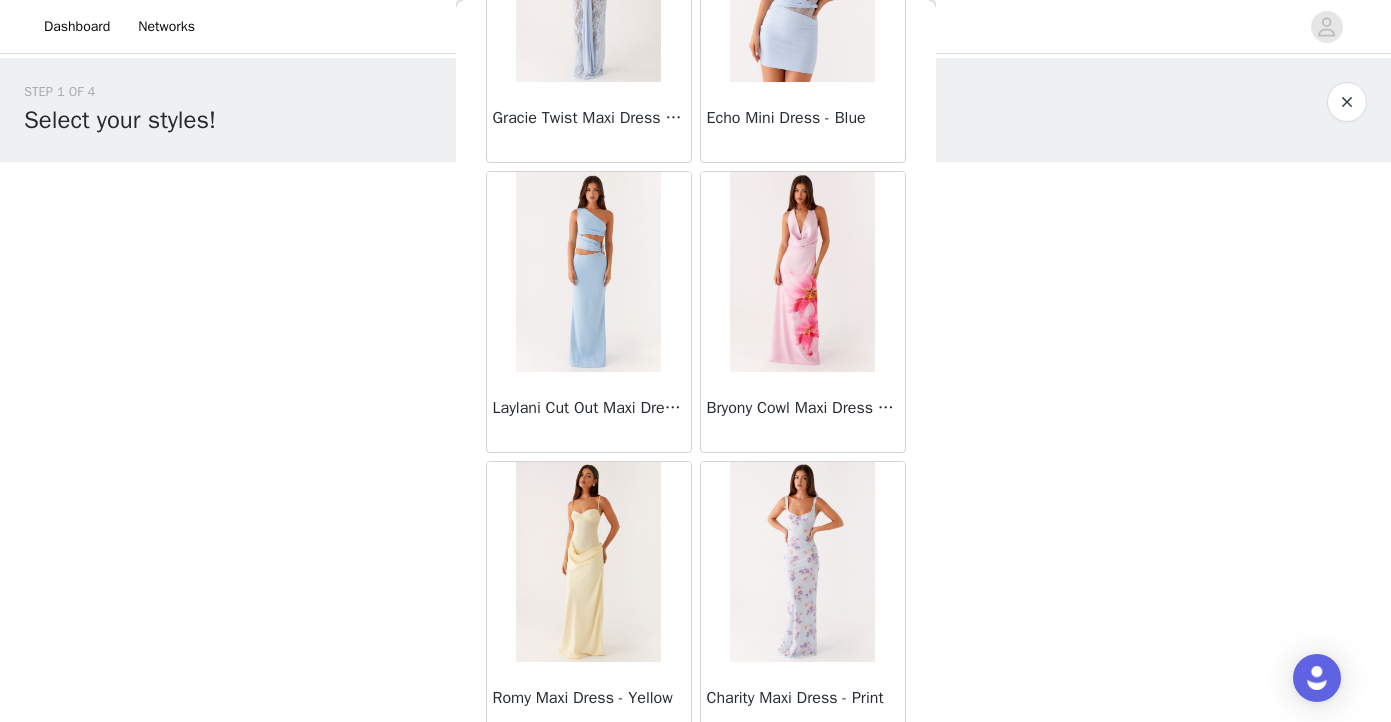 scroll, scrollTop: 5238, scrollLeft: 0, axis: vertical 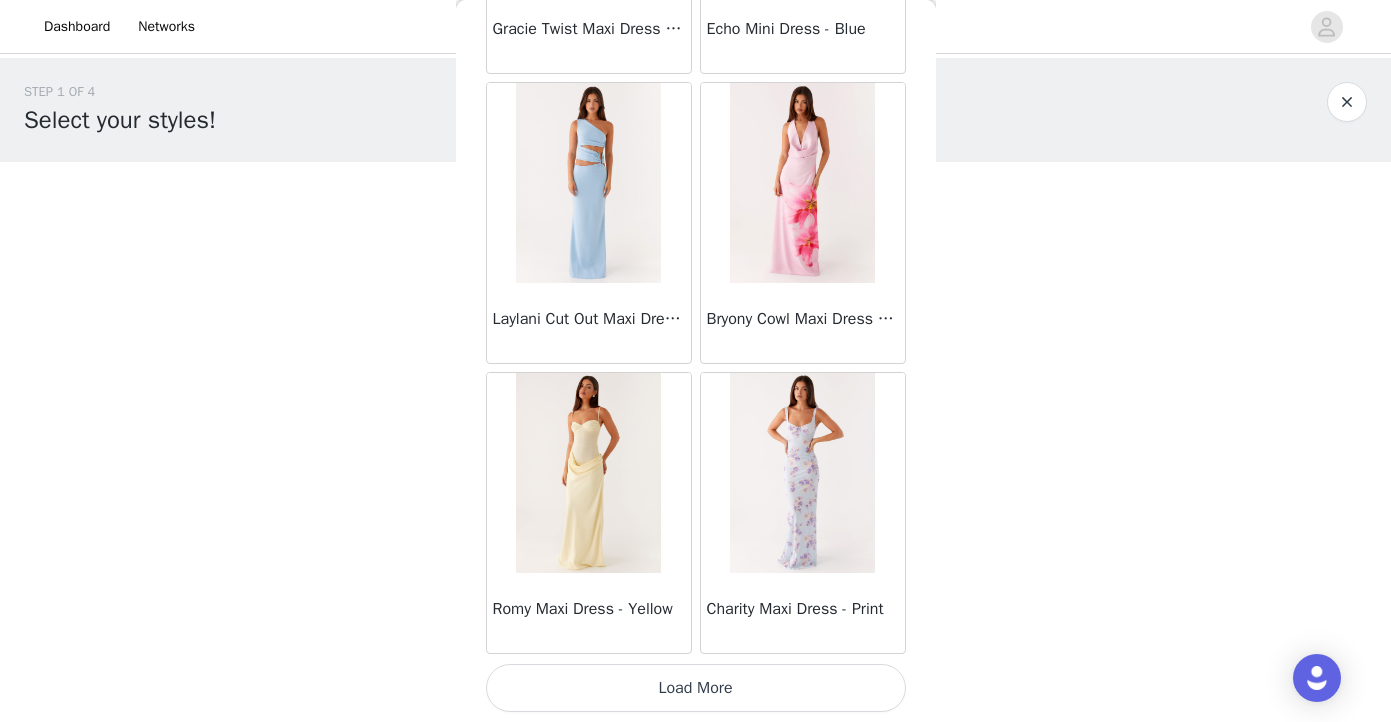 click on "Load More" at bounding box center [696, 688] 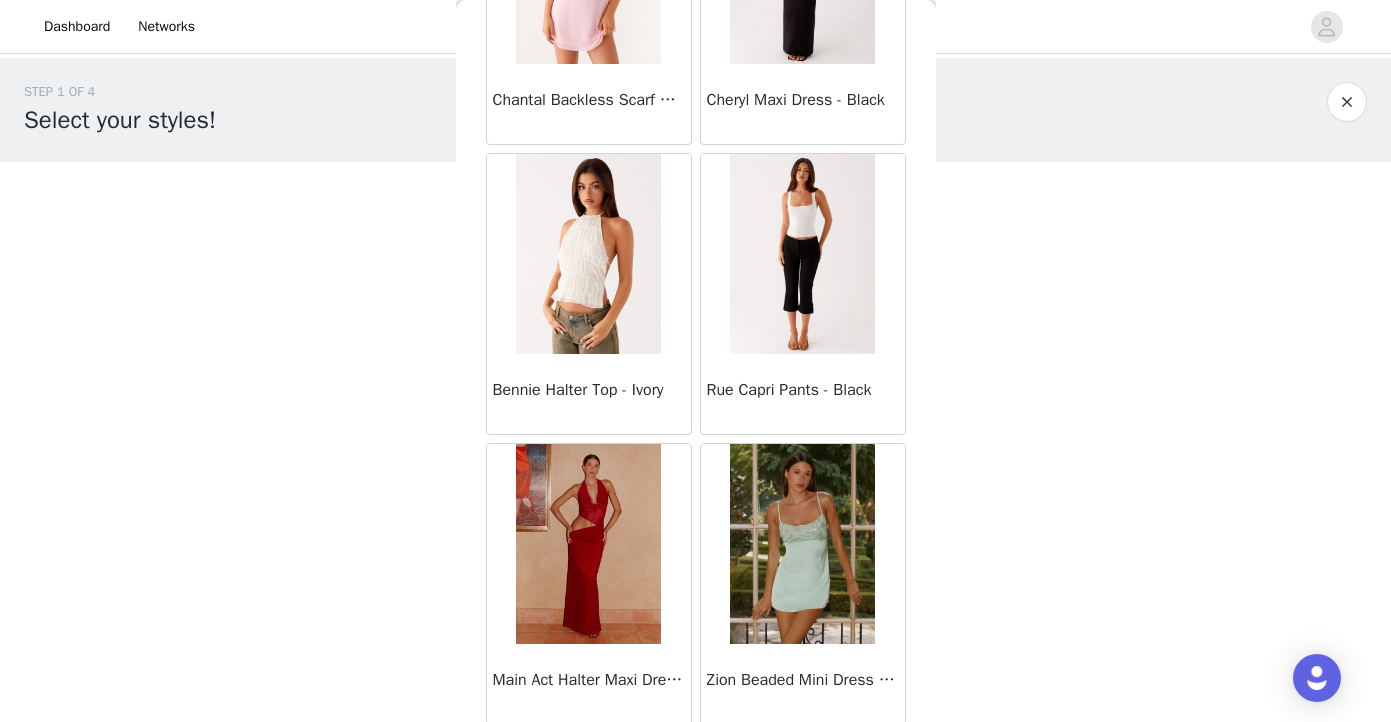 scroll, scrollTop: 8138, scrollLeft: 0, axis: vertical 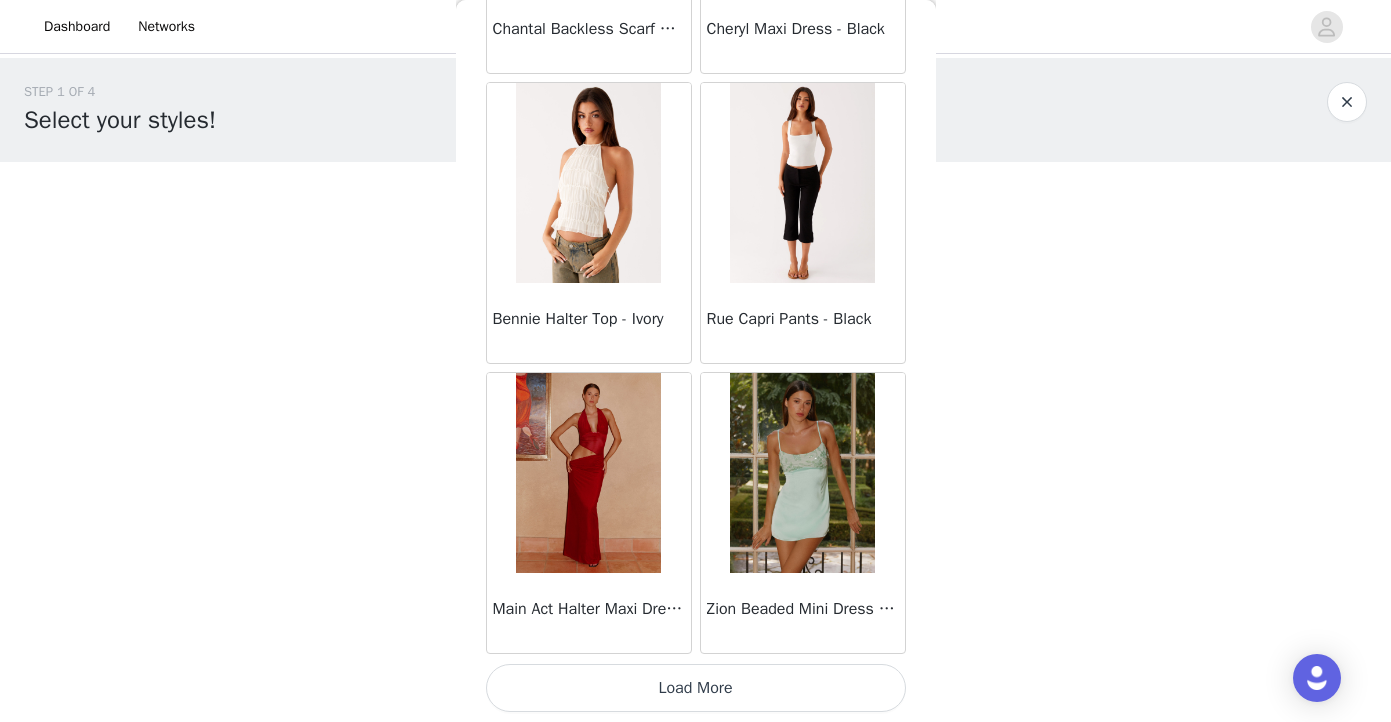 click on "Load More" at bounding box center [696, 688] 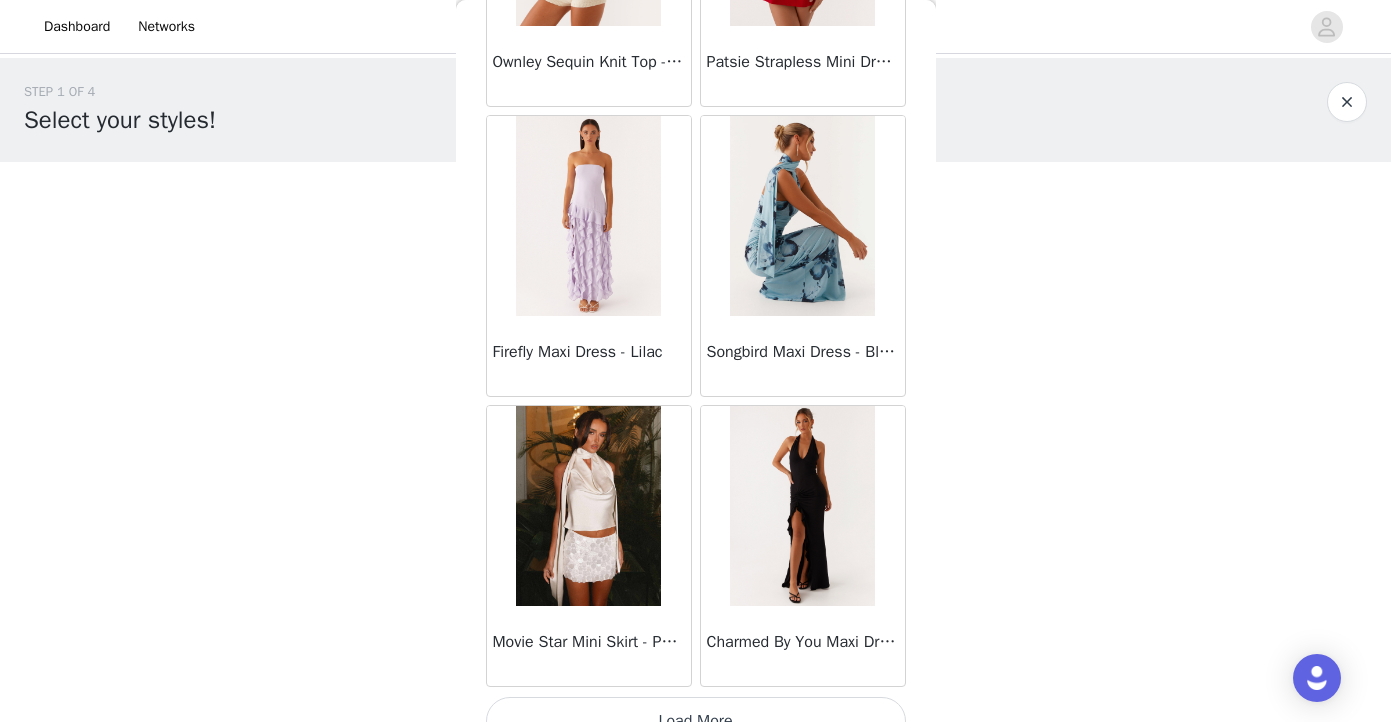 scroll, scrollTop: 11038, scrollLeft: 0, axis: vertical 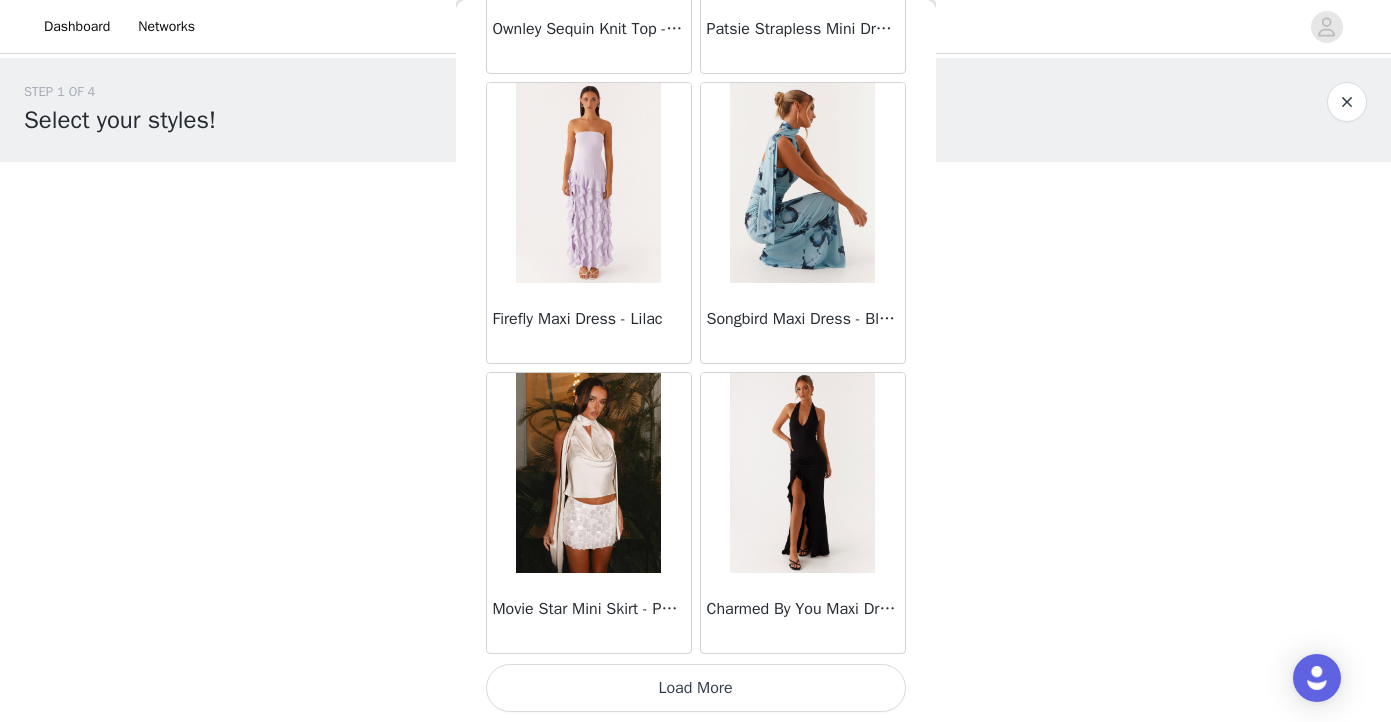 click on "Load More" at bounding box center [696, 688] 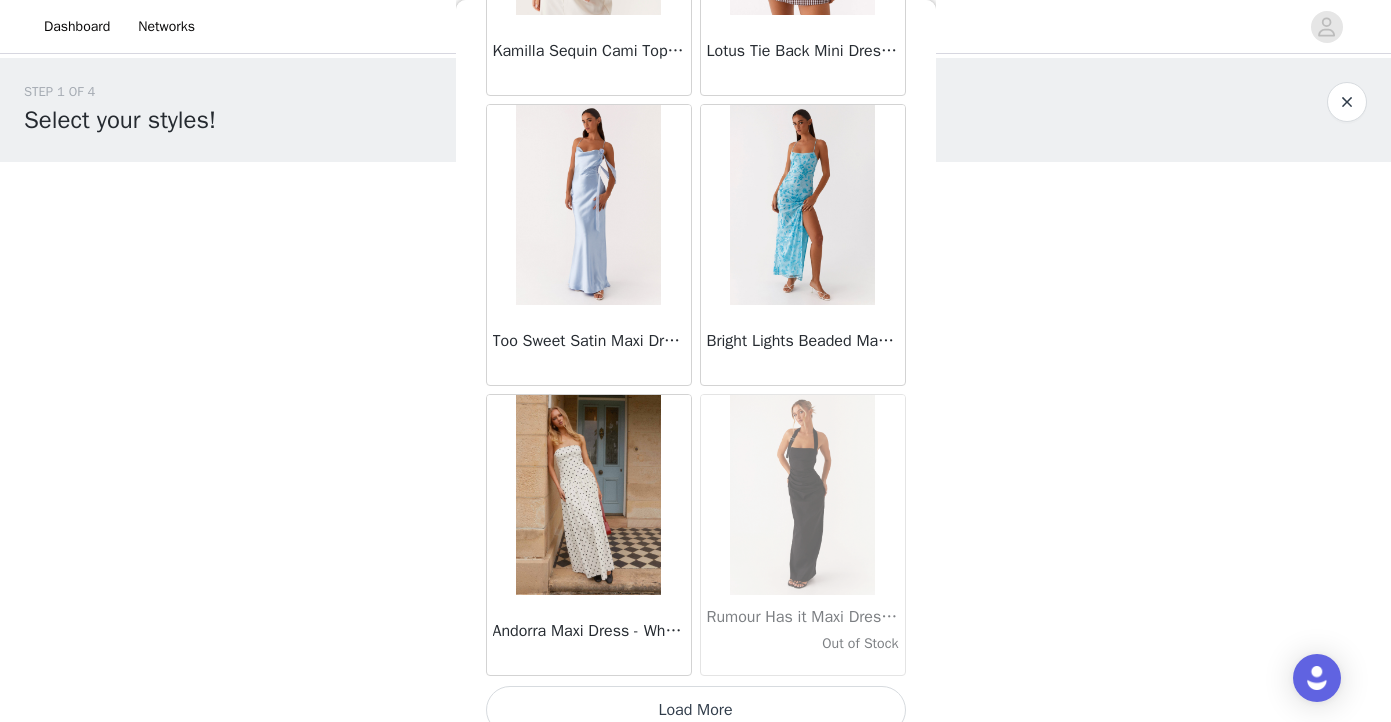 scroll, scrollTop: 13938, scrollLeft: 0, axis: vertical 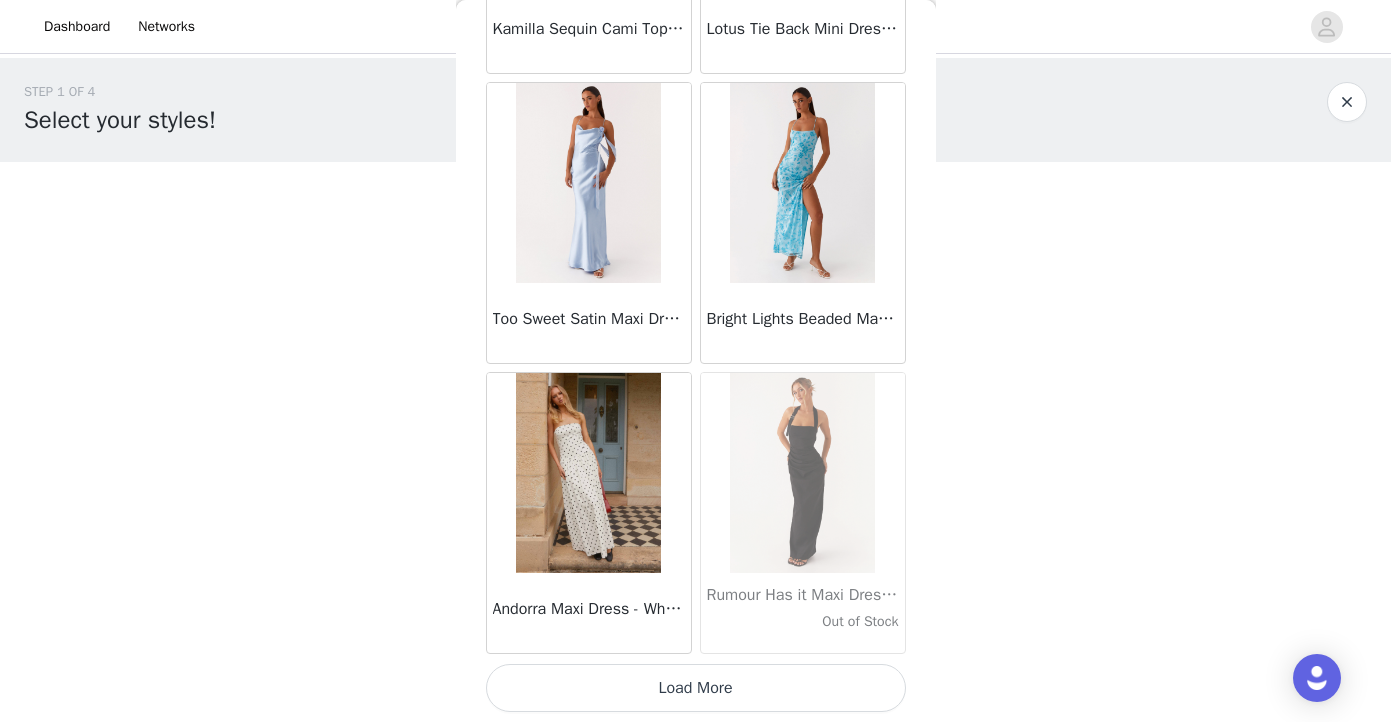 click on "Load More" at bounding box center (696, 688) 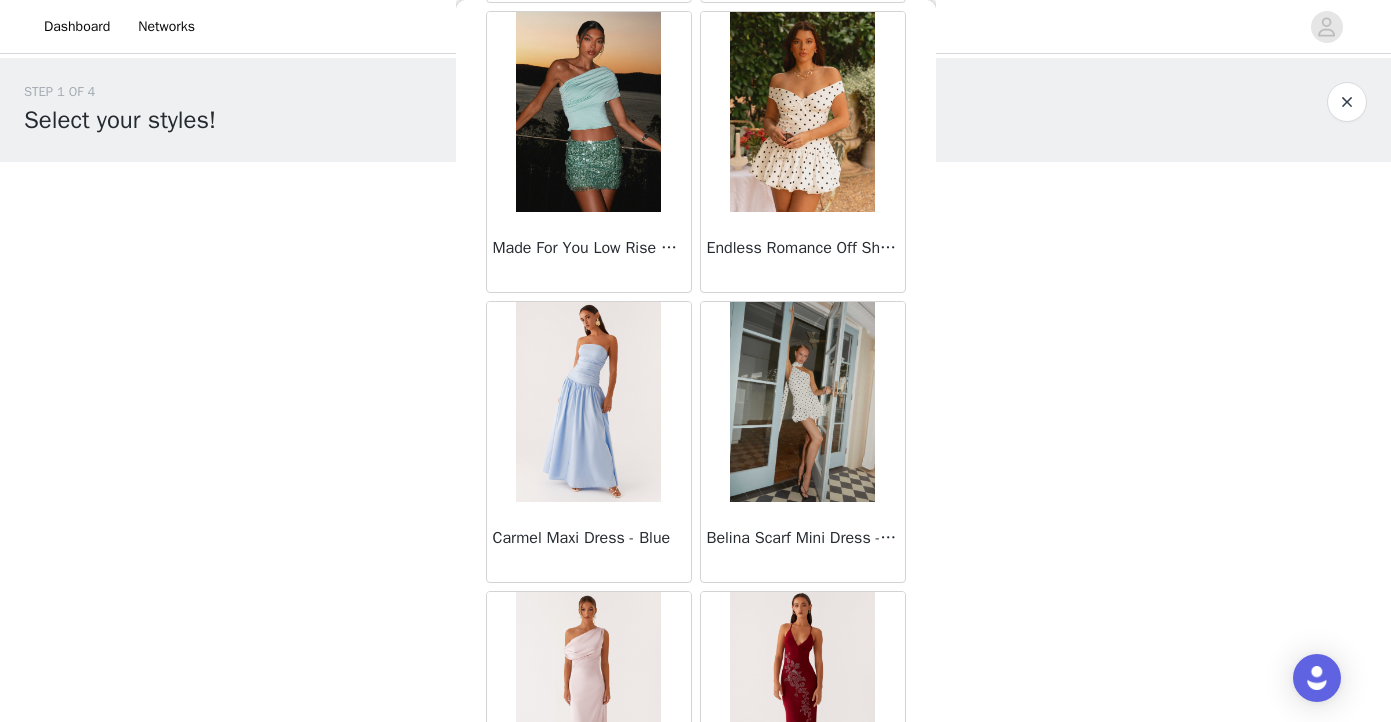 scroll, scrollTop: 16838, scrollLeft: 0, axis: vertical 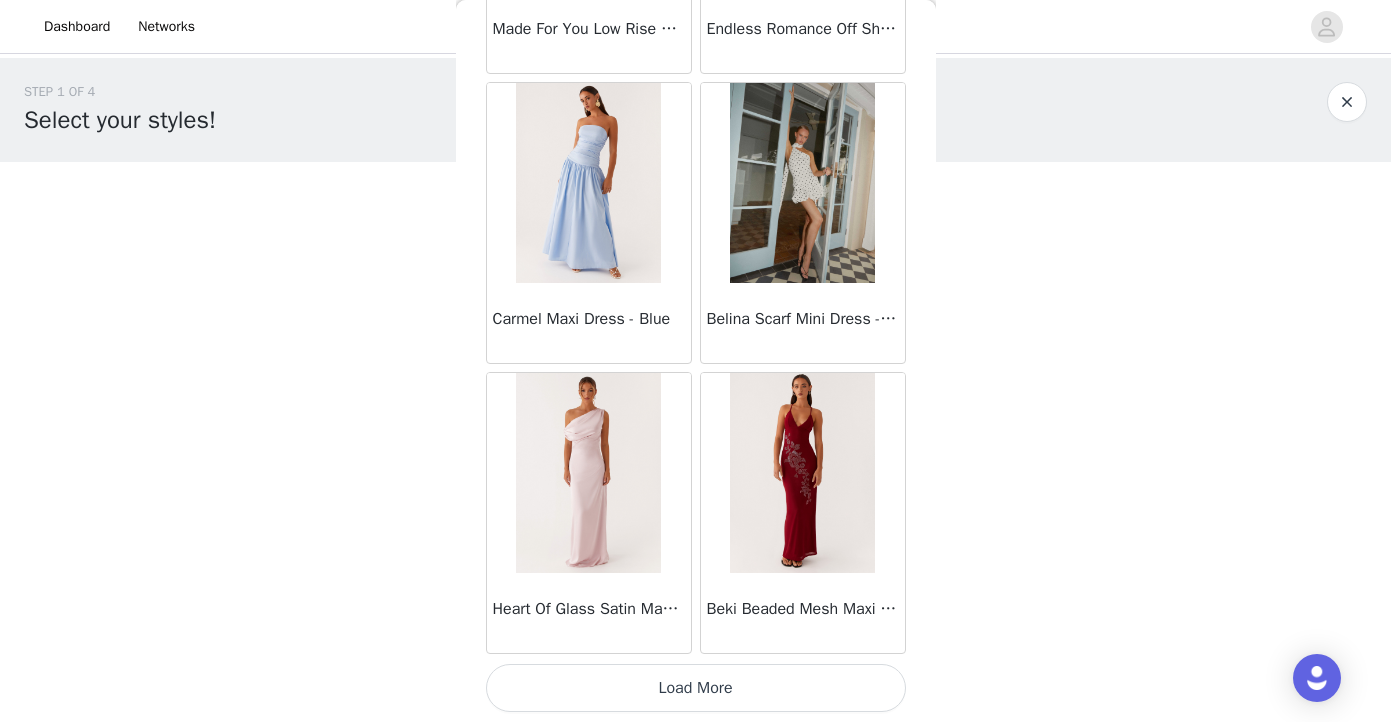 click on "Load More" at bounding box center (696, 688) 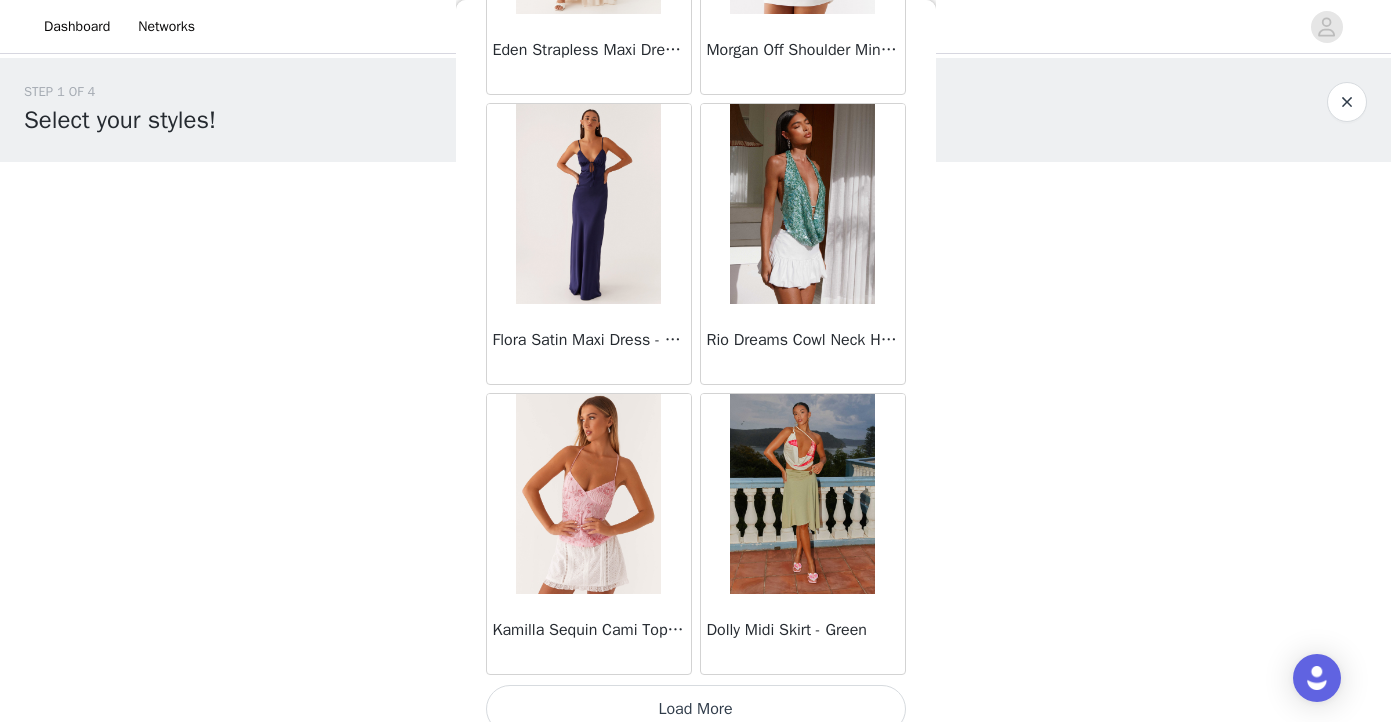 scroll, scrollTop: 19738, scrollLeft: 0, axis: vertical 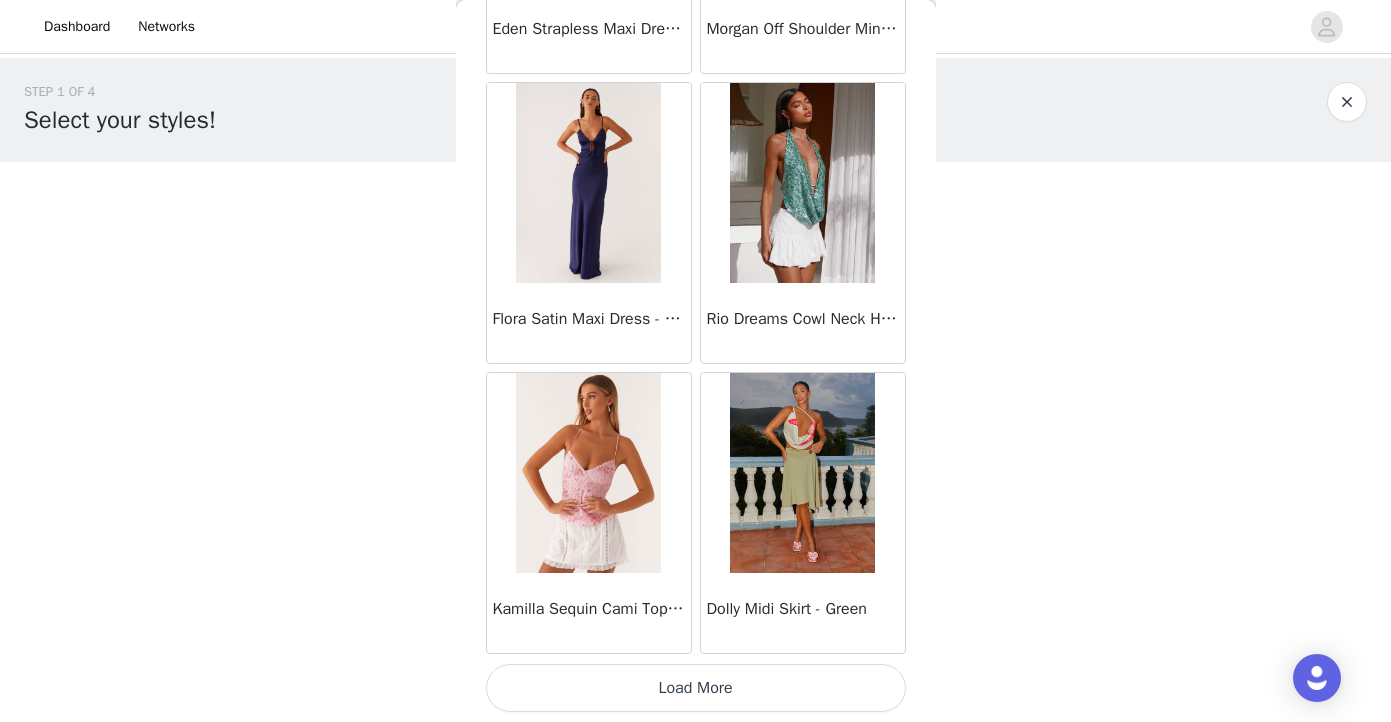 click on "Load More" at bounding box center [696, 688] 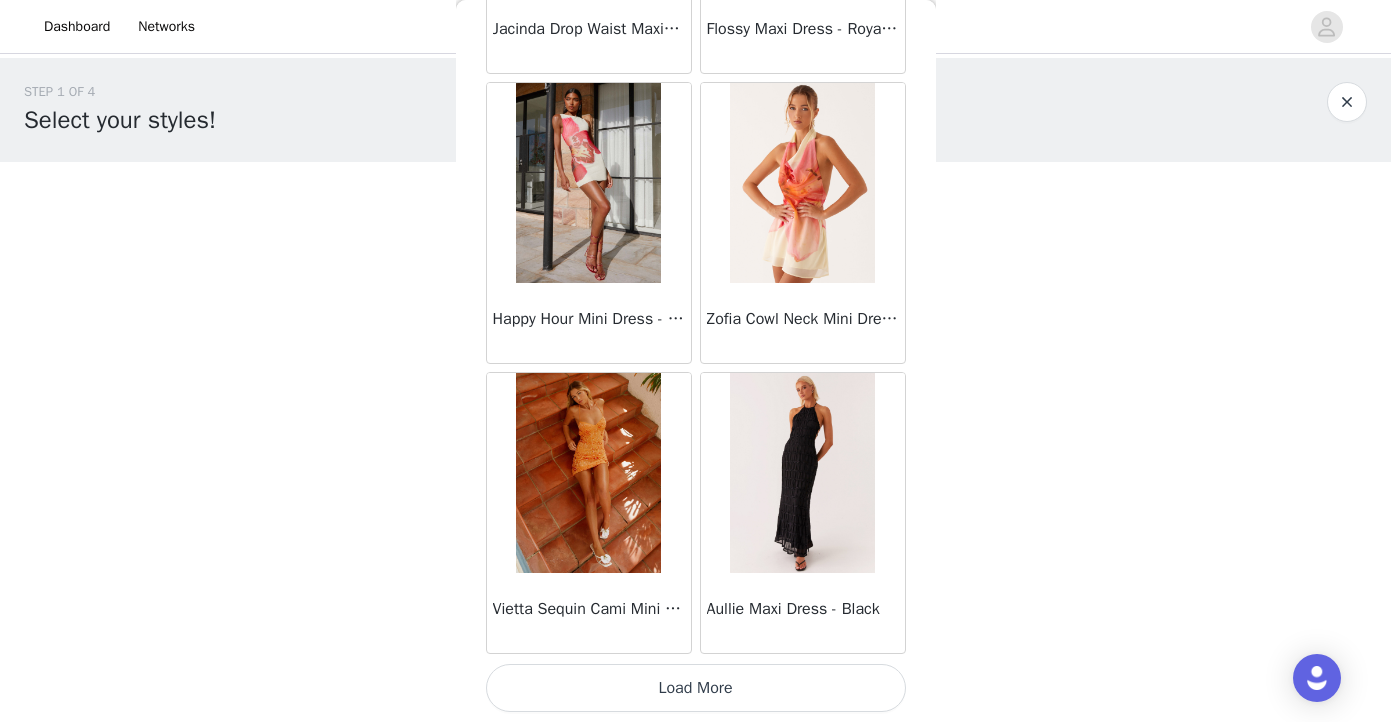 scroll, scrollTop: 22637, scrollLeft: 0, axis: vertical 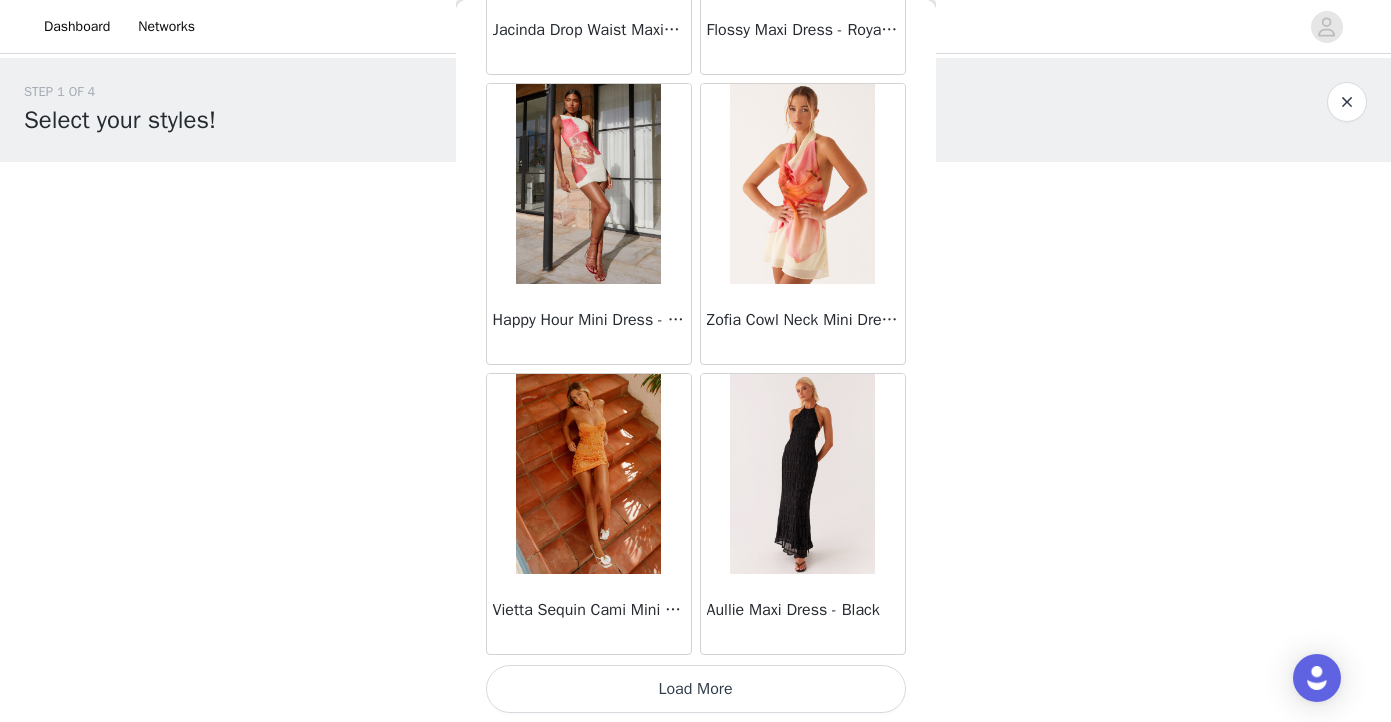 click on "Load More" at bounding box center [696, 689] 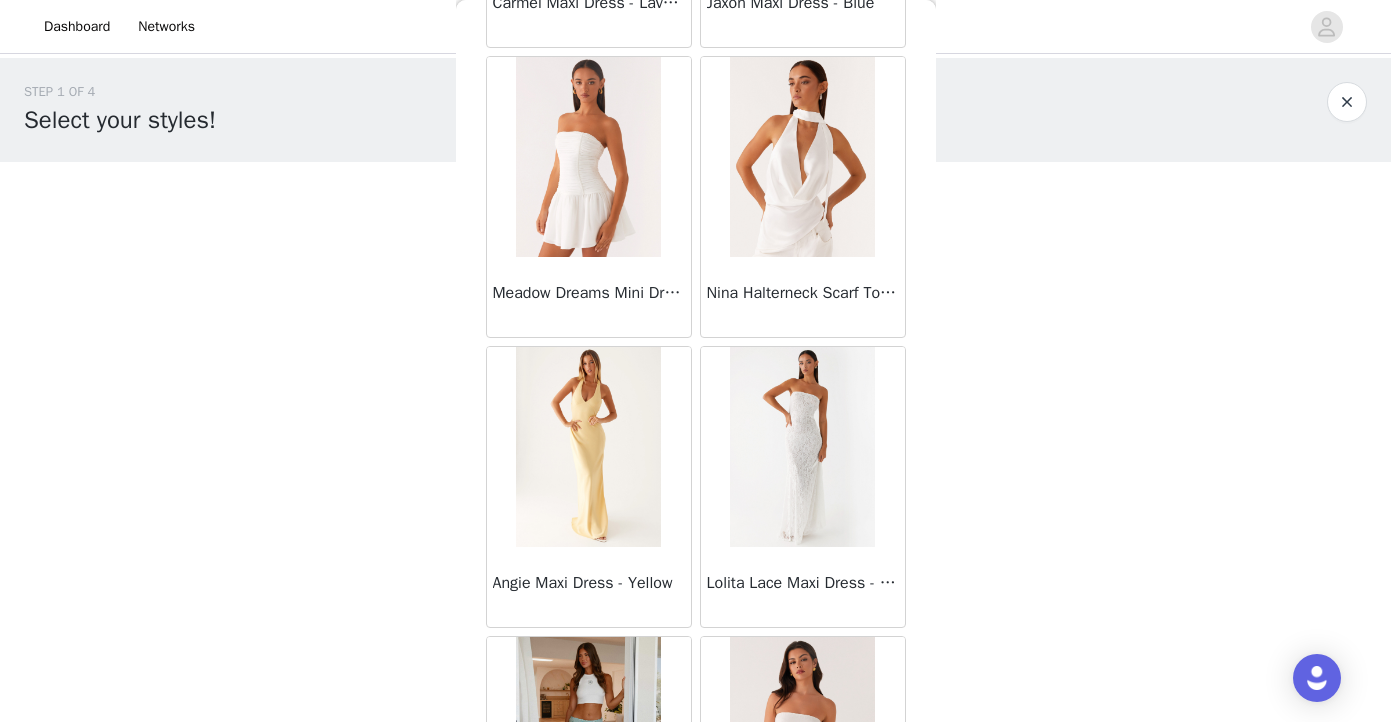 scroll, scrollTop: 25538, scrollLeft: 0, axis: vertical 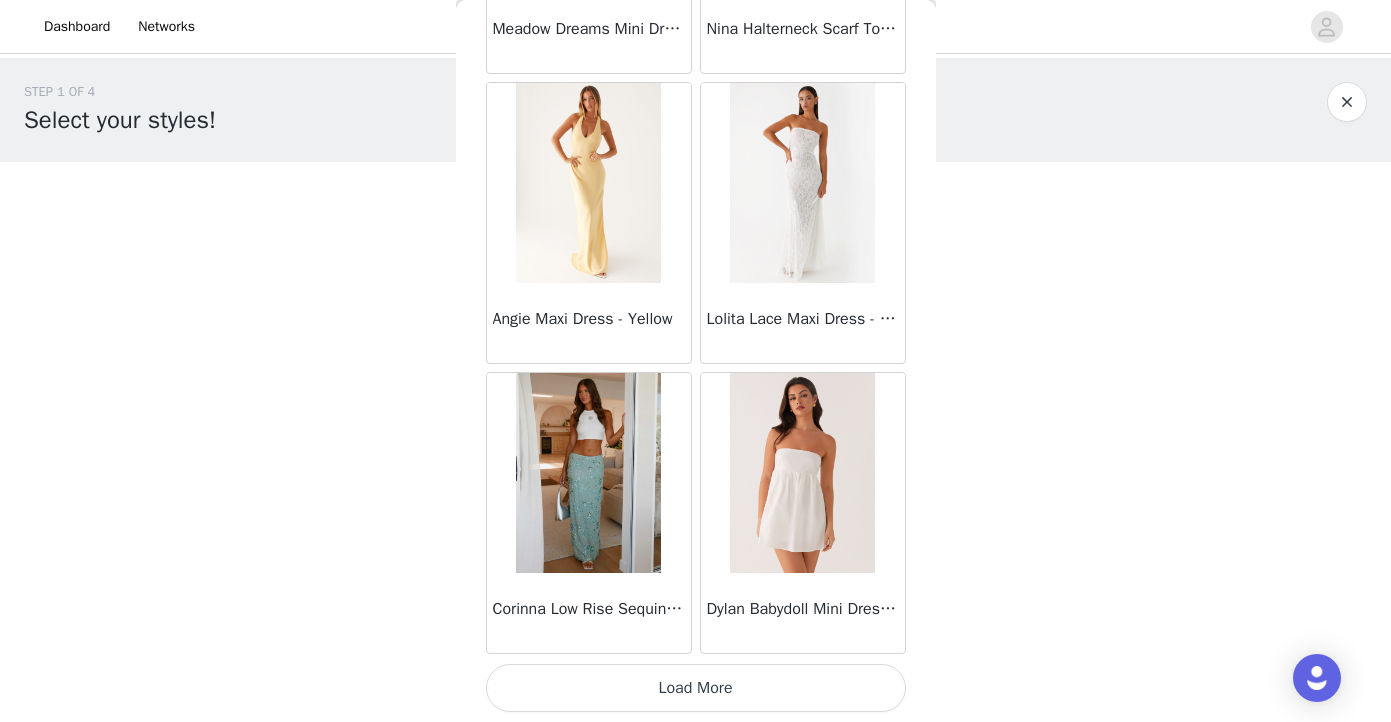click on "Load More" at bounding box center [696, 688] 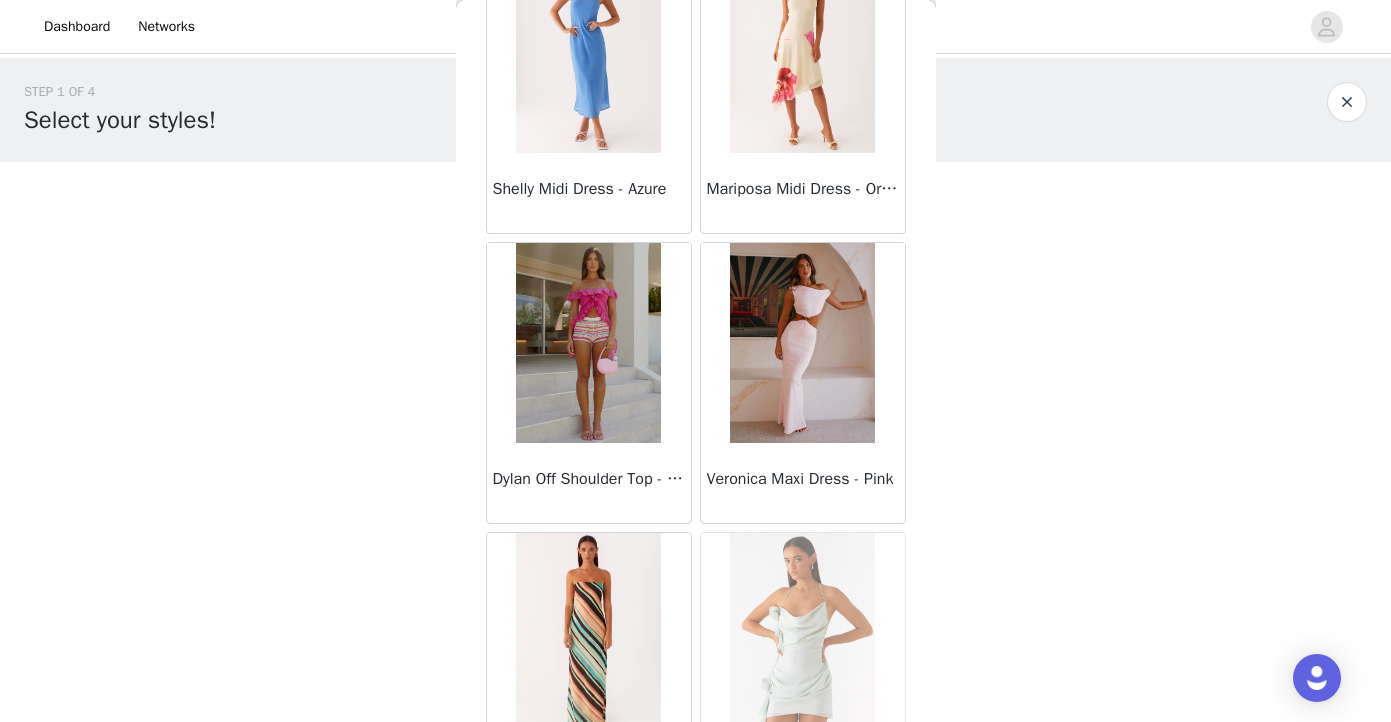 scroll, scrollTop: 28438, scrollLeft: 0, axis: vertical 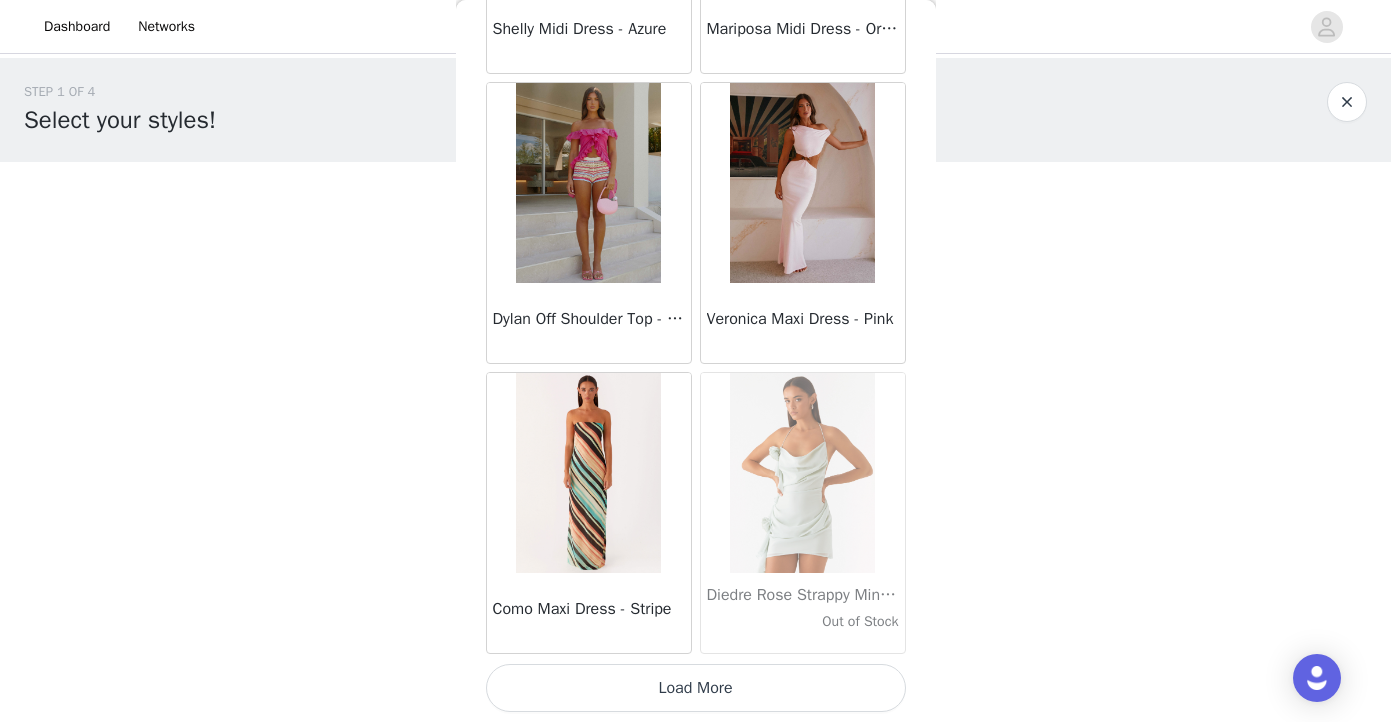 click on "Load More" at bounding box center [696, 688] 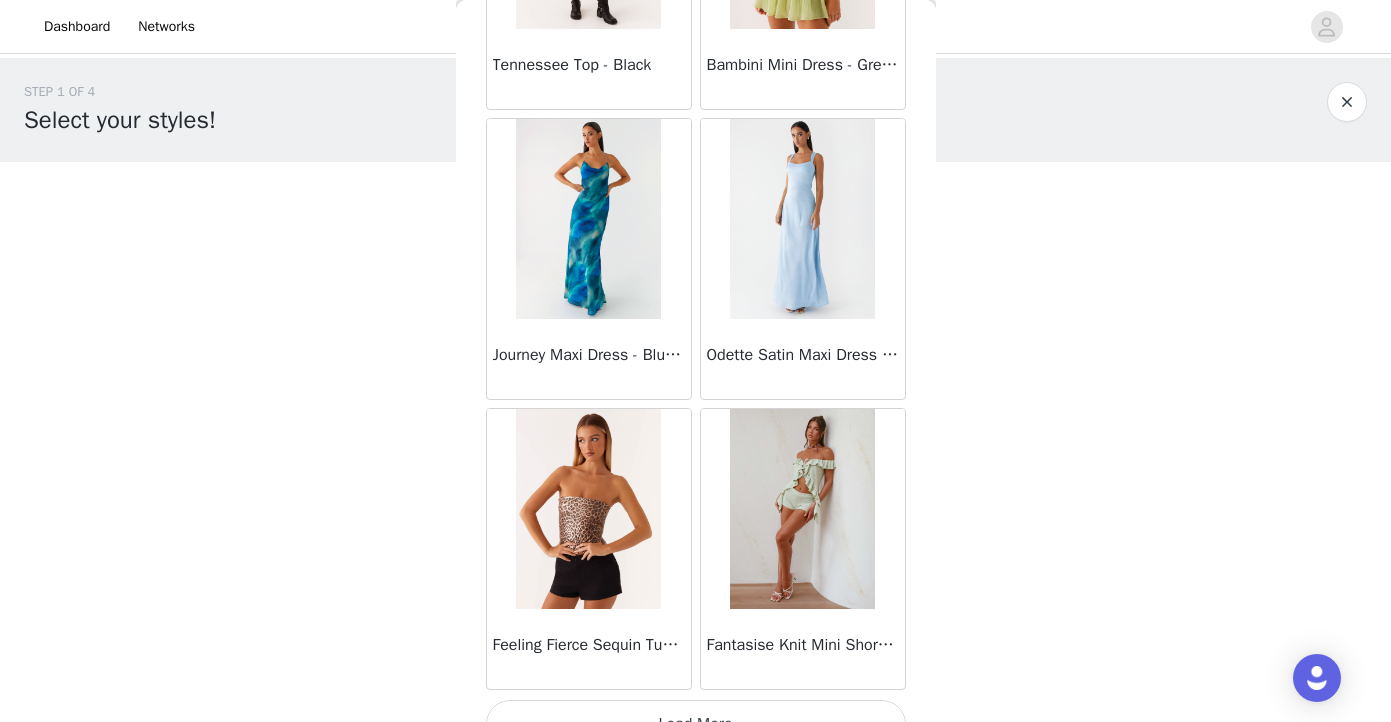 scroll, scrollTop: 31338, scrollLeft: 0, axis: vertical 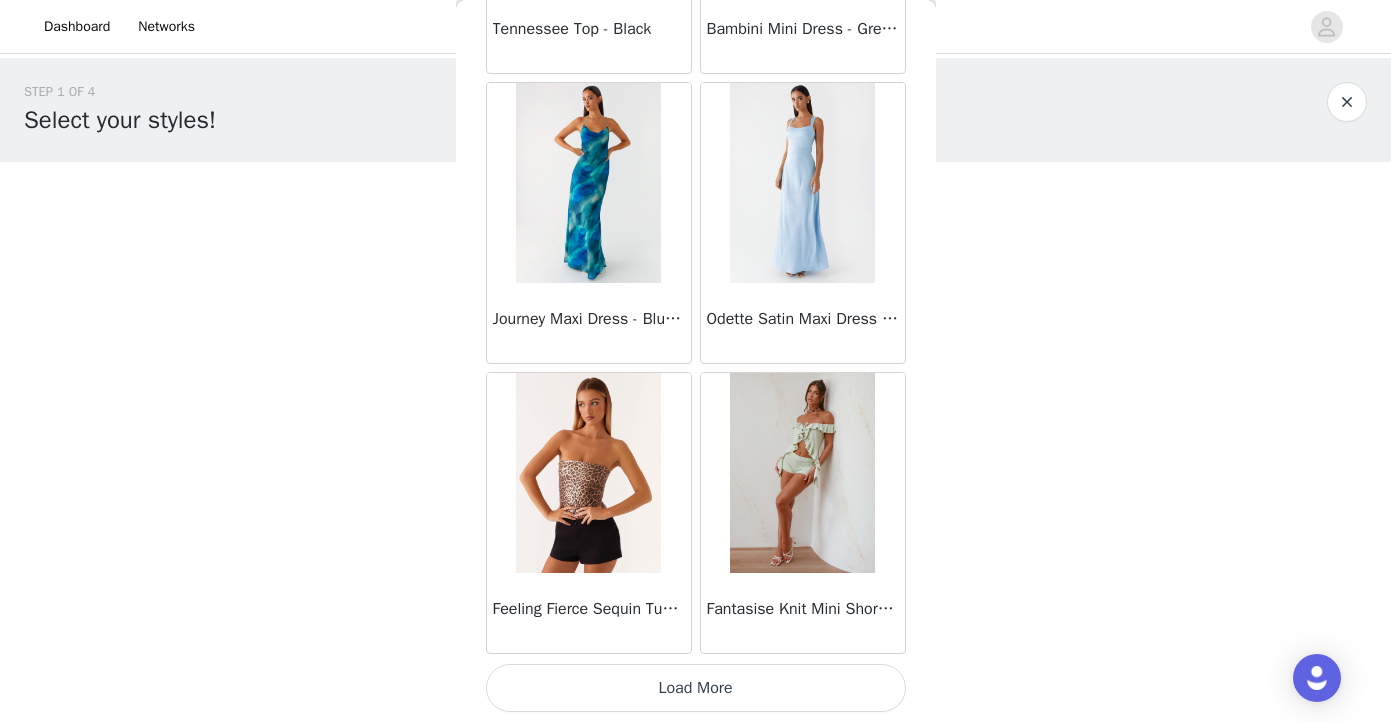 click on "Load More" at bounding box center [696, 688] 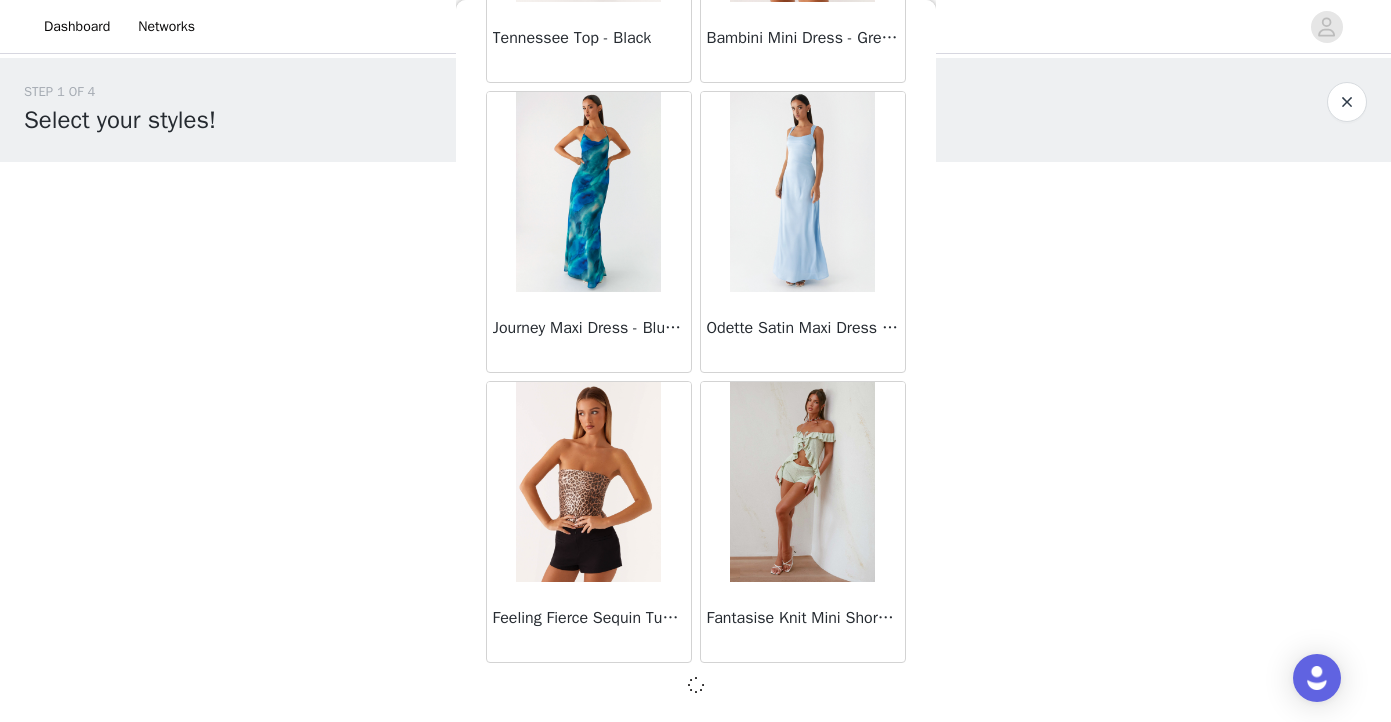 scroll, scrollTop: 31329, scrollLeft: 0, axis: vertical 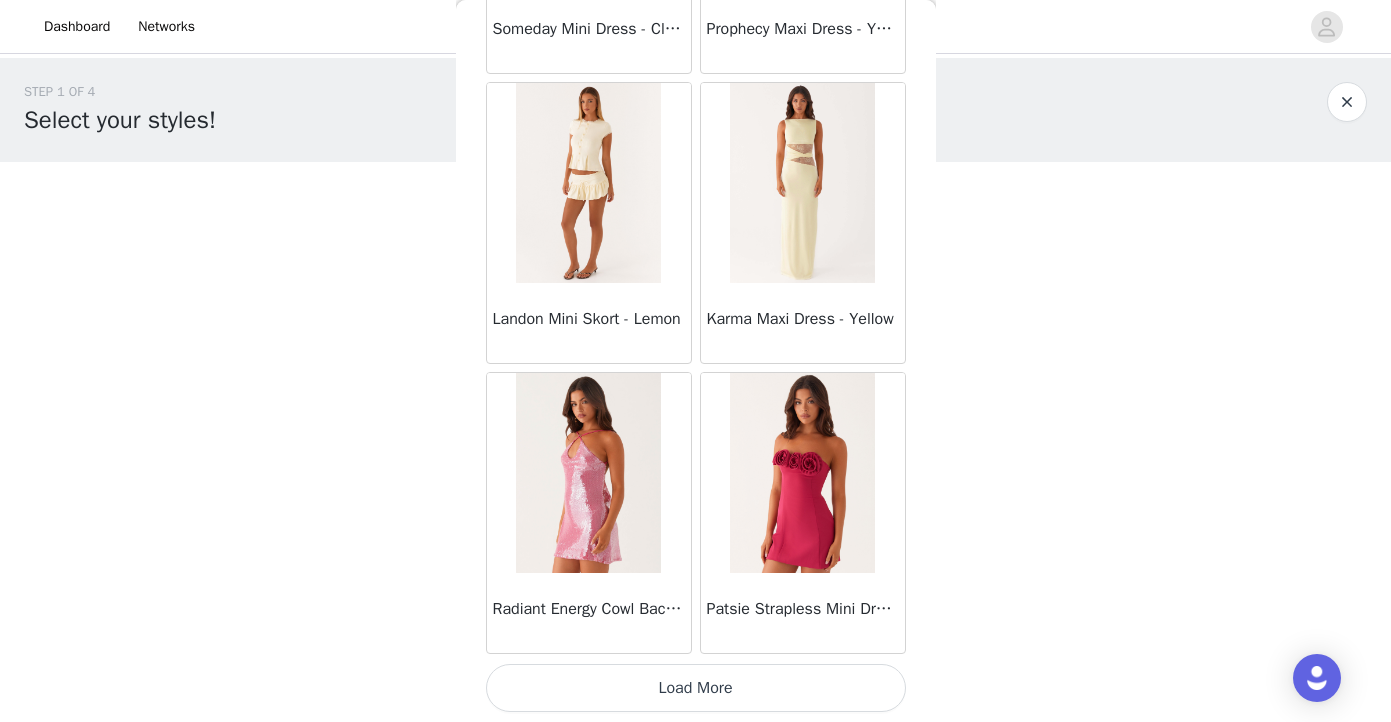 click on "Load More" at bounding box center (696, 688) 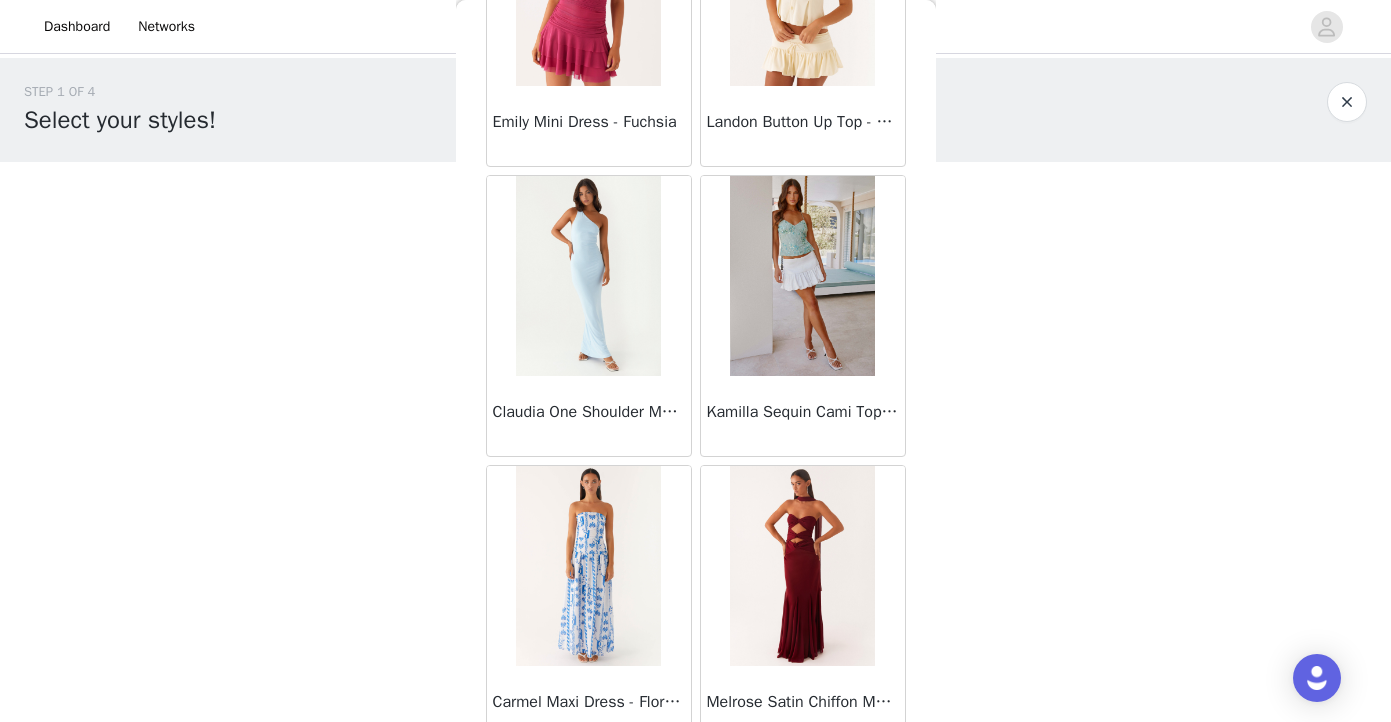 scroll, scrollTop: 37138, scrollLeft: 0, axis: vertical 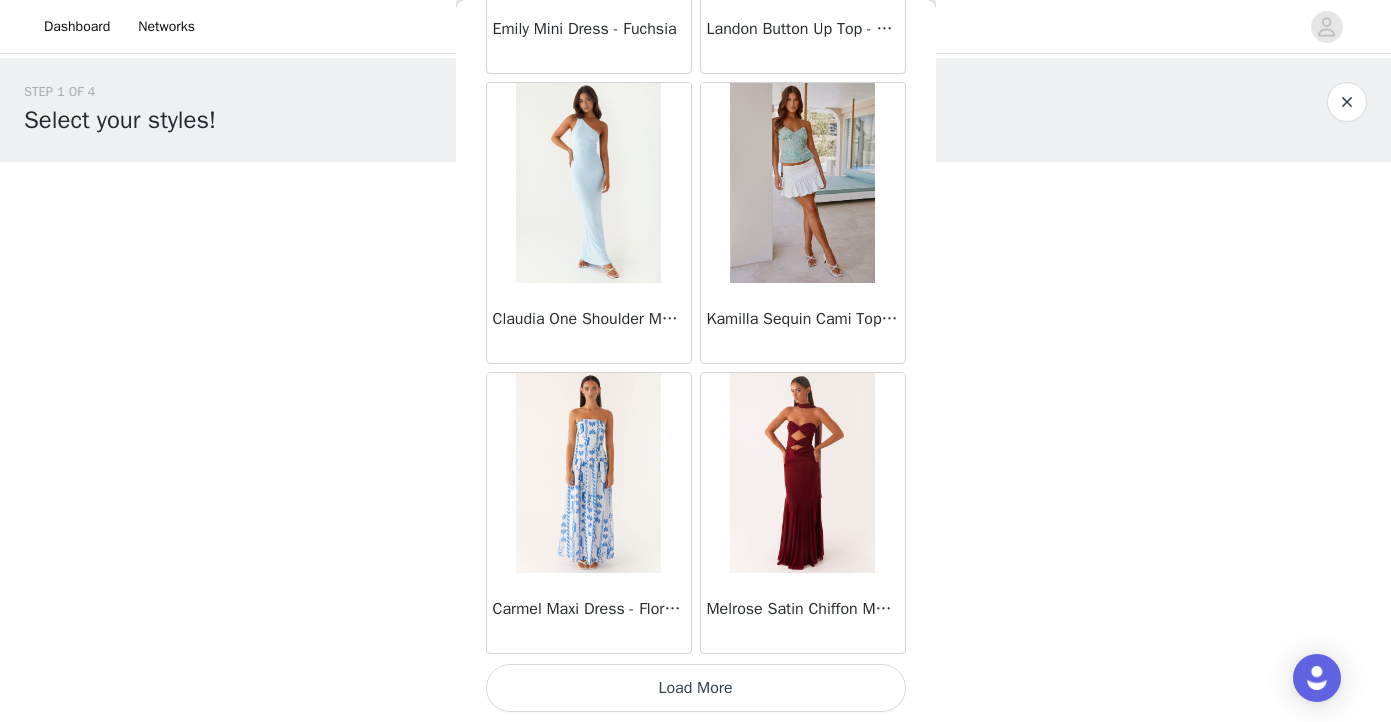click on "Load More" at bounding box center [696, 688] 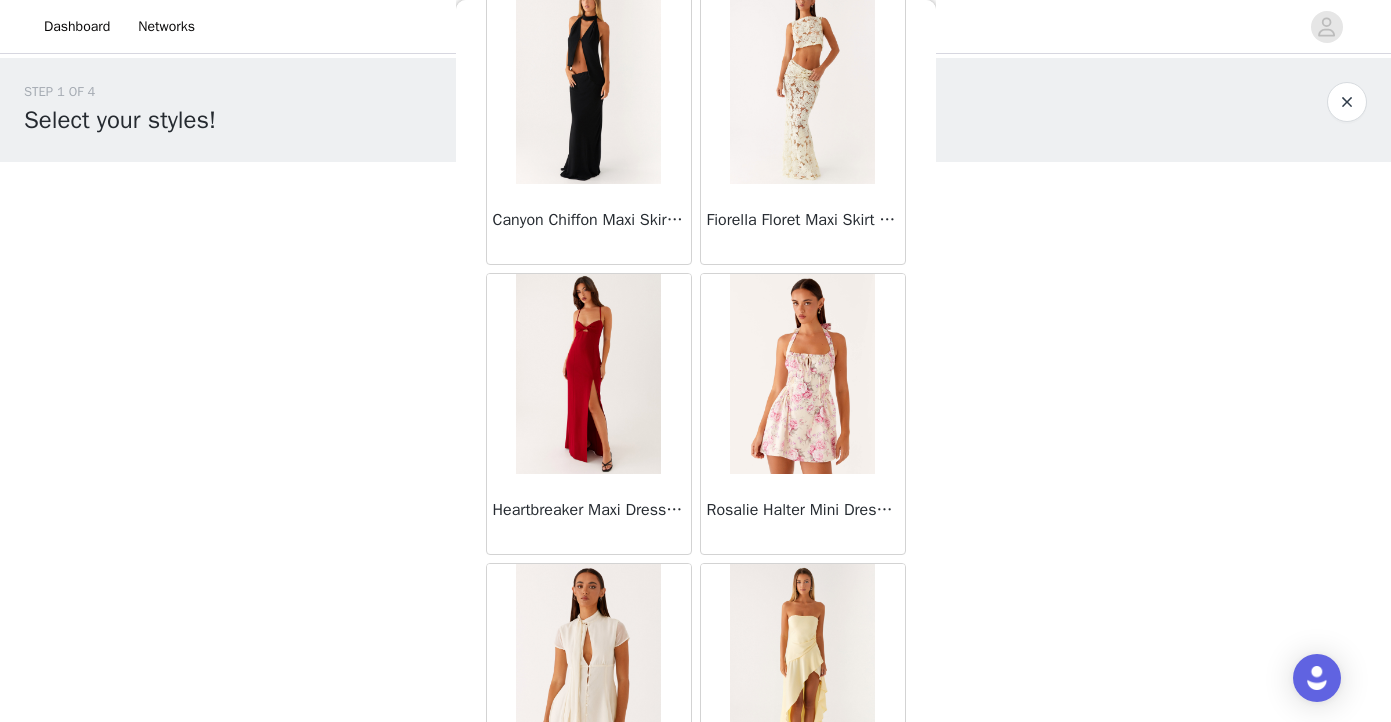 scroll, scrollTop: 40038, scrollLeft: 0, axis: vertical 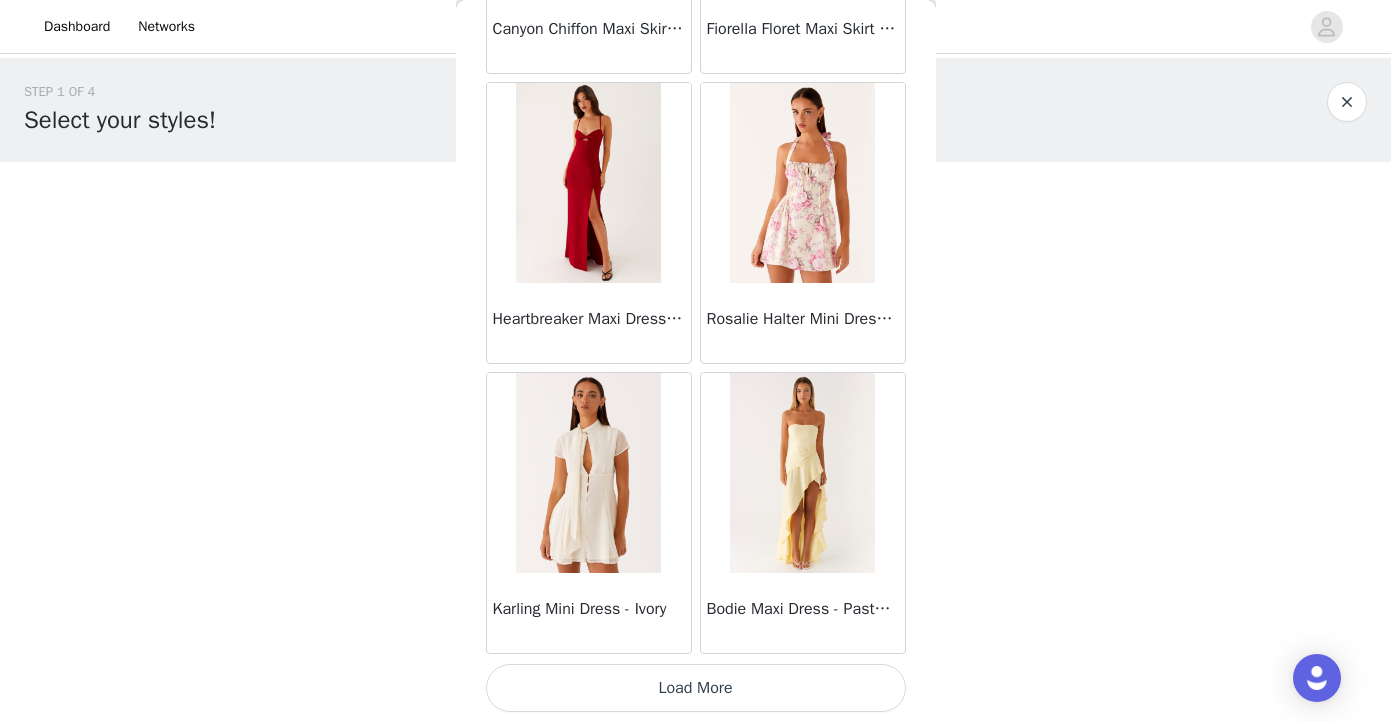 click on "Load More" at bounding box center [696, 688] 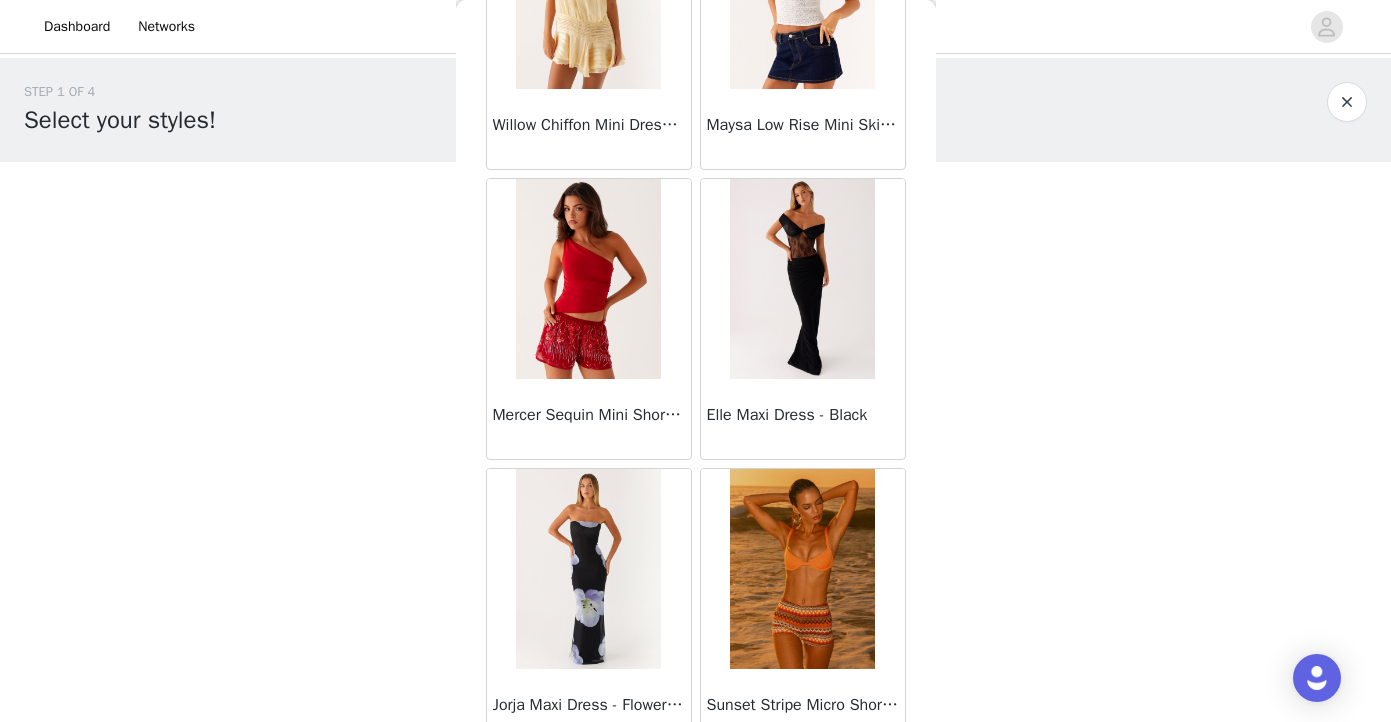 scroll, scrollTop: 42938, scrollLeft: 0, axis: vertical 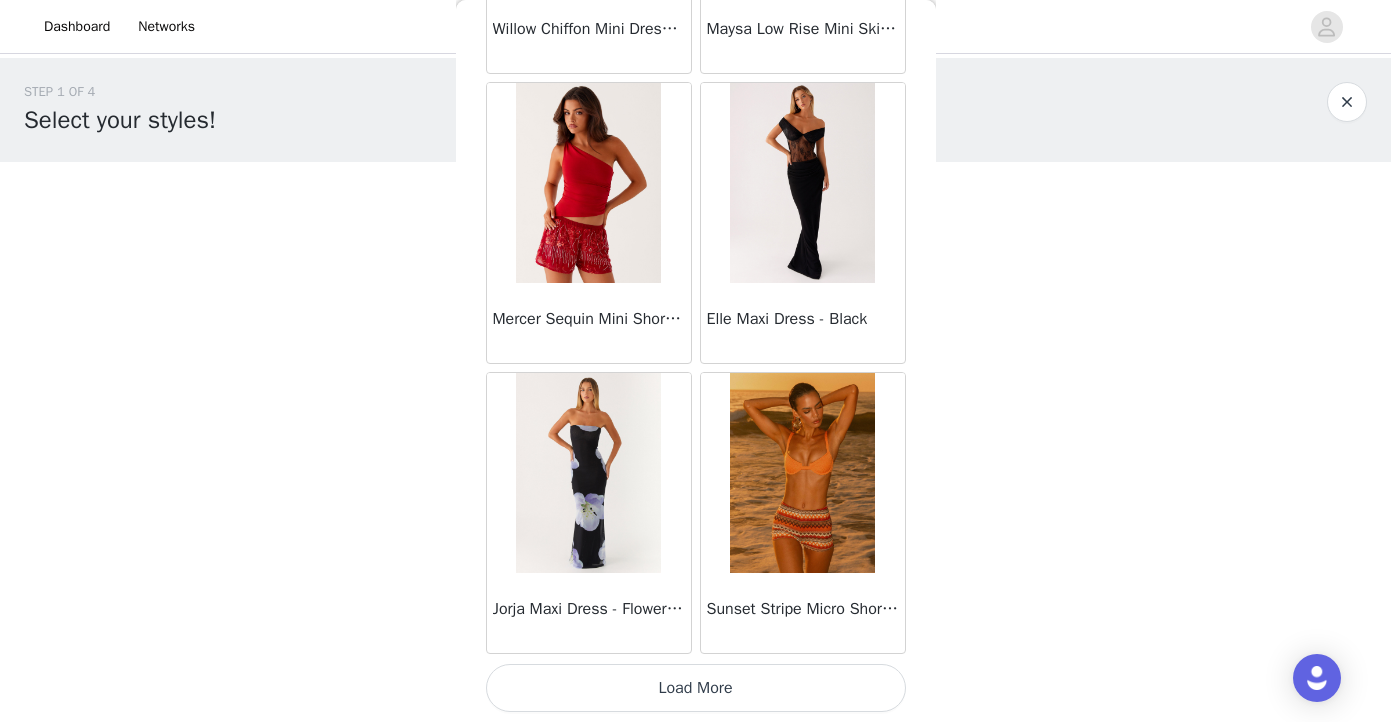 click on "Load More" at bounding box center [696, 688] 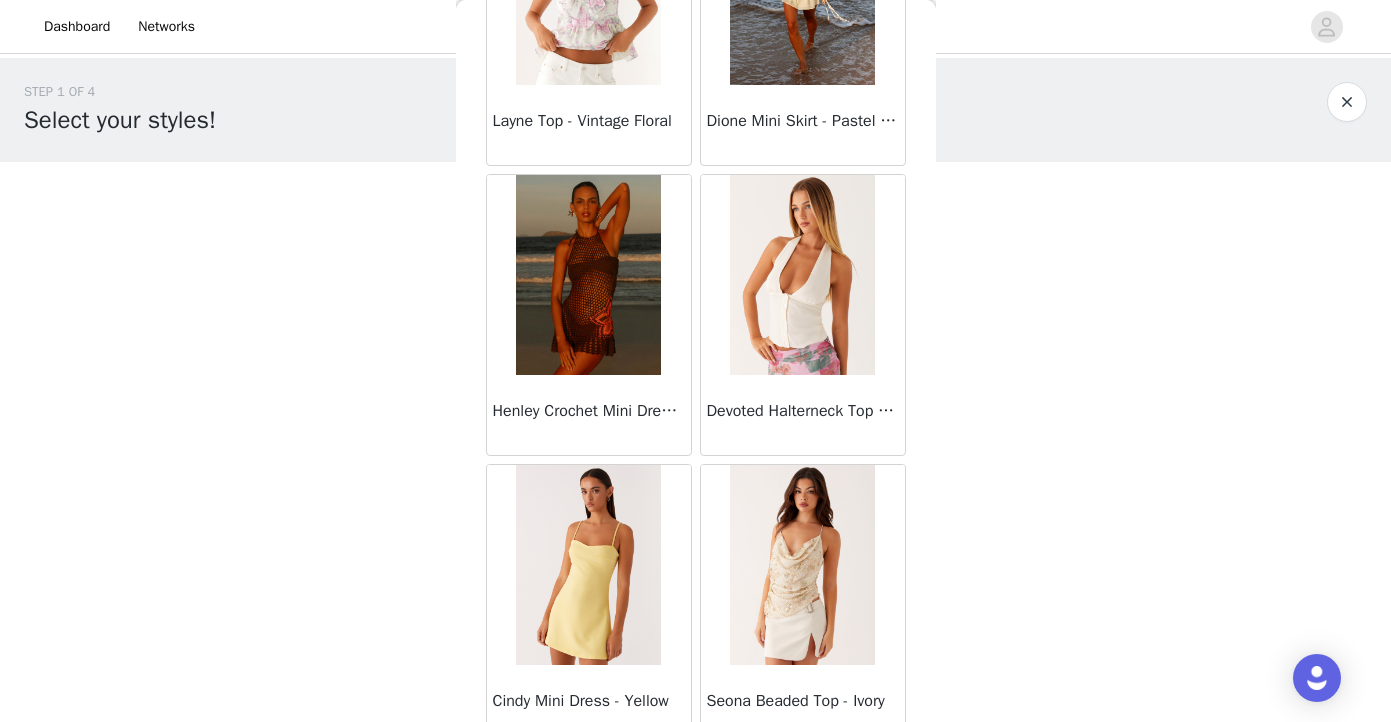 scroll, scrollTop: 45838, scrollLeft: 0, axis: vertical 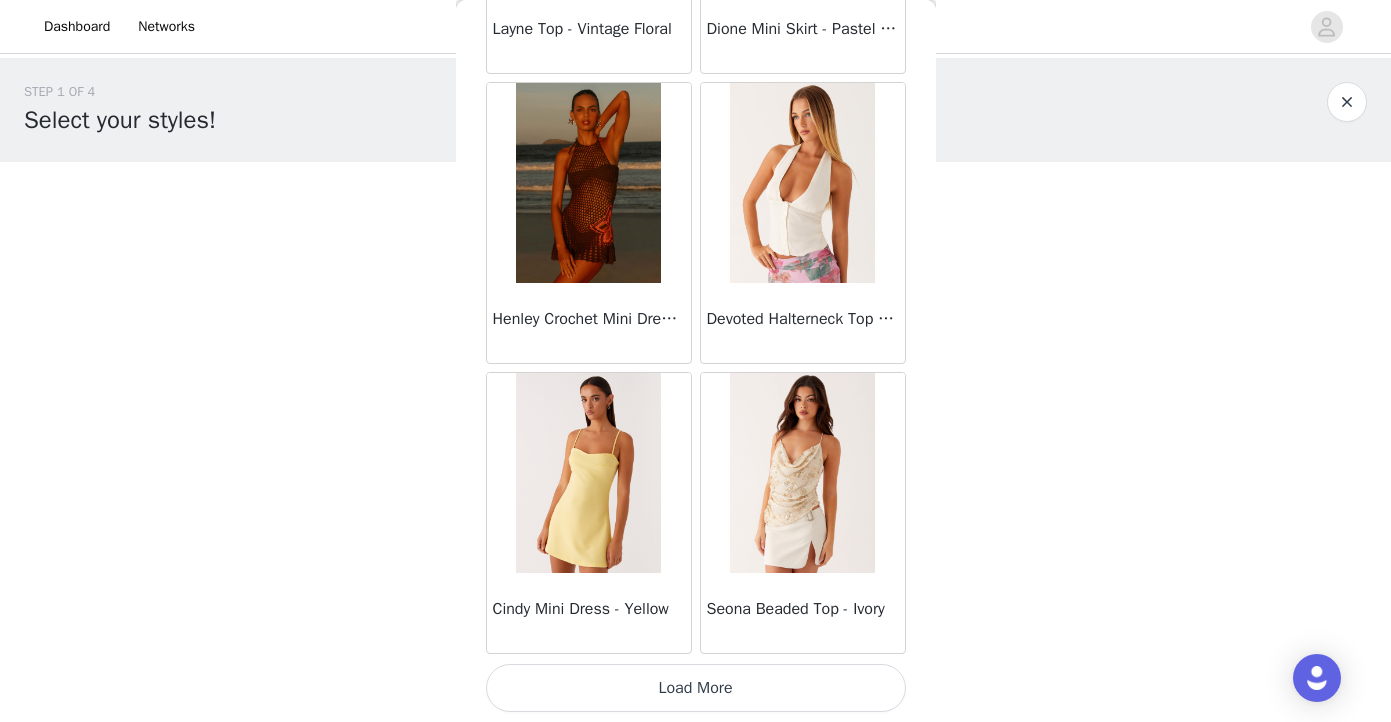 click on "Load More" at bounding box center [696, 688] 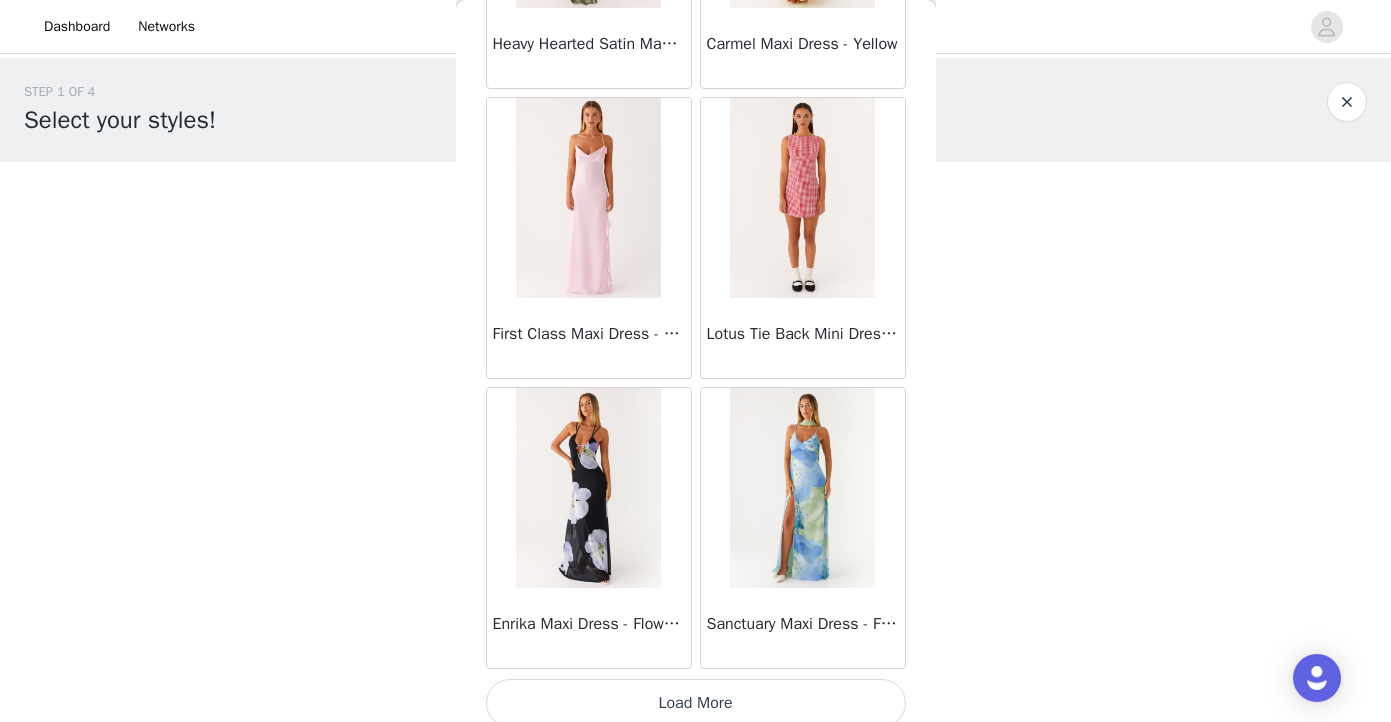scroll, scrollTop: 48738, scrollLeft: 0, axis: vertical 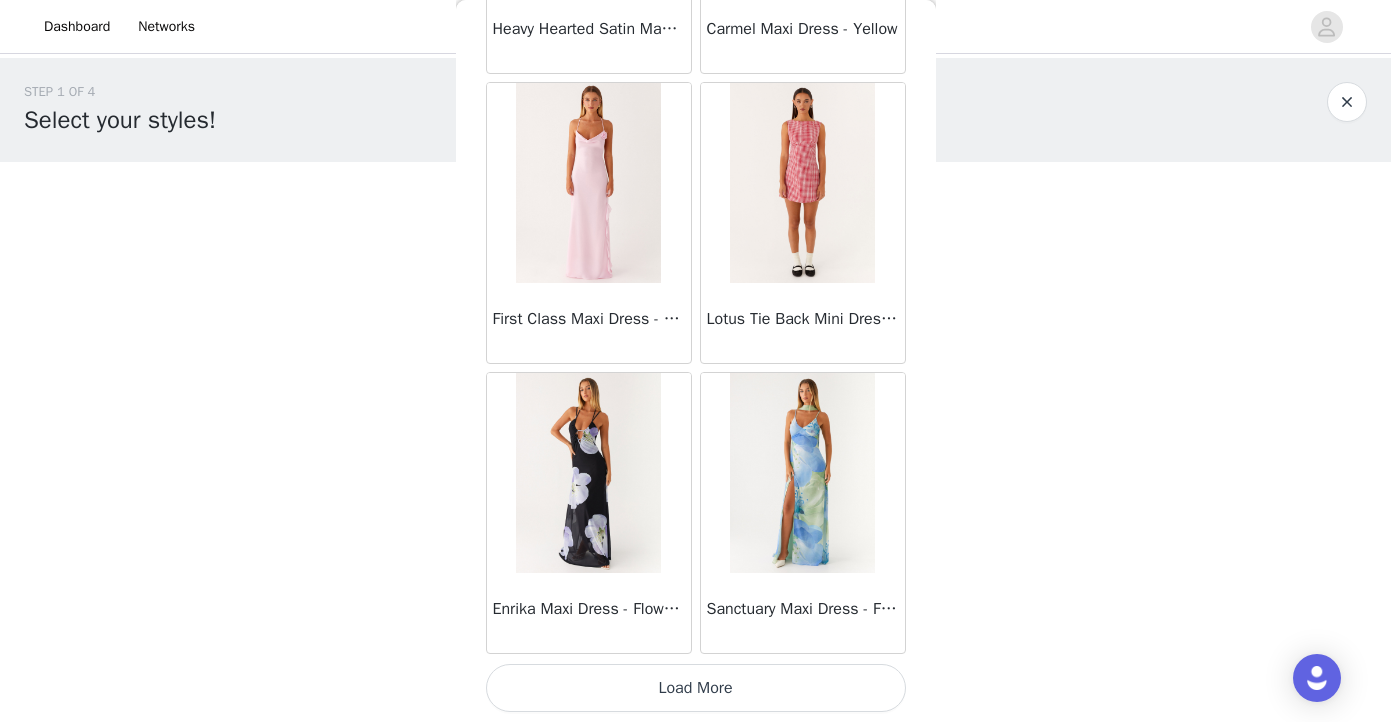 click on "Load More" at bounding box center [696, 688] 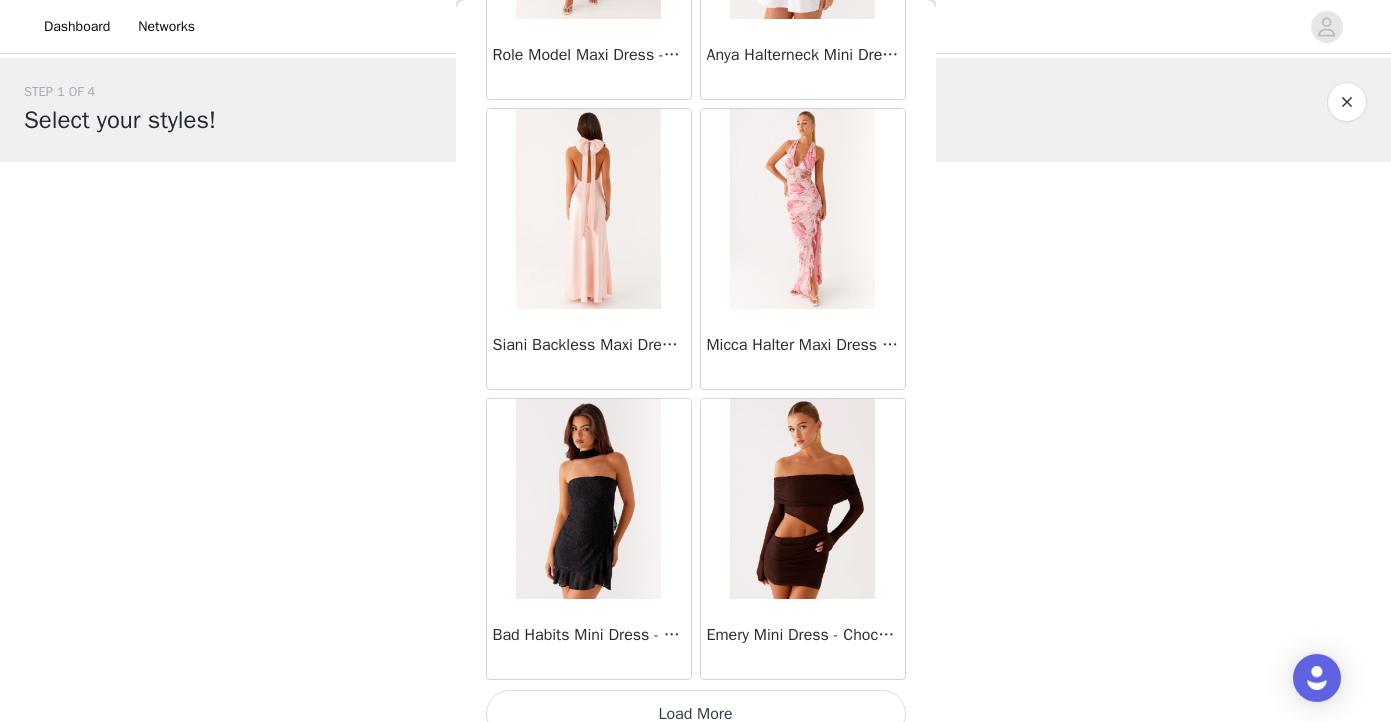 scroll, scrollTop: 51638, scrollLeft: 0, axis: vertical 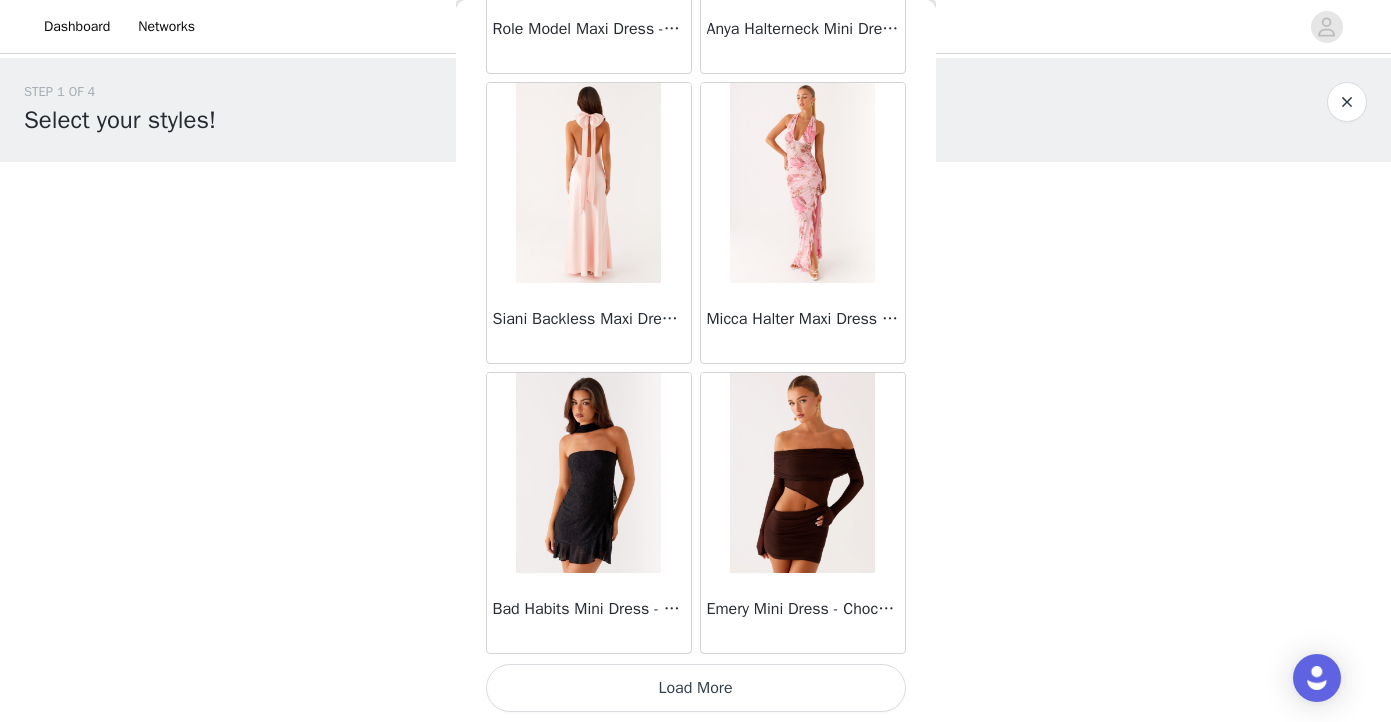 click on "Load More" at bounding box center [696, 688] 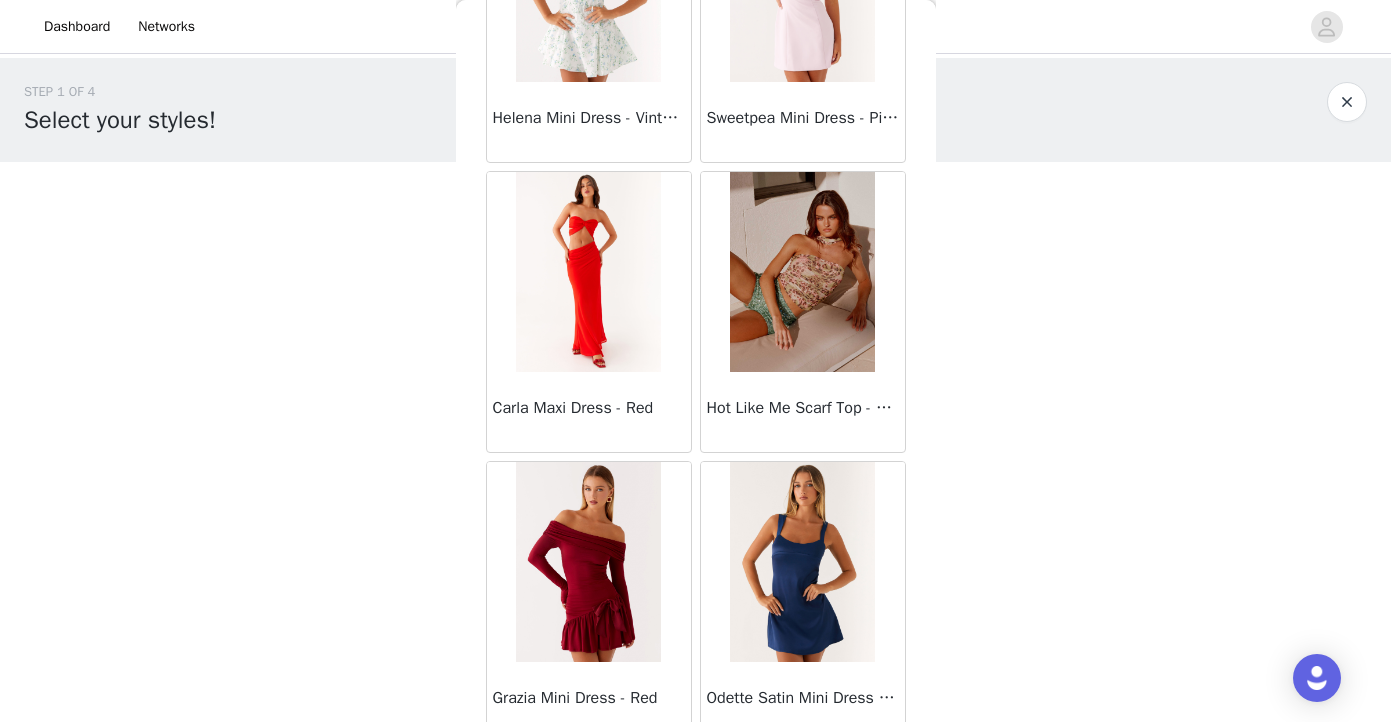 scroll, scrollTop: 54538, scrollLeft: 0, axis: vertical 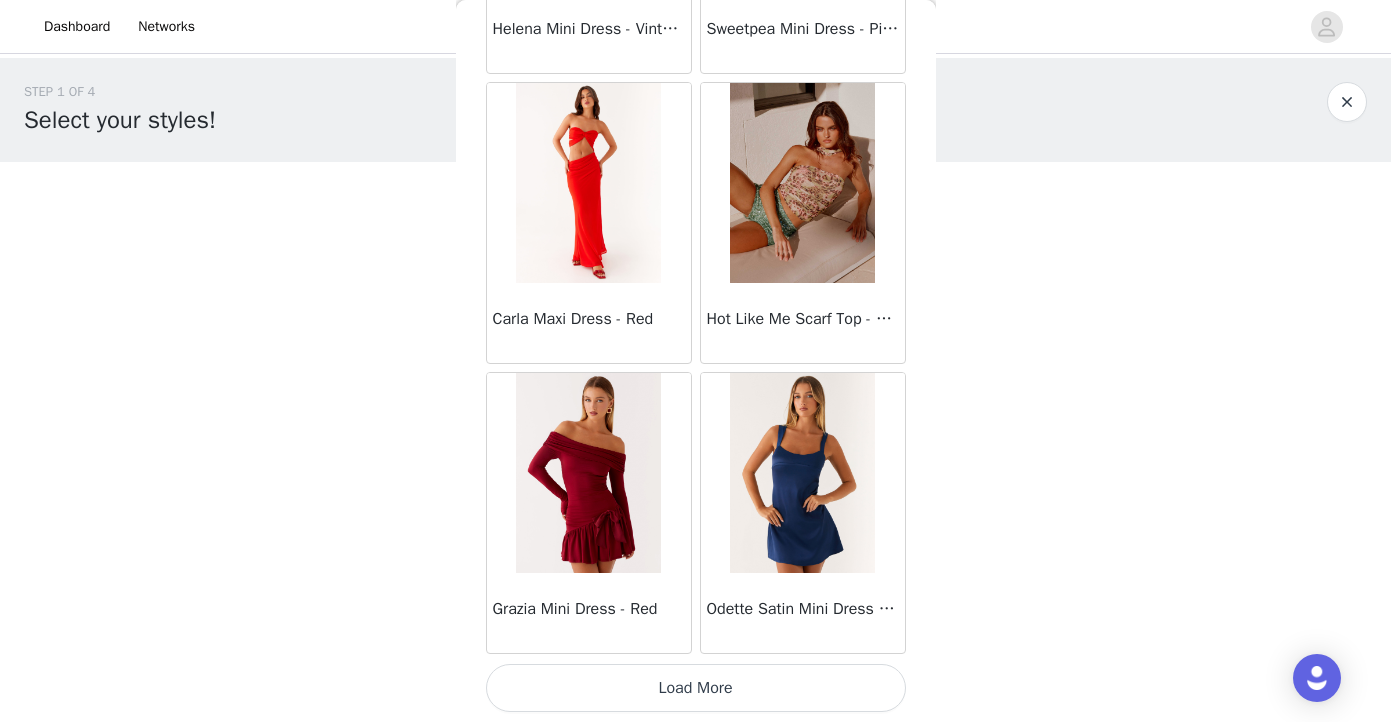 click on "Load More" at bounding box center (696, 688) 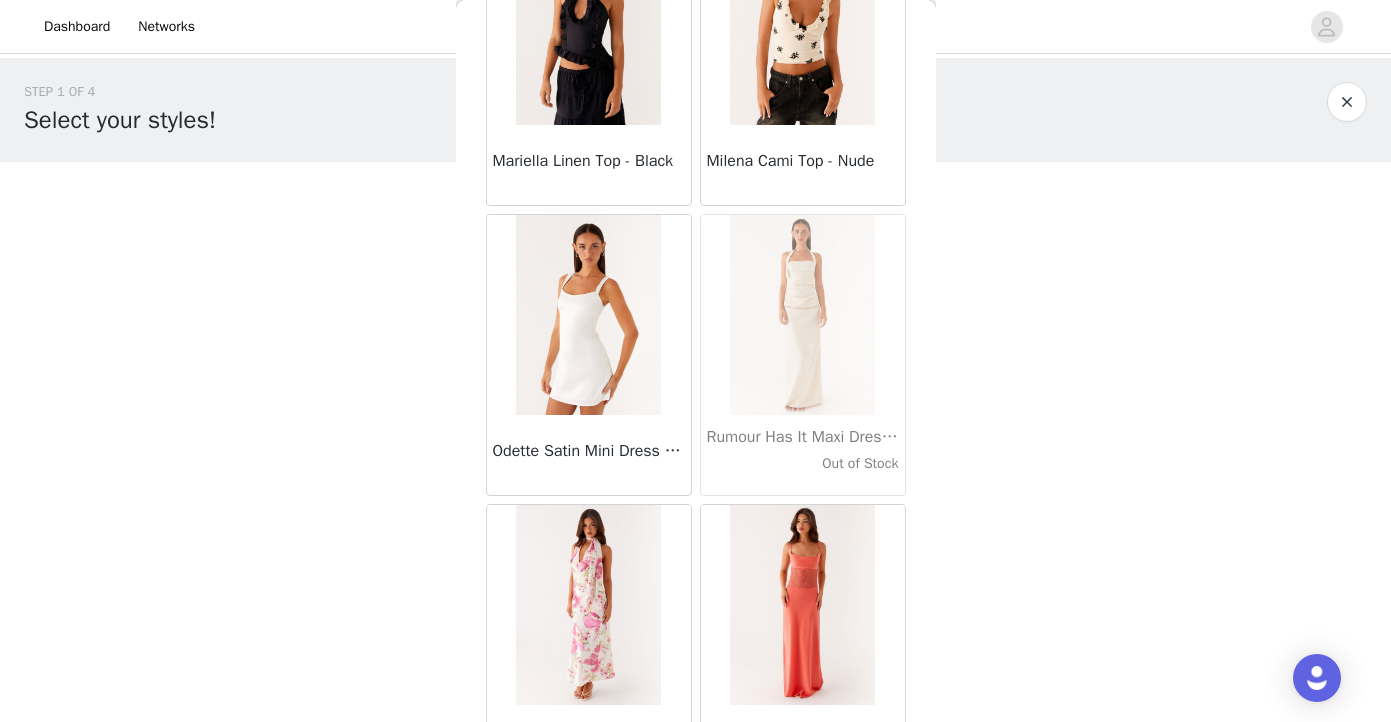 scroll, scrollTop: 57438, scrollLeft: 0, axis: vertical 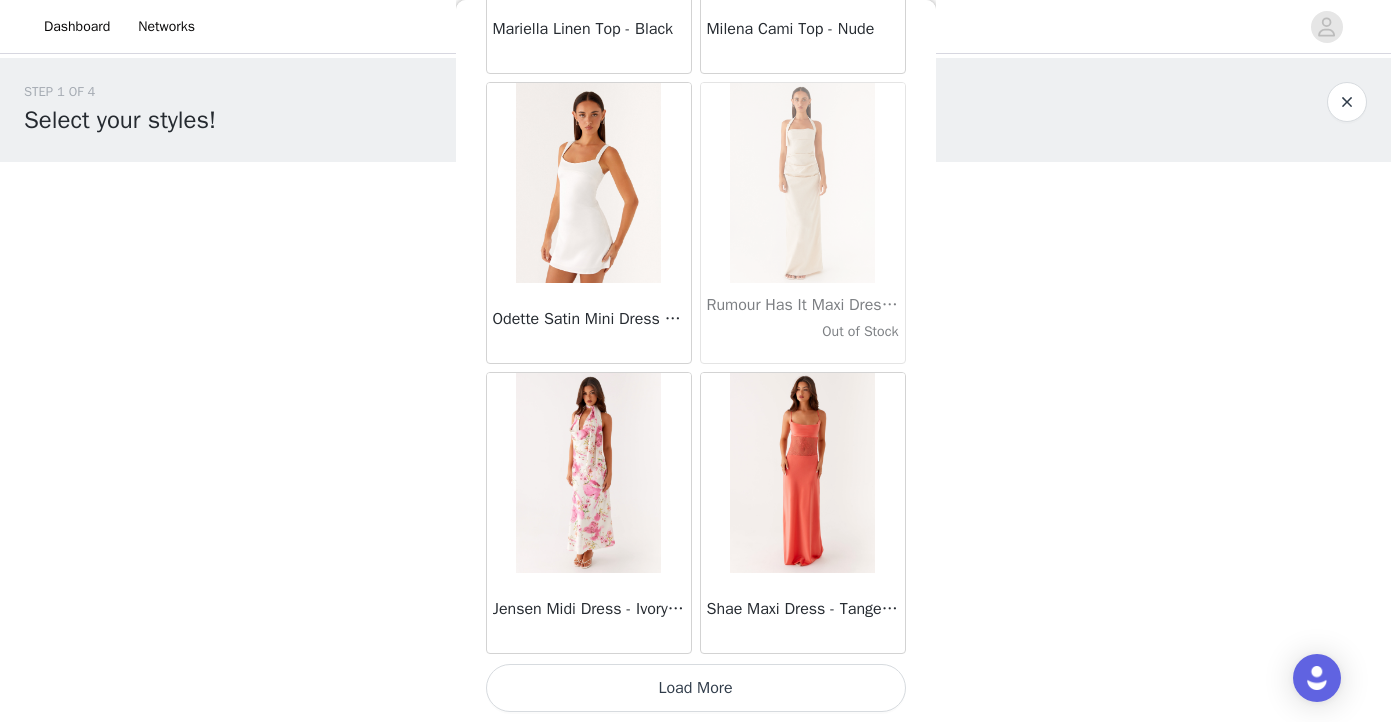 click on "Load More" at bounding box center [696, 688] 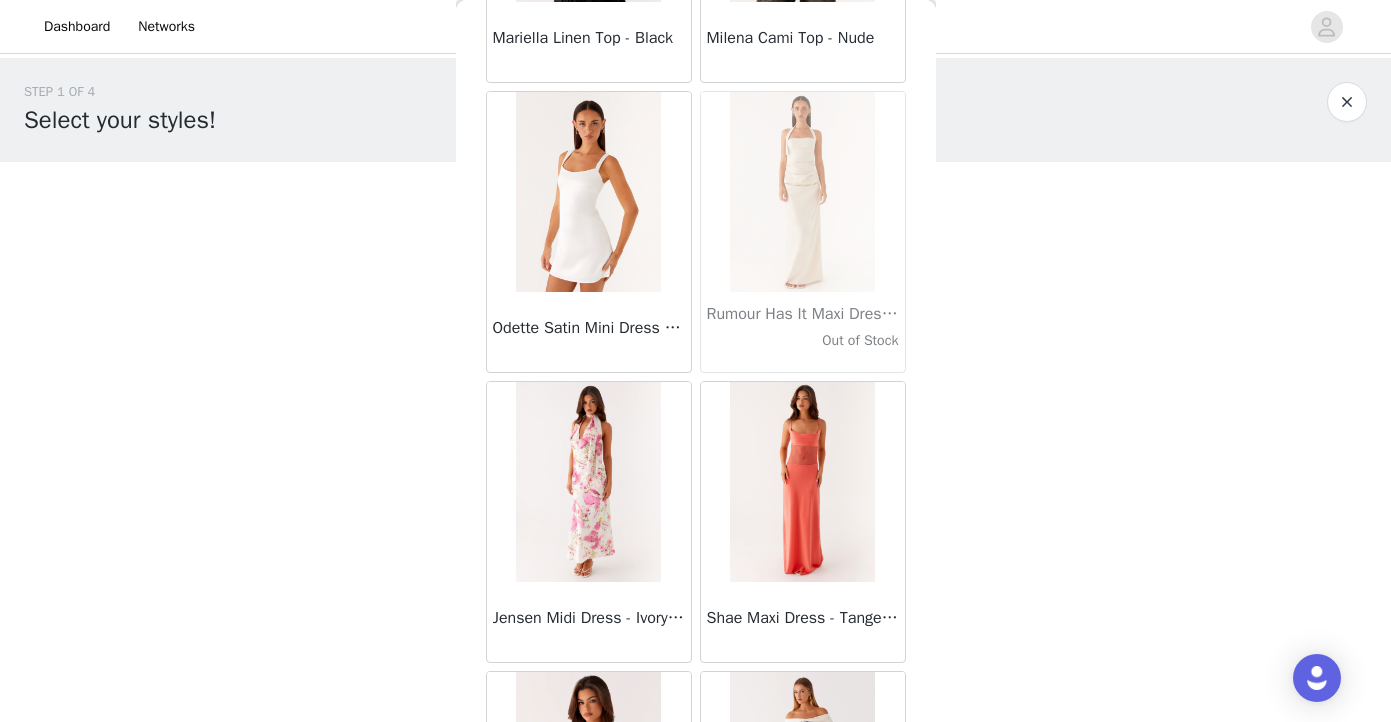 scroll, scrollTop: 57438, scrollLeft: 0, axis: vertical 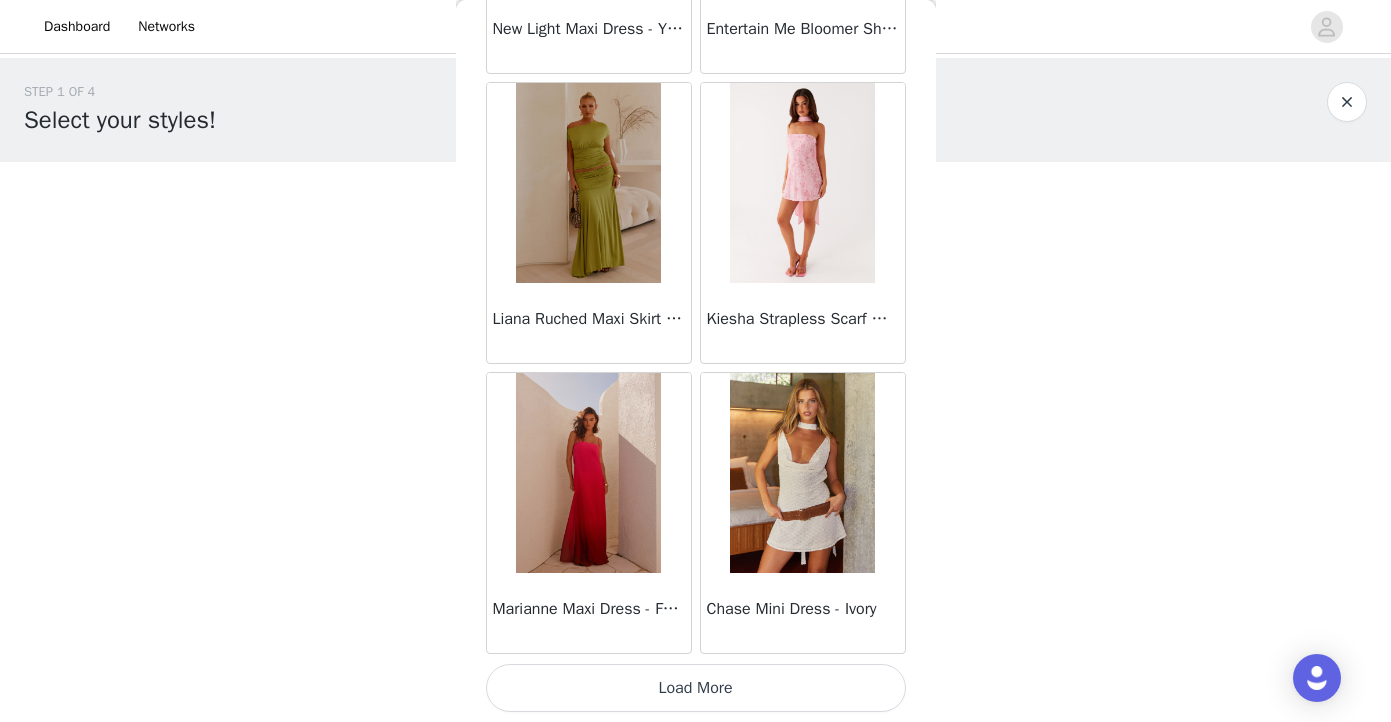 click on "Load More" at bounding box center [696, 688] 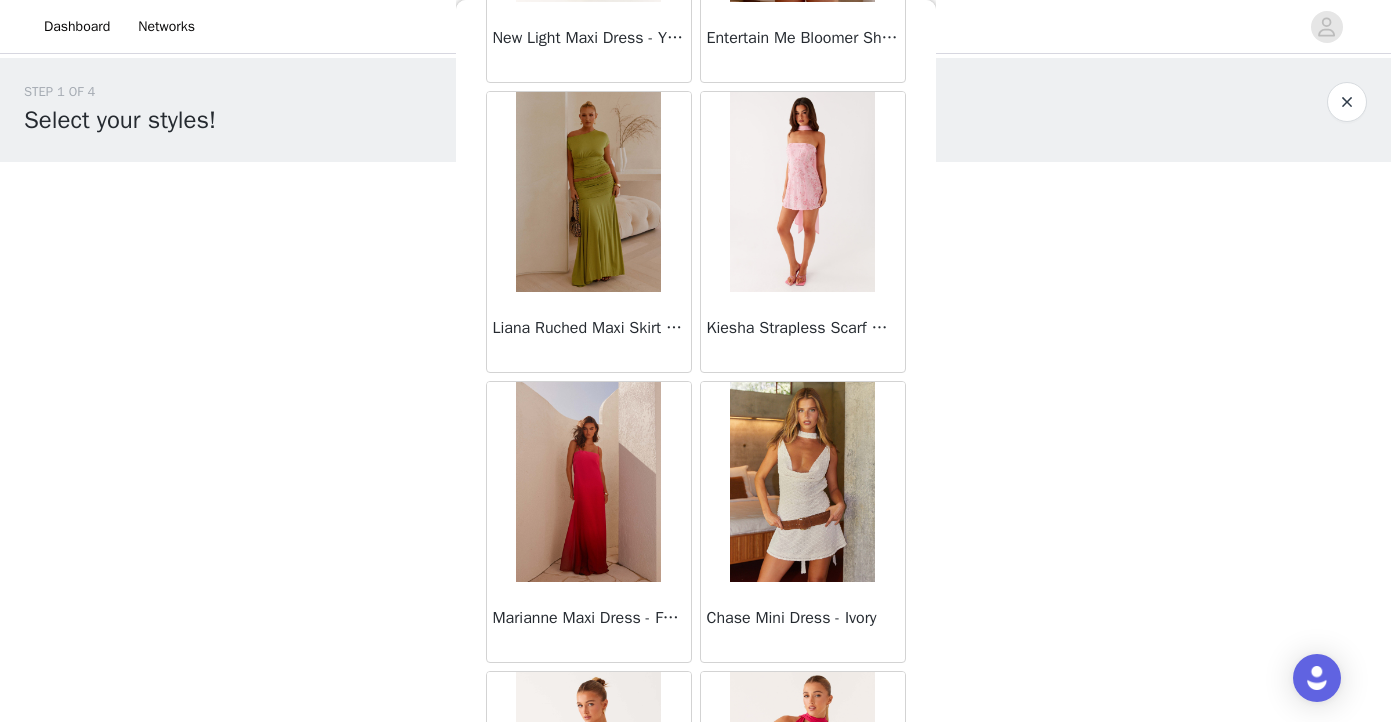 scroll, scrollTop: 60338, scrollLeft: 0, axis: vertical 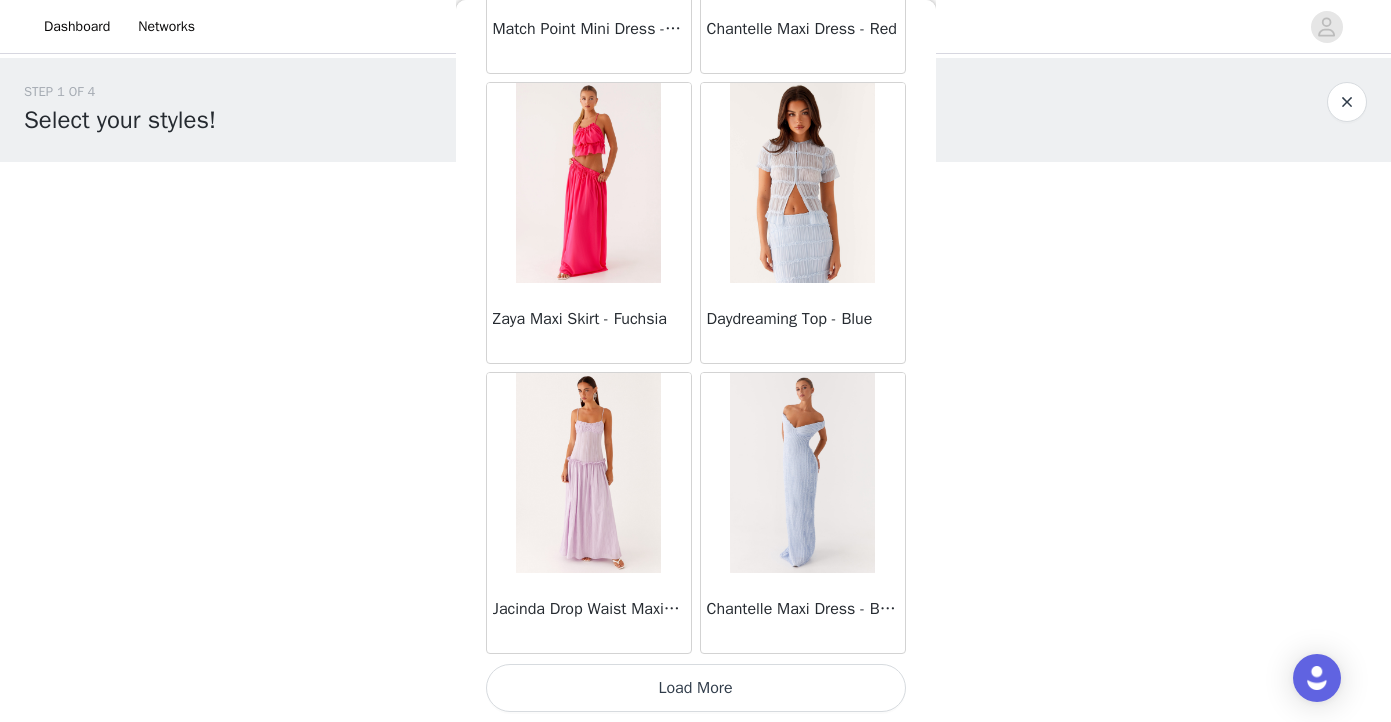 click on "Load More" at bounding box center [696, 688] 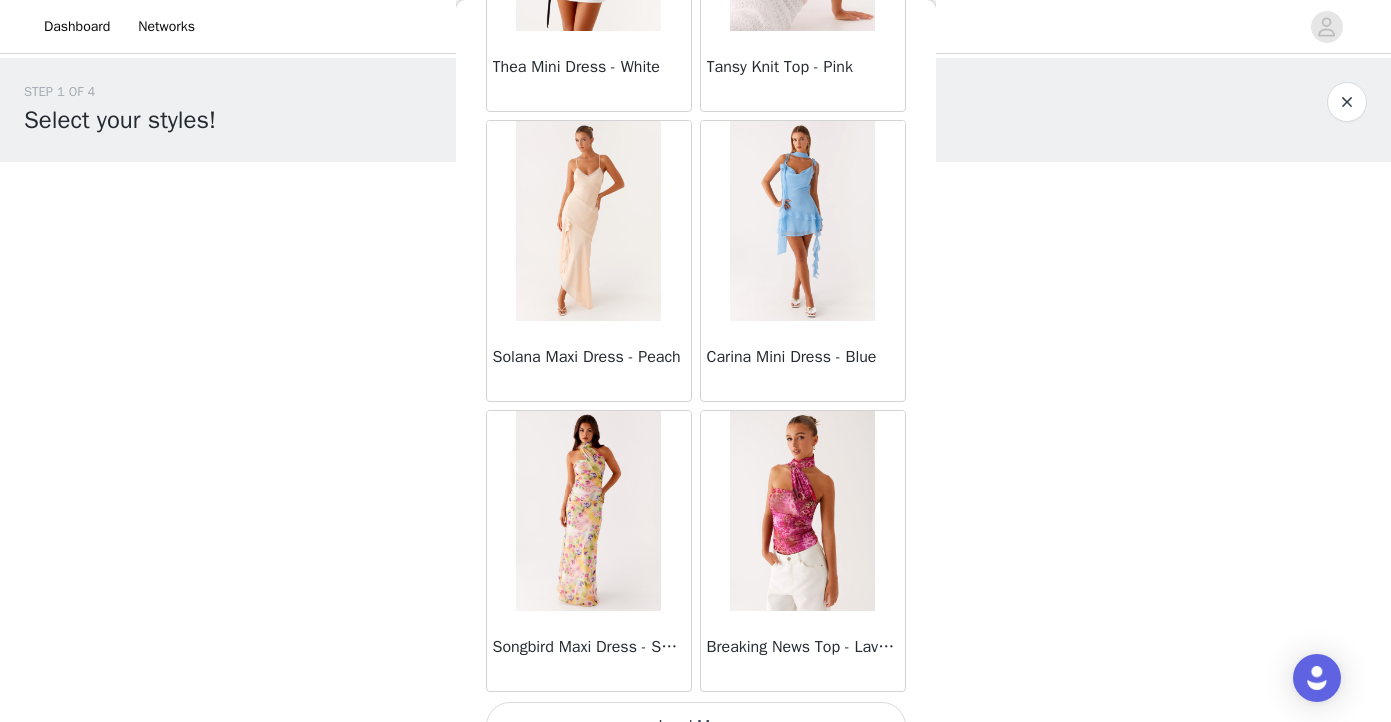 scroll, scrollTop: 66138, scrollLeft: 0, axis: vertical 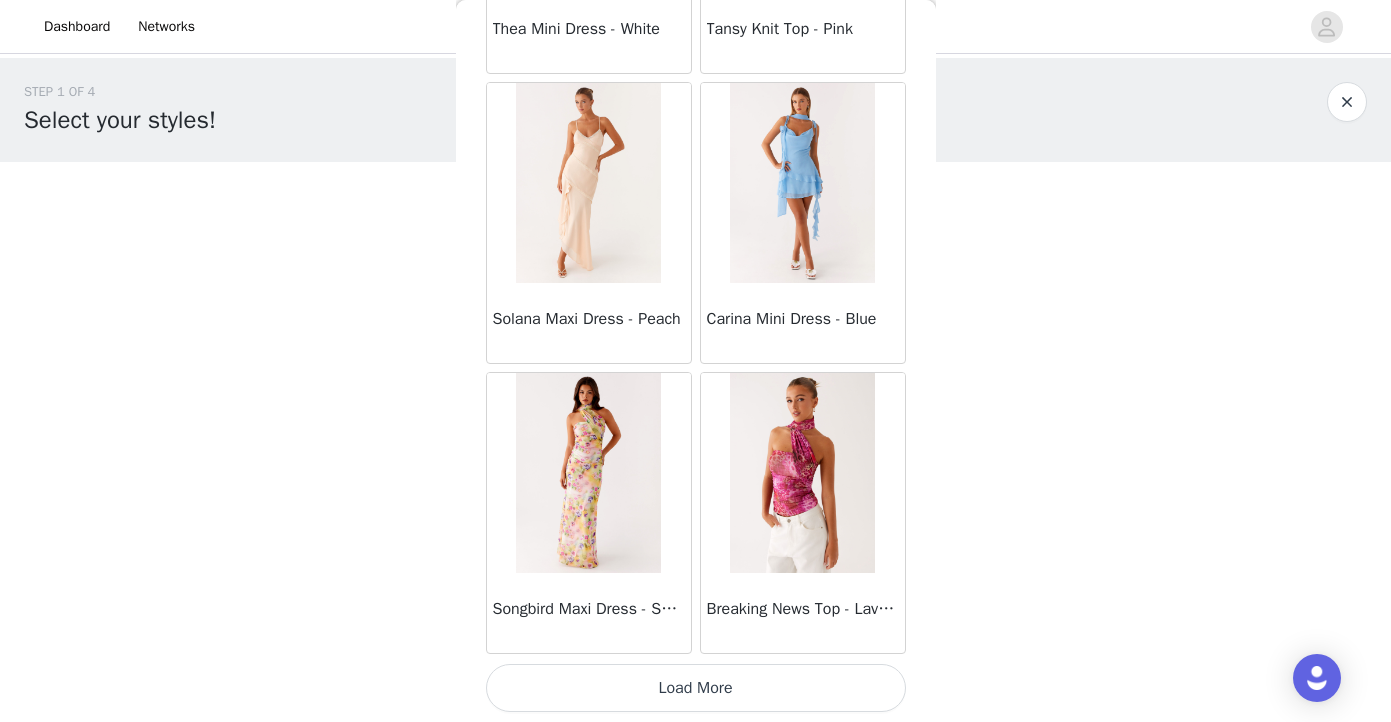 click on "Load More" at bounding box center (696, 688) 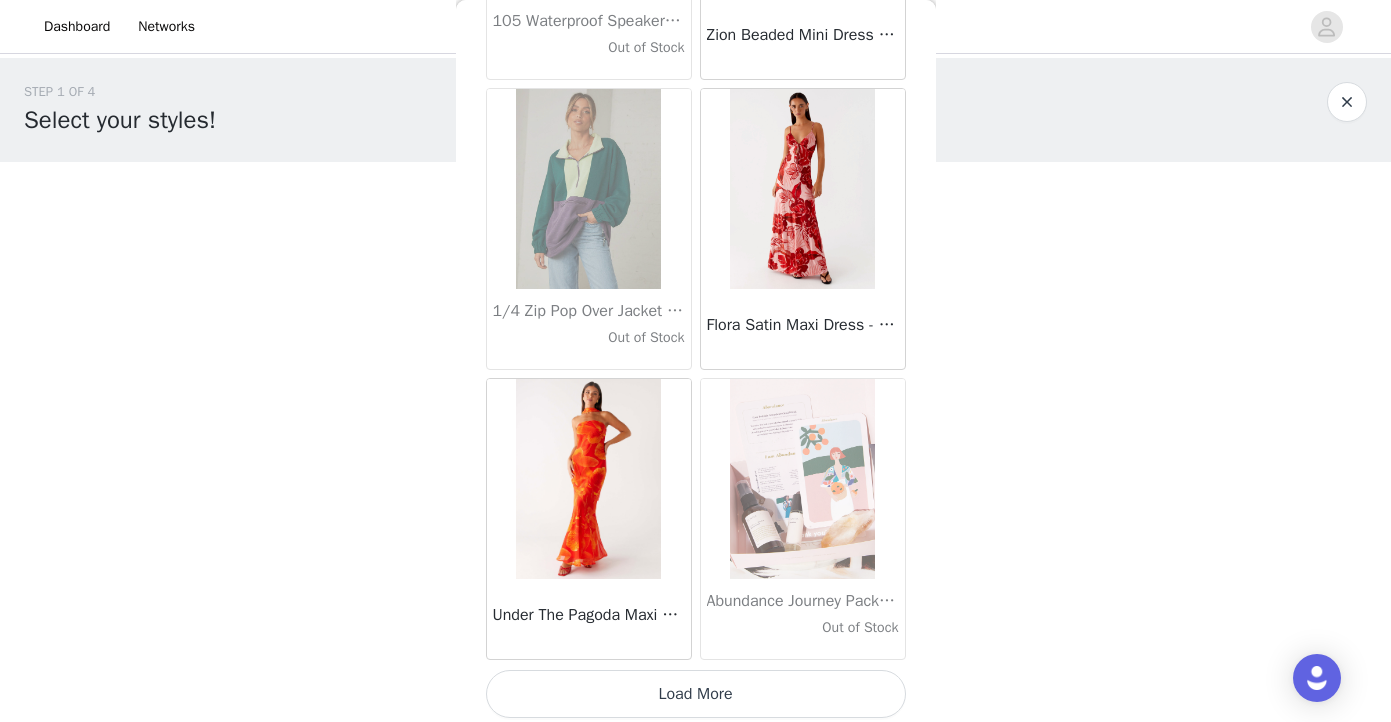 scroll, scrollTop: 69038, scrollLeft: 0, axis: vertical 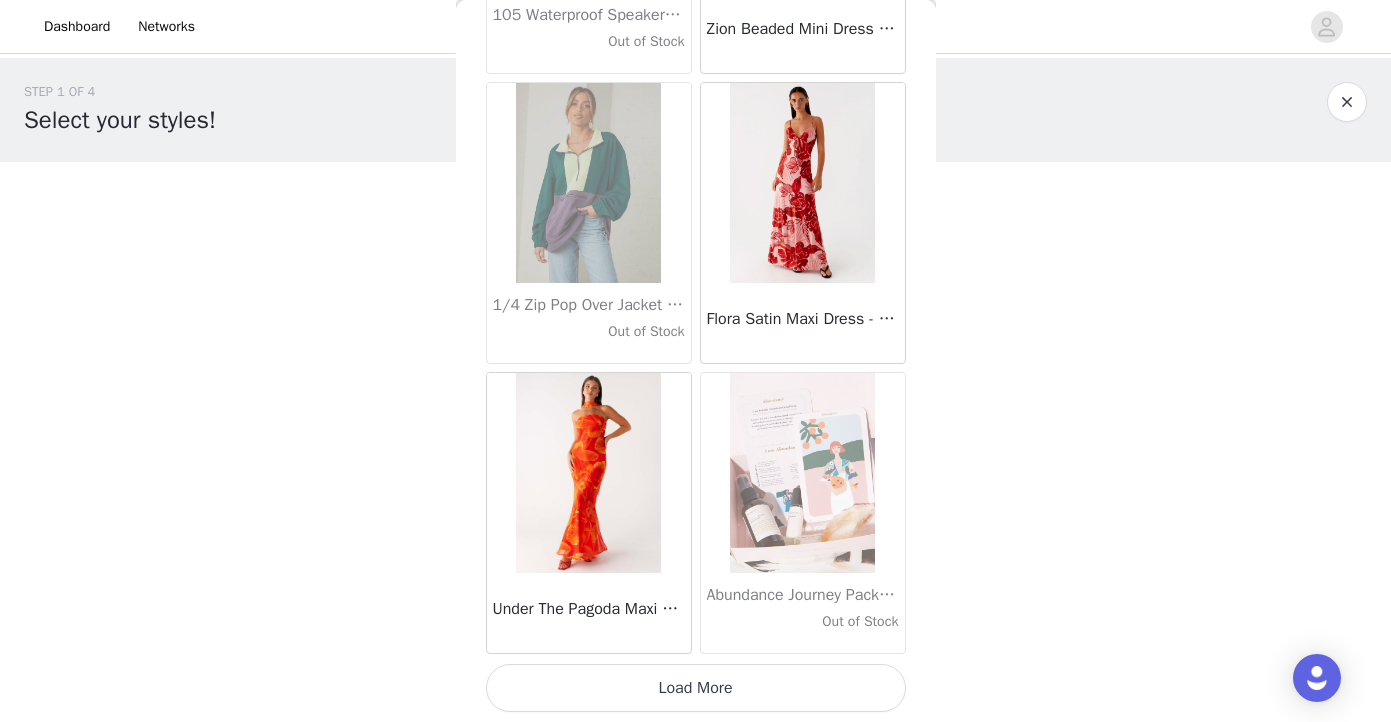 click on "Load More" at bounding box center [696, 688] 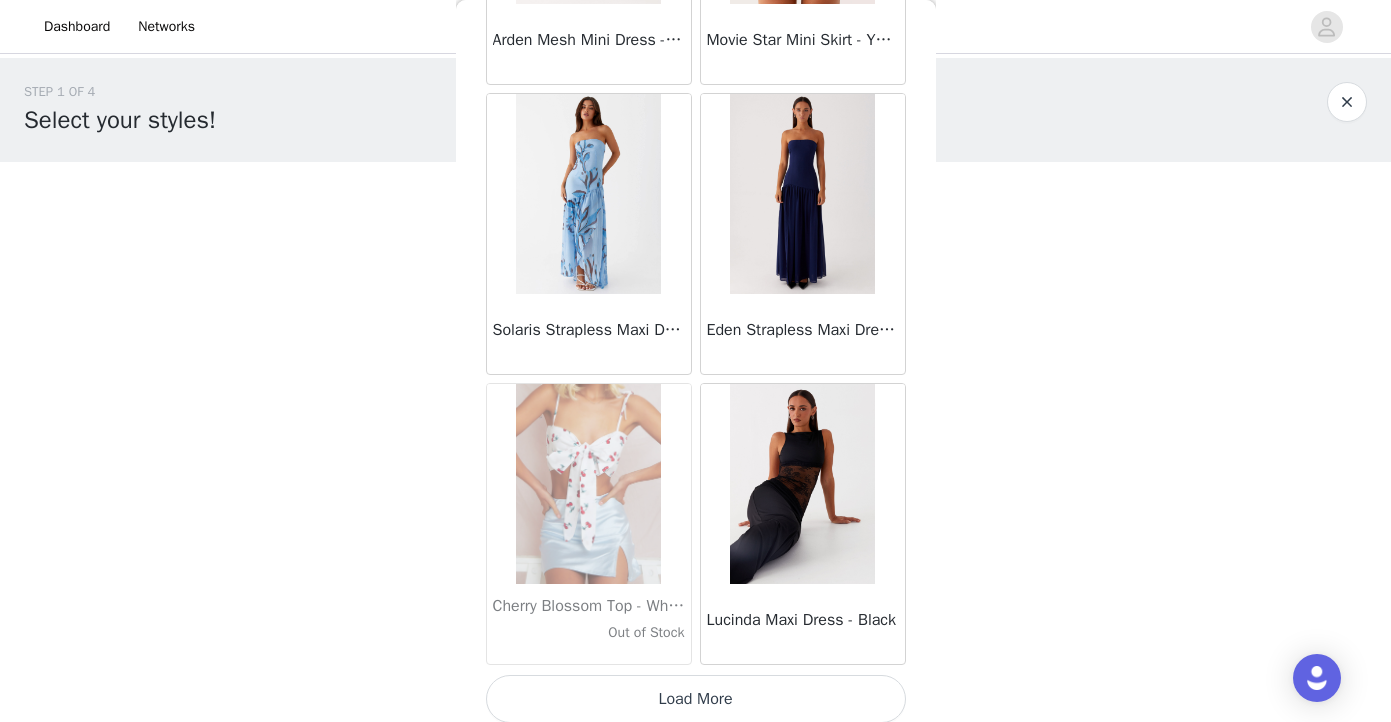 scroll, scrollTop: 71938, scrollLeft: 0, axis: vertical 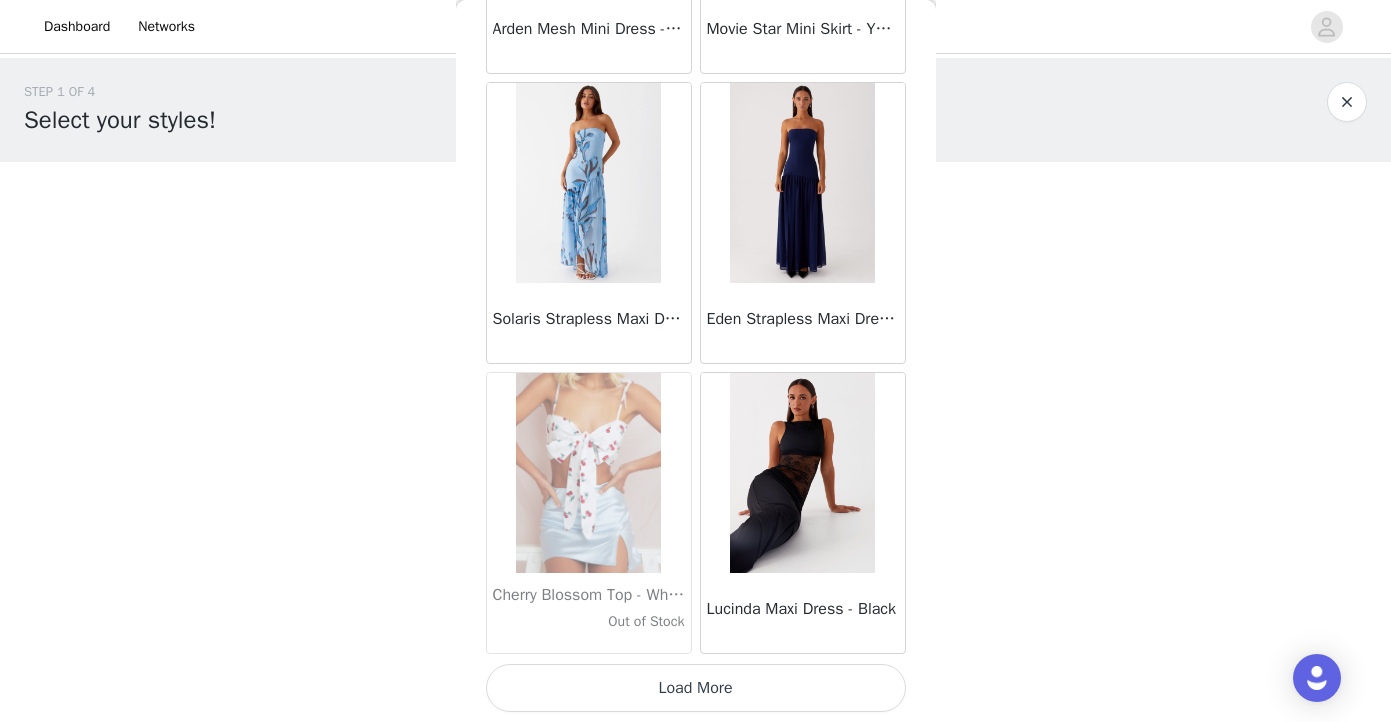 click on "Load More" at bounding box center [696, 688] 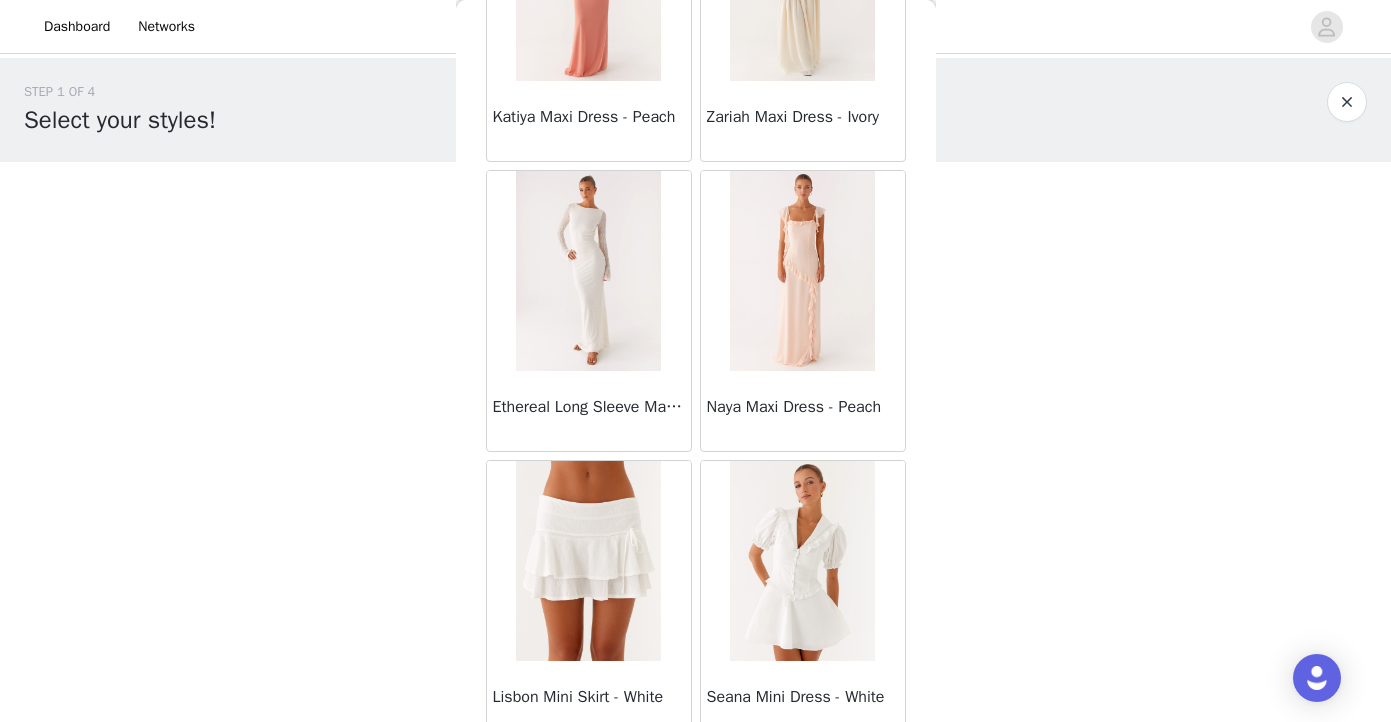 scroll, scrollTop: 74838, scrollLeft: 0, axis: vertical 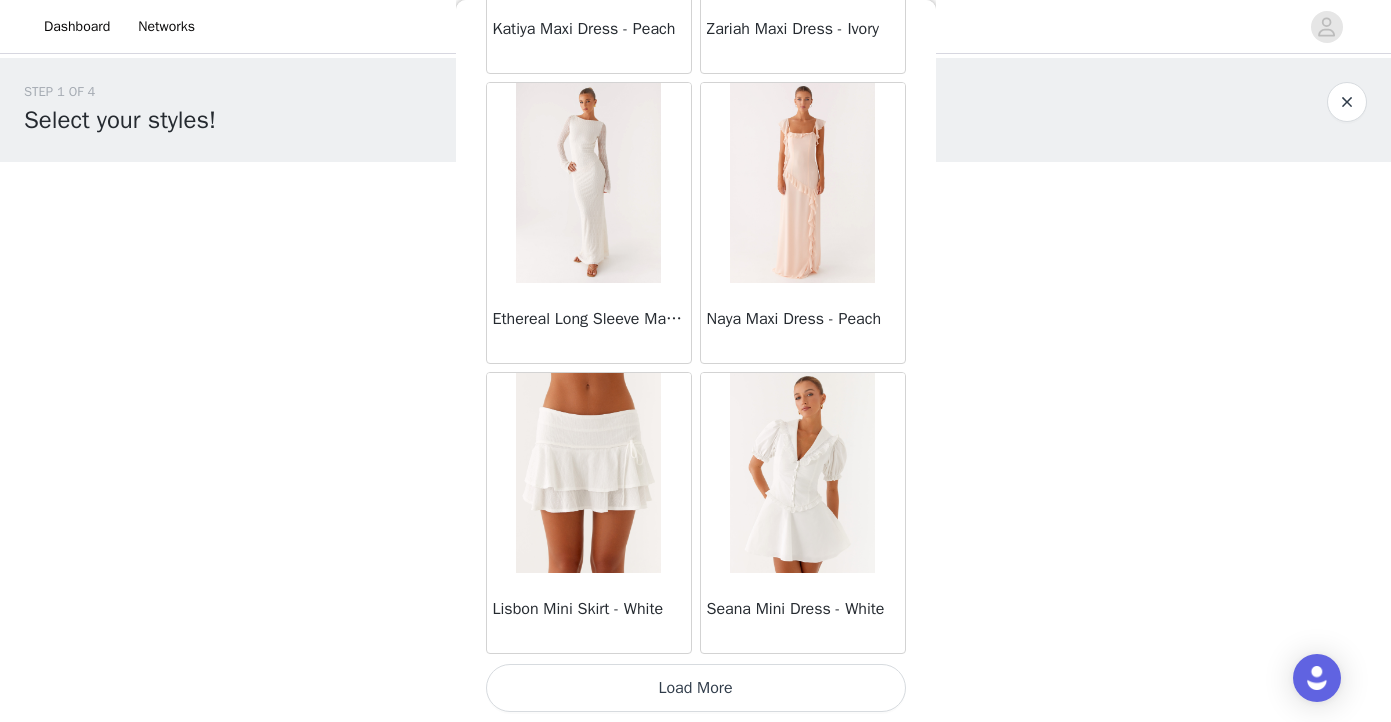 click on "Load More" at bounding box center [696, 688] 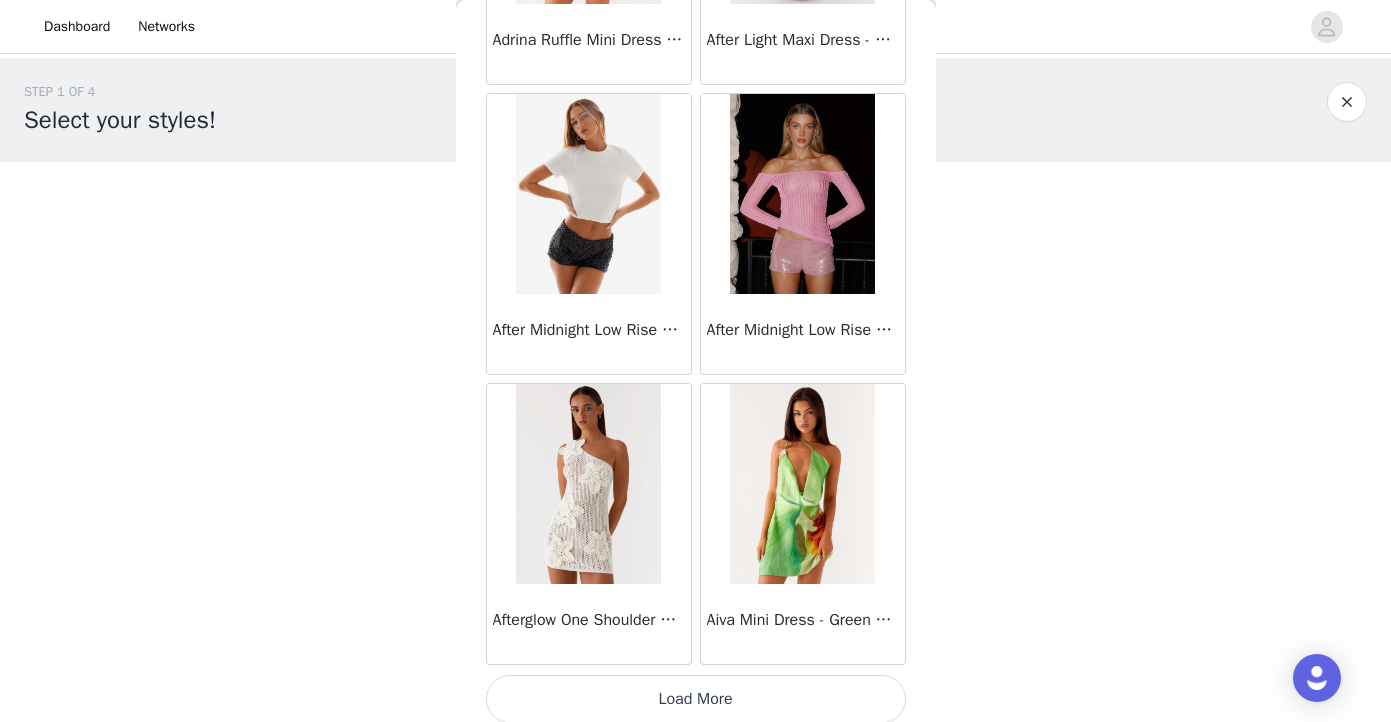 scroll, scrollTop: 77738, scrollLeft: 0, axis: vertical 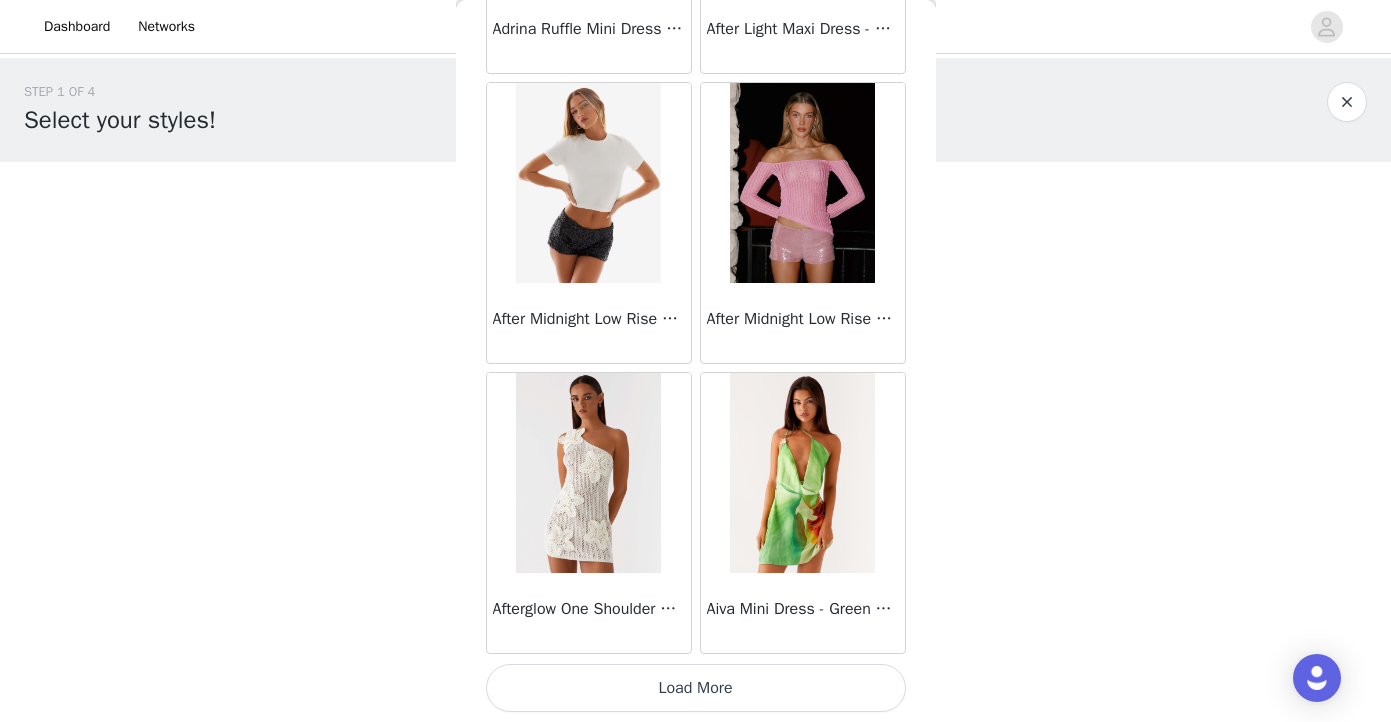 click on "Load More" at bounding box center (696, 688) 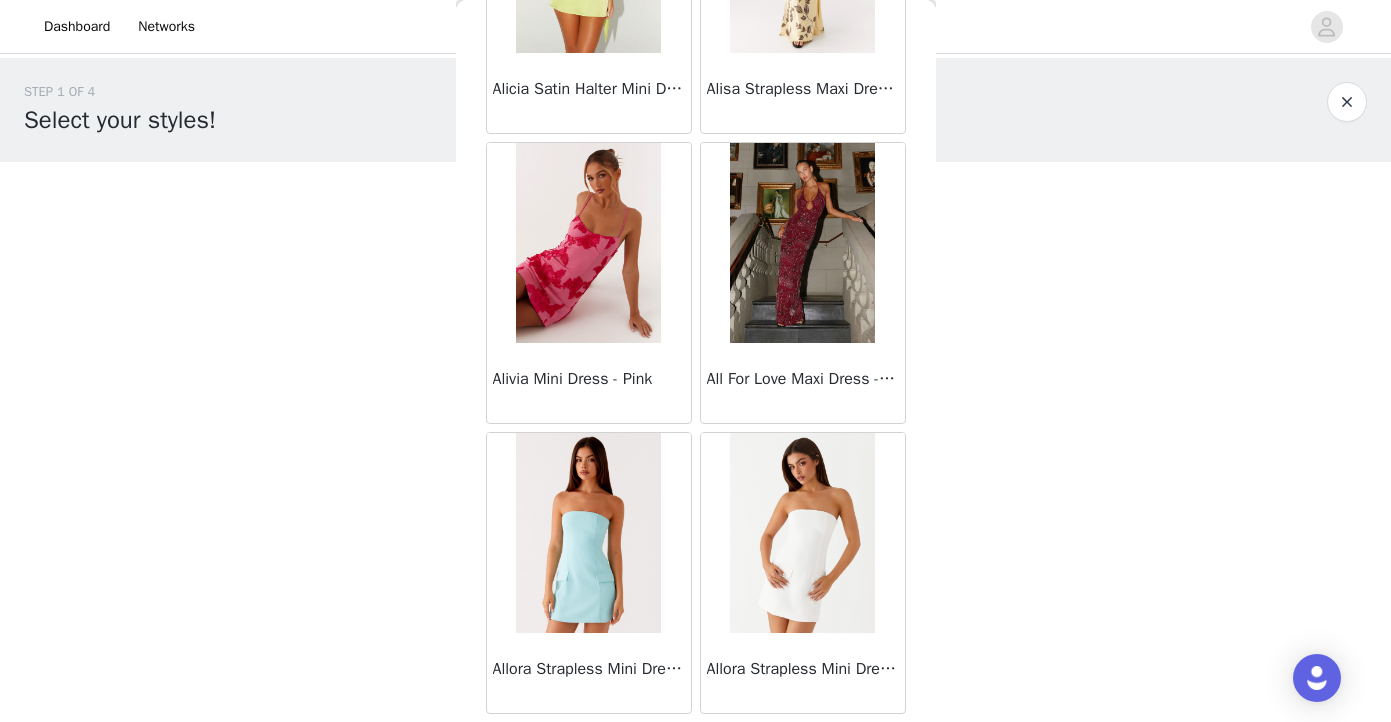 scroll, scrollTop: 80638, scrollLeft: 0, axis: vertical 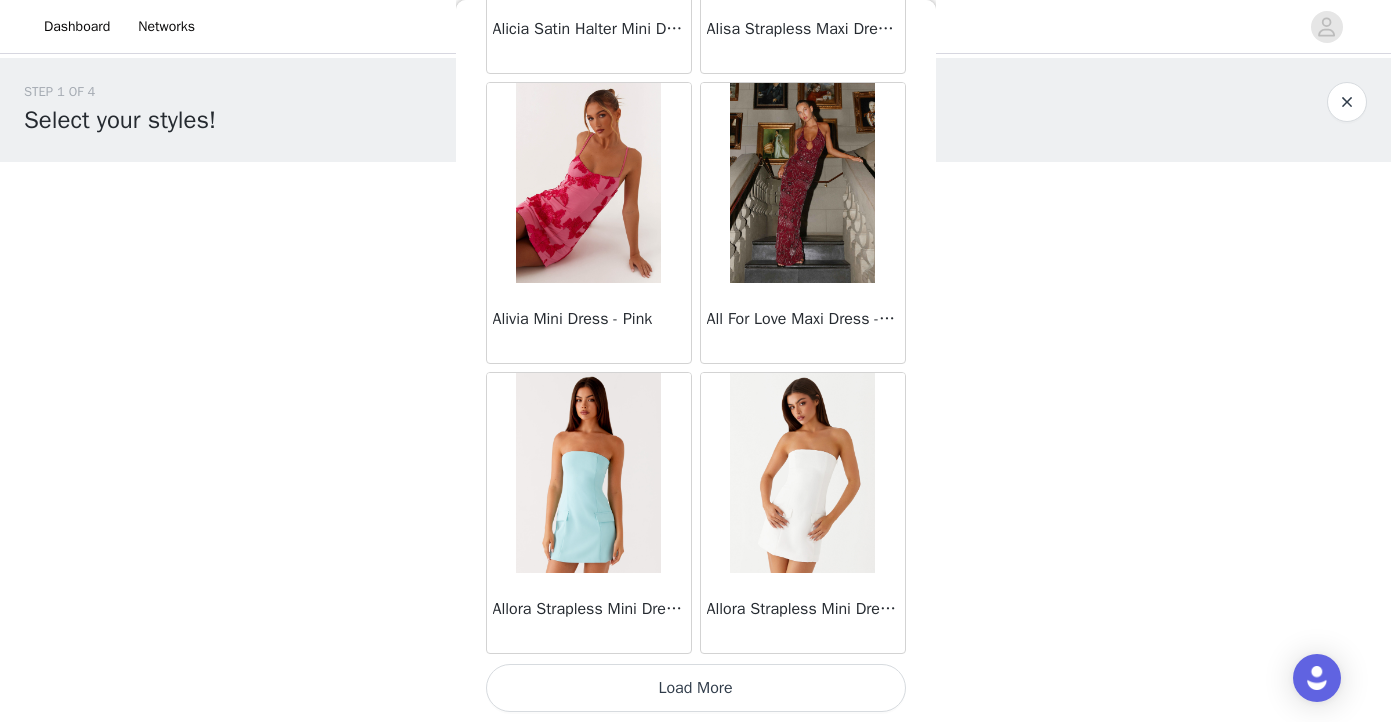 click on "Load More" at bounding box center [696, 688] 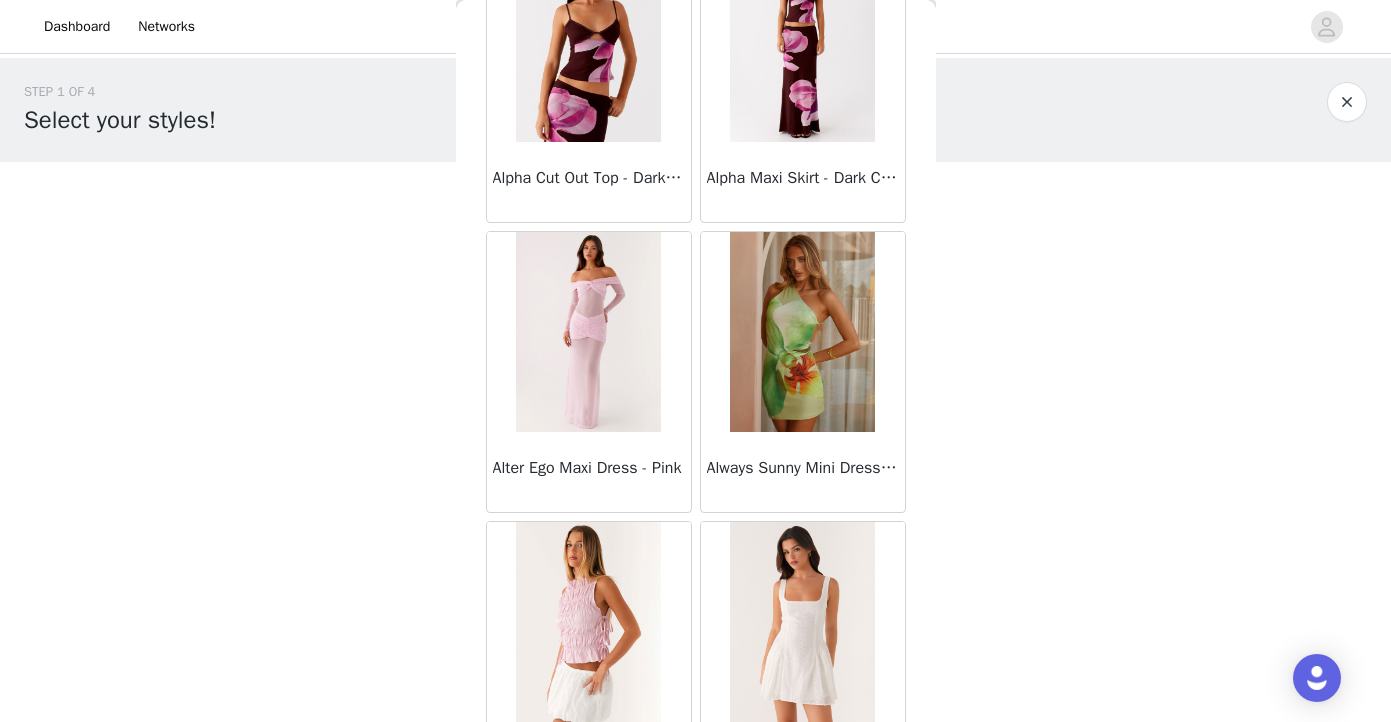 scroll, scrollTop: 81646, scrollLeft: 0, axis: vertical 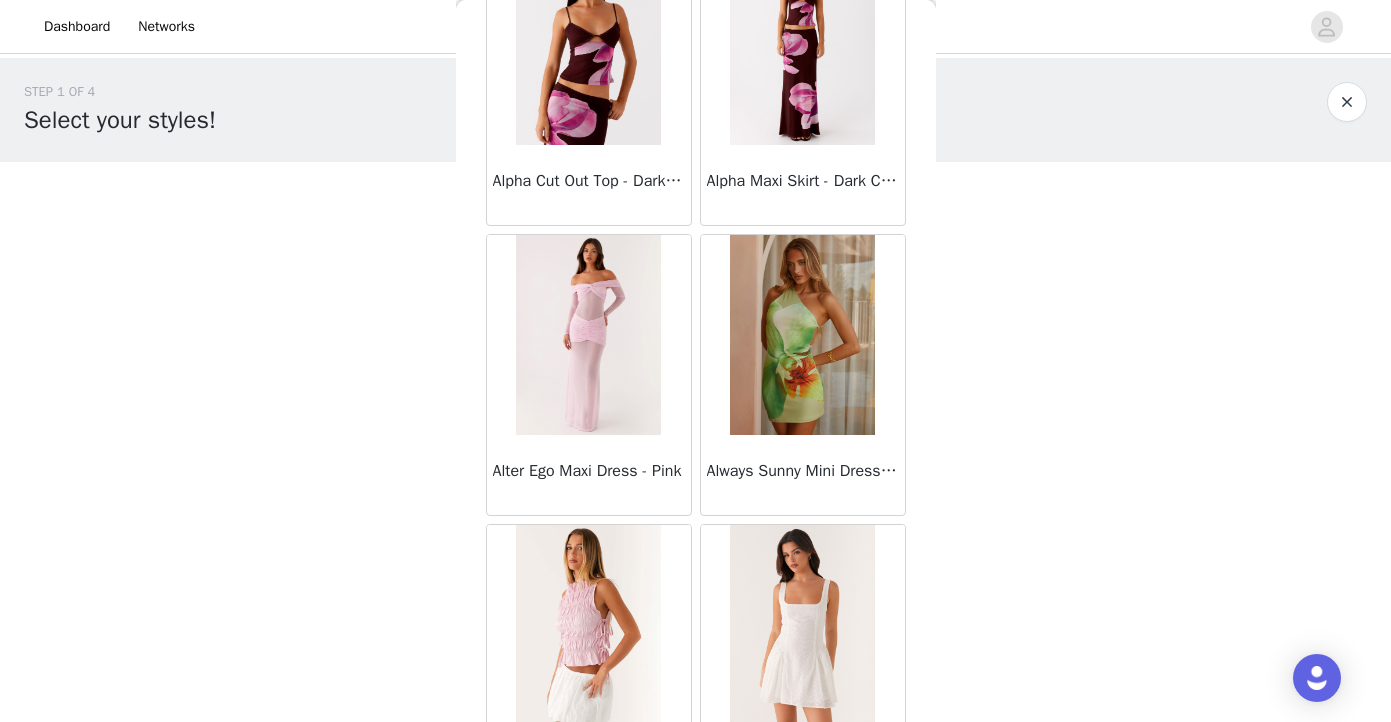 click at bounding box center [802, 625] 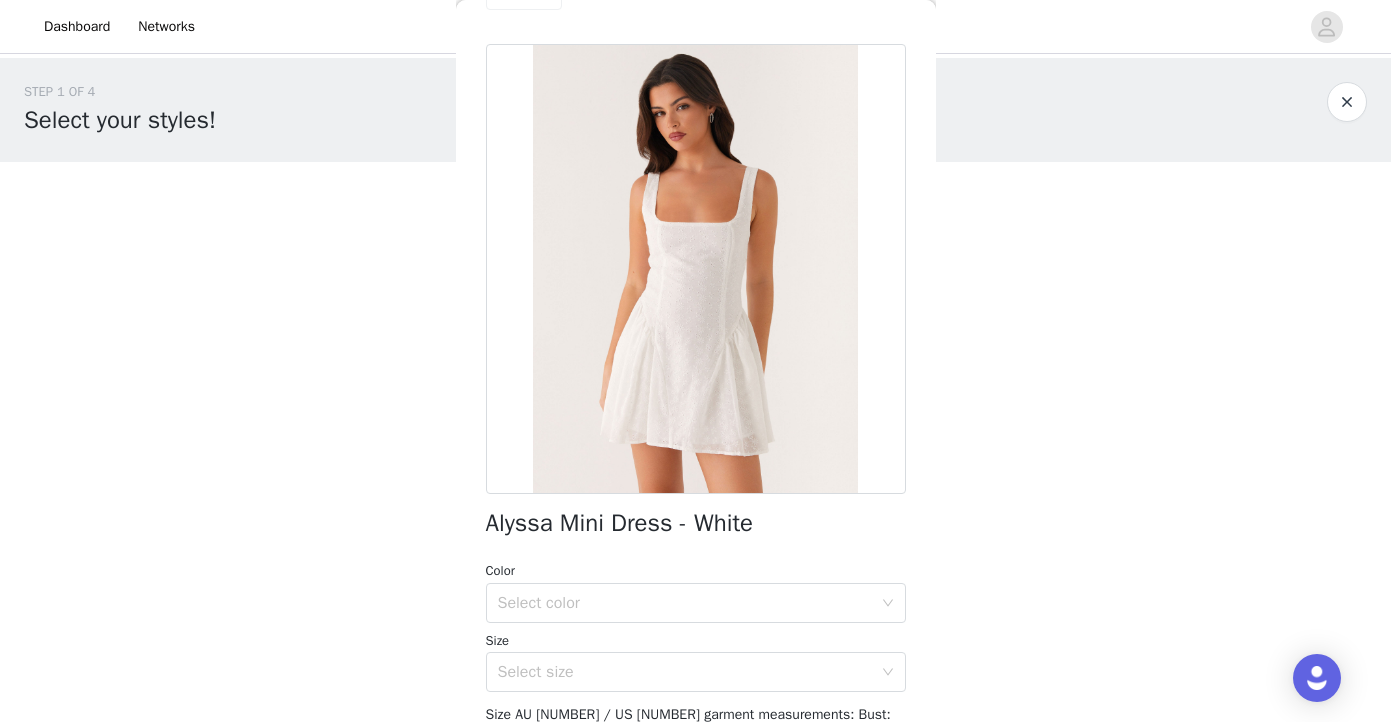 scroll, scrollTop: 0, scrollLeft: 0, axis: both 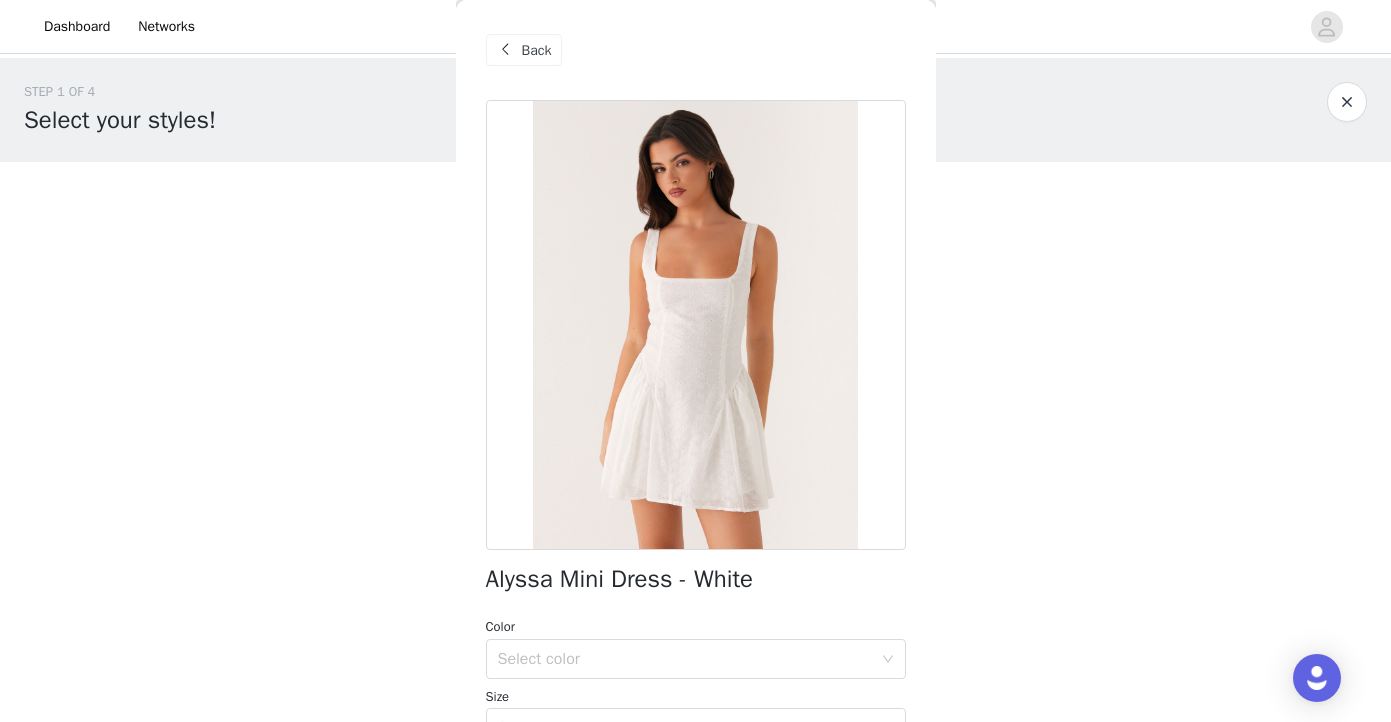 click on "Back" at bounding box center (524, 50) 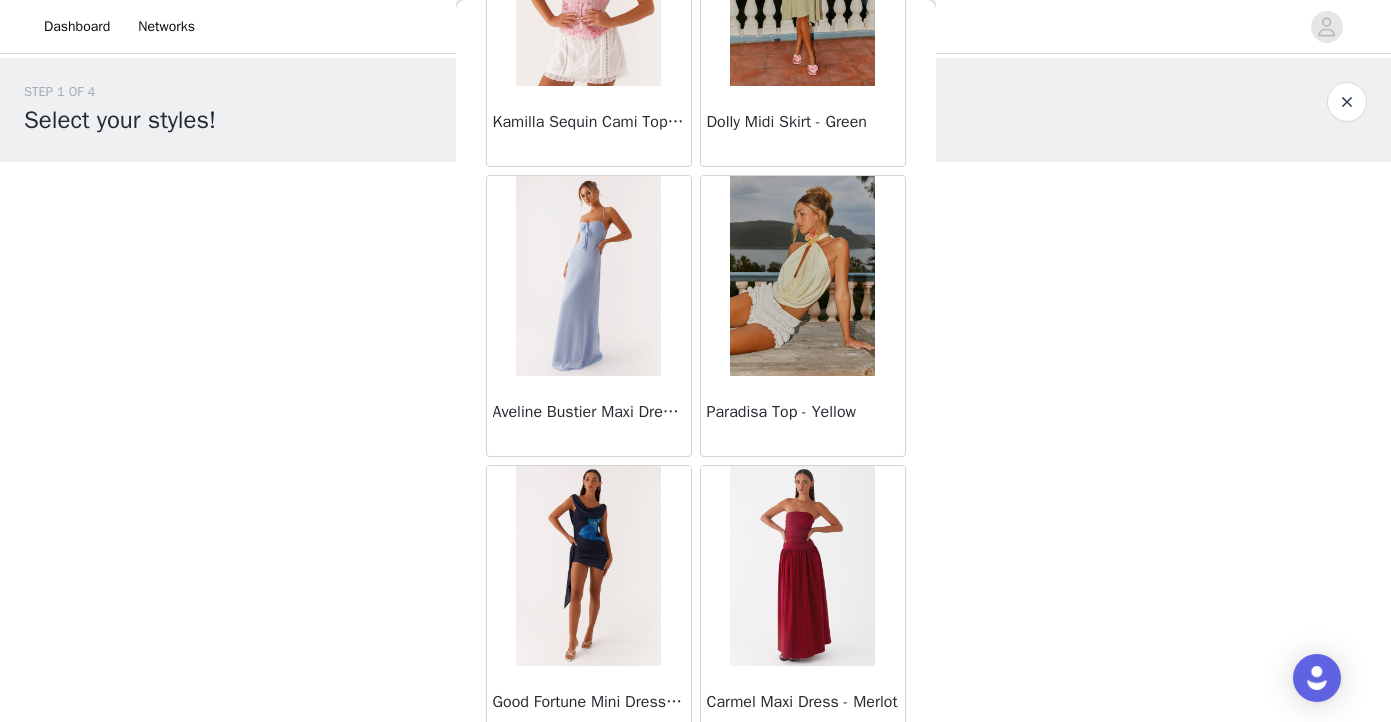 scroll, scrollTop: 20227, scrollLeft: 0, axis: vertical 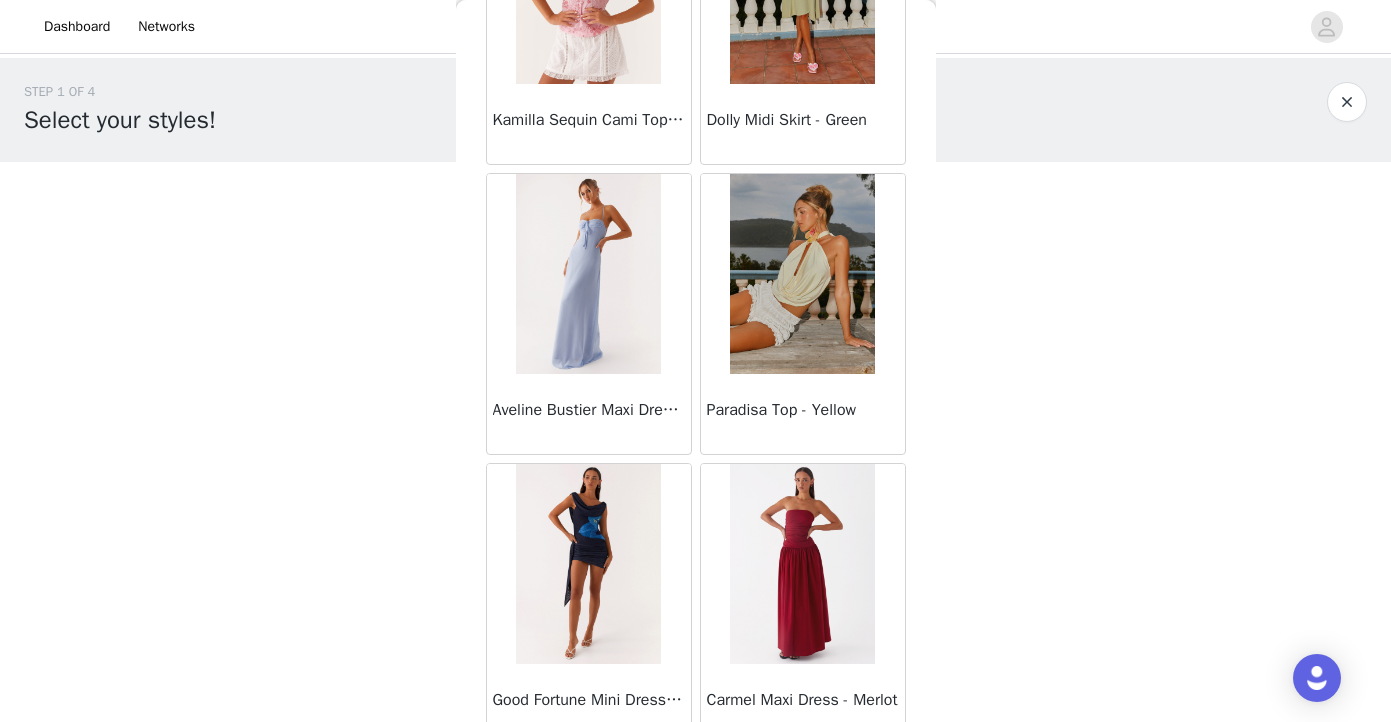 click at bounding box center (802, 274) 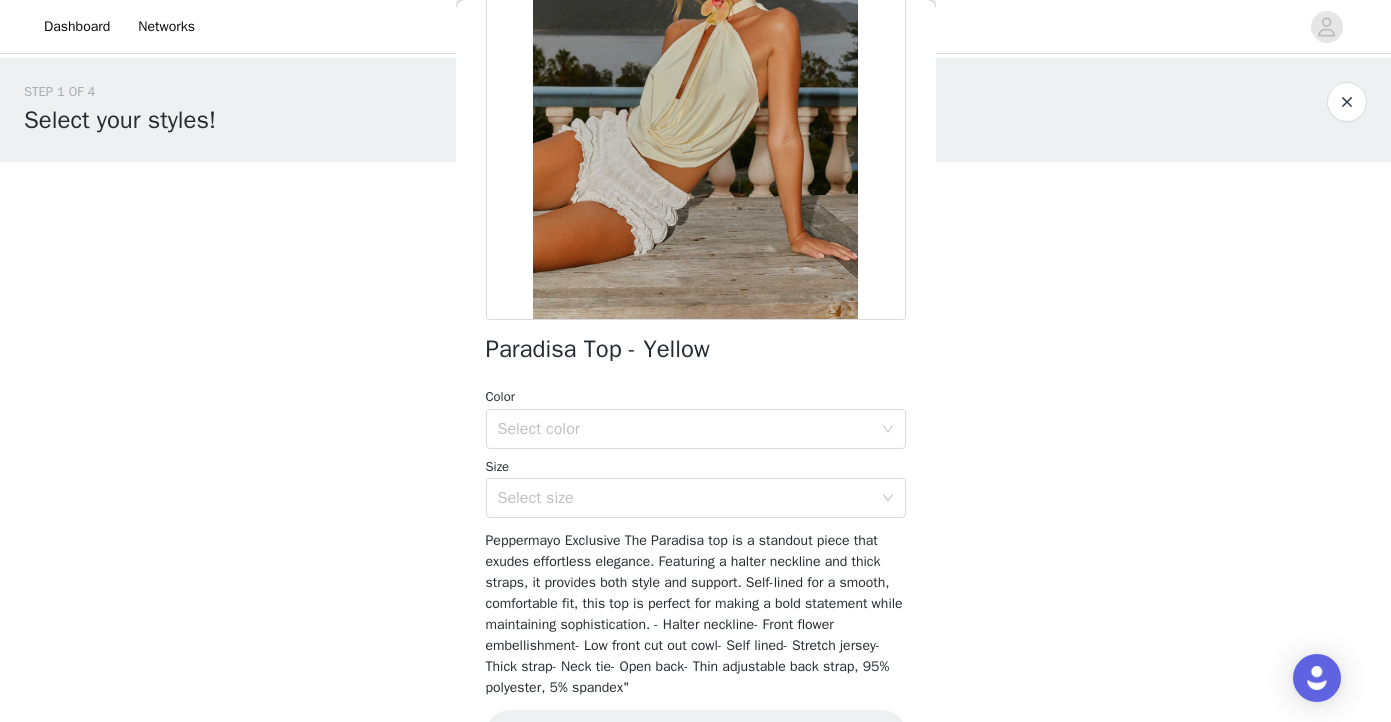 scroll, scrollTop: 232, scrollLeft: 0, axis: vertical 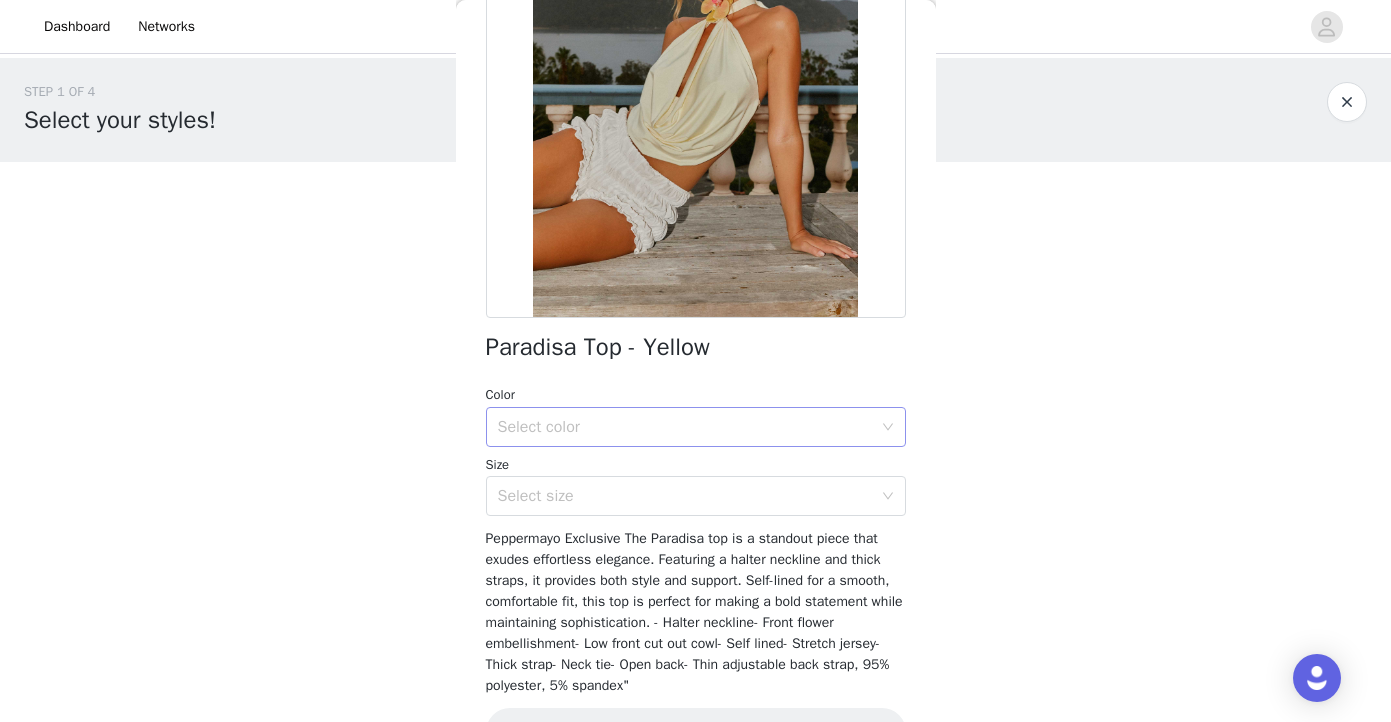click on "Select color" at bounding box center [685, 427] 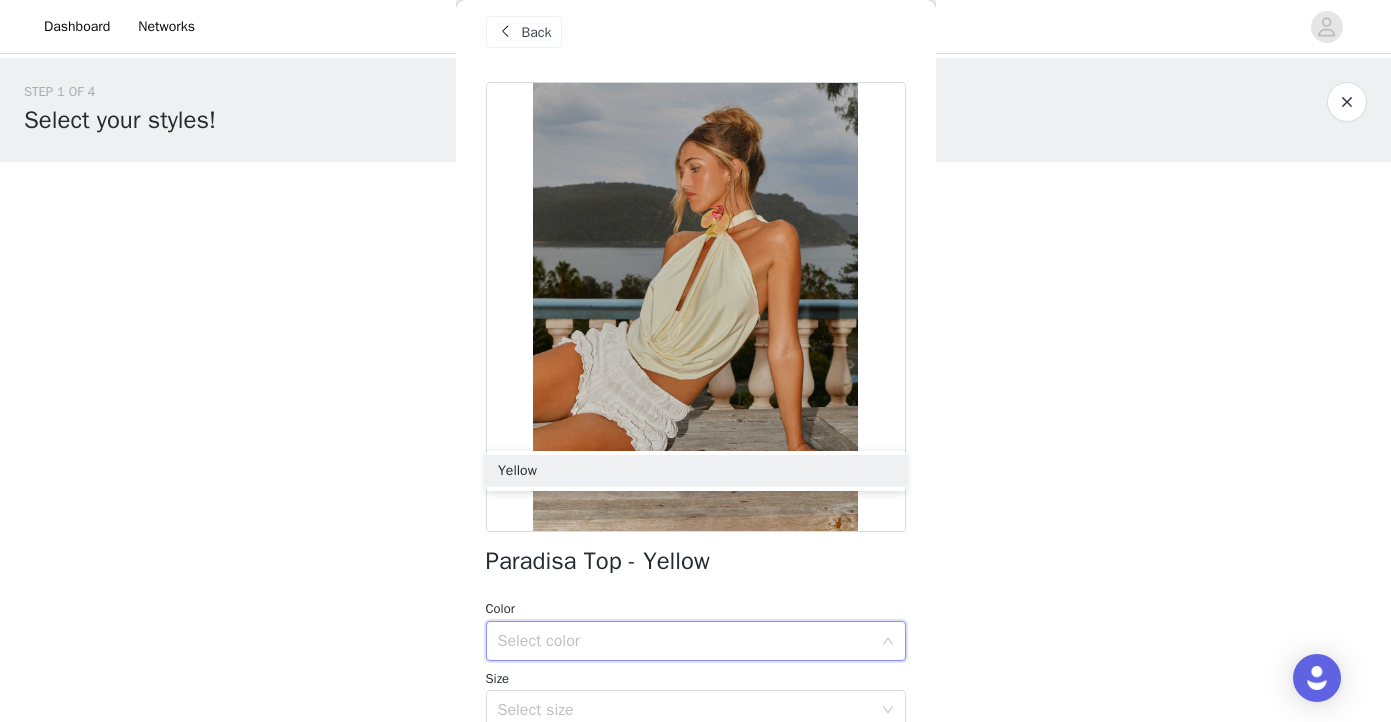 scroll, scrollTop: 0, scrollLeft: 0, axis: both 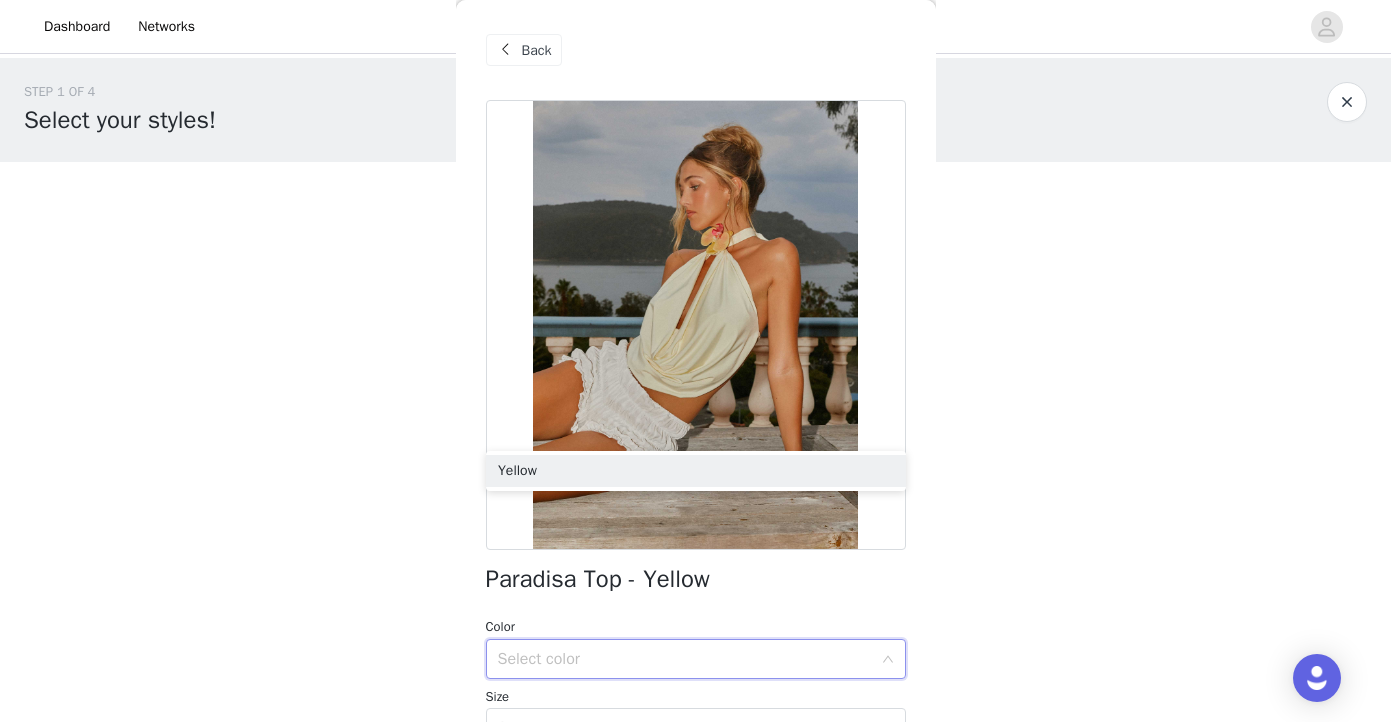 click at bounding box center (506, 50) 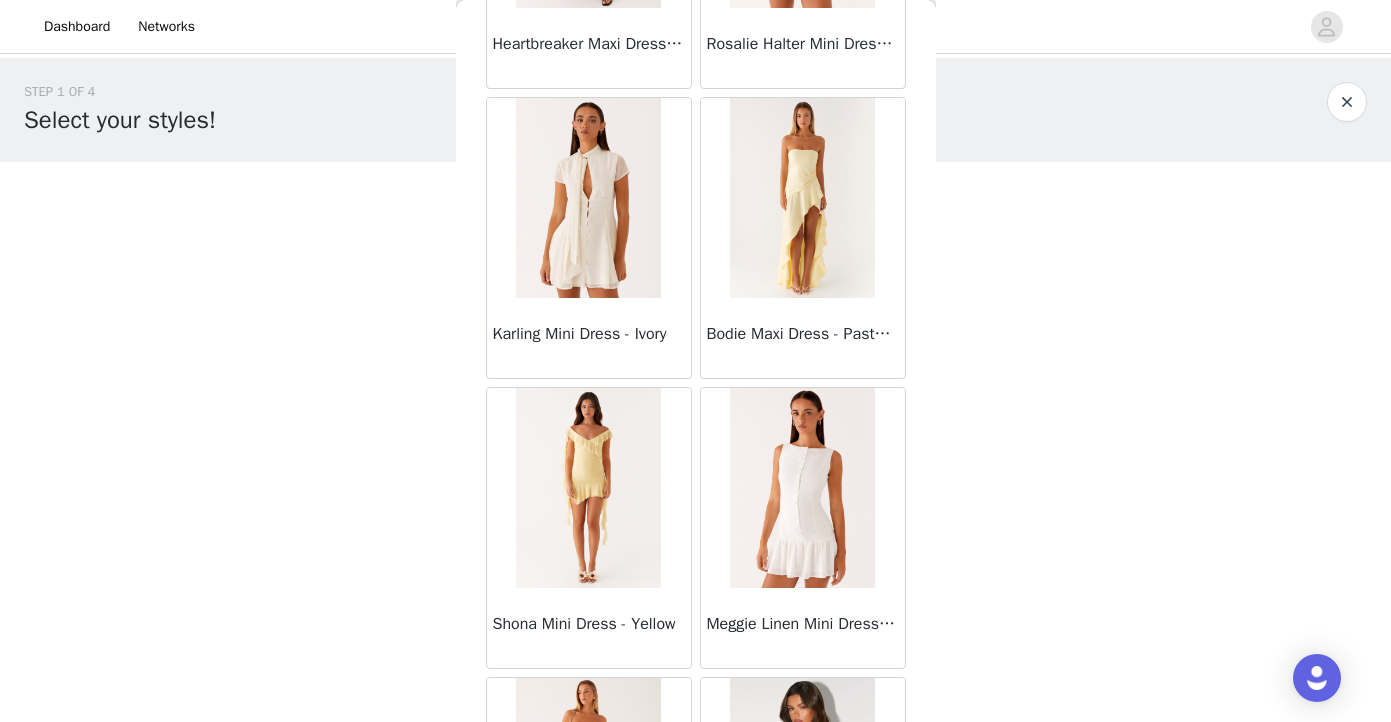 scroll, scrollTop: 40315, scrollLeft: 0, axis: vertical 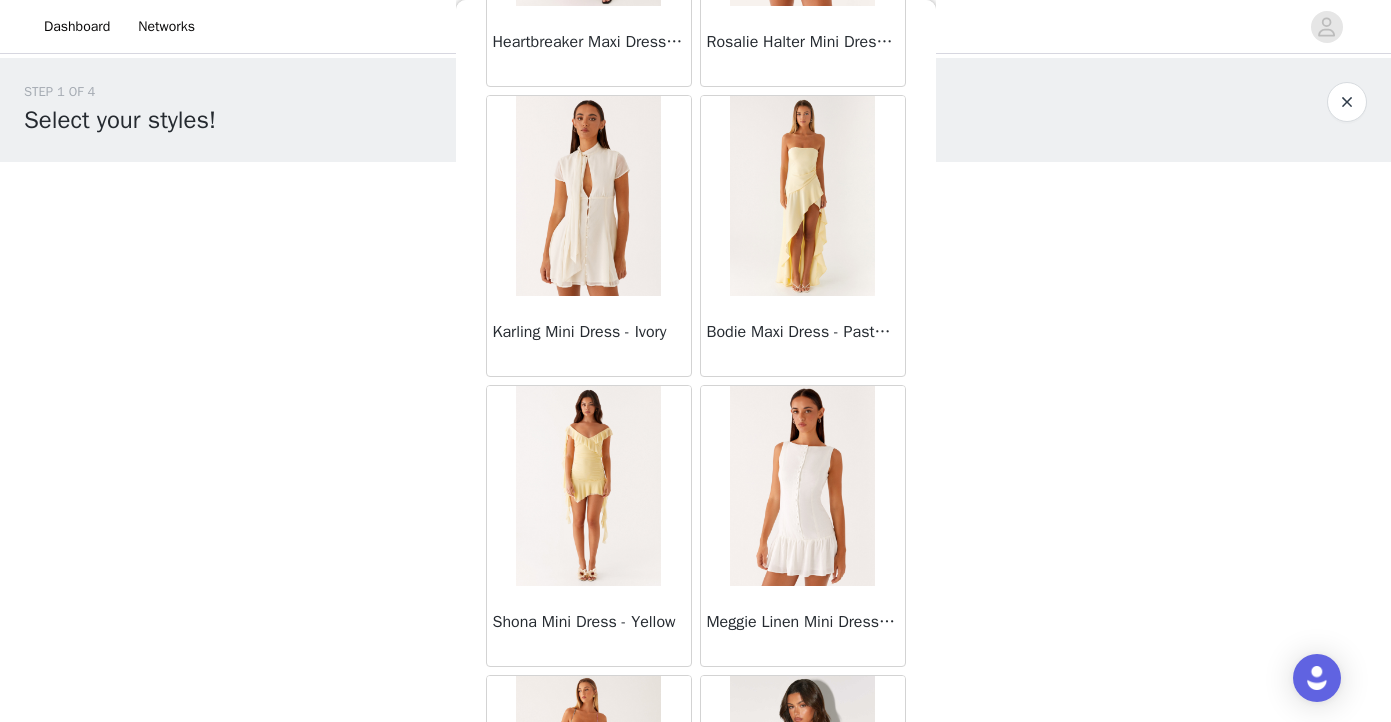 click at bounding box center (802, 486) 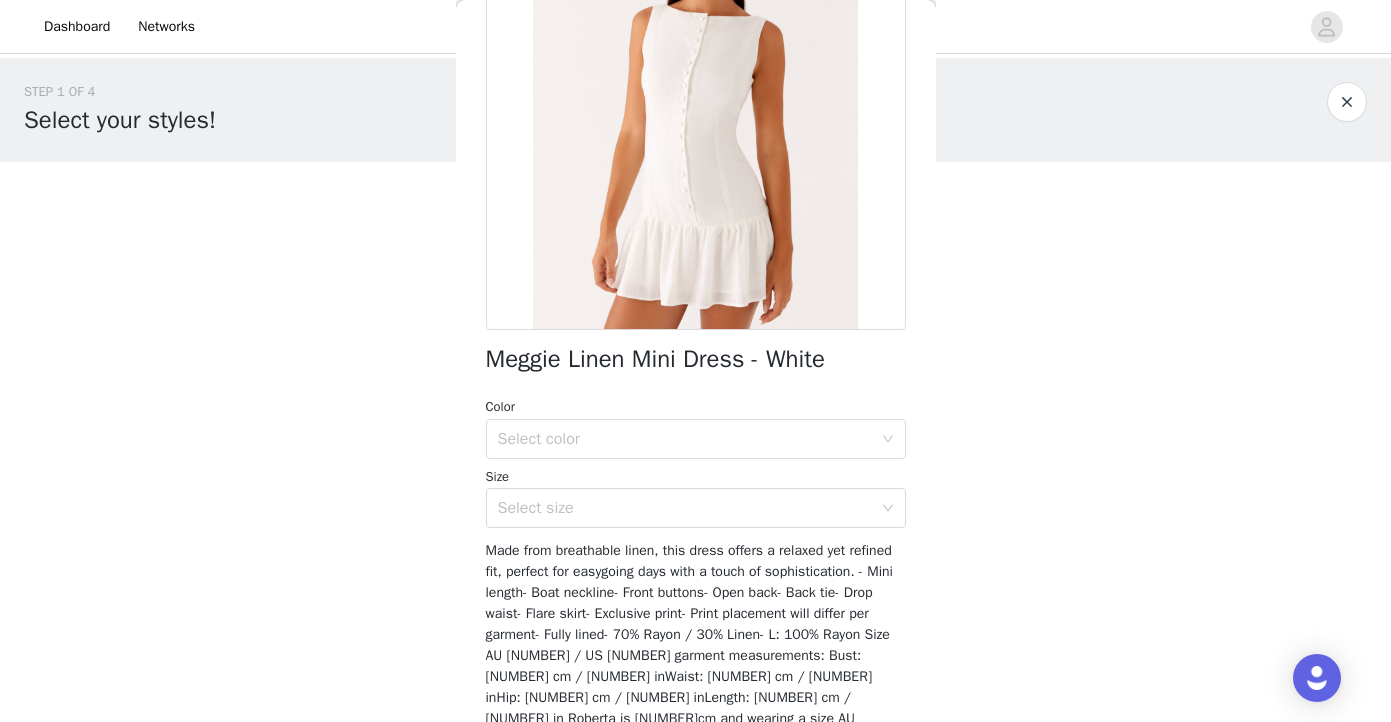 scroll, scrollTop: 0, scrollLeft: 0, axis: both 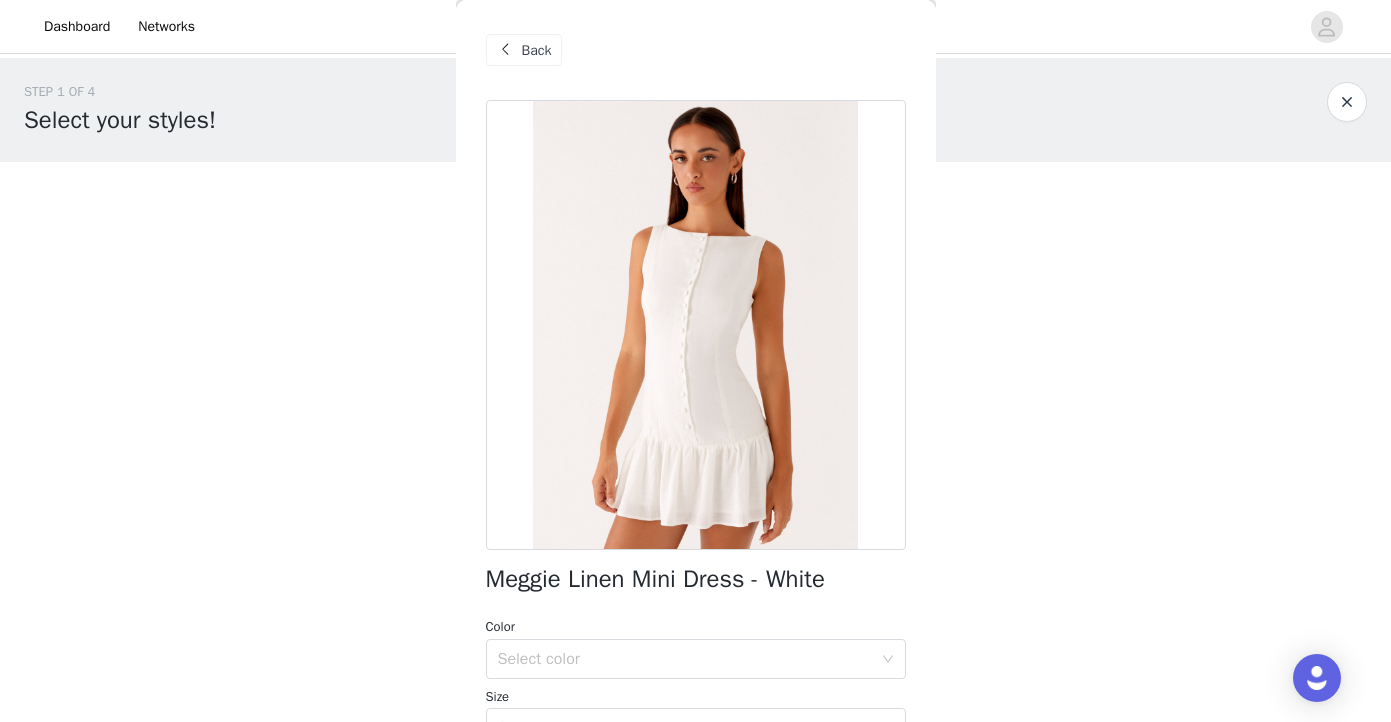 click on "Back" at bounding box center (537, 50) 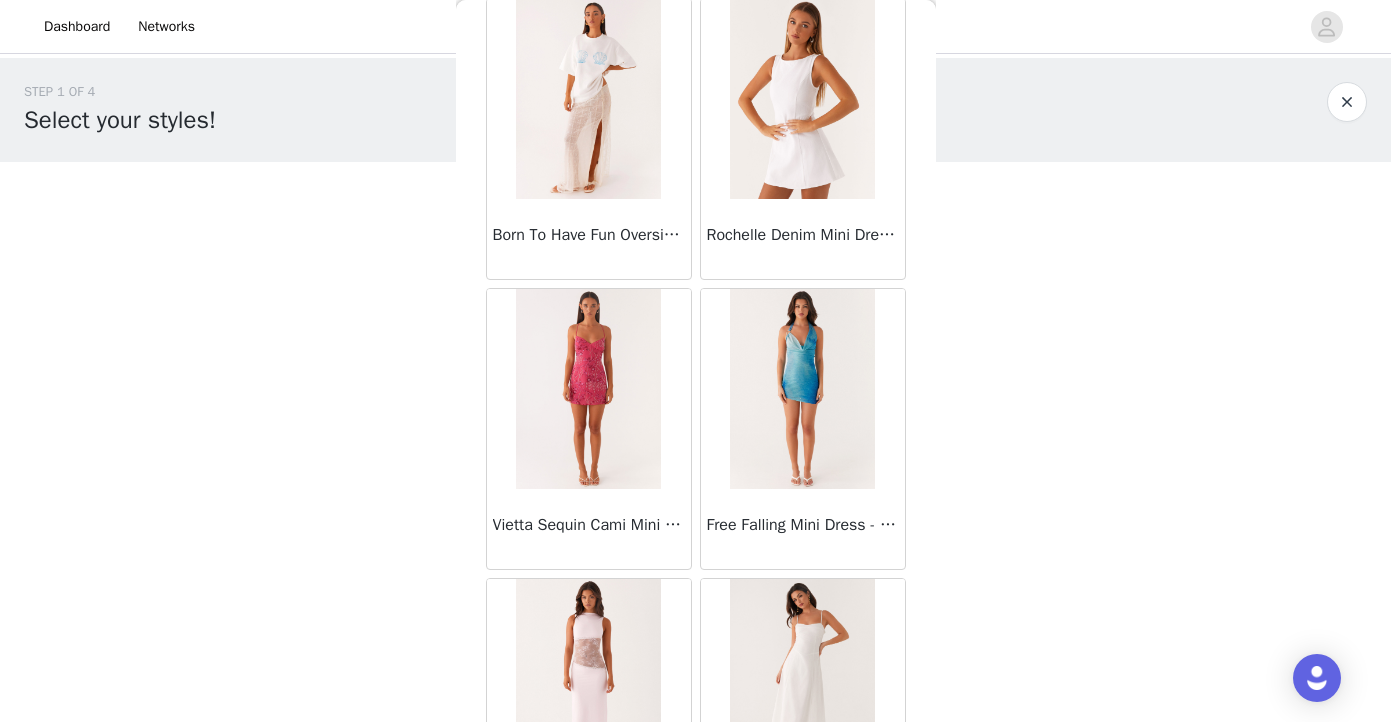 scroll, scrollTop: 27329, scrollLeft: 0, axis: vertical 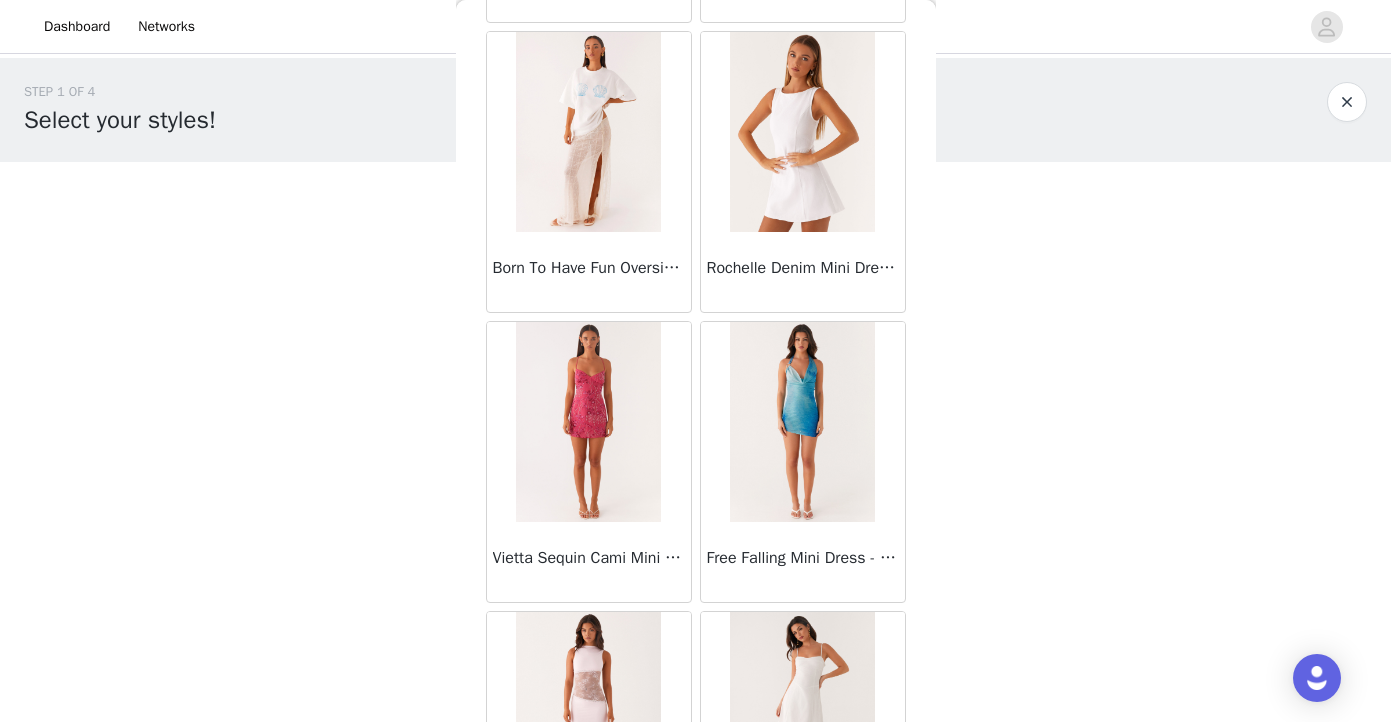 click on "Rochelle Denim Mini Dress - White" at bounding box center [803, 268] 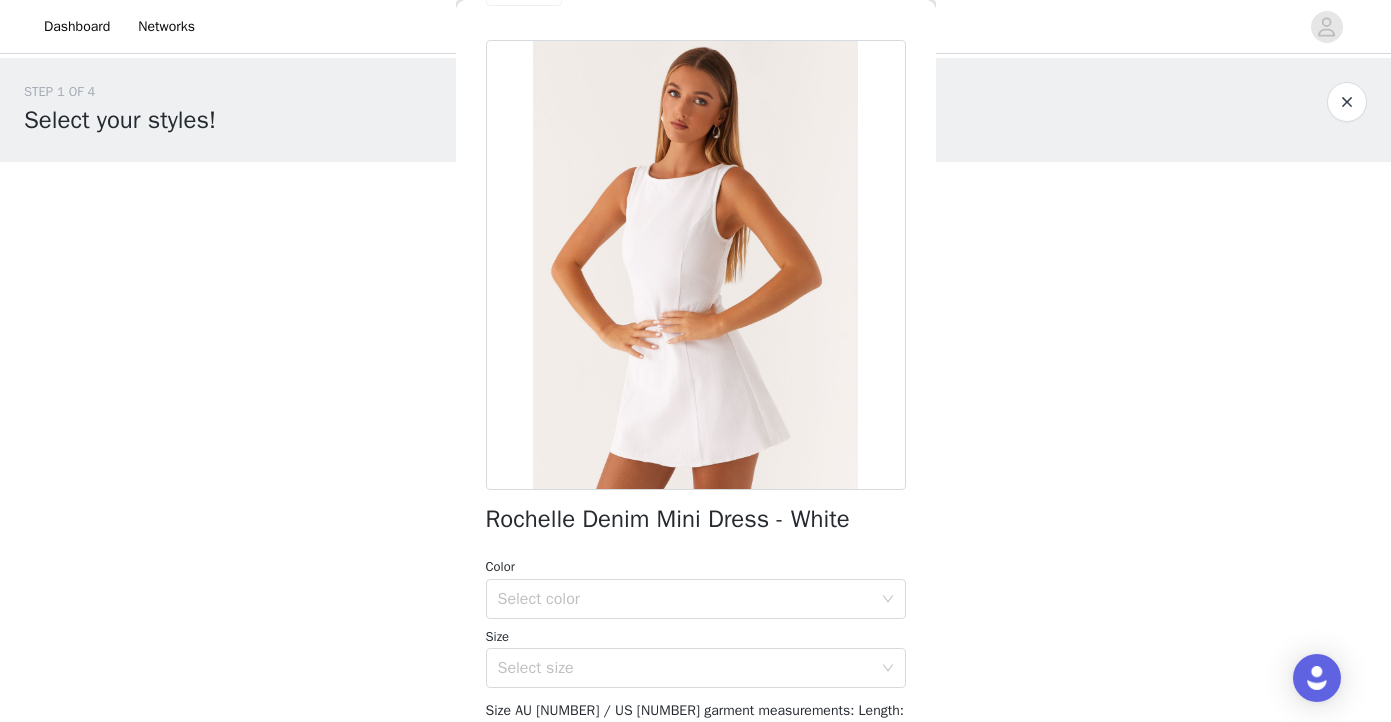 scroll, scrollTop: 0, scrollLeft: 0, axis: both 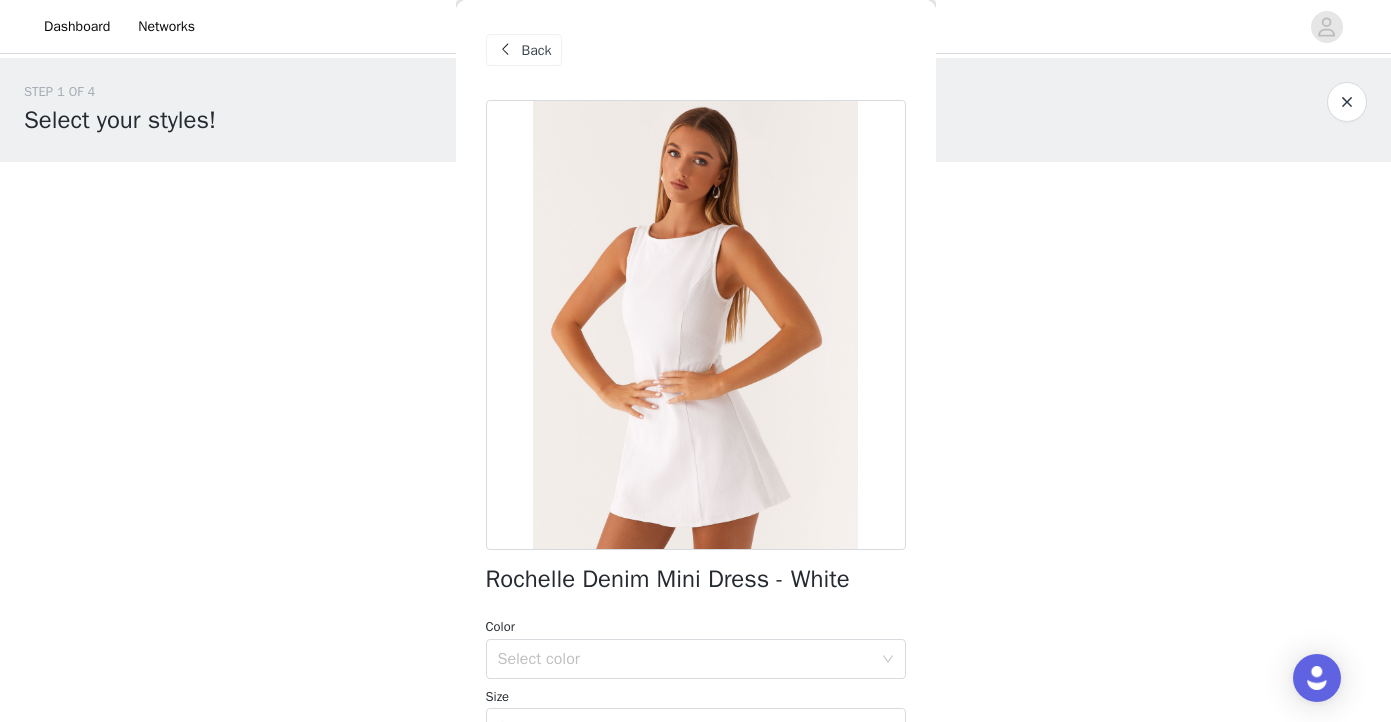 click on "Back" at bounding box center [537, 50] 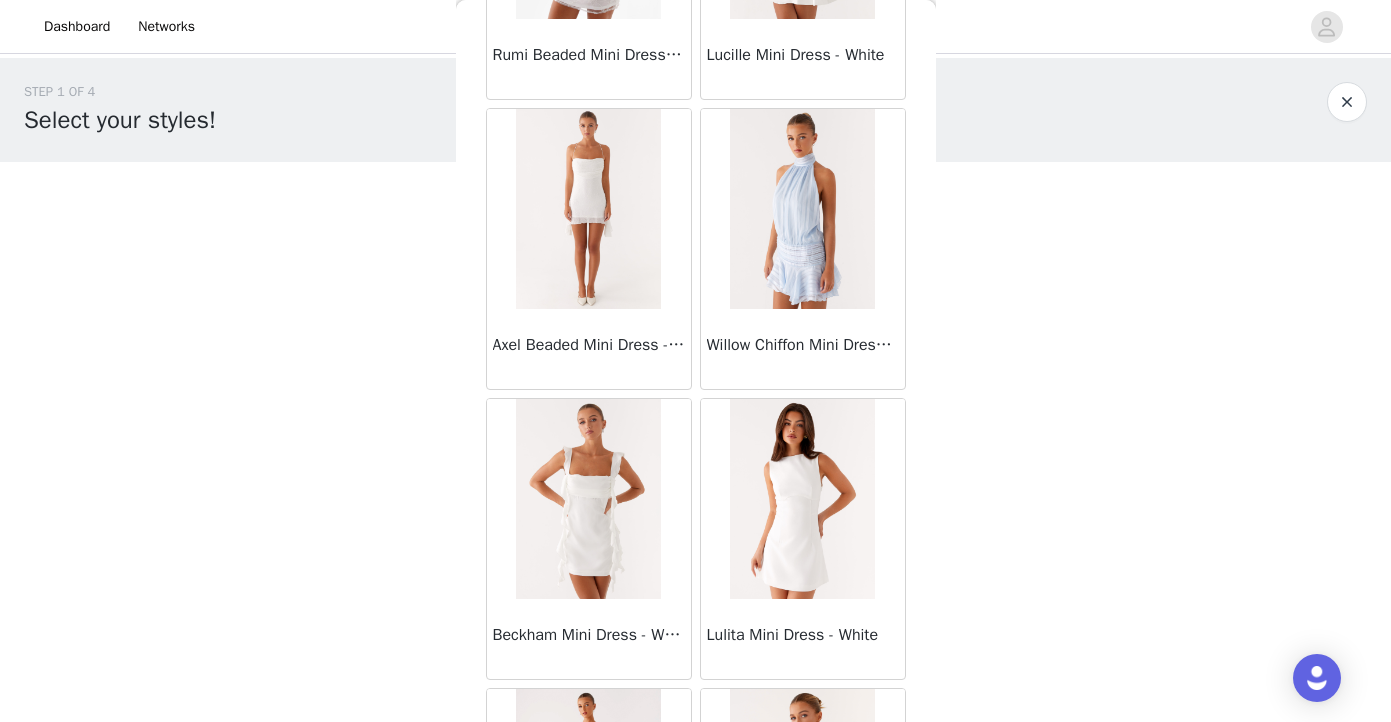 scroll, scrollTop: 76243, scrollLeft: 0, axis: vertical 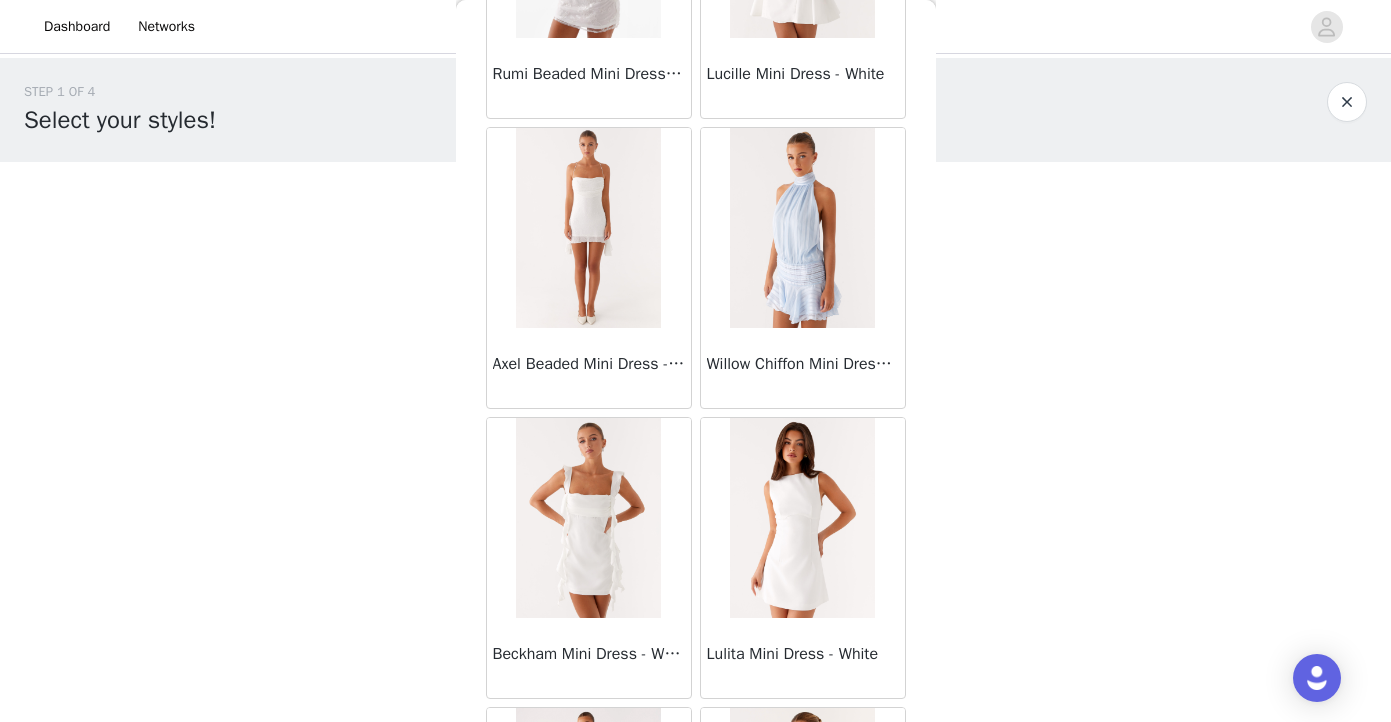 click at bounding box center [802, 518] 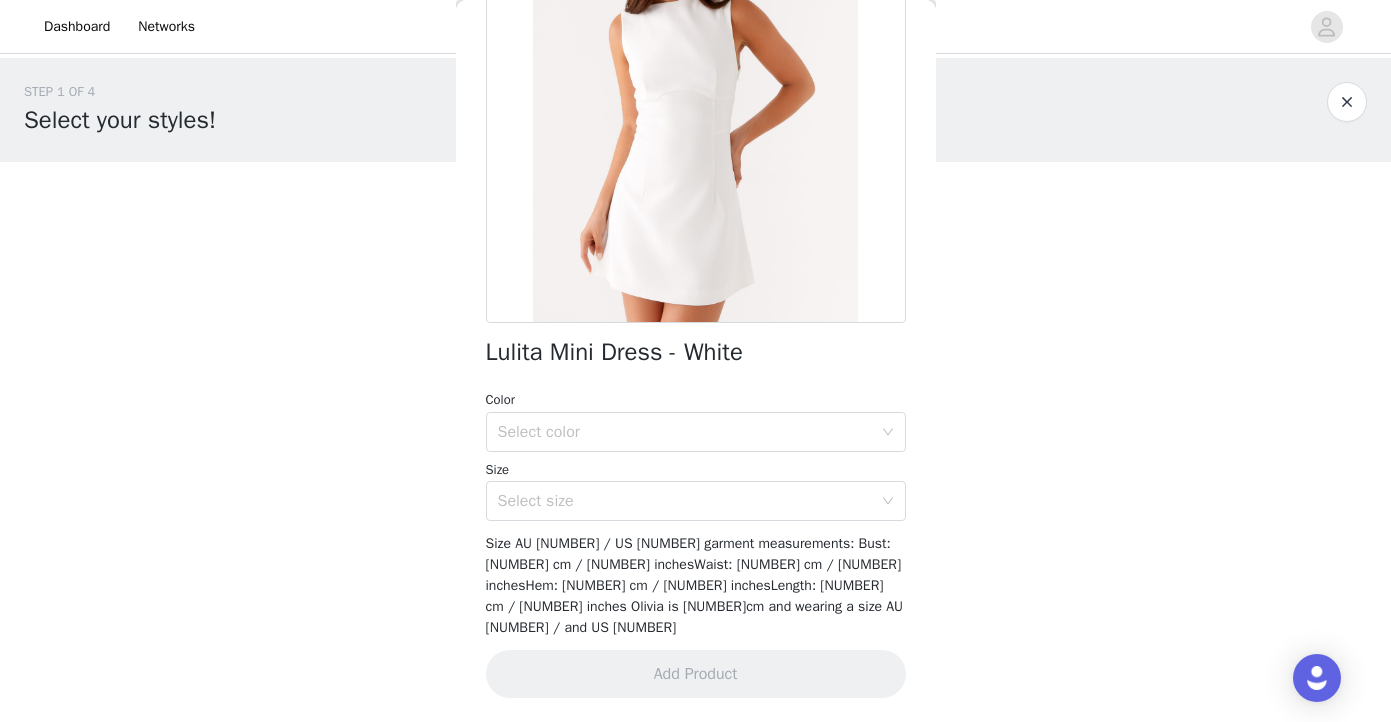 scroll, scrollTop: 252, scrollLeft: 0, axis: vertical 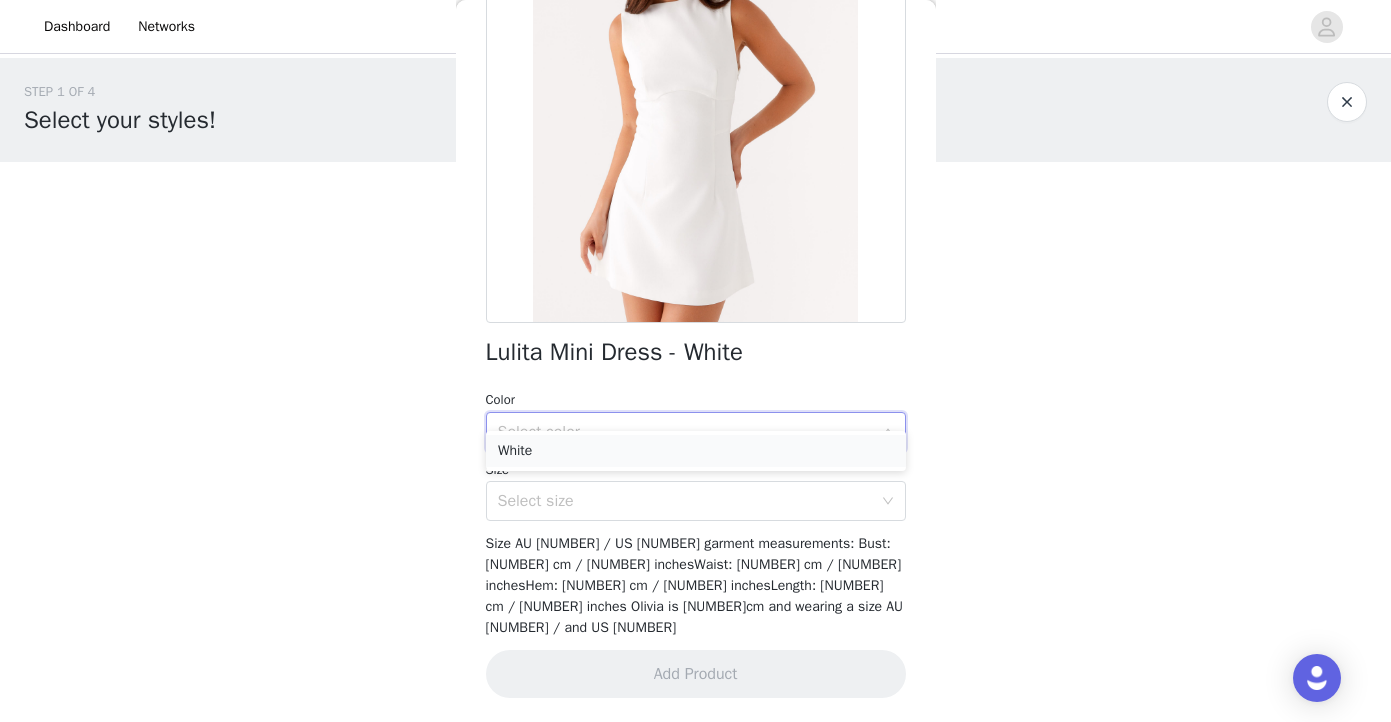click on "White" at bounding box center (696, 451) 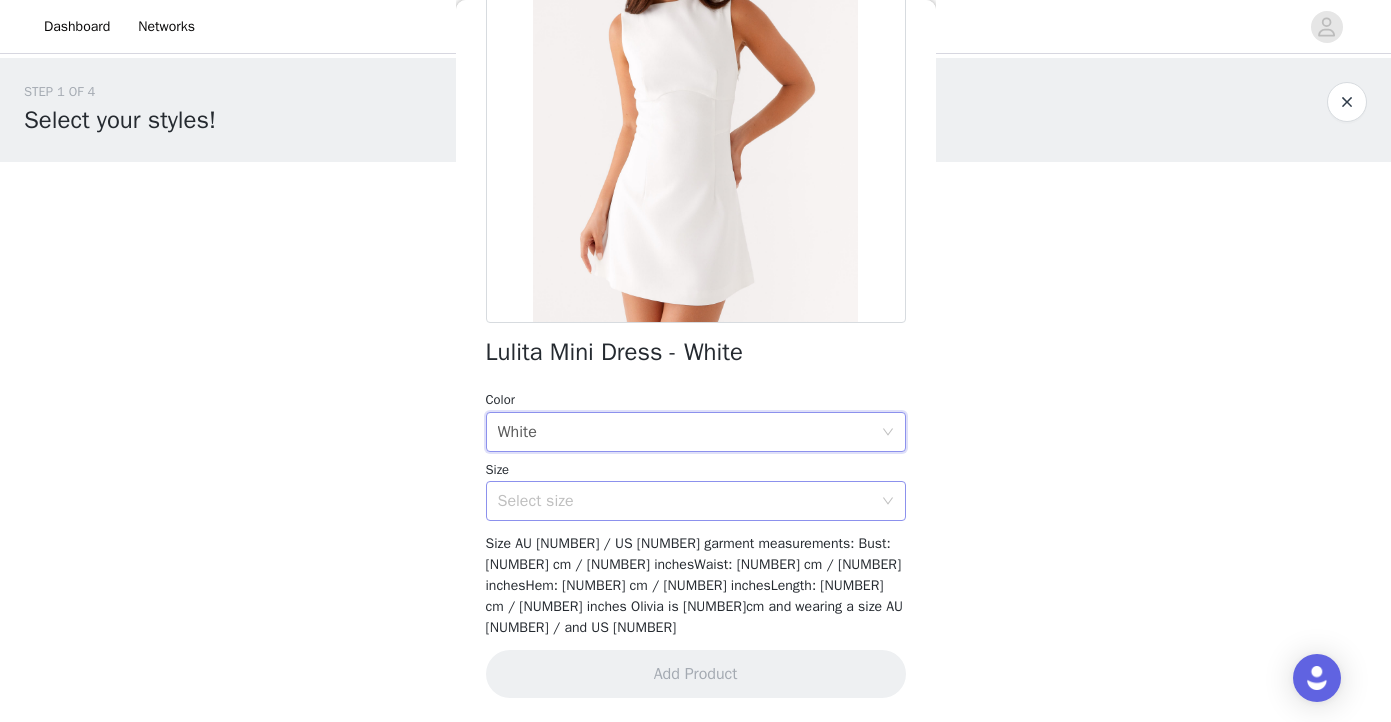 click on "Select size" at bounding box center [685, 501] 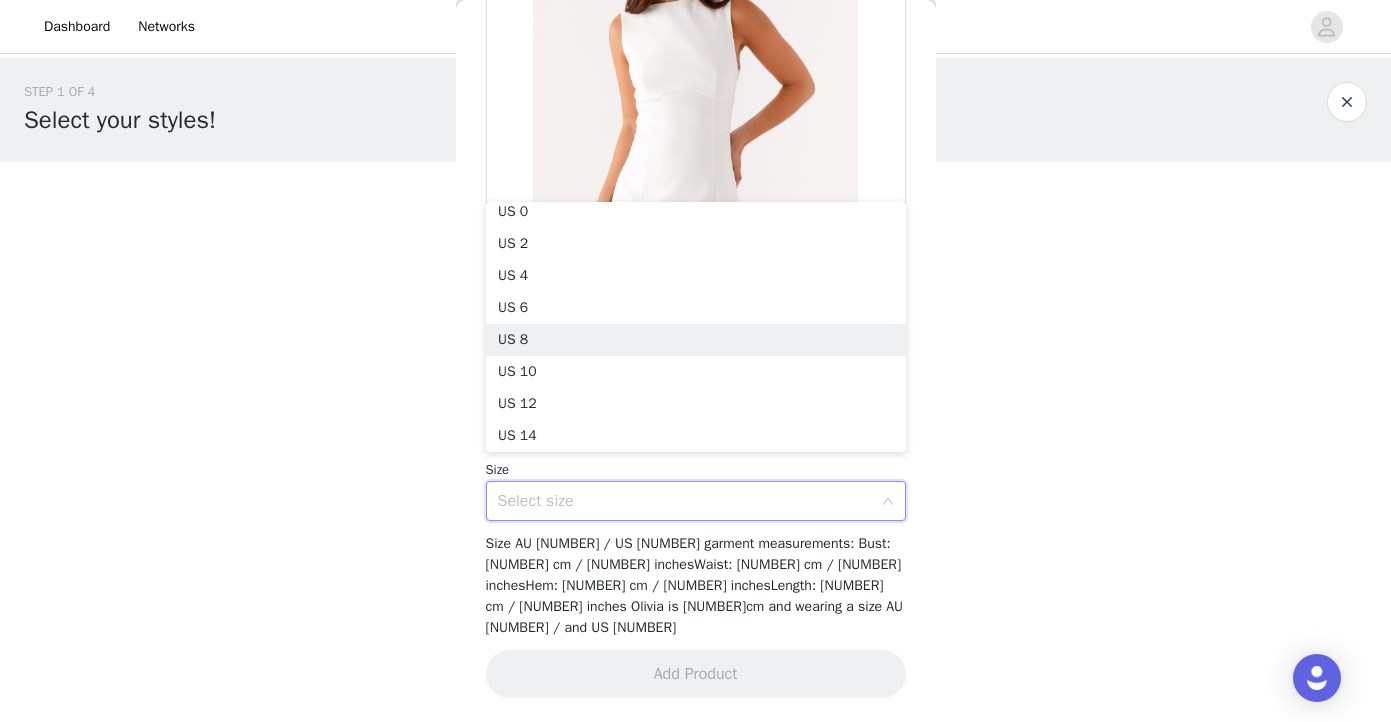 scroll, scrollTop: 4, scrollLeft: 0, axis: vertical 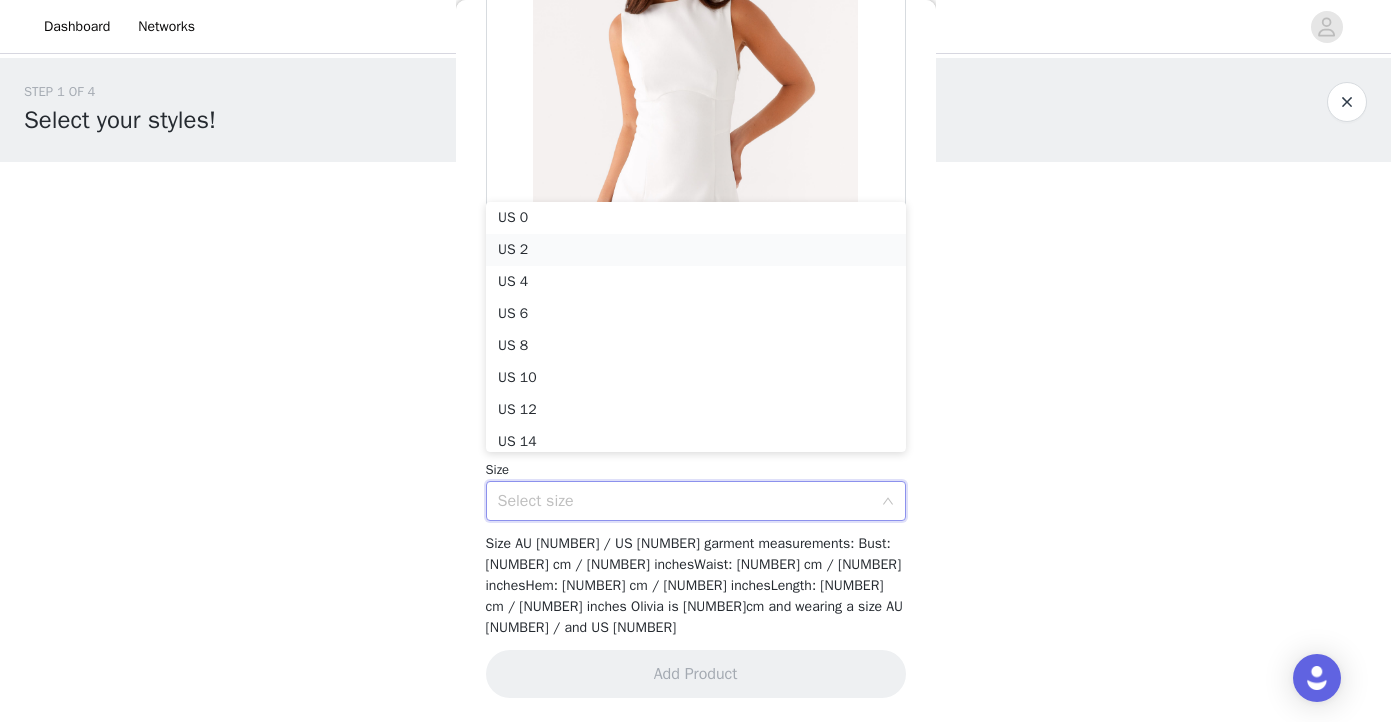 click on "US 2" at bounding box center [696, 250] 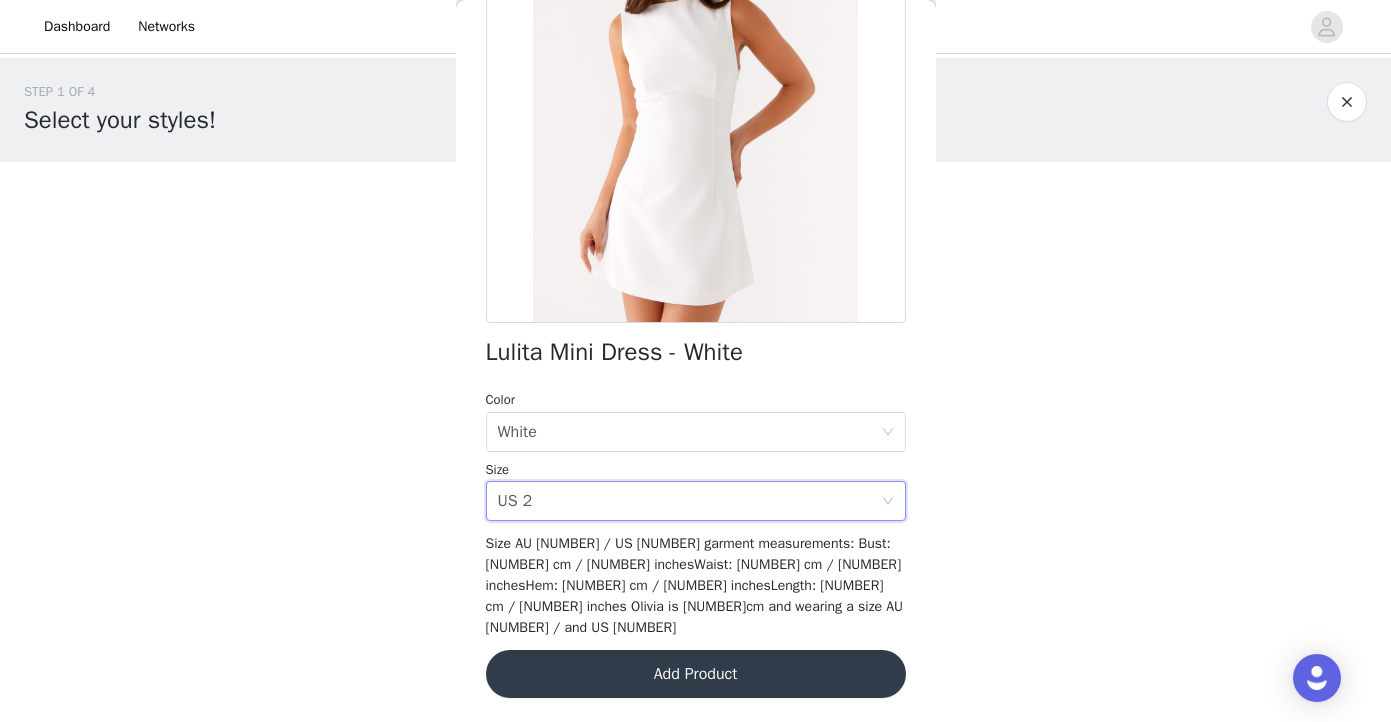scroll, scrollTop: 311, scrollLeft: 0, axis: vertical 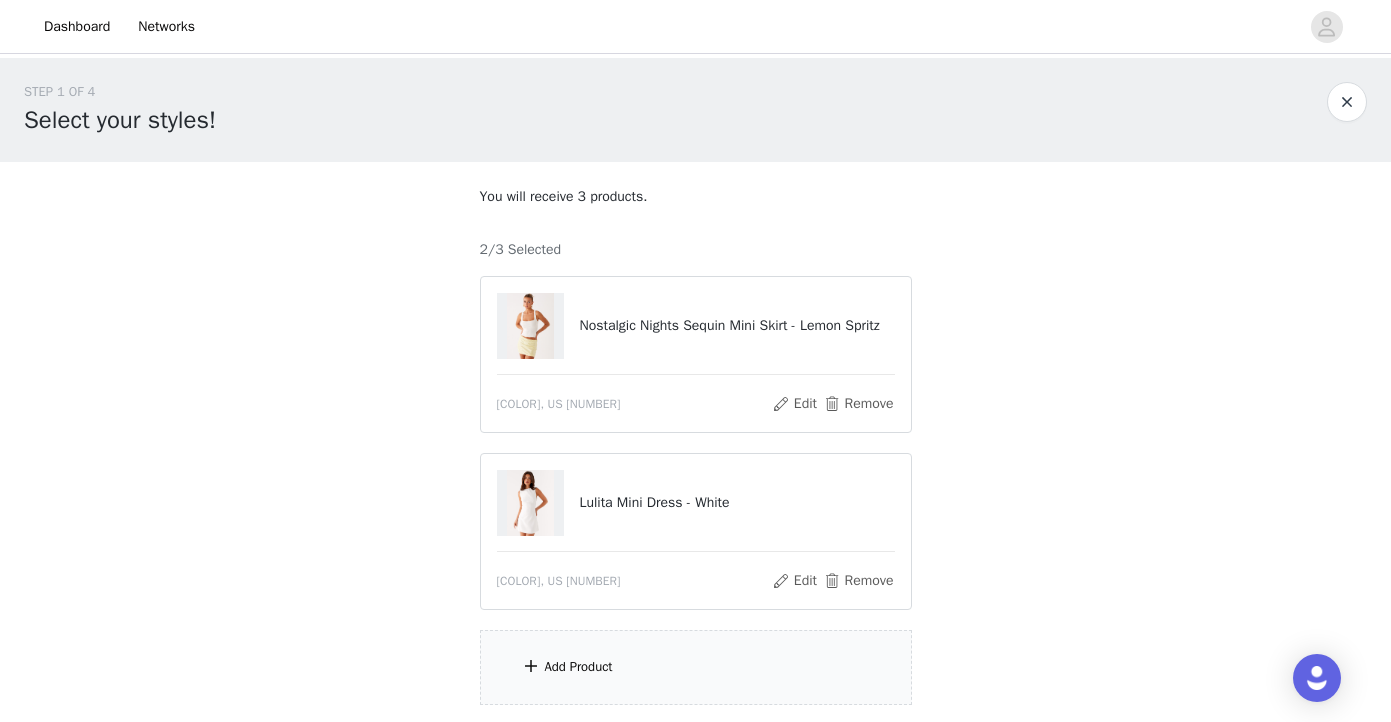 click on "Add Product" at bounding box center (696, 667) 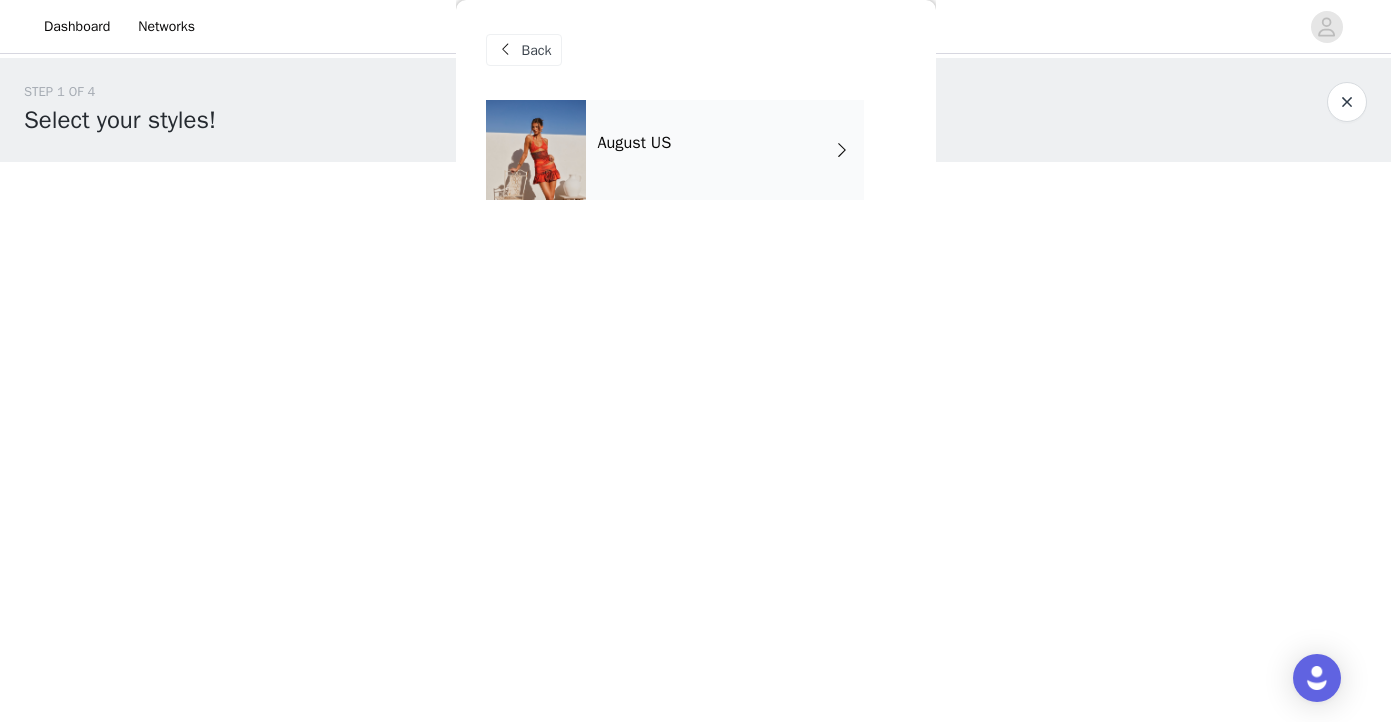 click on "August US" at bounding box center (725, 150) 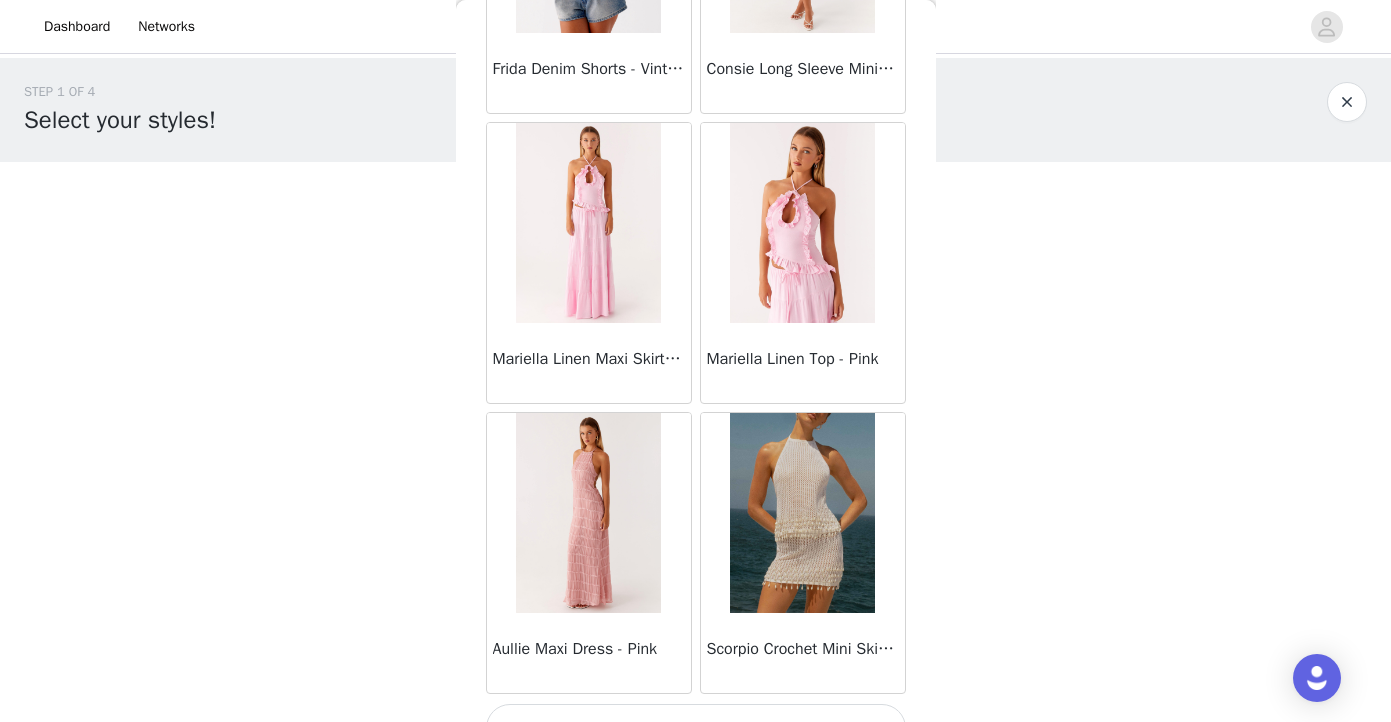 scroll, scrollTop: 2338, scrollLeft: 0, axis: vertical 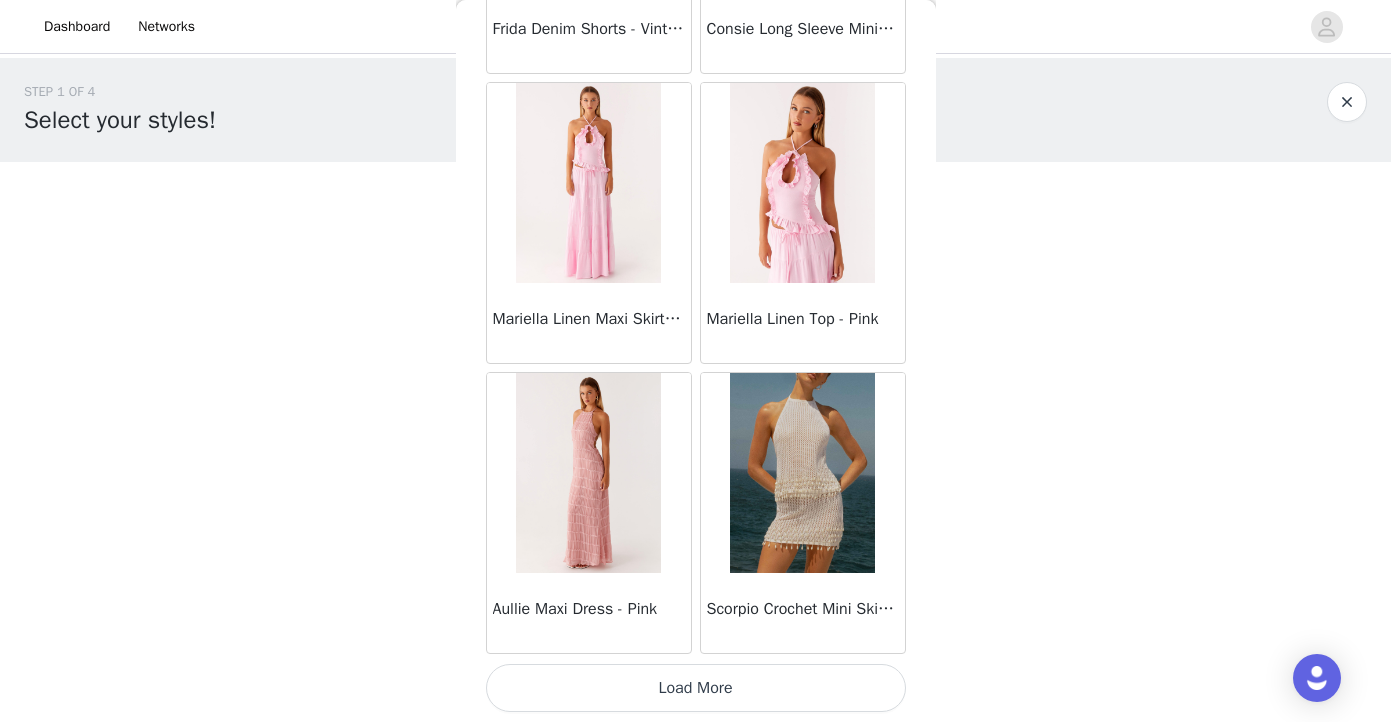 click on "Load More" at bounding box center (696, 688) 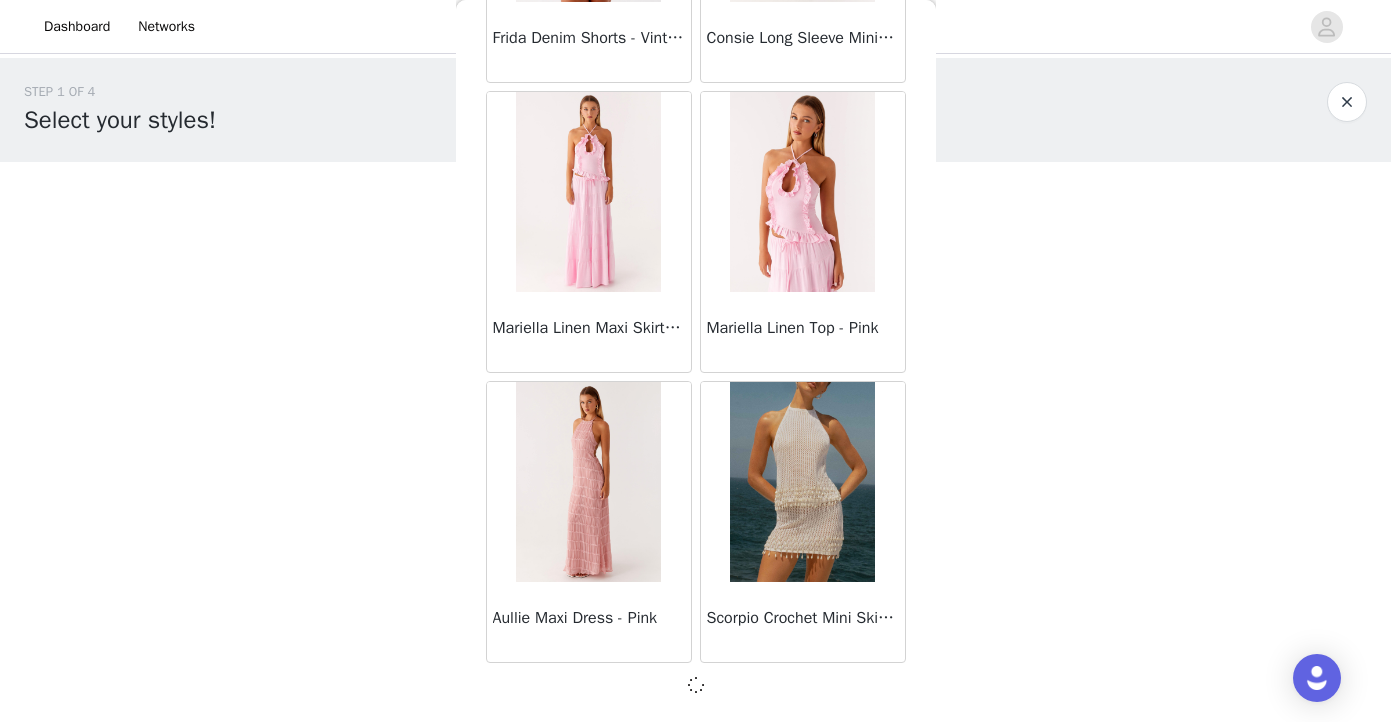 scroll, scrollTop: 2329, scrollLeft: 0, axis: vertical 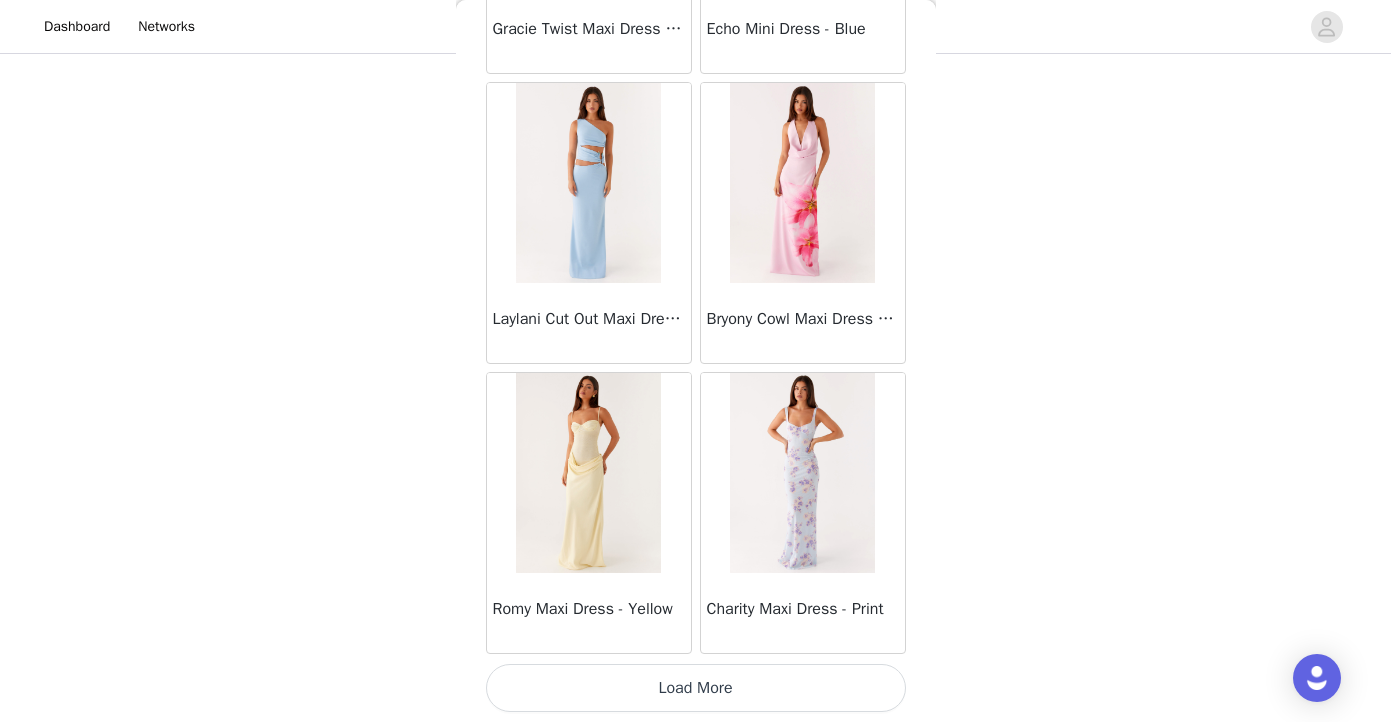 click on "Load More" at bounding box center [696, 688] 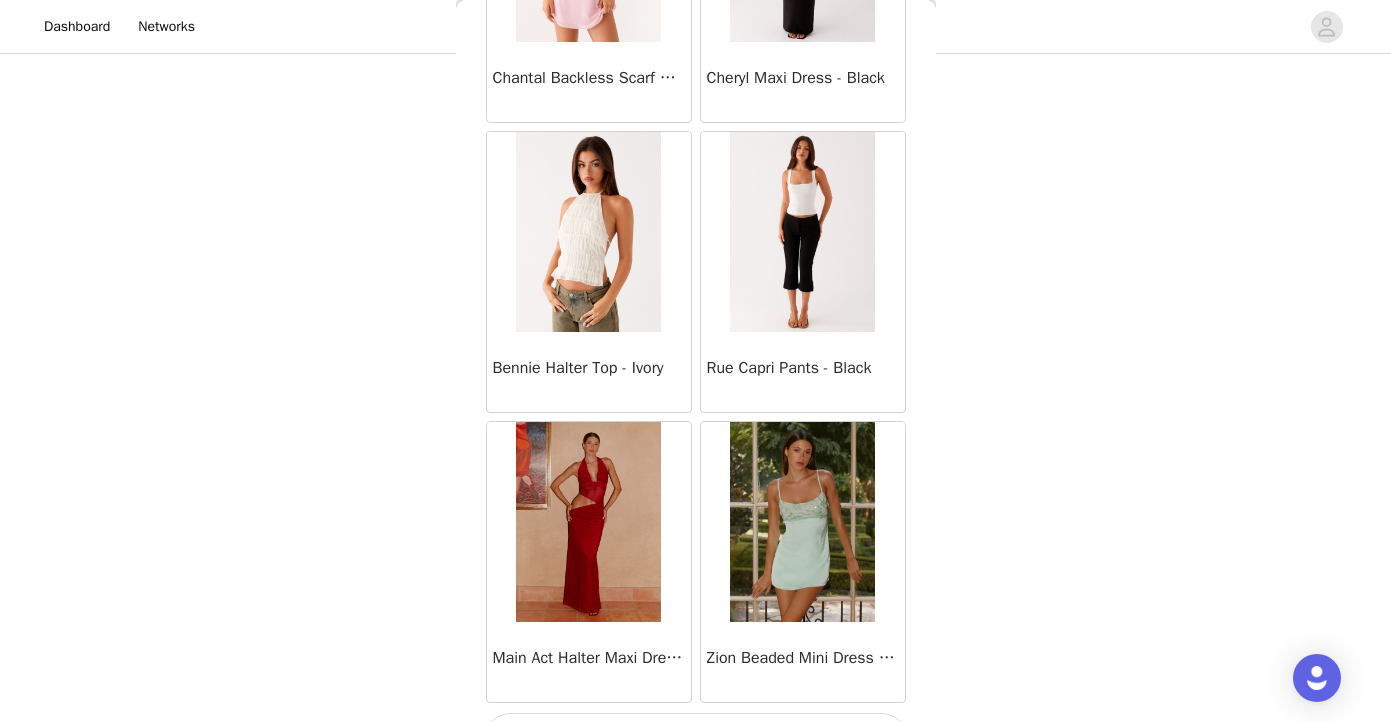 scroll, scrollTop: 8138, scrollLeft: 0, axis: vertical 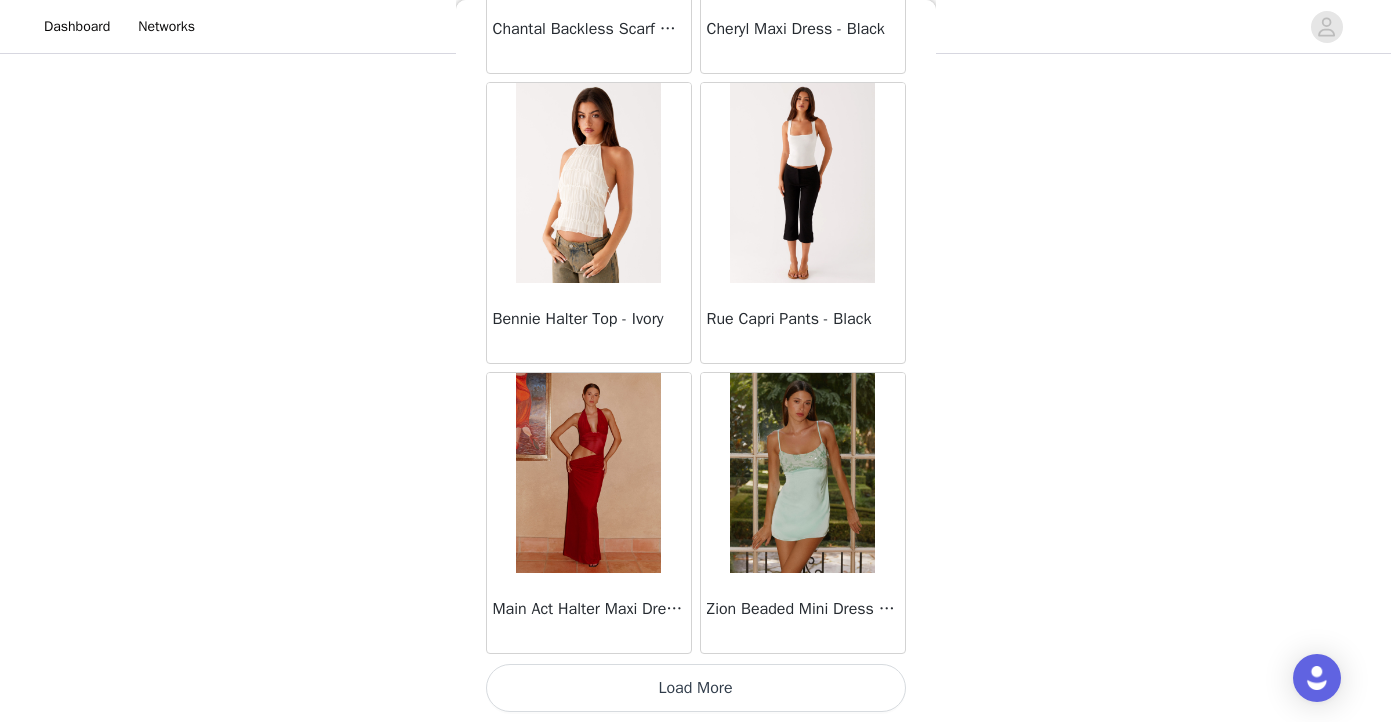 click on "Load More" at bounding box center [696, 688] 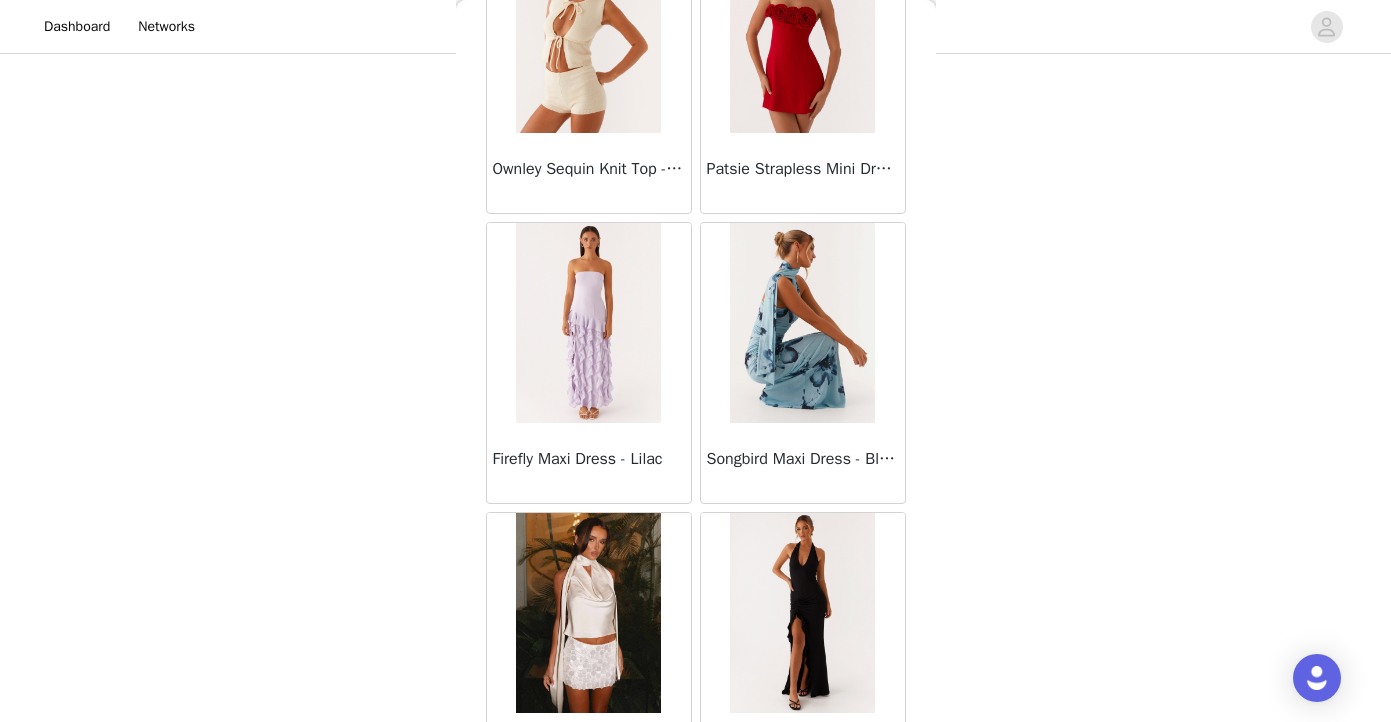 scroll, scrollTop: 11038, scrollLeft: 0, axis: vertical 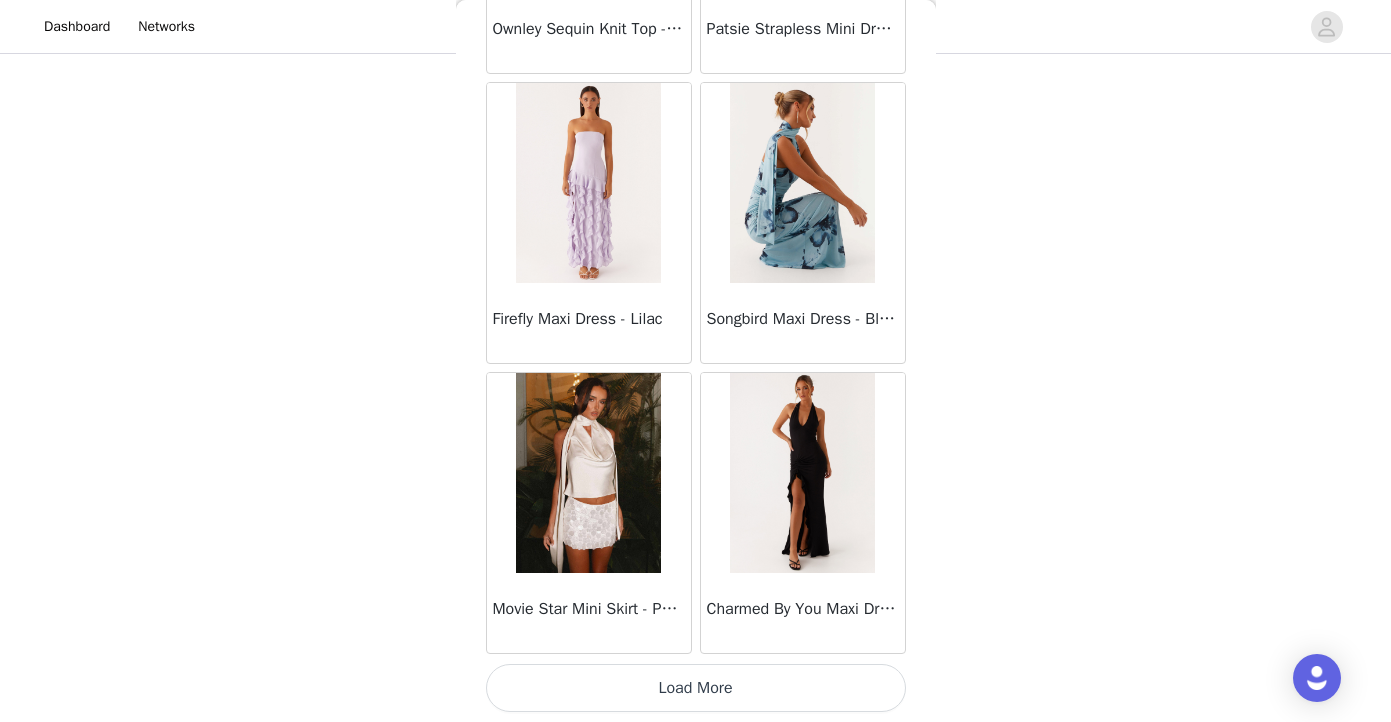 click on "Load More" at bounding box center [696, 688] 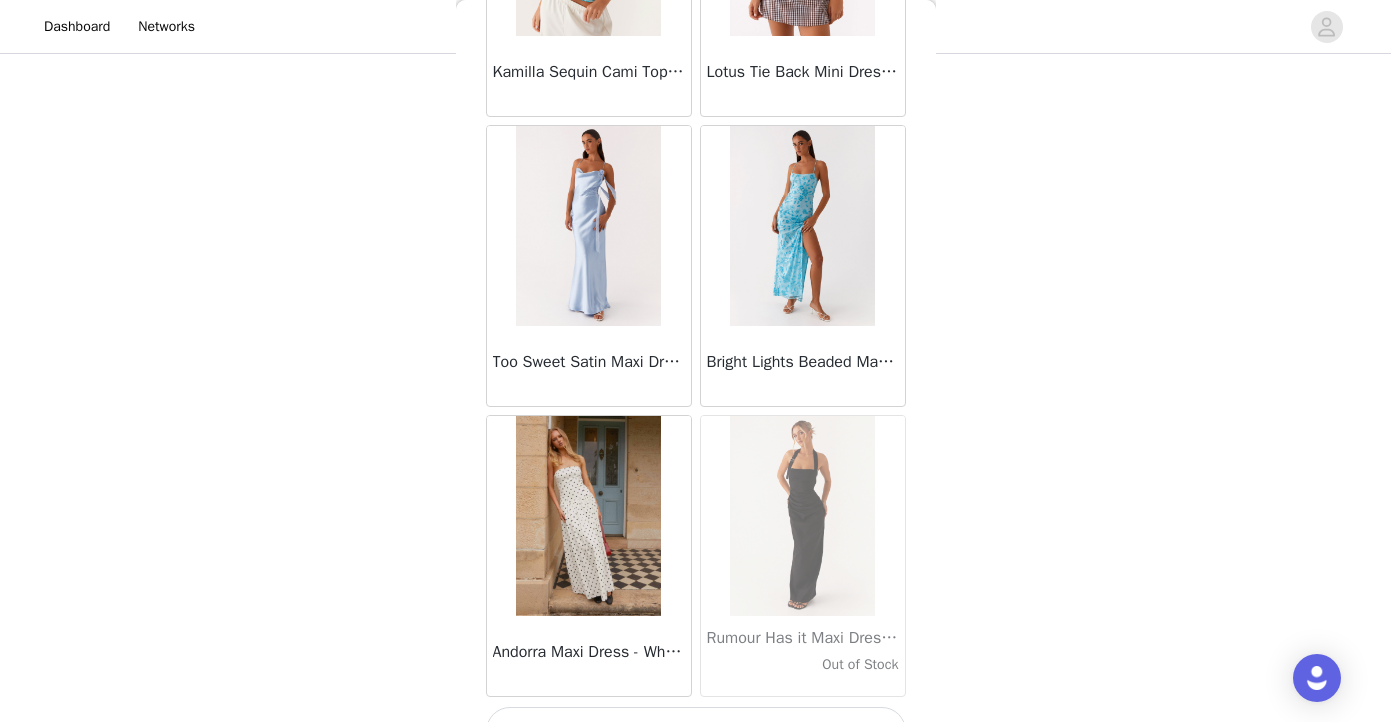scroll, scrollTop: 13938, scrollLeft: 0, axis: vertical 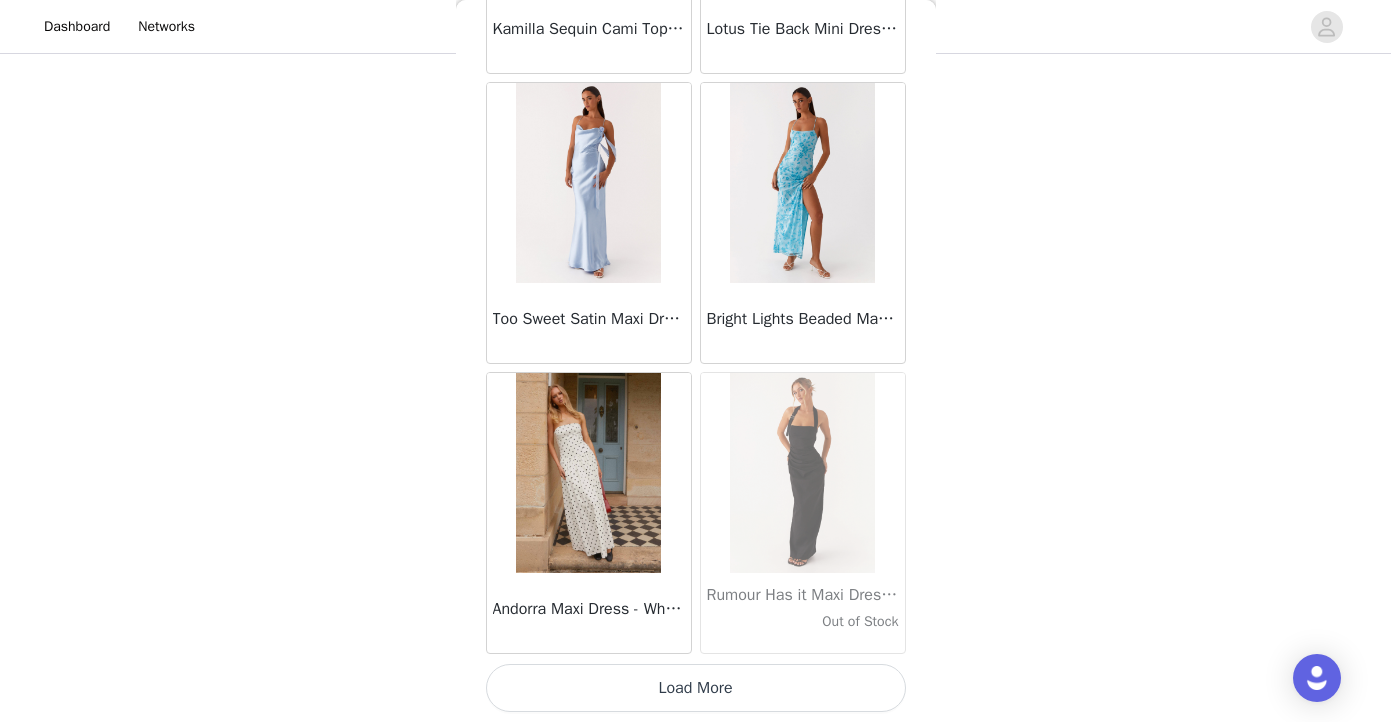 click on "Load More" at bounding box center [696, 688] 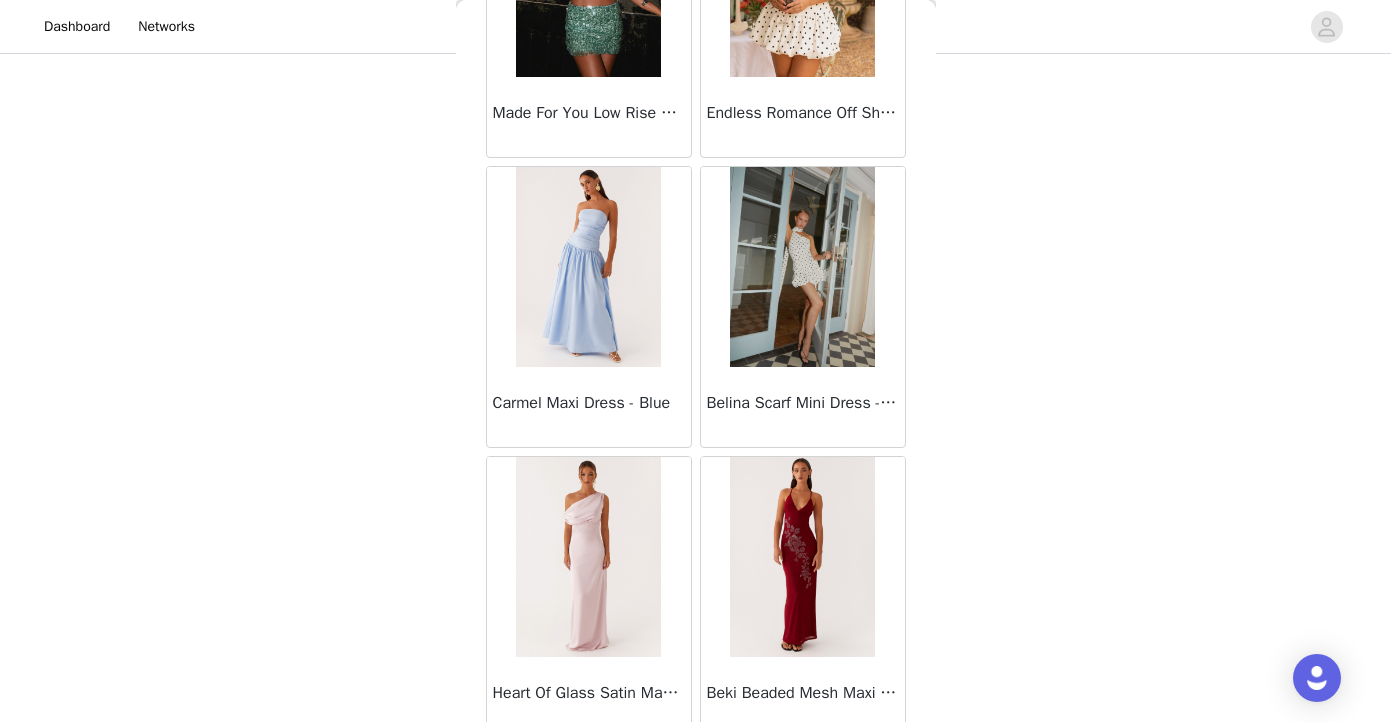 scroll, scrollTop: 16838, scrollLeft: 0, axis: vertical 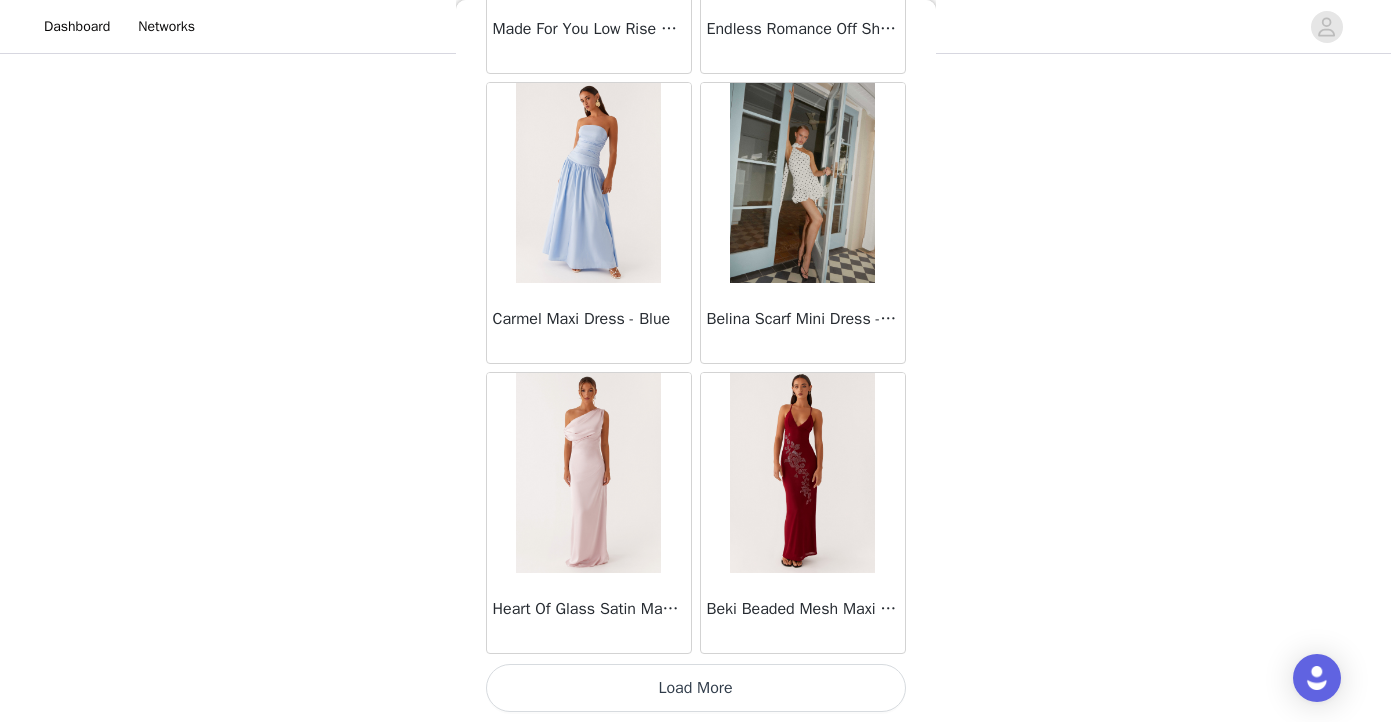 click on "Load More" at bounding box center [696, 688] 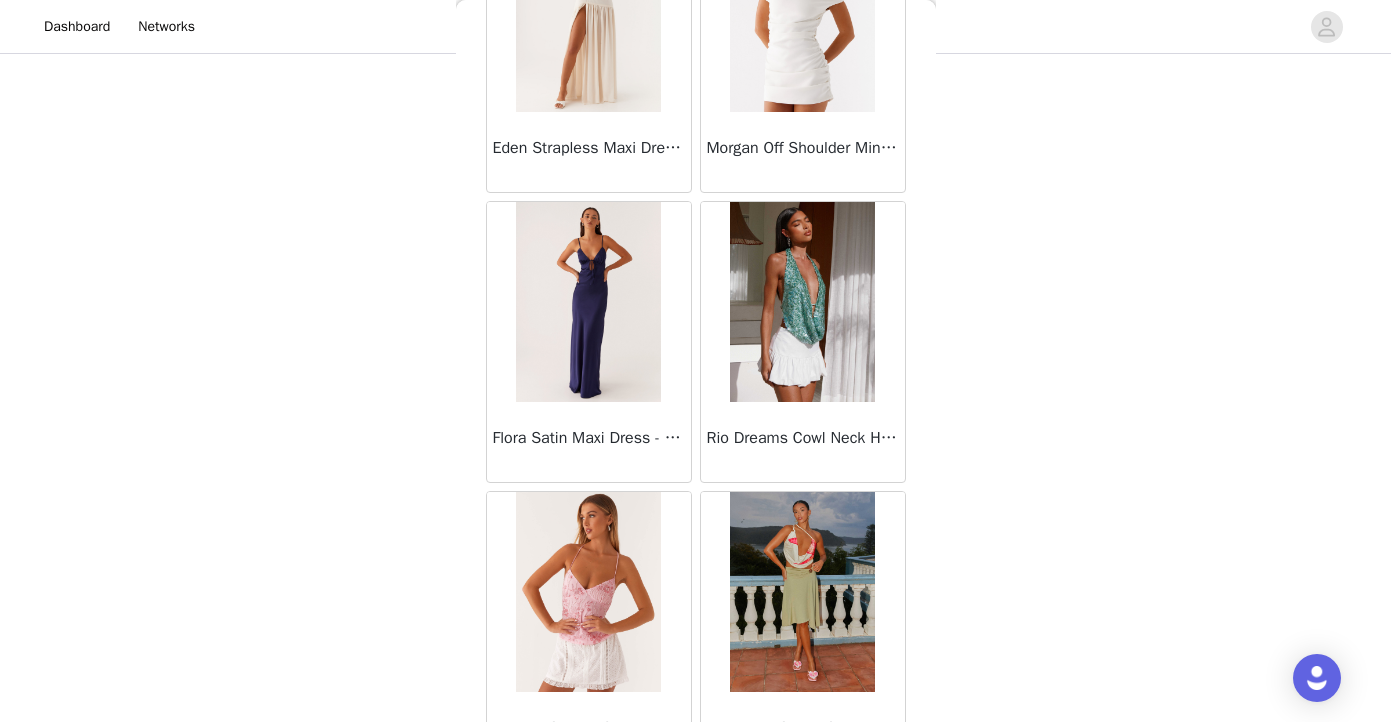 scroll, scrollTop: 19738, scrollLeft: 0, axis: vertical 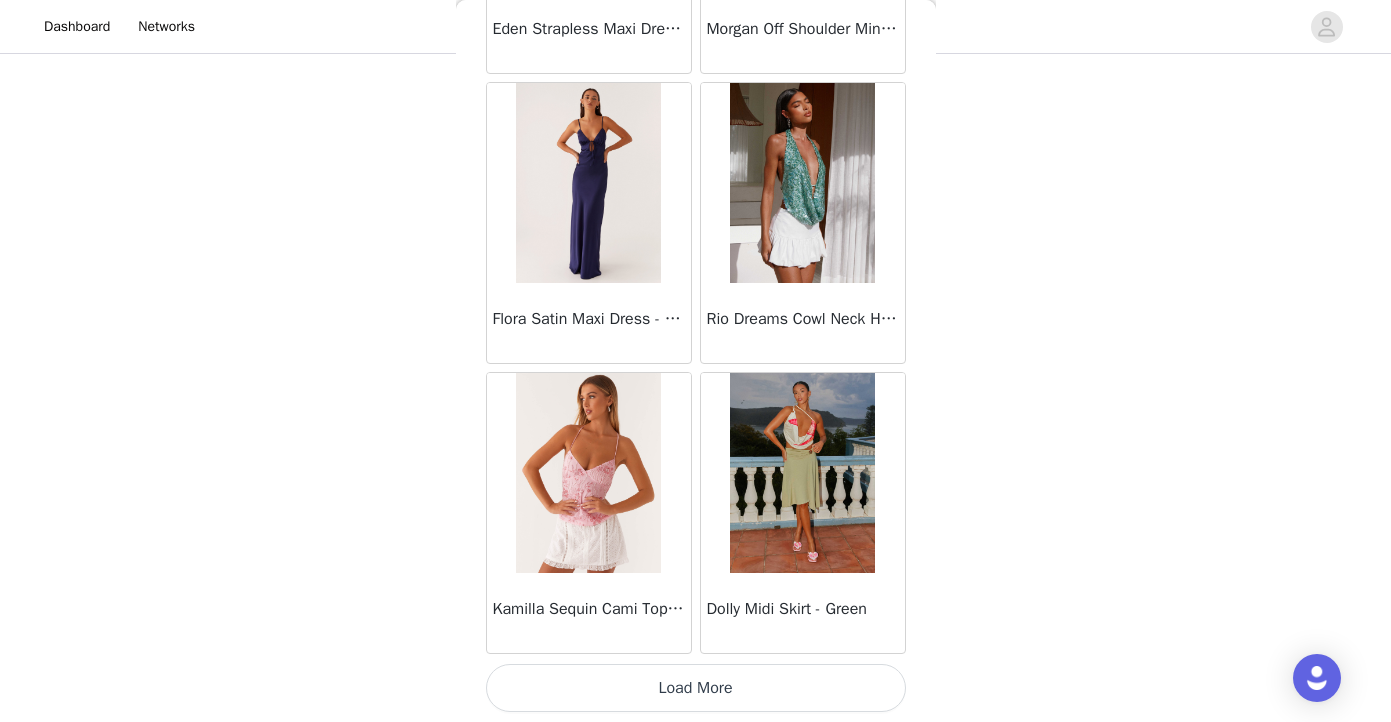 click on "Load More" at bounding box center (696, 688) 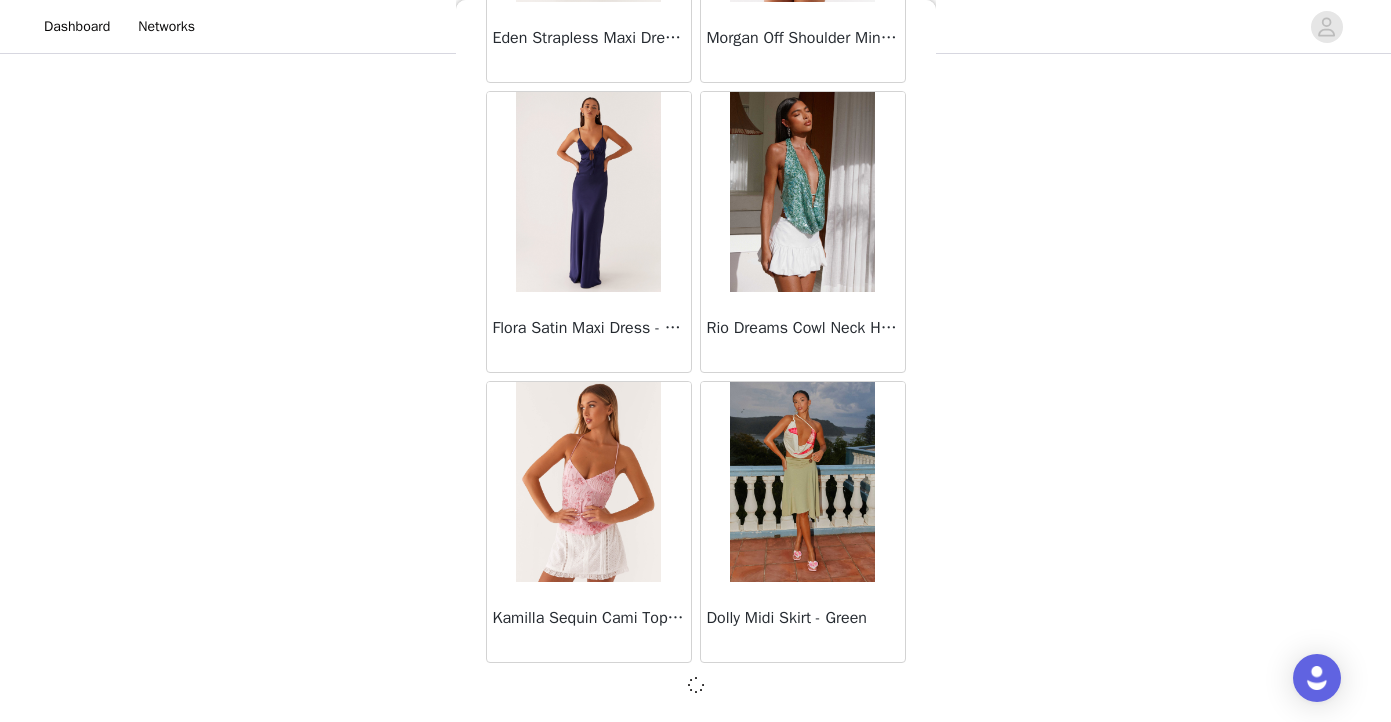 scroll, scrollTop: 19729, scrollLeft: 0, axis: vertical 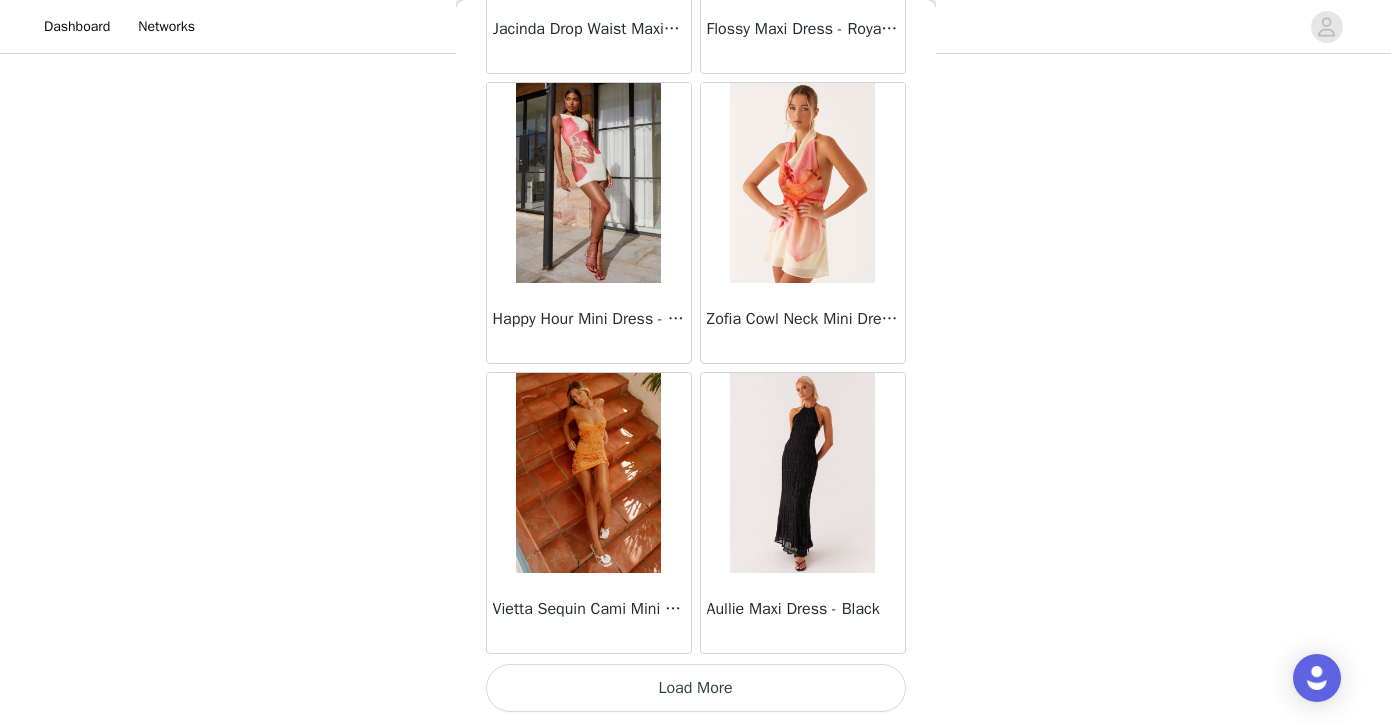 click on "Load More" at bounding box center [696, 688] 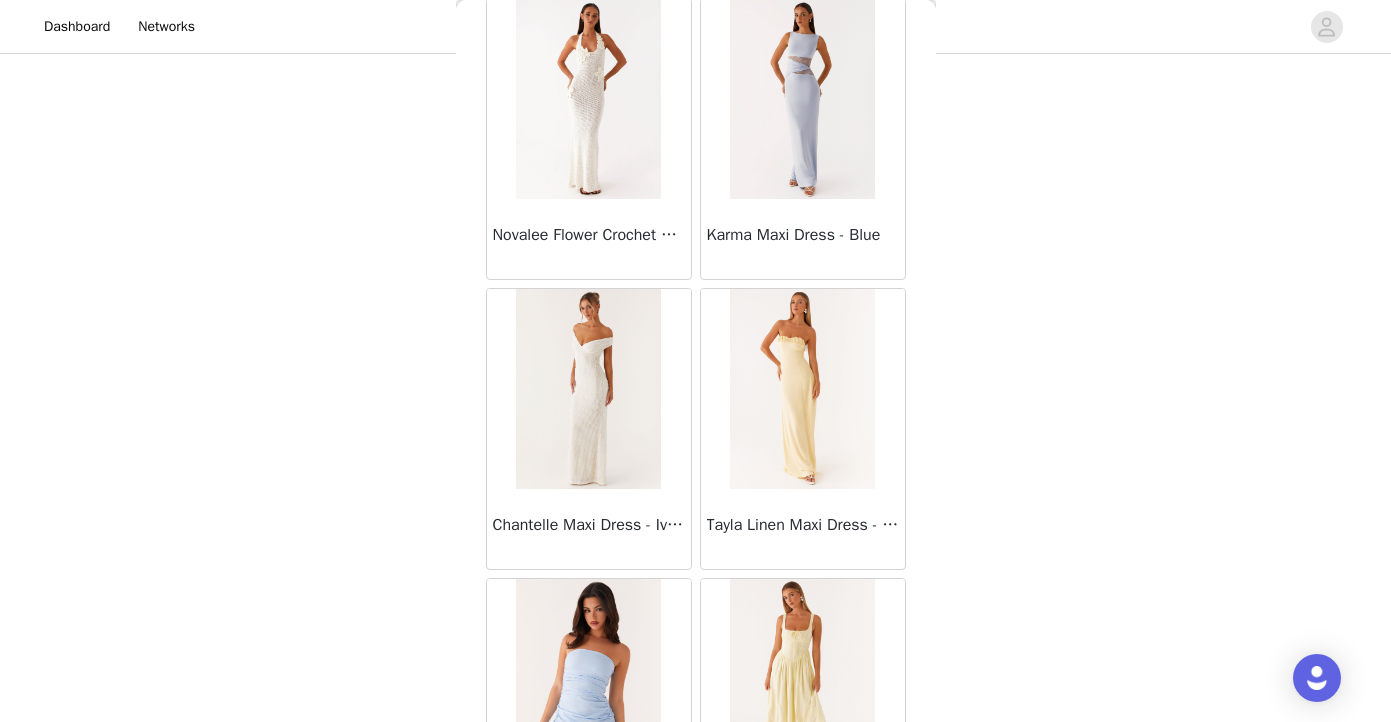 scroll, scrollTop: 23875, scrollLeft: 0, axis: vertical 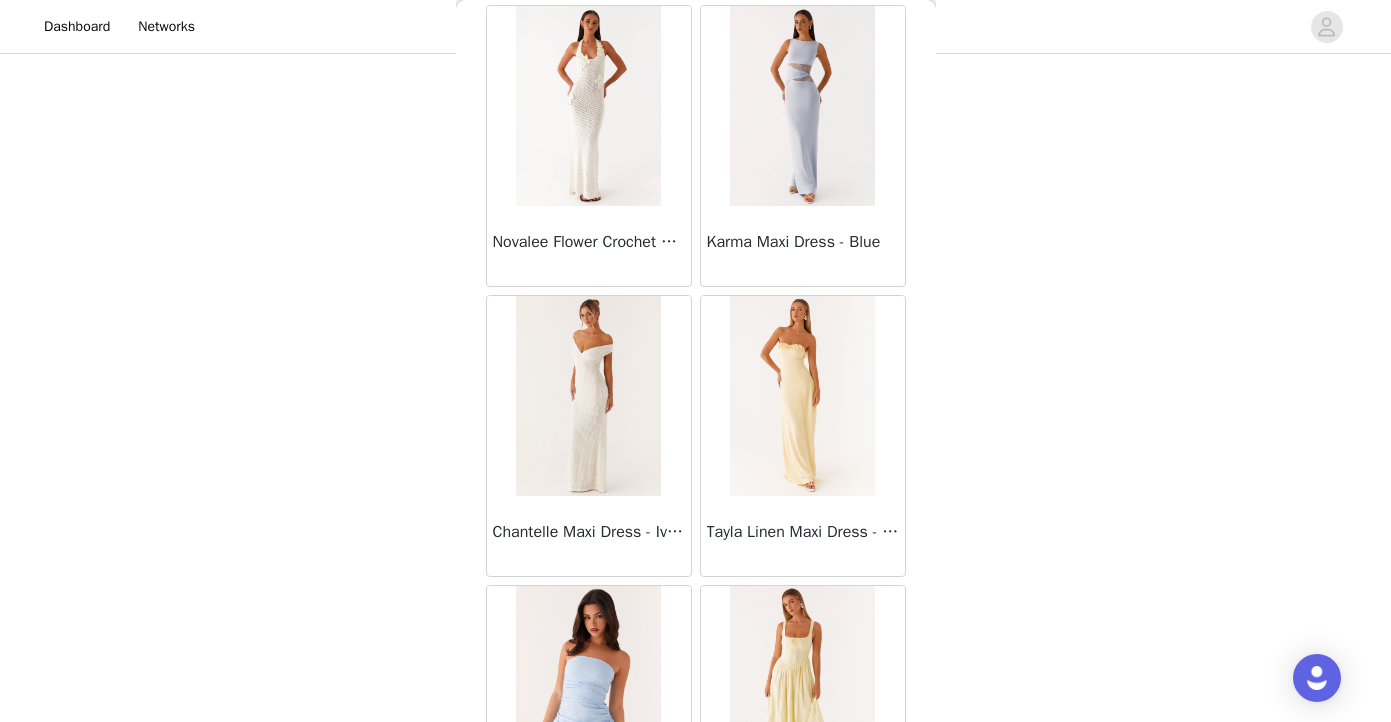 click at bounding box center [802, 106] 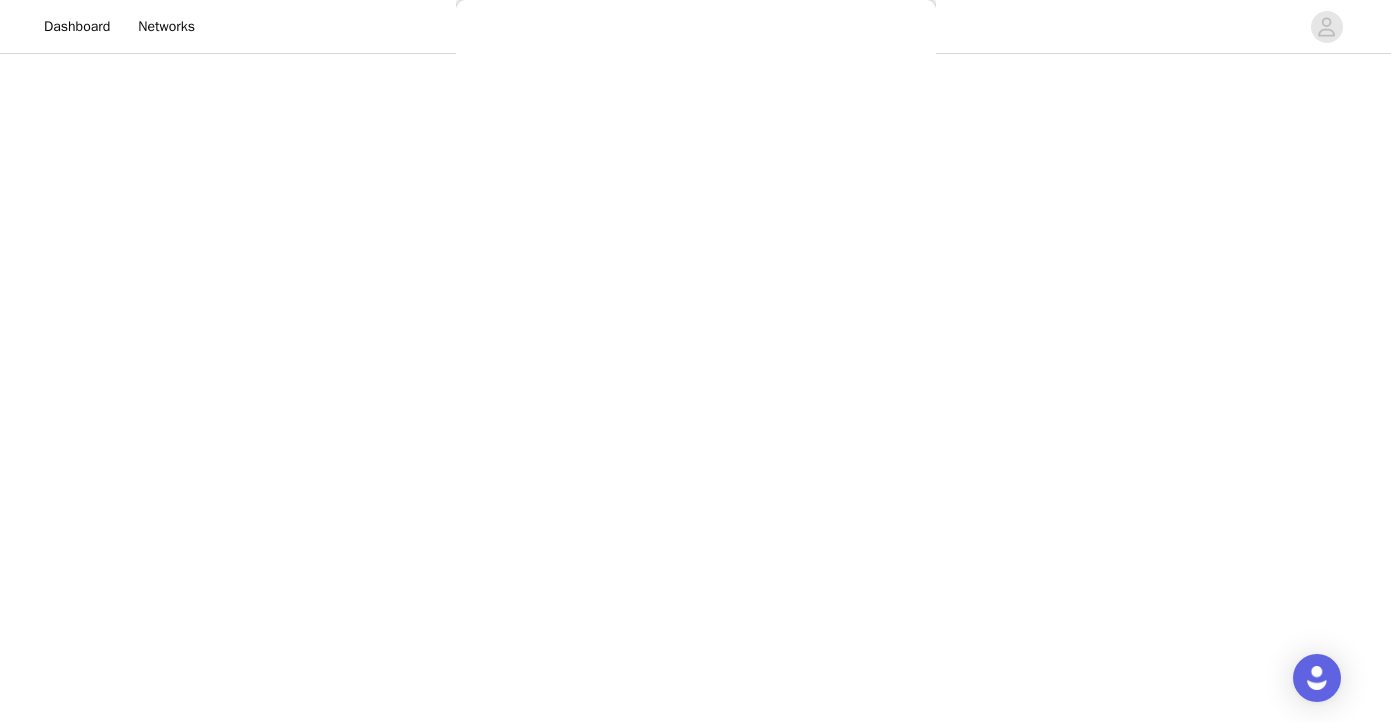 scroll, scrollTop: 353, scrollLeft: 0, axis: vertical 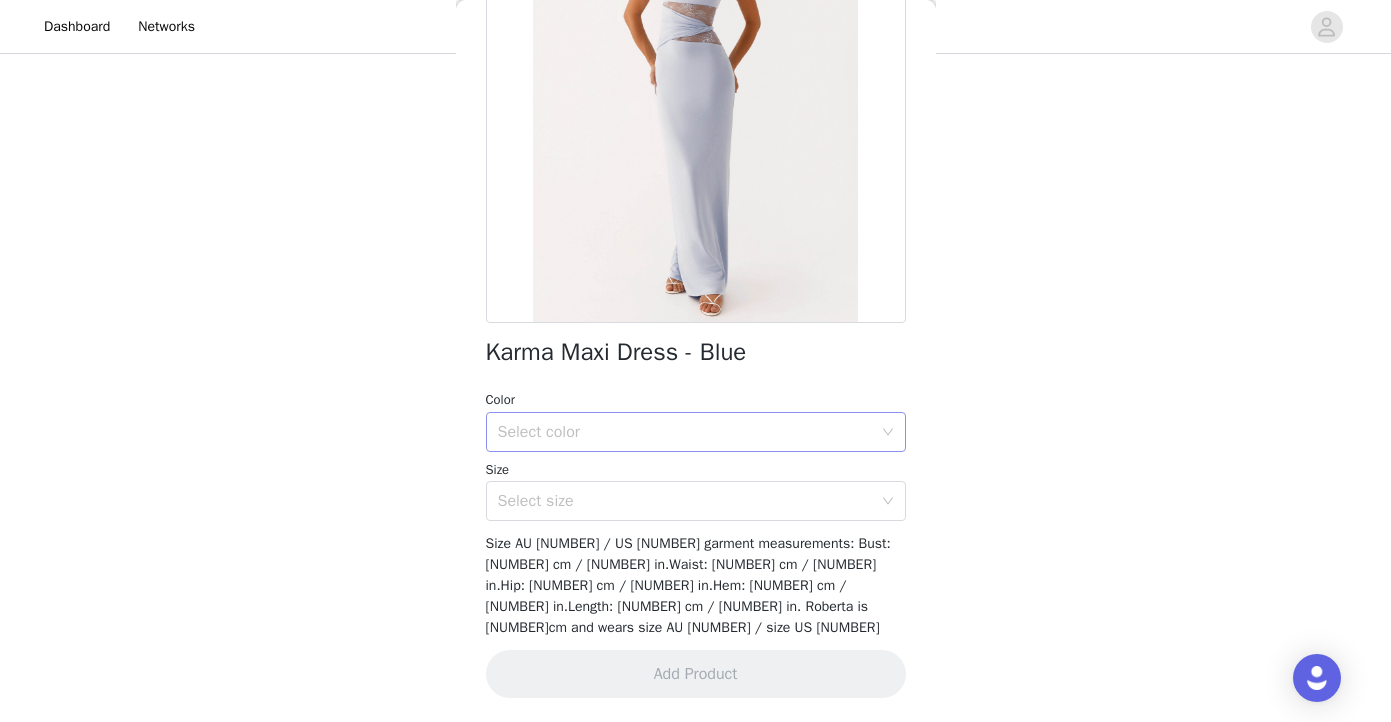 click on "Select color" at bounding box center (685, 432) 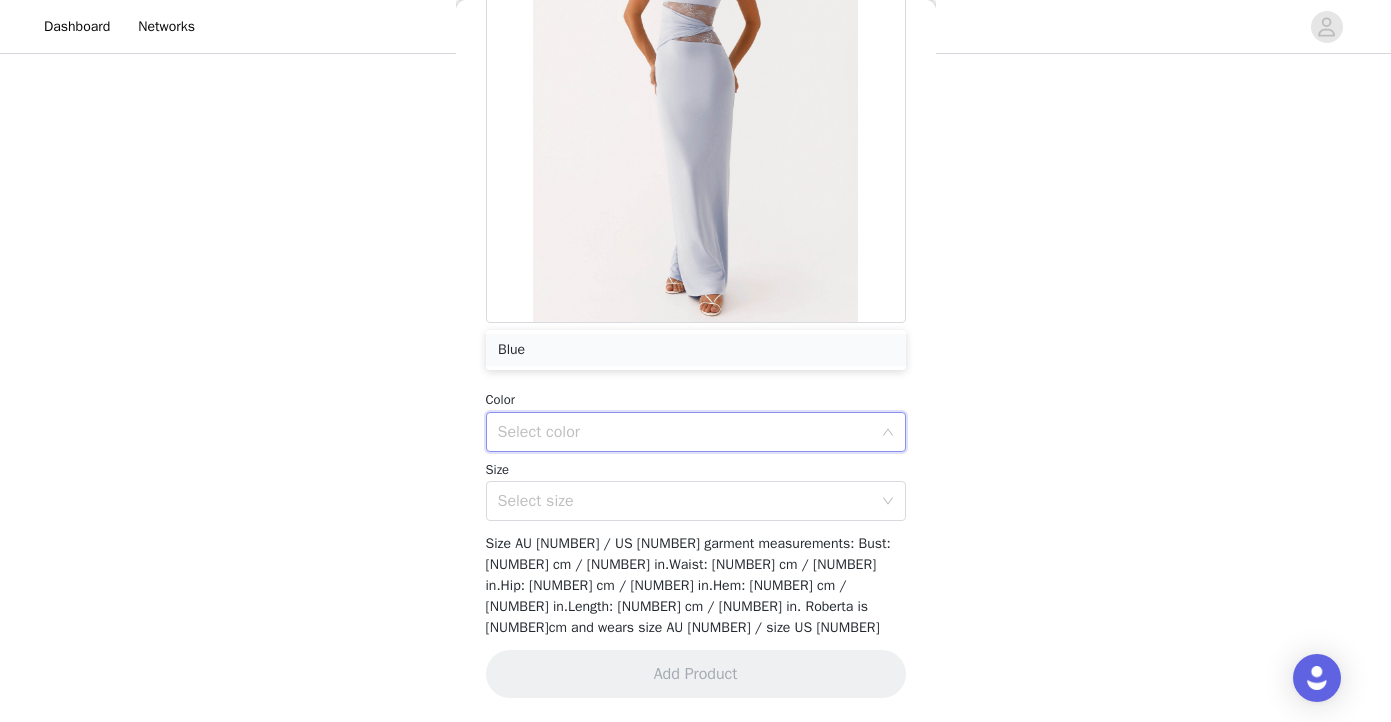 click on "Blue" at bounding box center (696, 350) 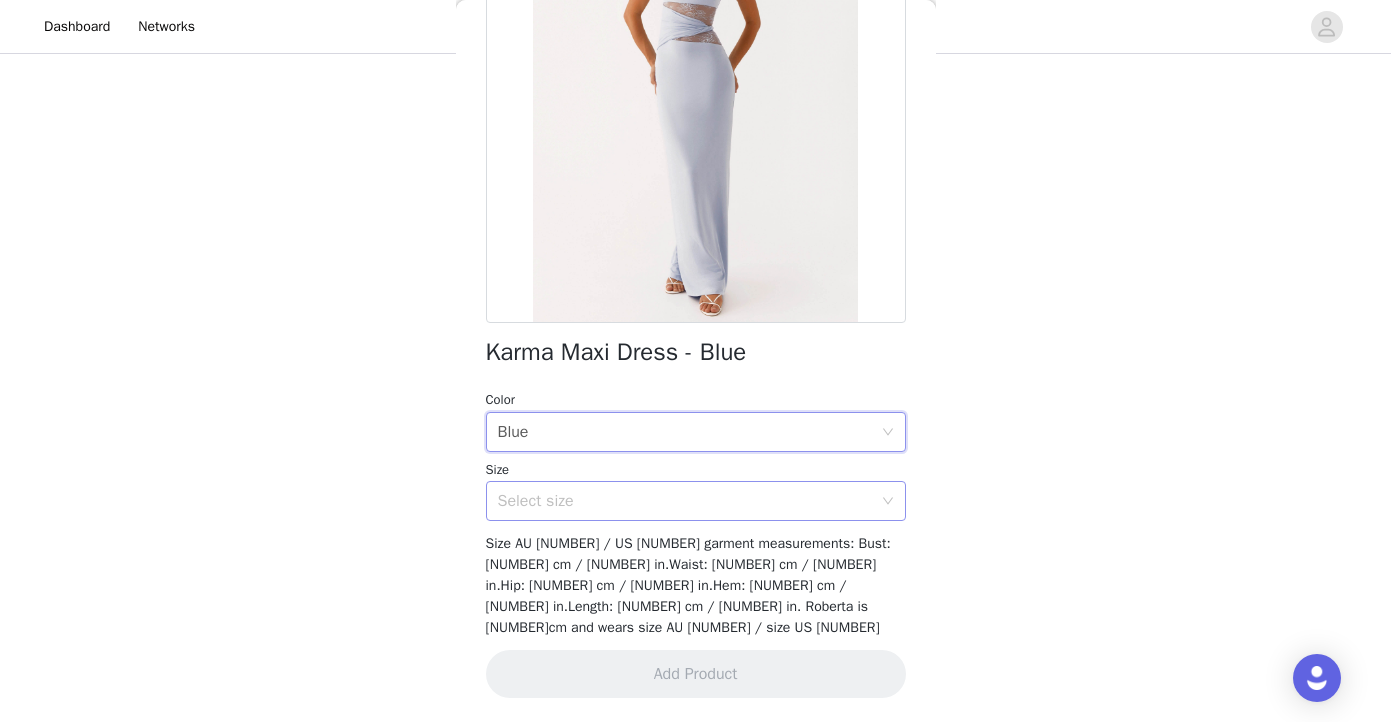 click on "Select size" at bounding box center (685, 501) 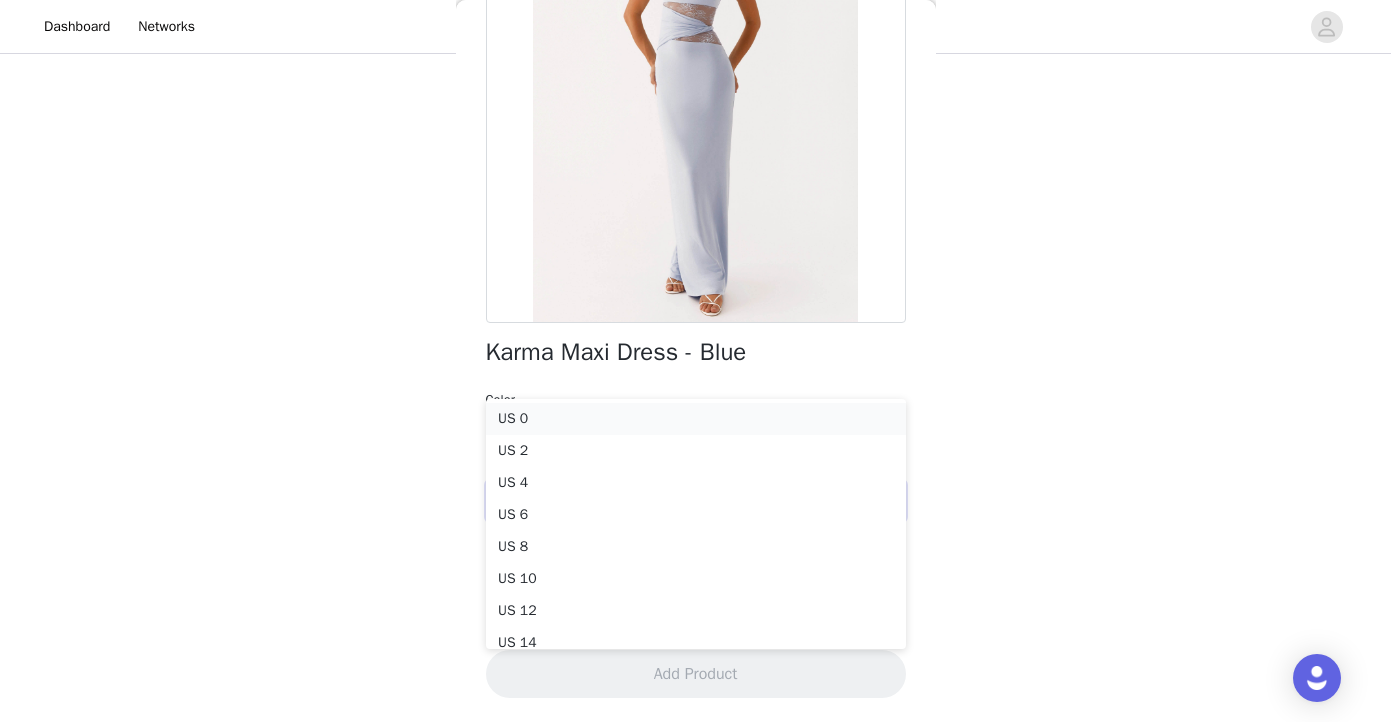 click on "US 0" at bounding box center (696, 419) 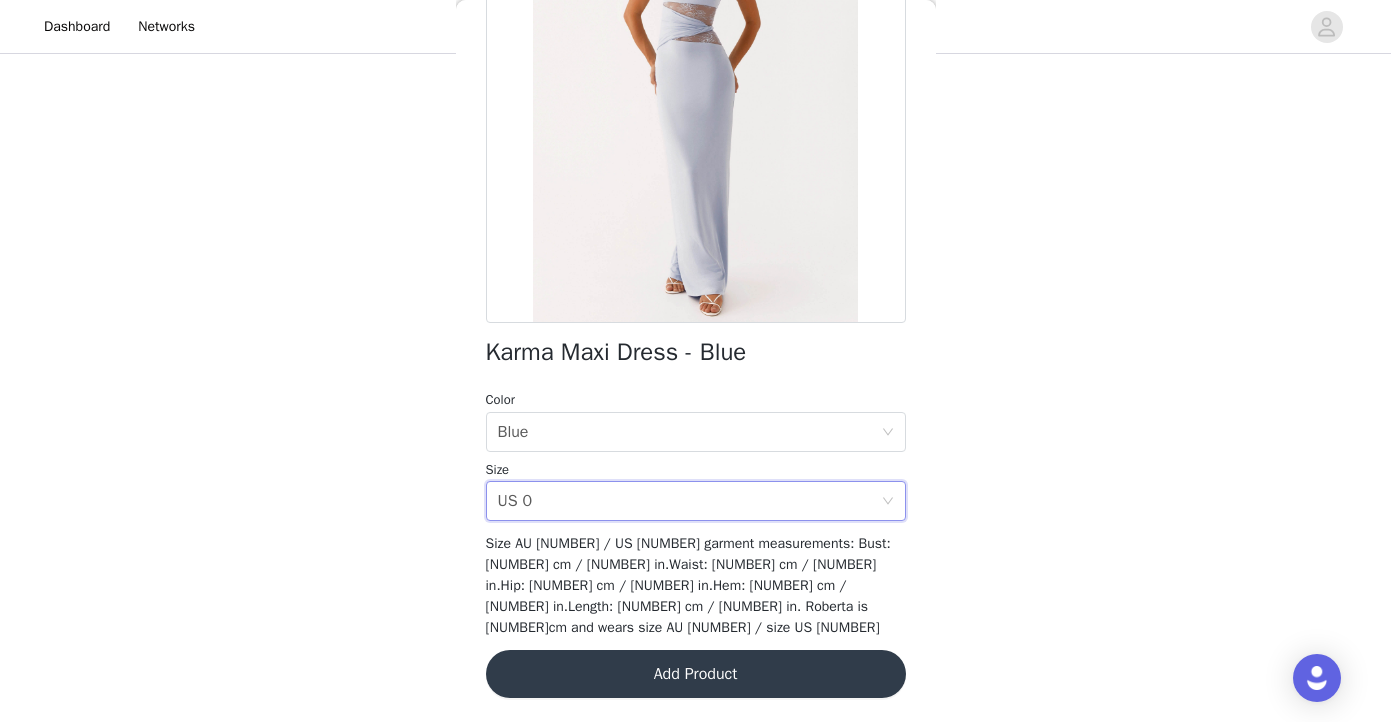 scroll, scrollTop: 353, scrollLeft: 0, axis: vertical 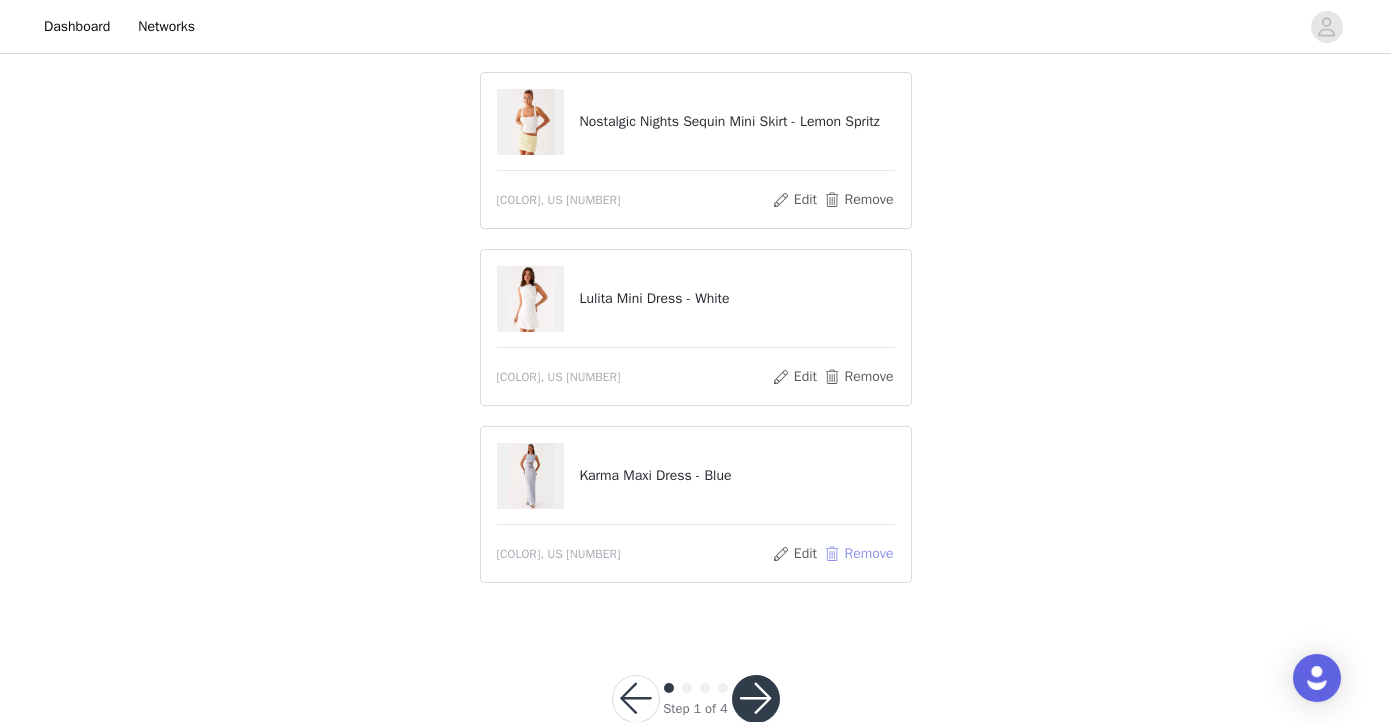 click on "Remove" at bounding box center [858, 554] 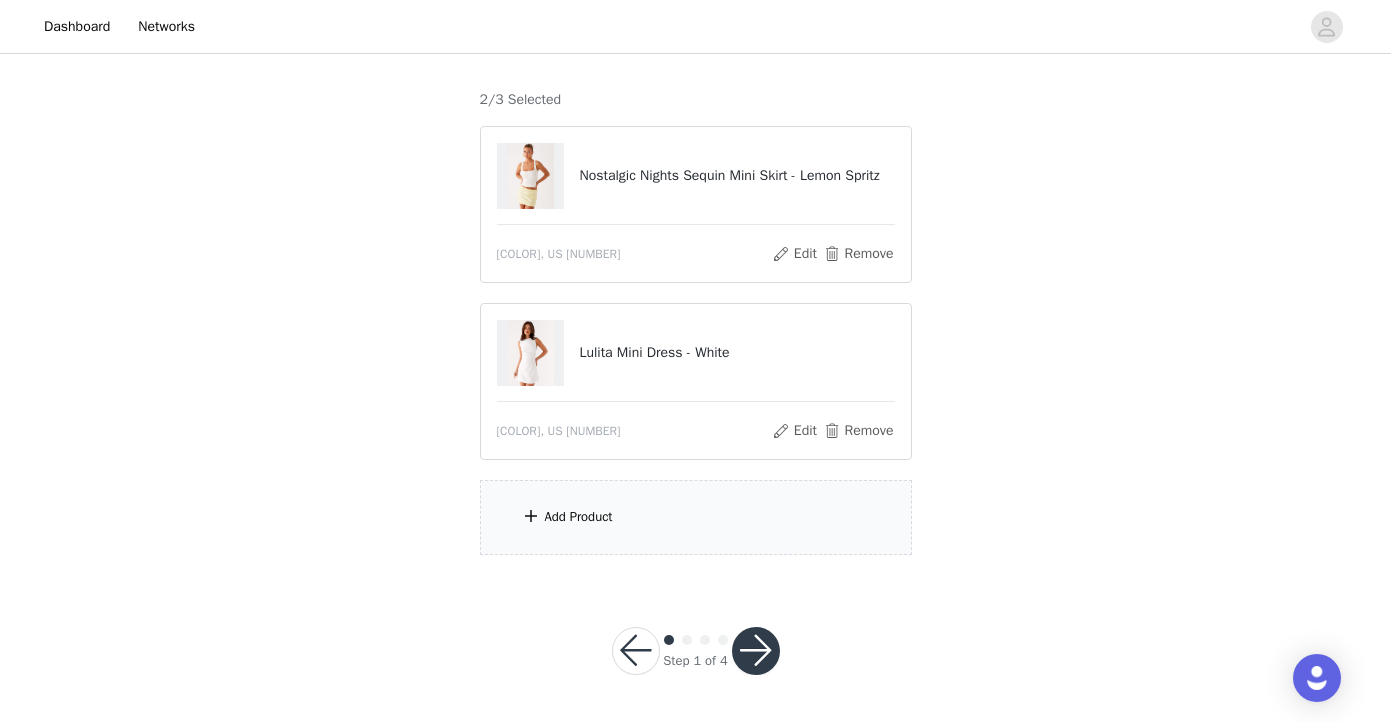 click on "Add Product" at bounding box center (696, 517) 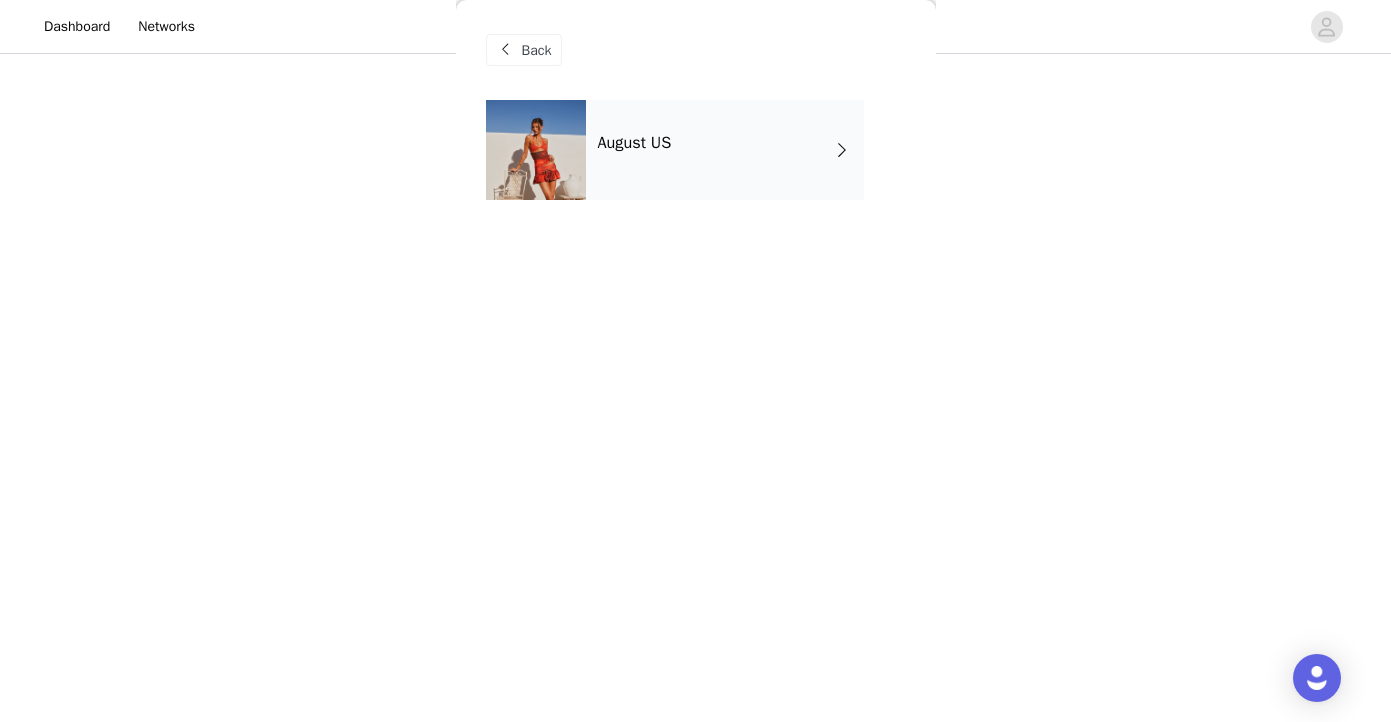 click on "August US" at bounding box center [725, 150] 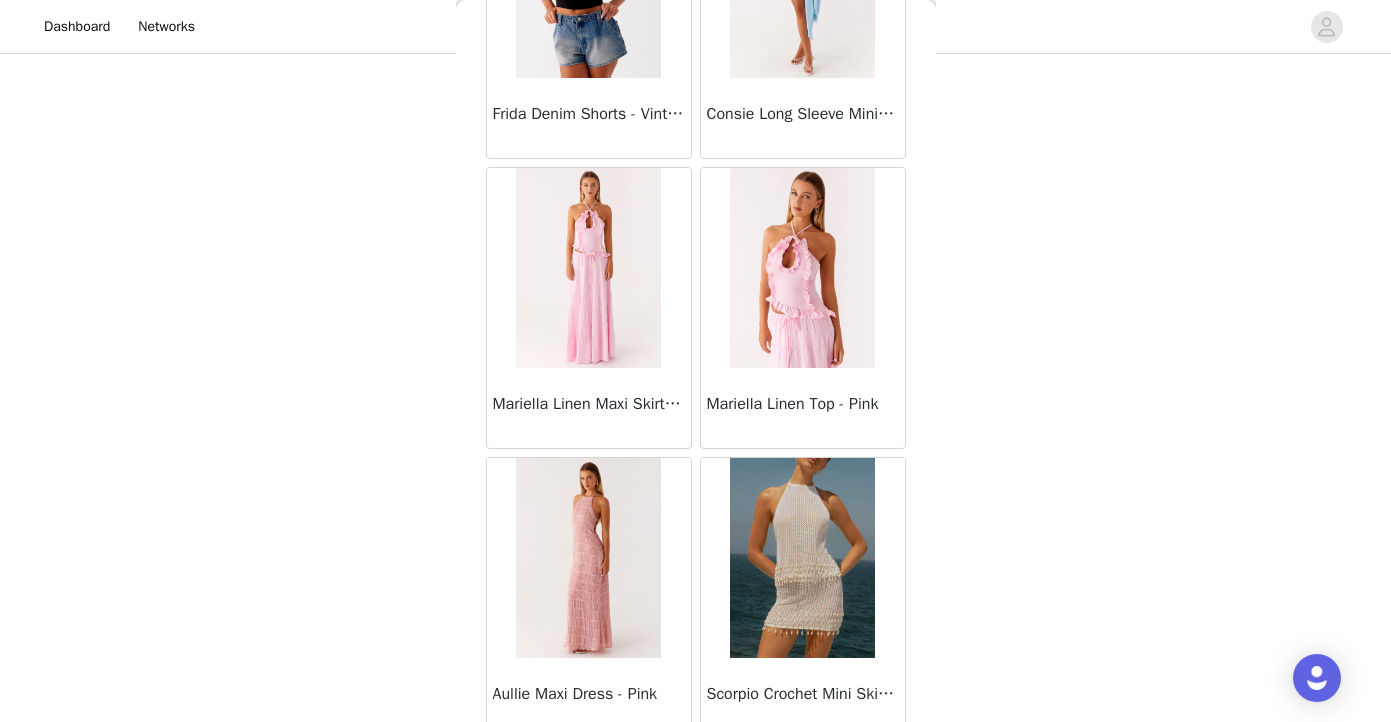 scroll, scrollTop: 2338, scrollLeft: 0, axis: vertical 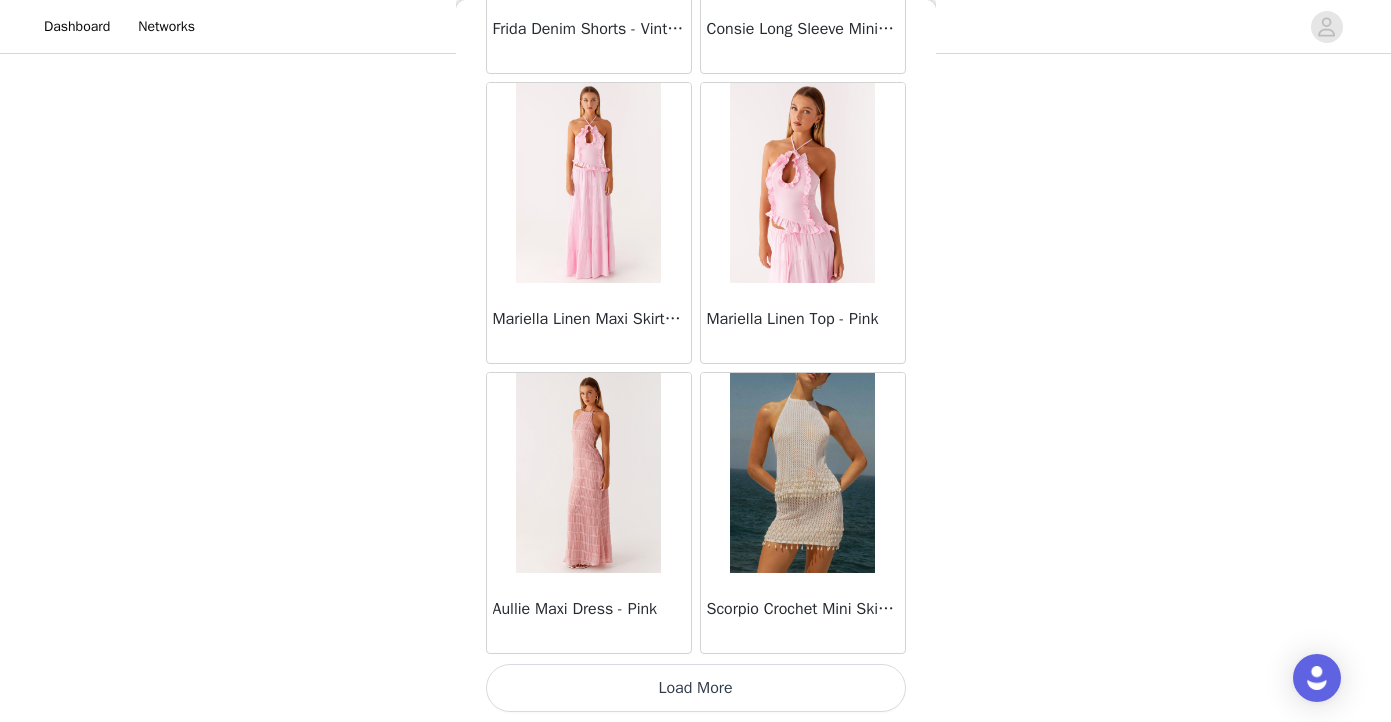 click on "Load More" at bounding box center [696, 688] 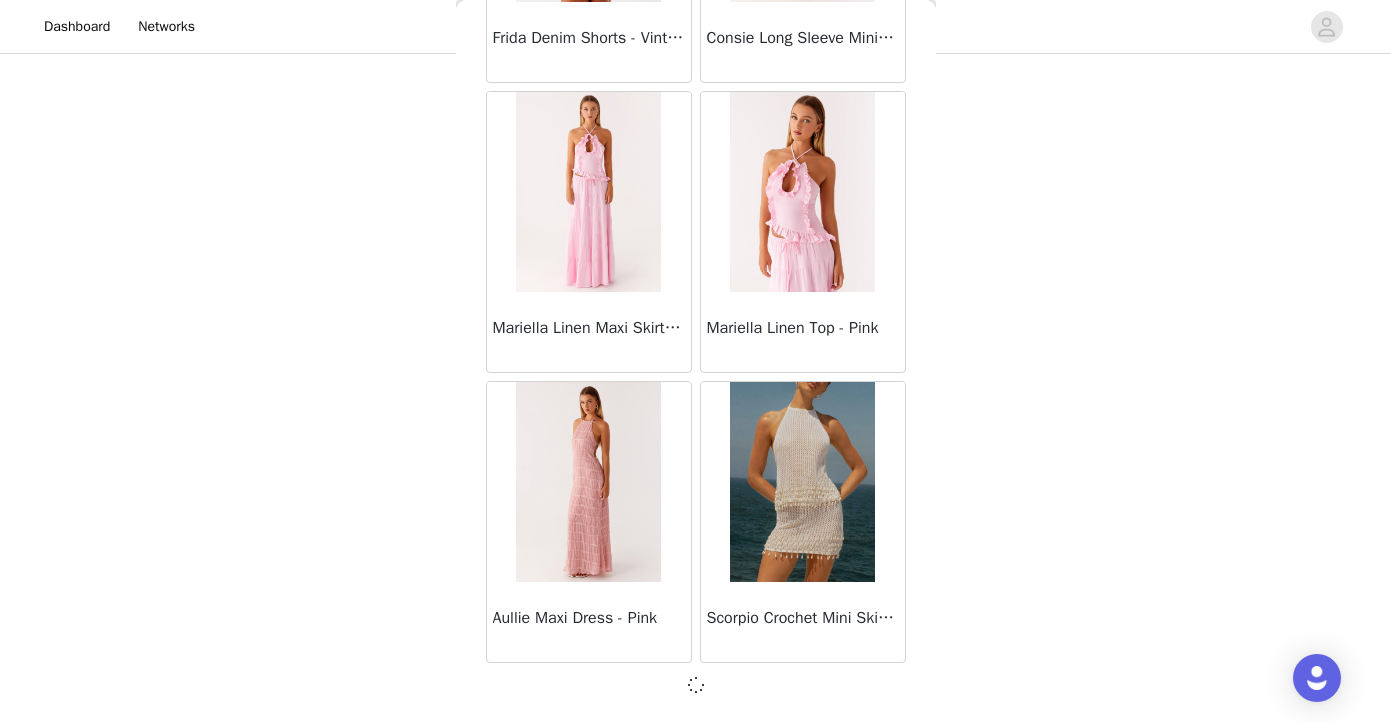 scroll, scrollTop: 2329, scrollLeft: 0, axis: vertical 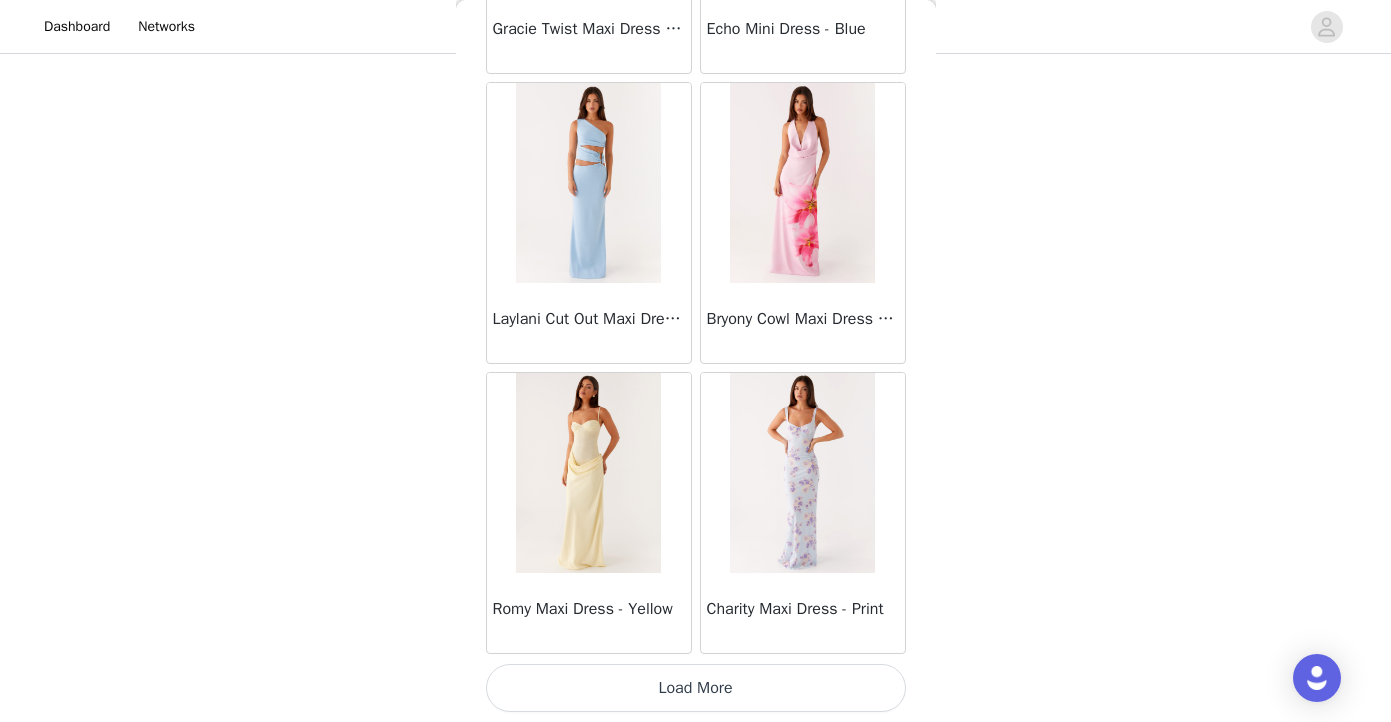 click on "Load More" at bounding box center [696, 688] 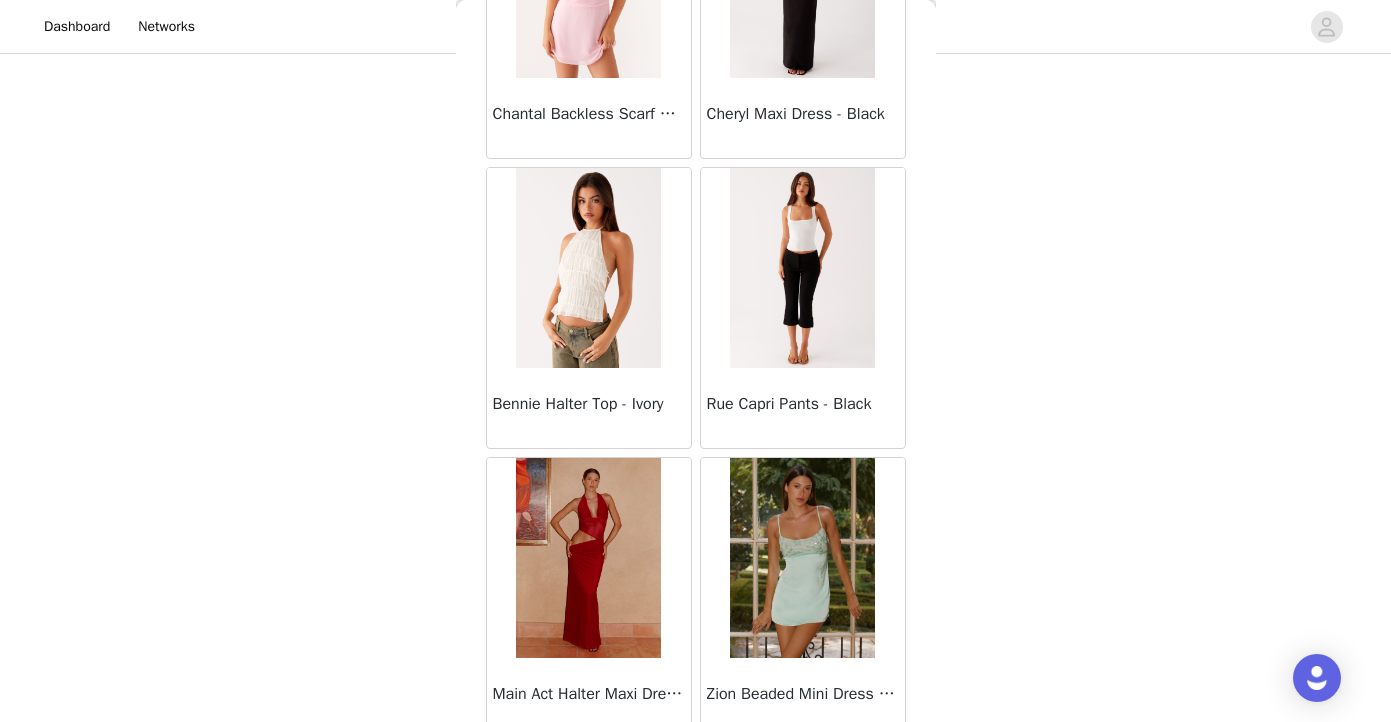 scroll, scrollTop: 8138, scrollLeft: 0, axis: vertical 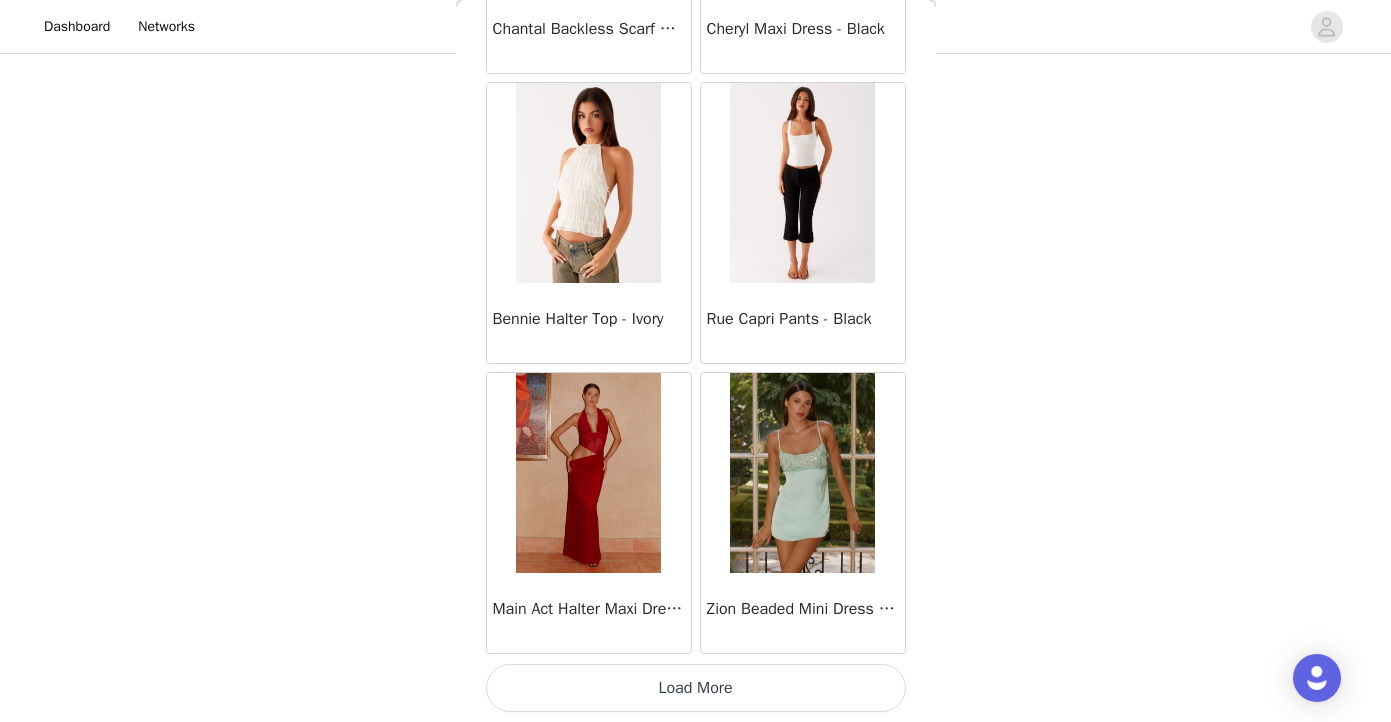 click on "Load More" at bounding box center [696, 688] 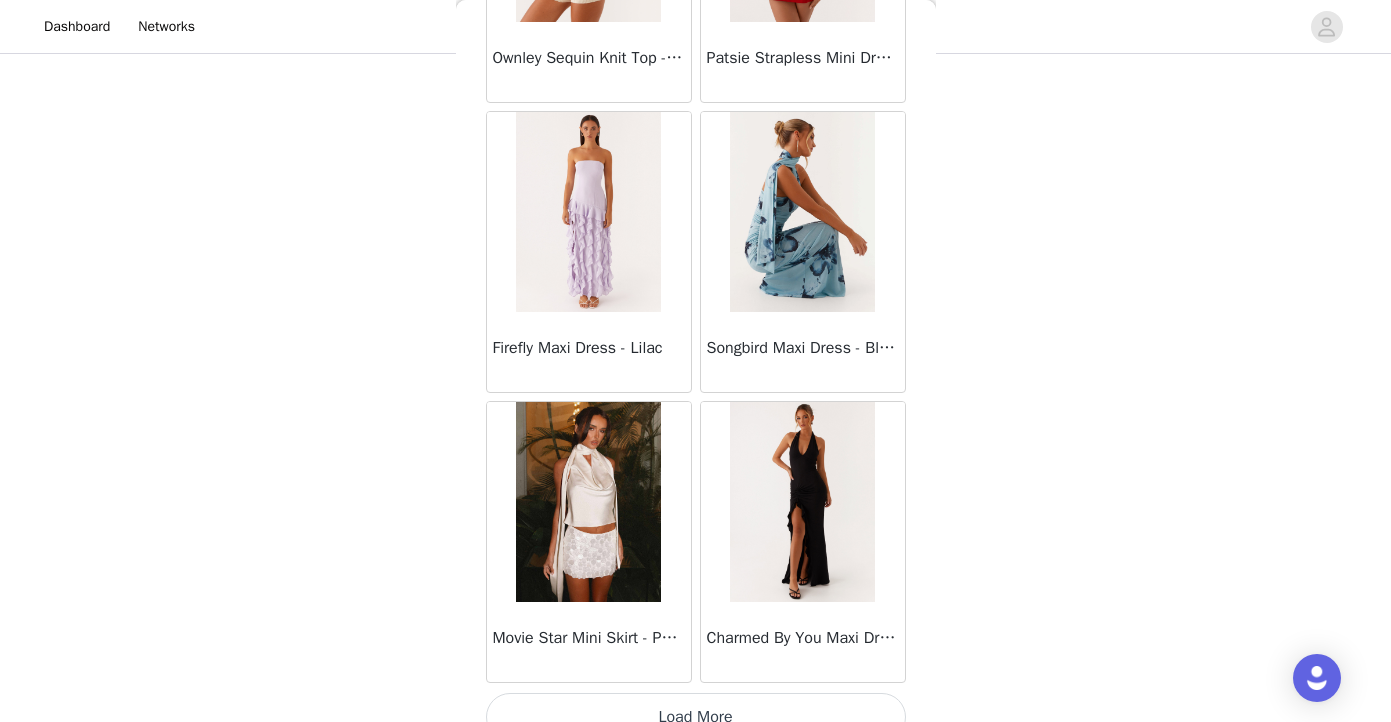 scroll, scrollTop: 11038, scrollLeft: 0, axis: vertical 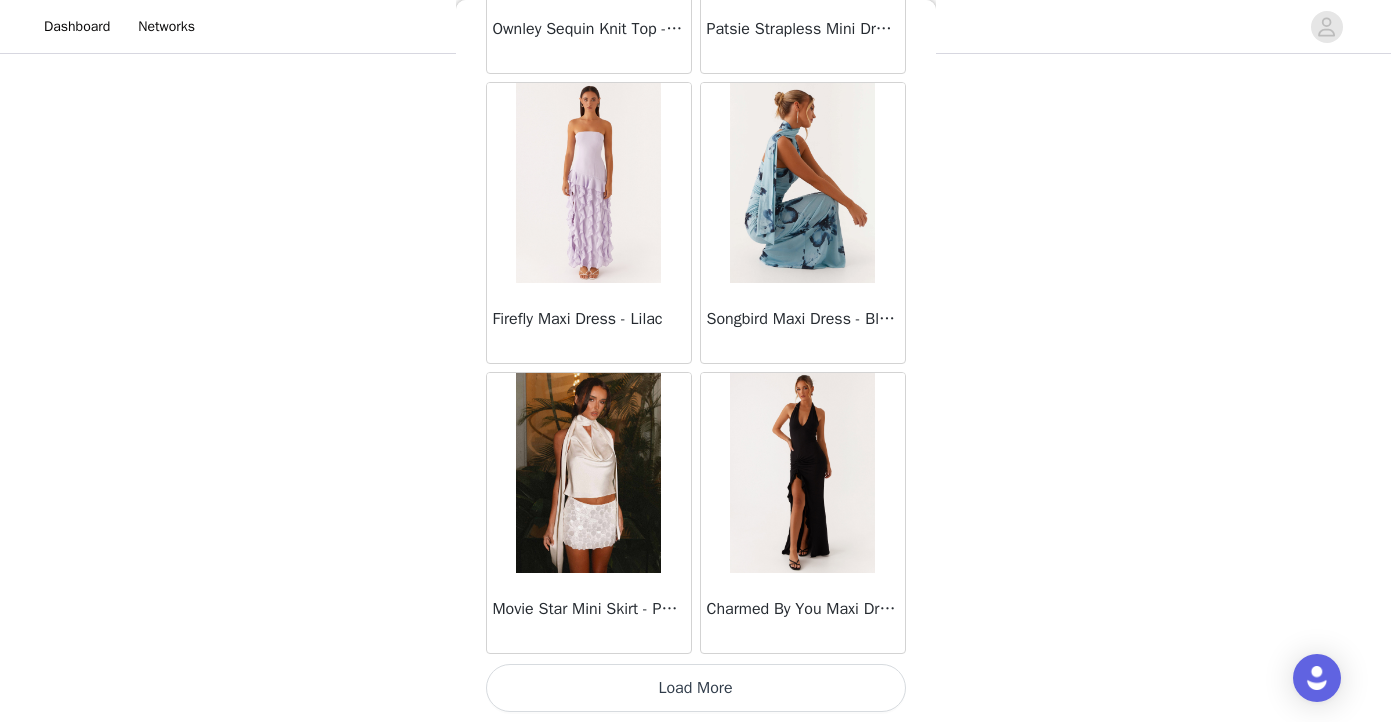 click on "Load More" at bounding box center [696, 688] 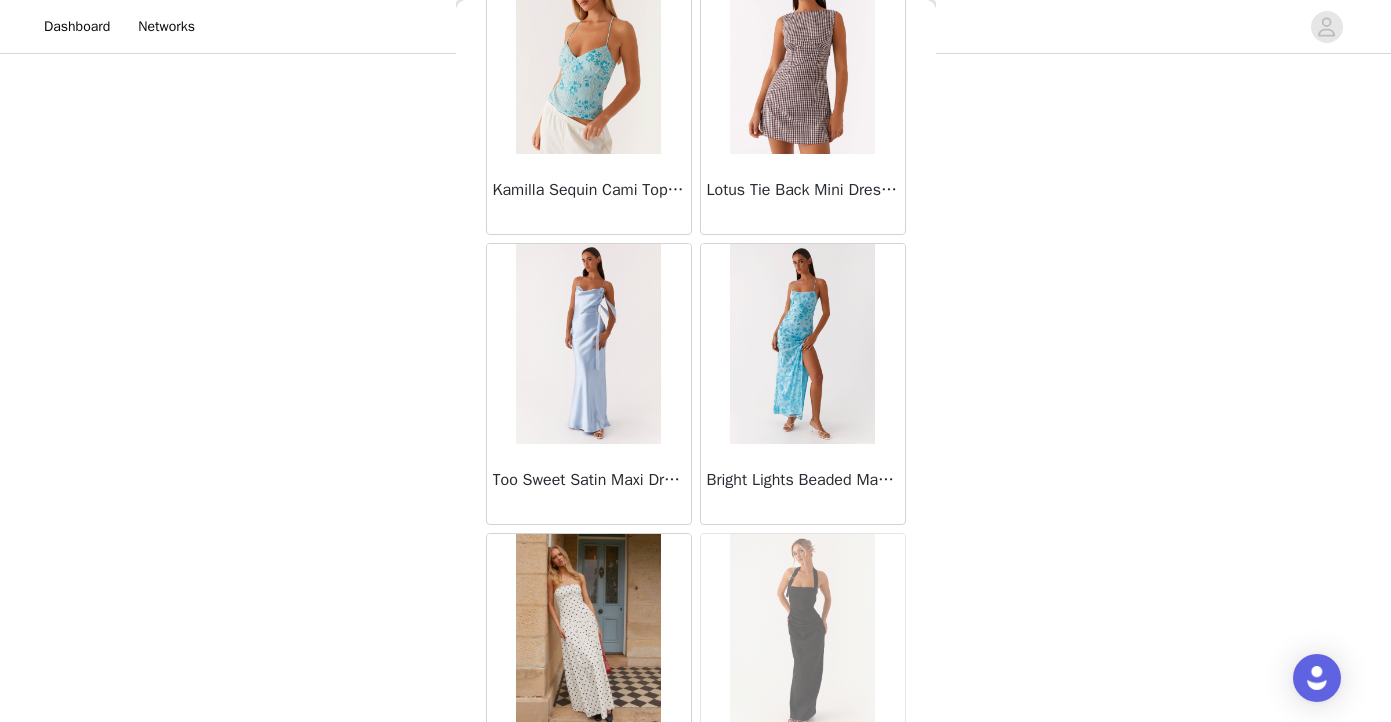 scroll, scrollTop: 13938, scrollLeft: 0, axis: vertical 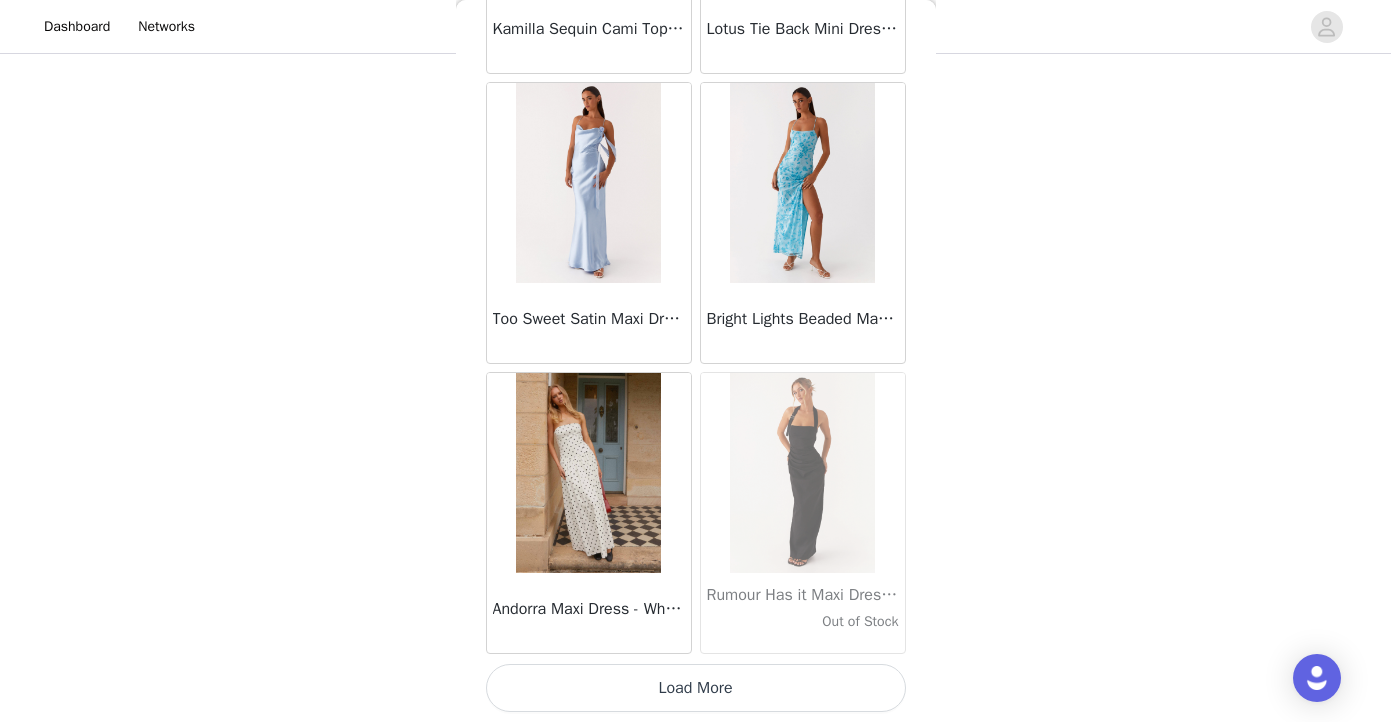 click on "Load More" at bounding box center (696, 688) 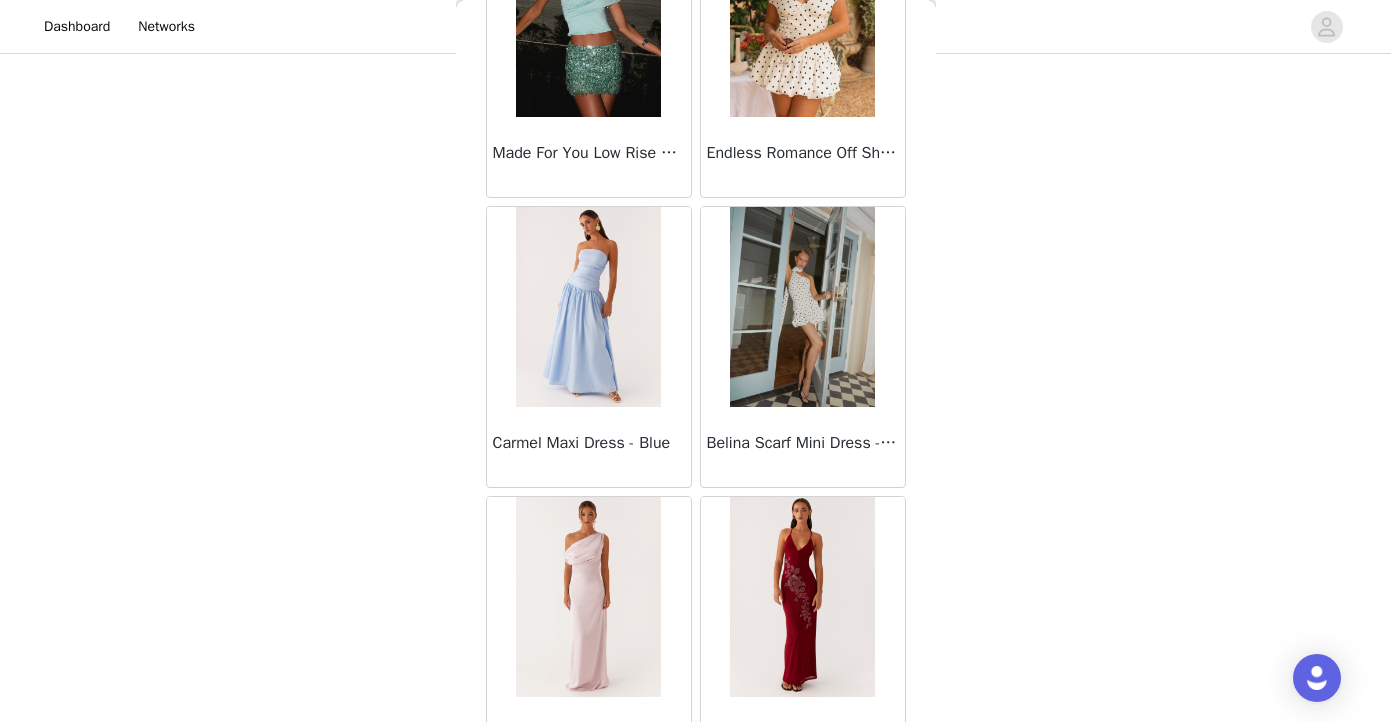 scroll, scrollTop: 16838, scrollLeft: 0, axis: vertical 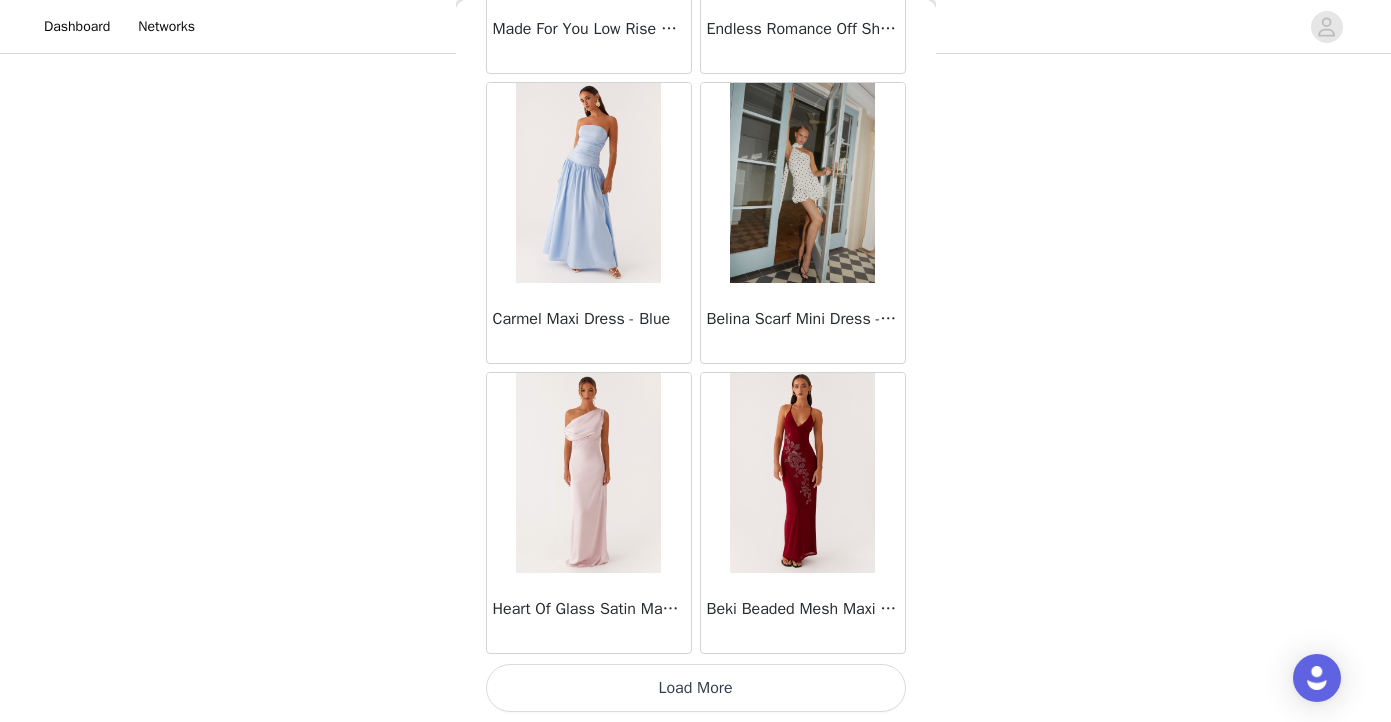 click on "Load More" at bounding box center [696, 688] 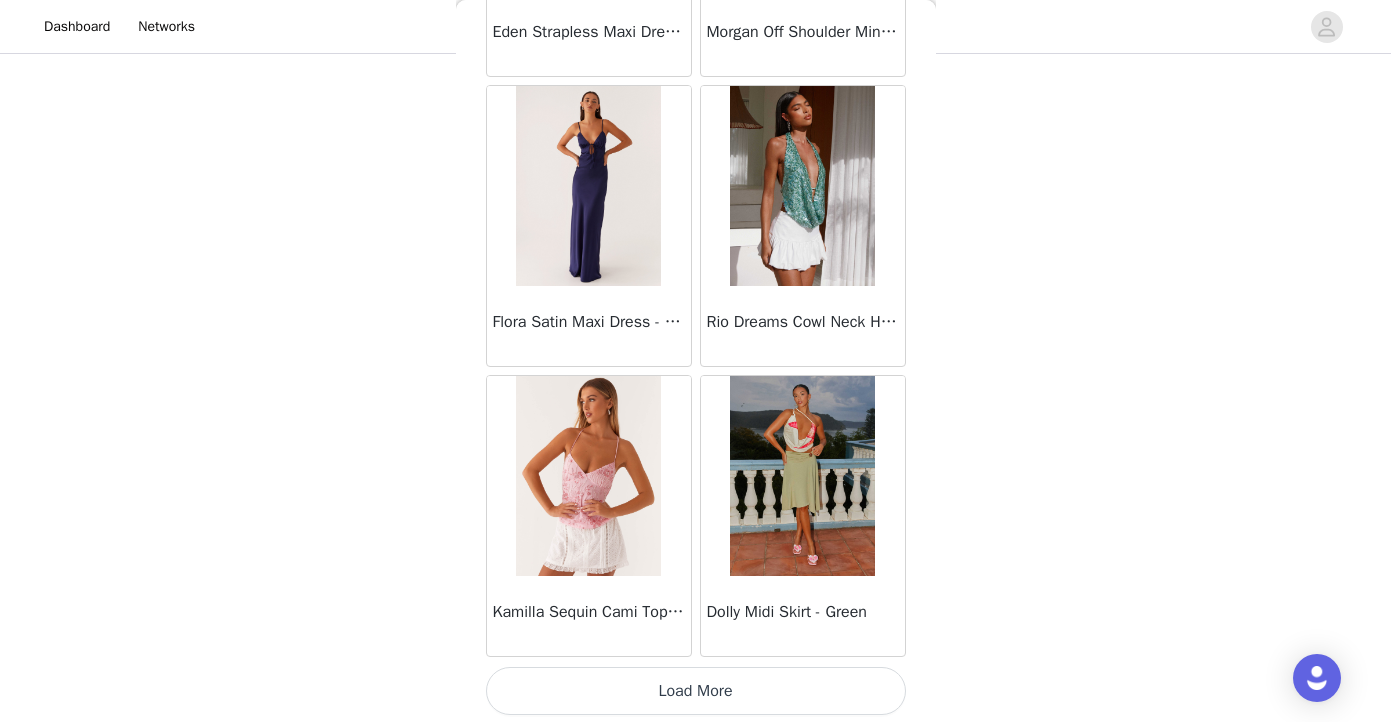 scroll, scrollTop: 19738, scrollLeft: 0, axis: vertical 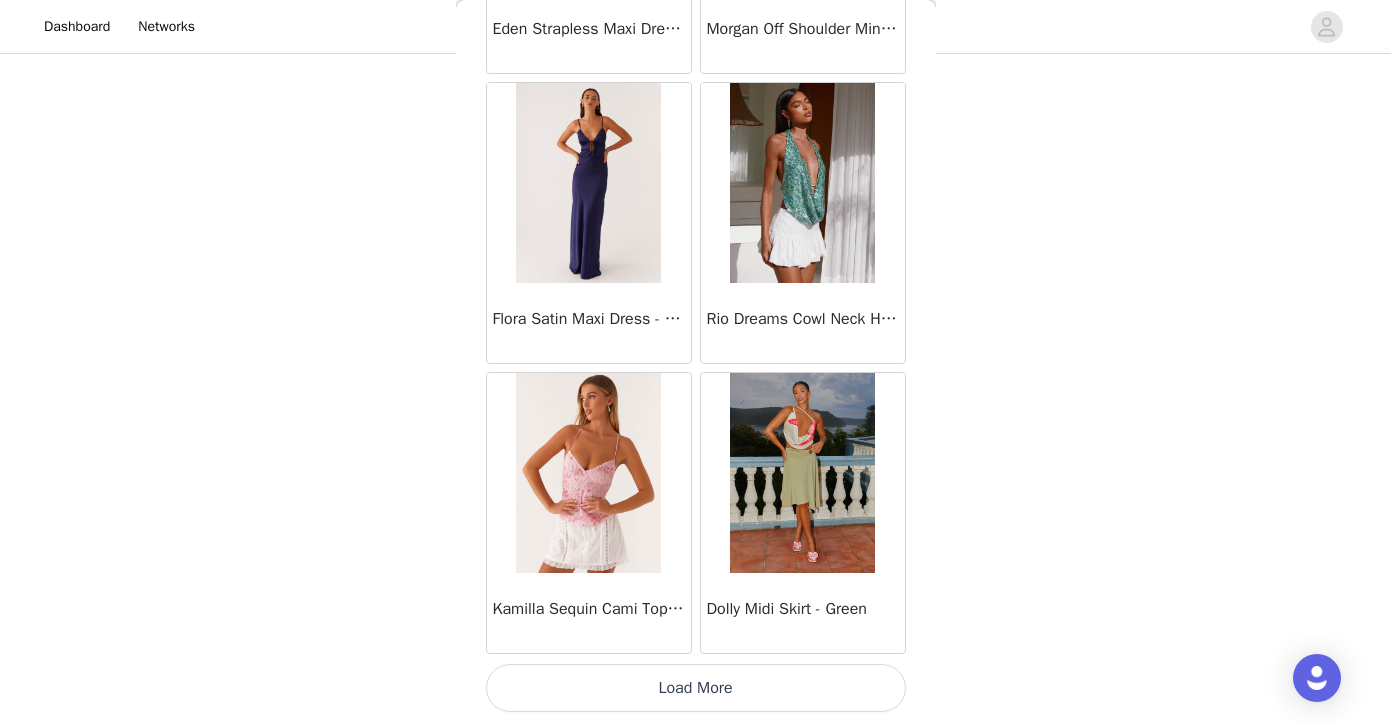 click on "Load More" at bounding box center [696, 688] 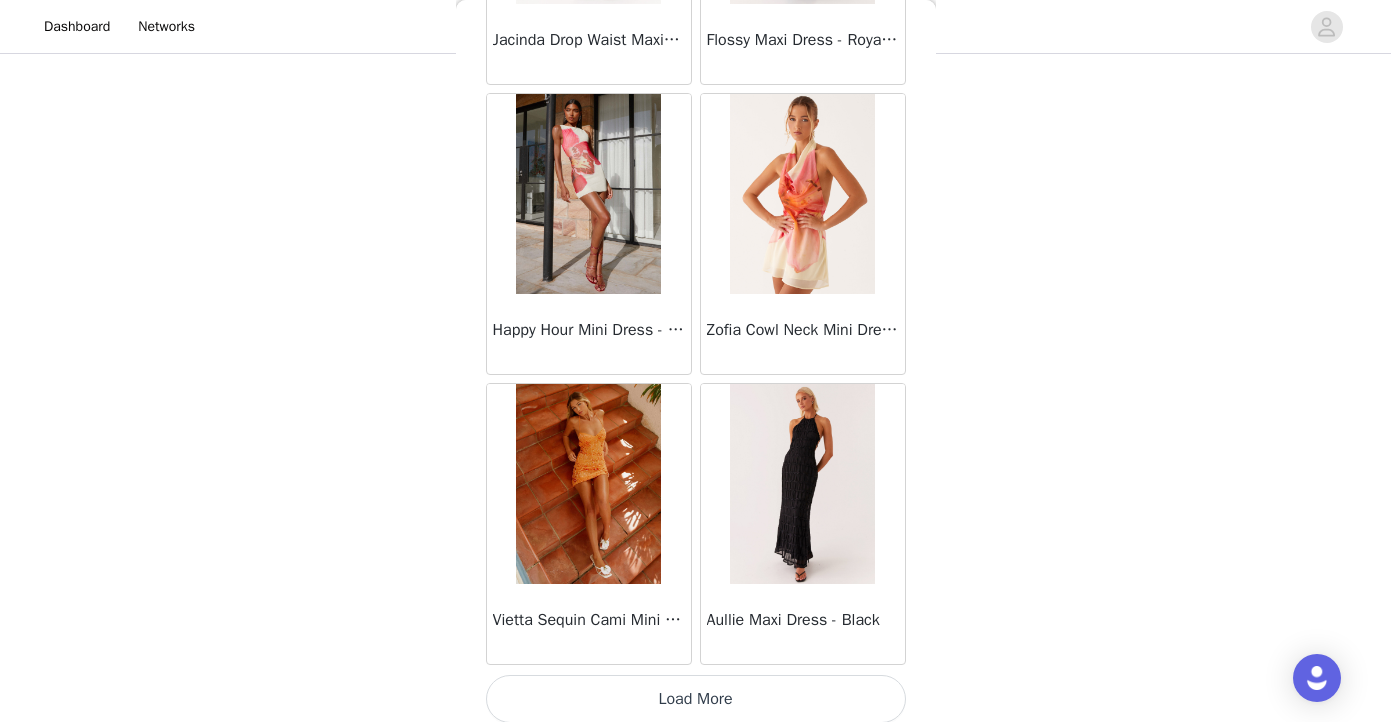 scroll, scrollTop: 22638, scrollLeft: 0, axis: vertical 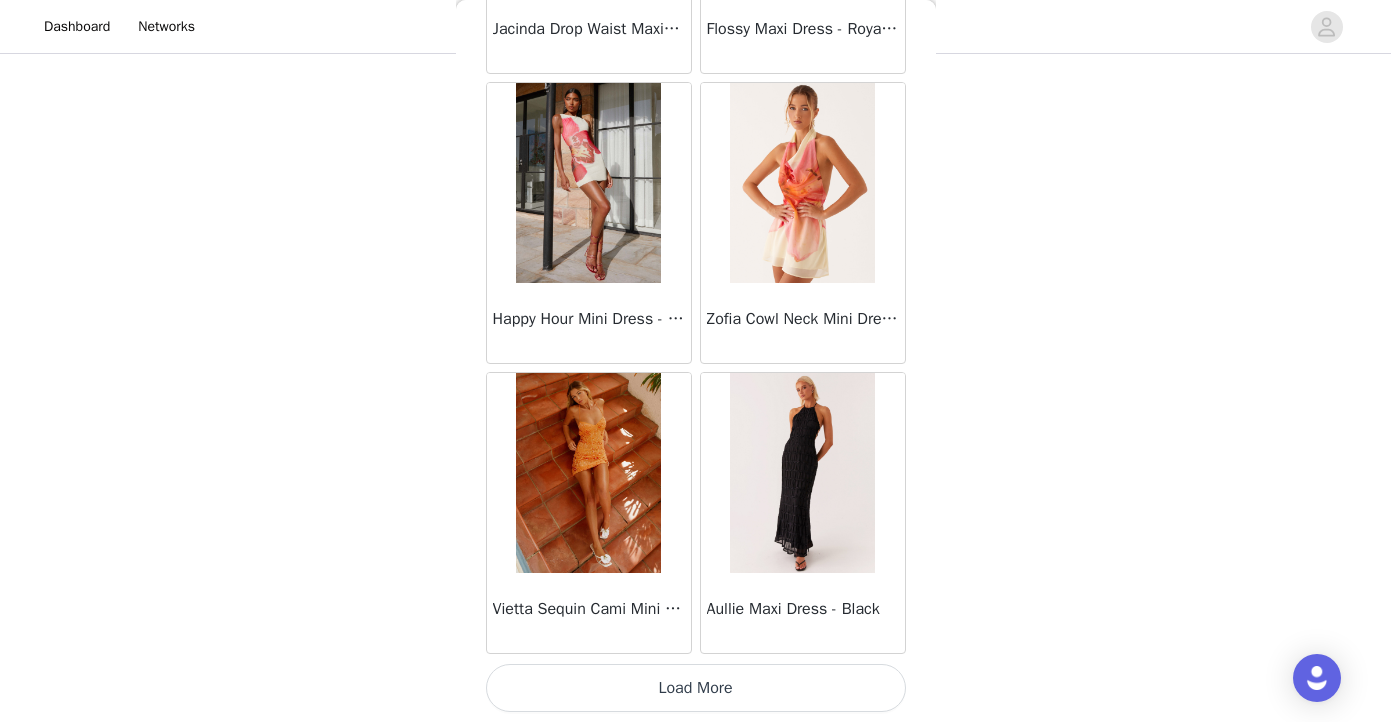 click on "Load More" at bounding box center [696, 688] 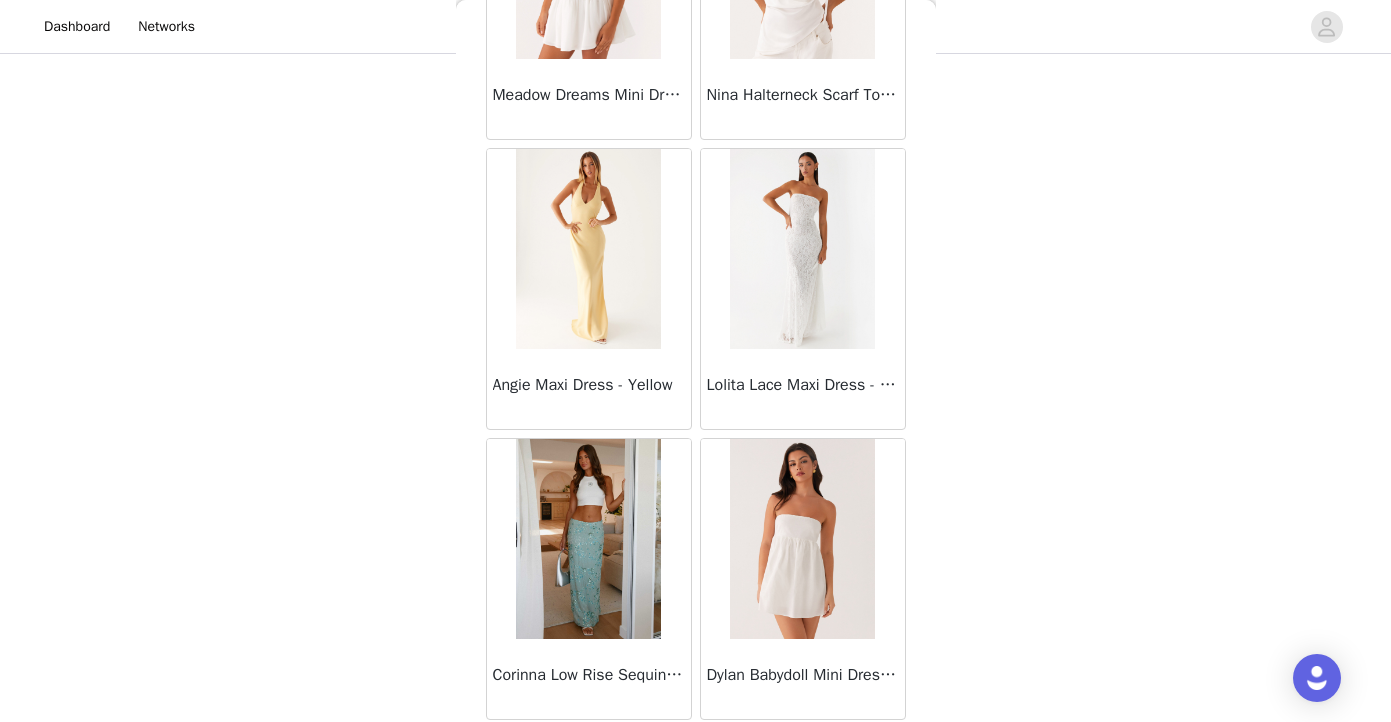 scroll, scrollTop: 25538, scrollLeft: 0, axis: vertical 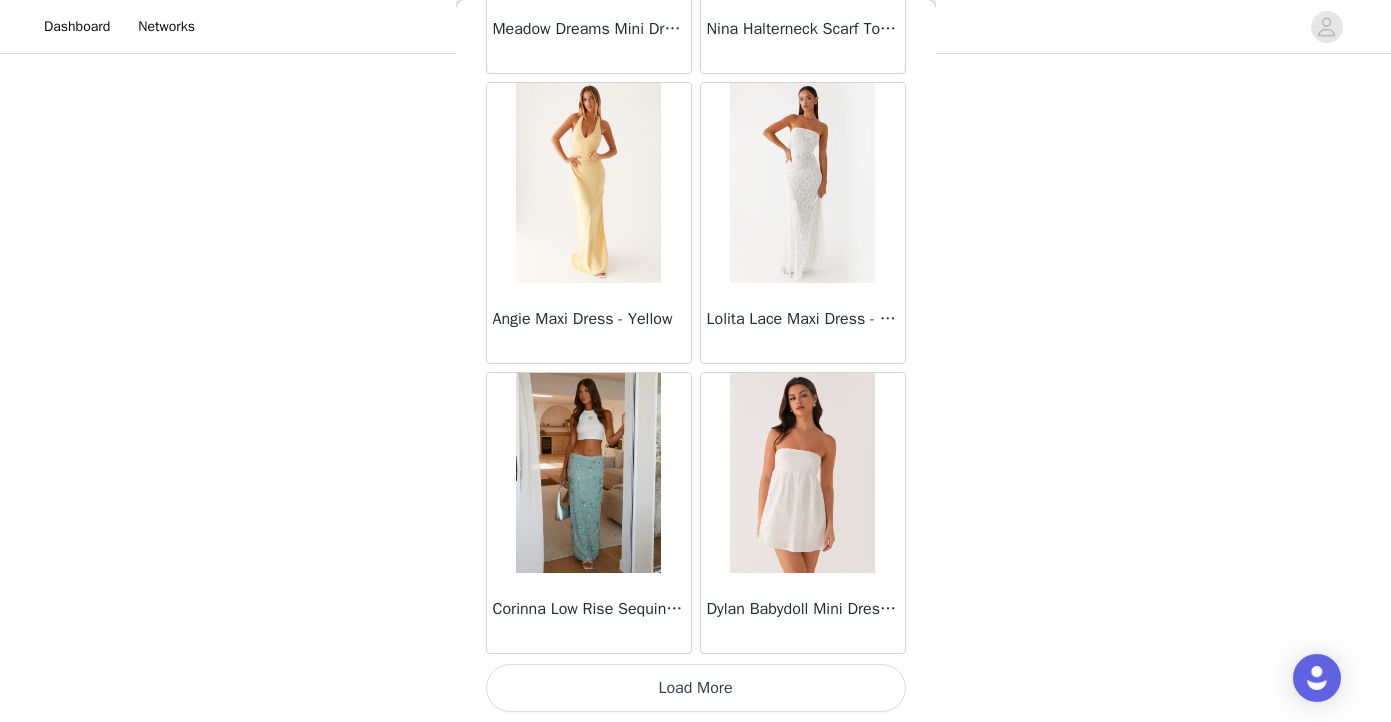 click on "Load More" at bounding box center [696, 688] 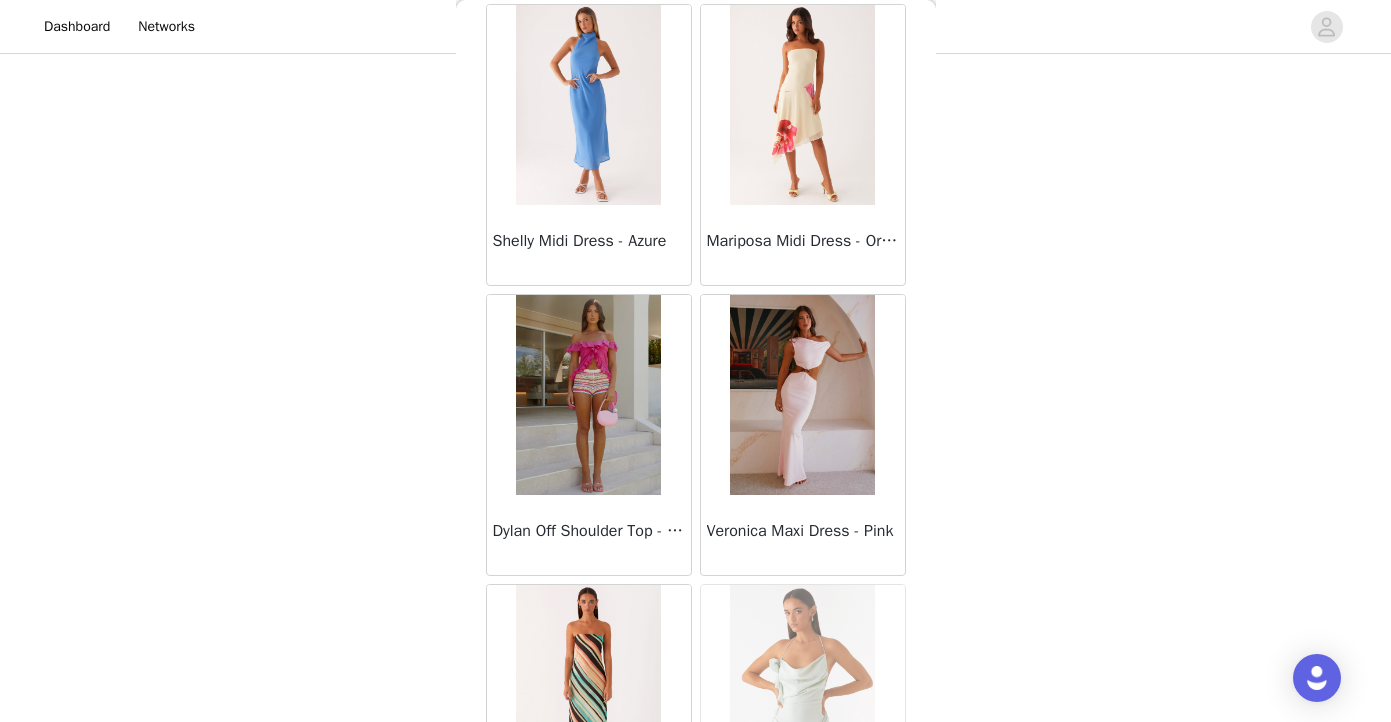scroll, scrollTop: 28438, scrollLeft: 0, axis: vertical 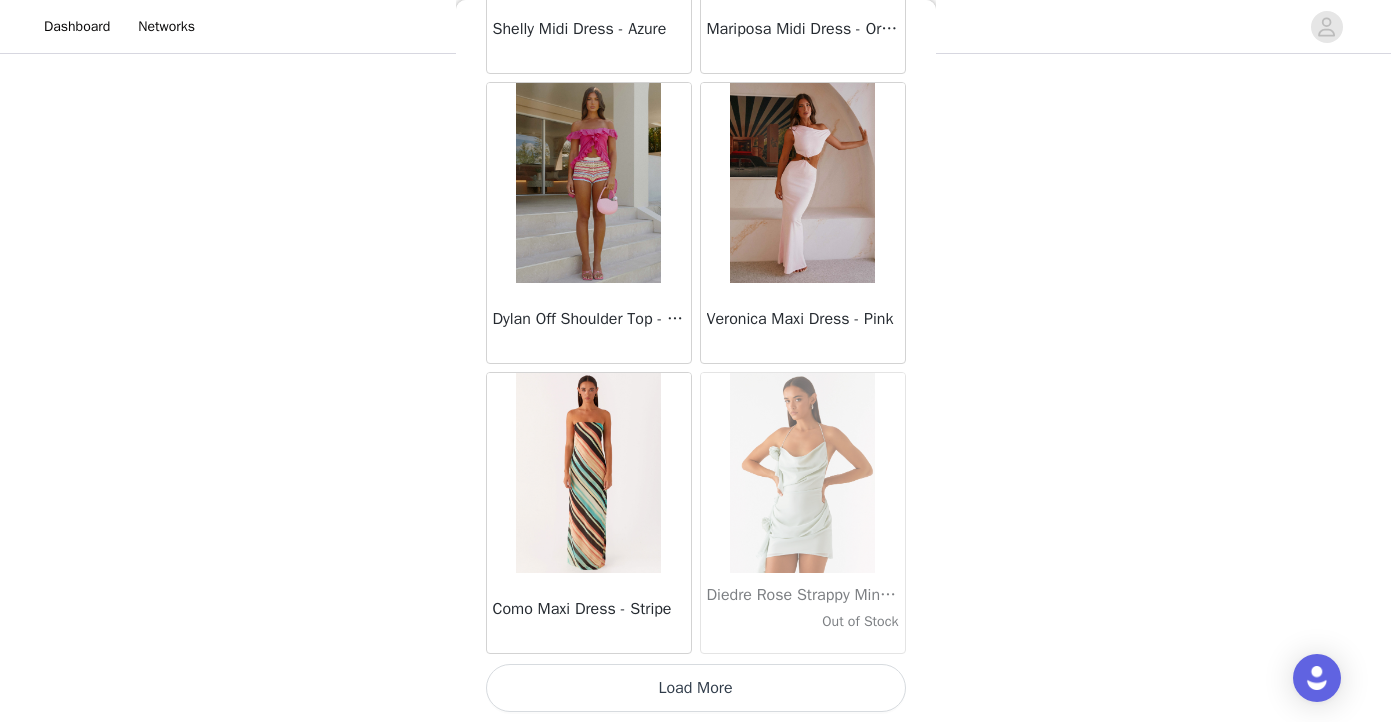 click on "Load More" at bounding box center [696, 688] 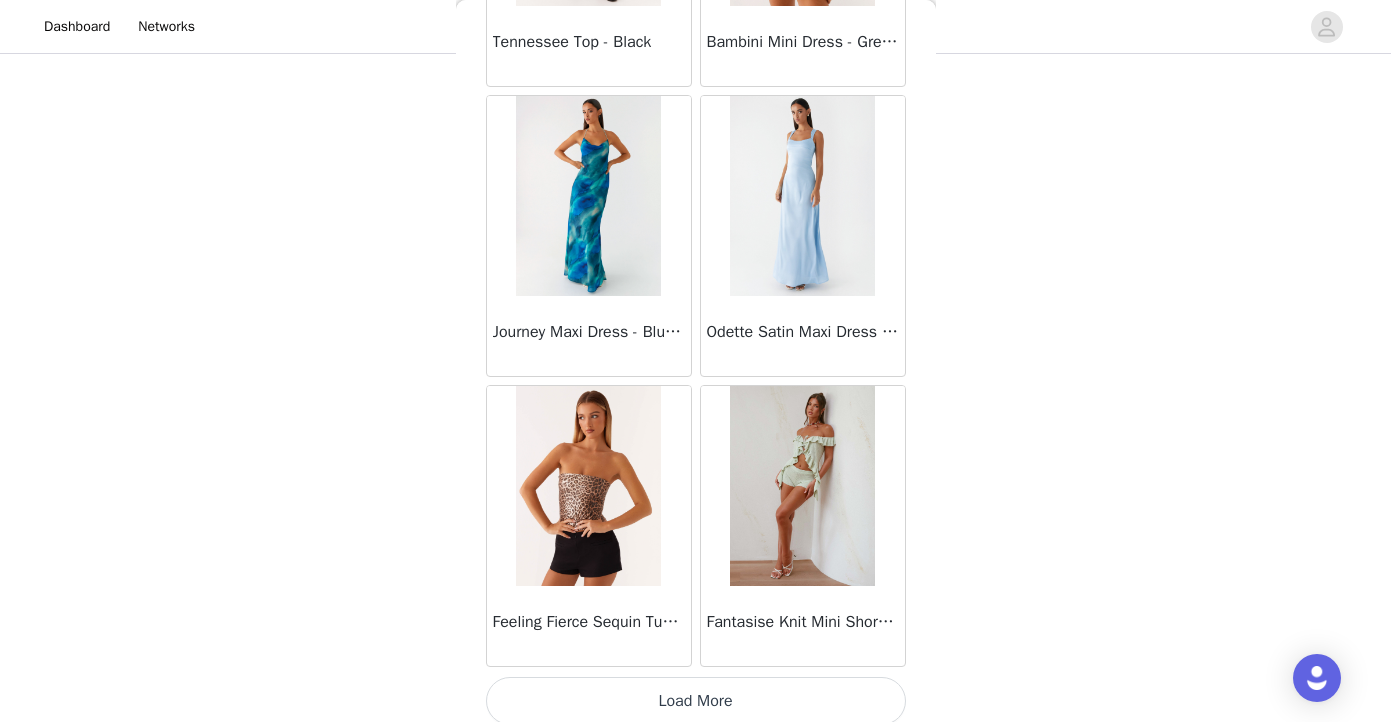scroll, scrollTop: 31338, scrollLeft: 0, axis: vertical 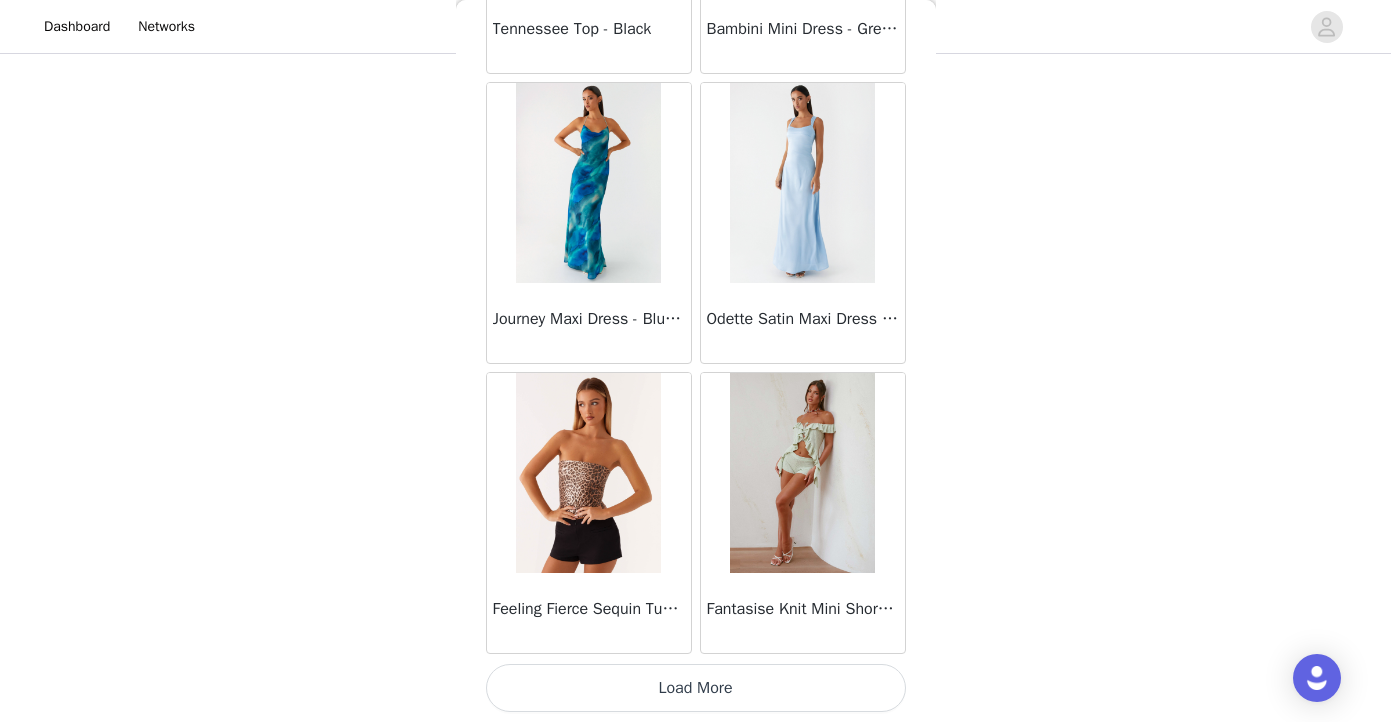 click on "Load More" at bounding box center (696, 688) 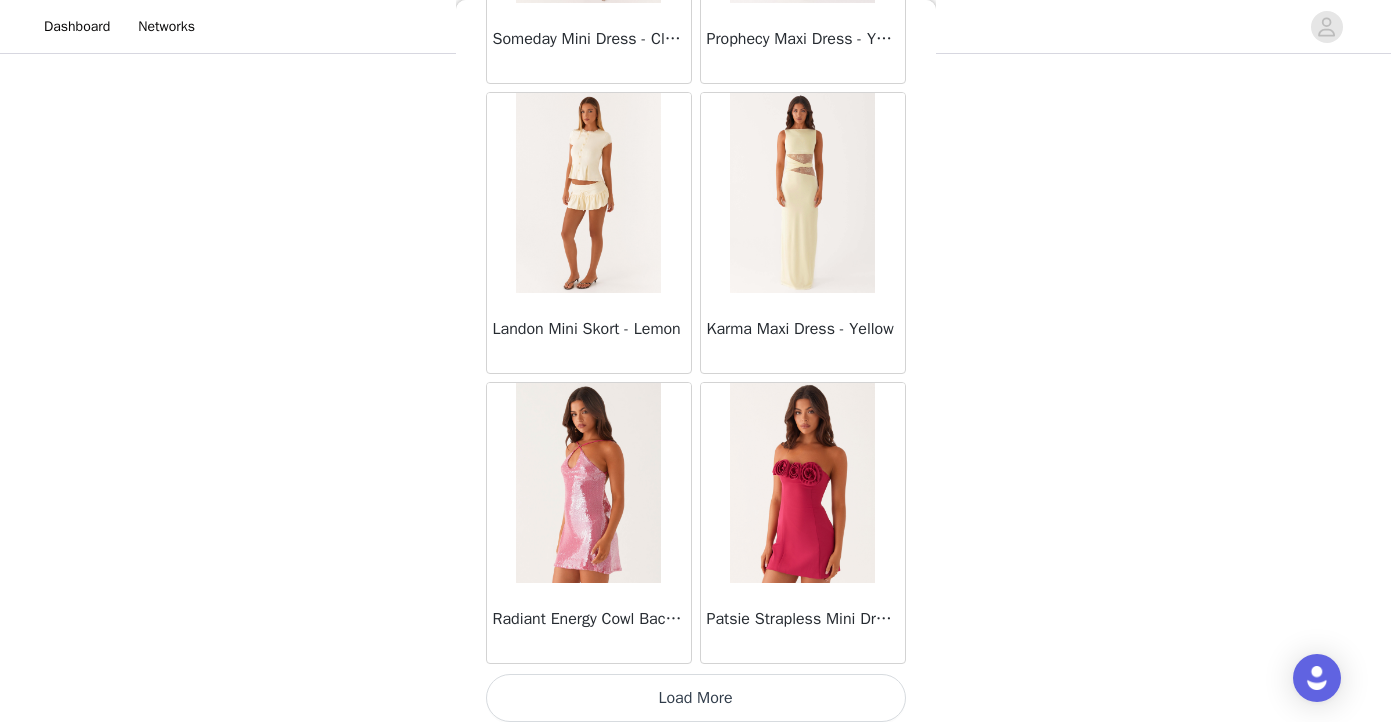 scroll, scrollTop: 34238, scrollLeft: 0, axis: vertical 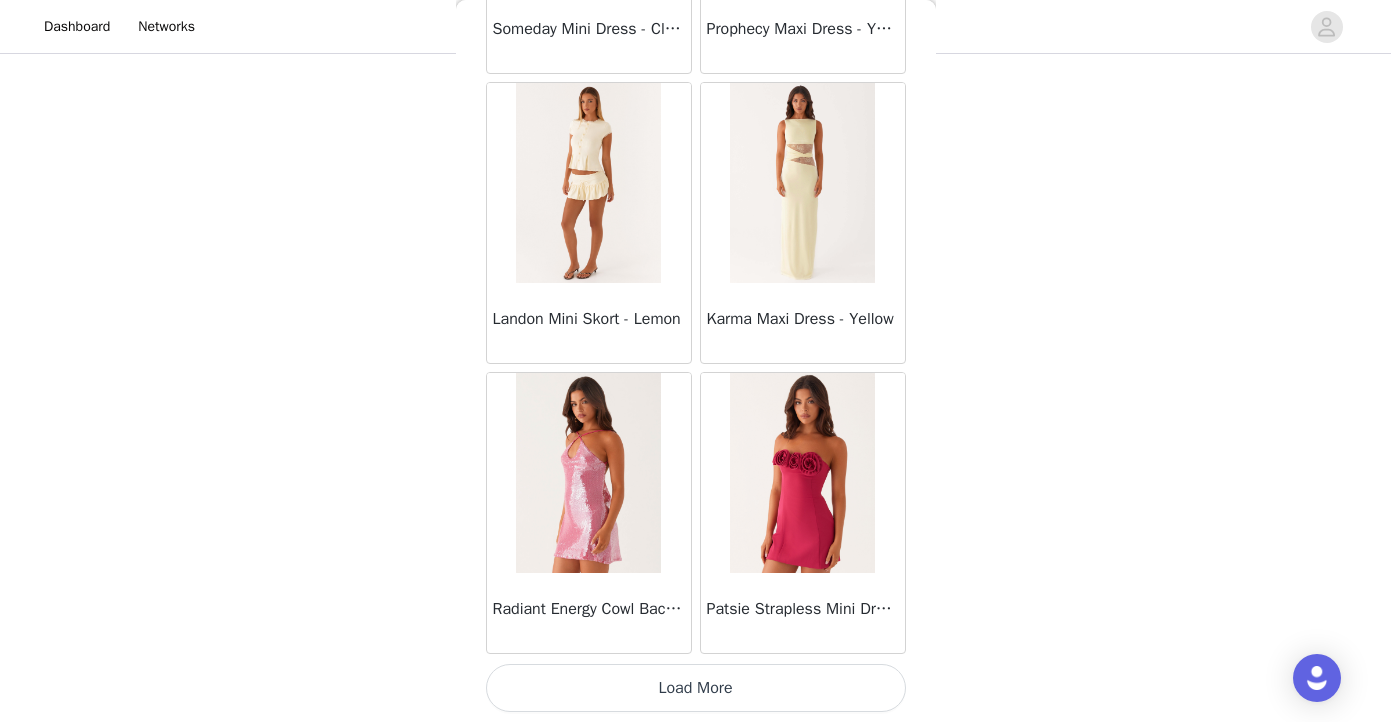 click on "Load More" at bounding box center (696, 688) 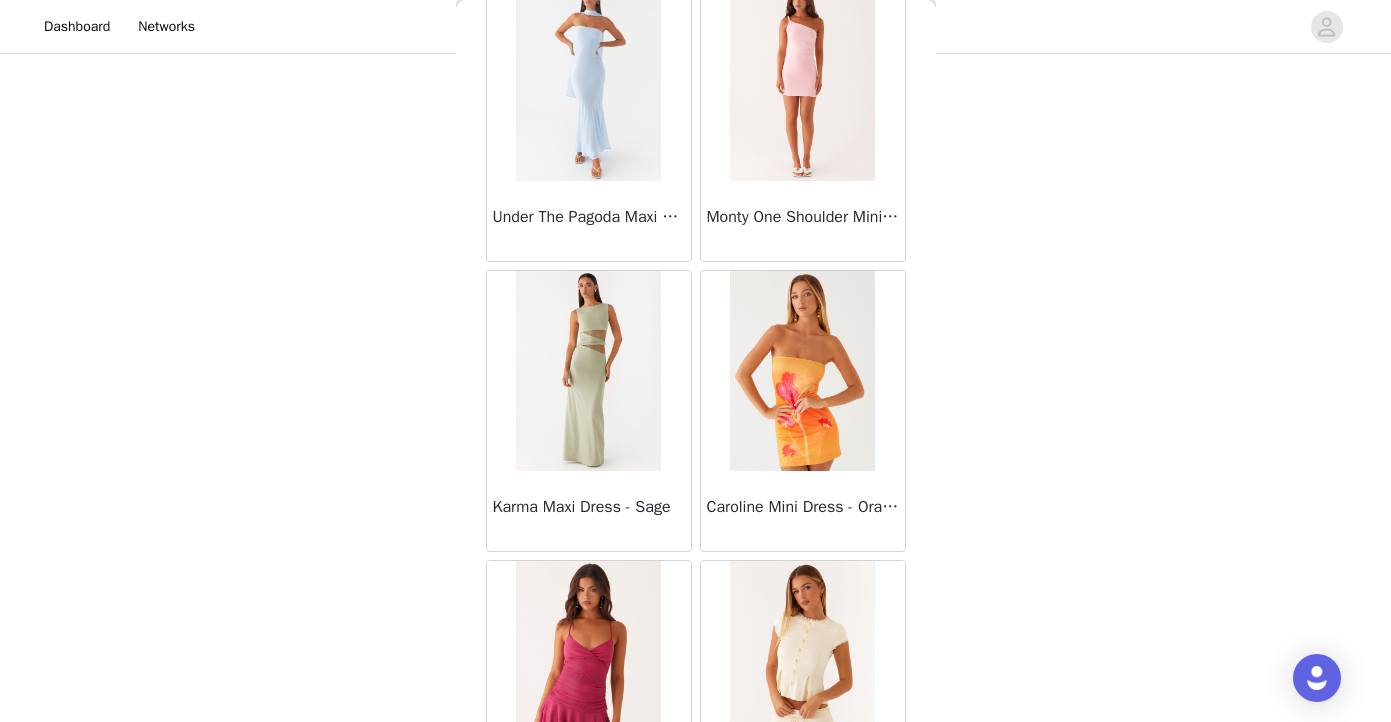scroll, scrollTop: 36376, scrollLeft: 0, axis: vertical 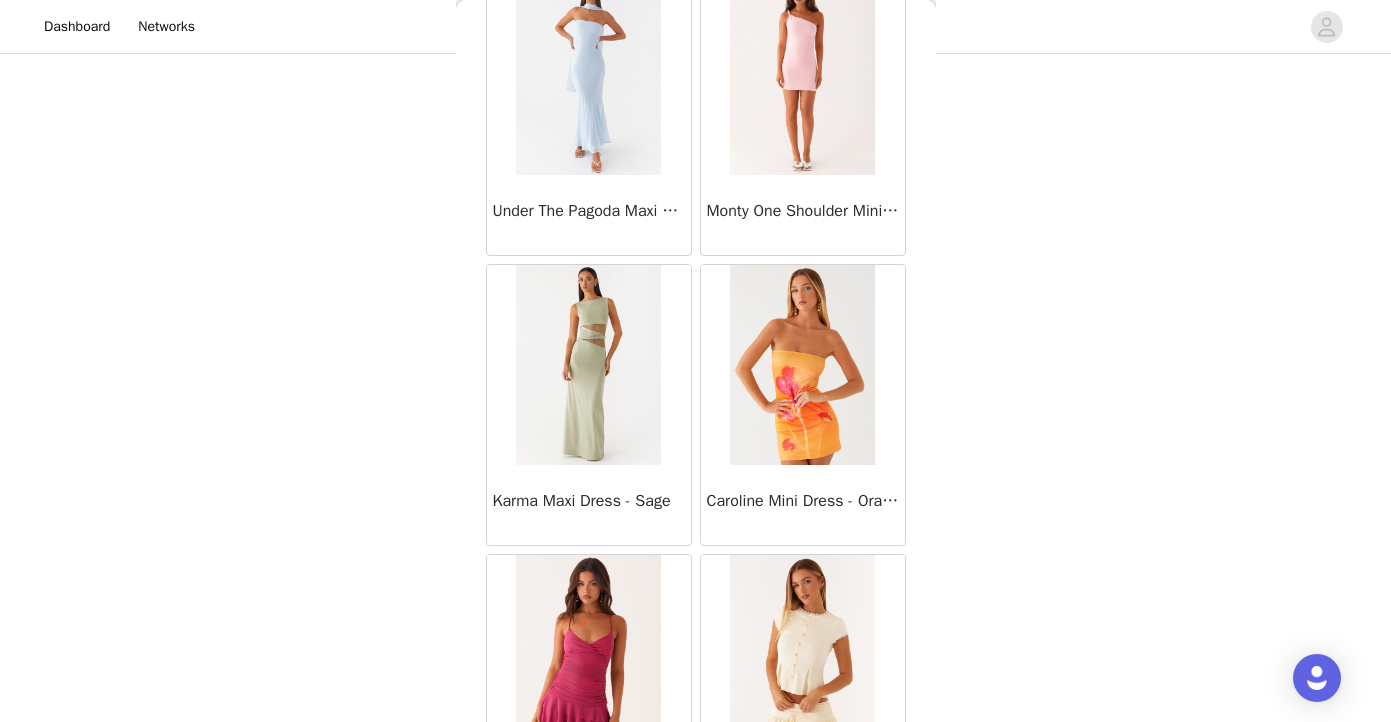 click on "Monty One Shoulder Mini Dress - Pink" at bounding box center [803, 215] 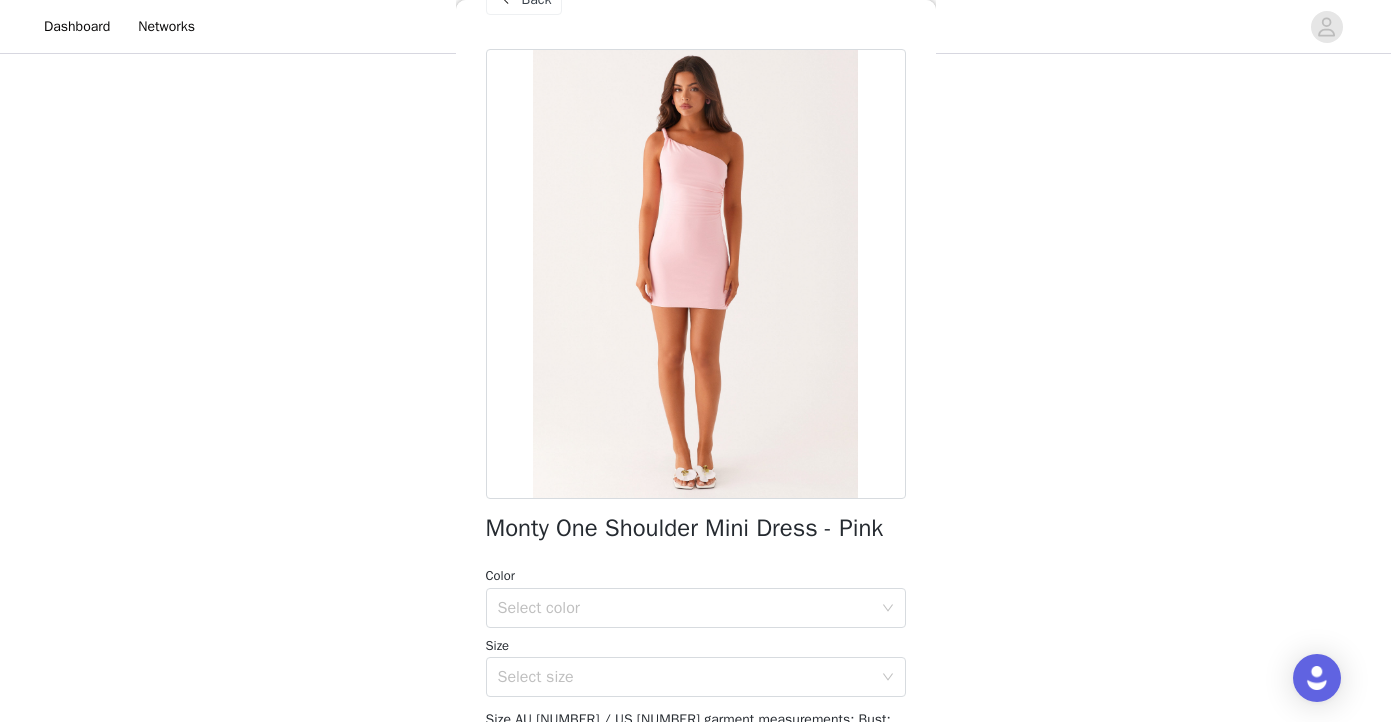 scroll, scrollTop: 0, scrollLeft: 0, axis: both 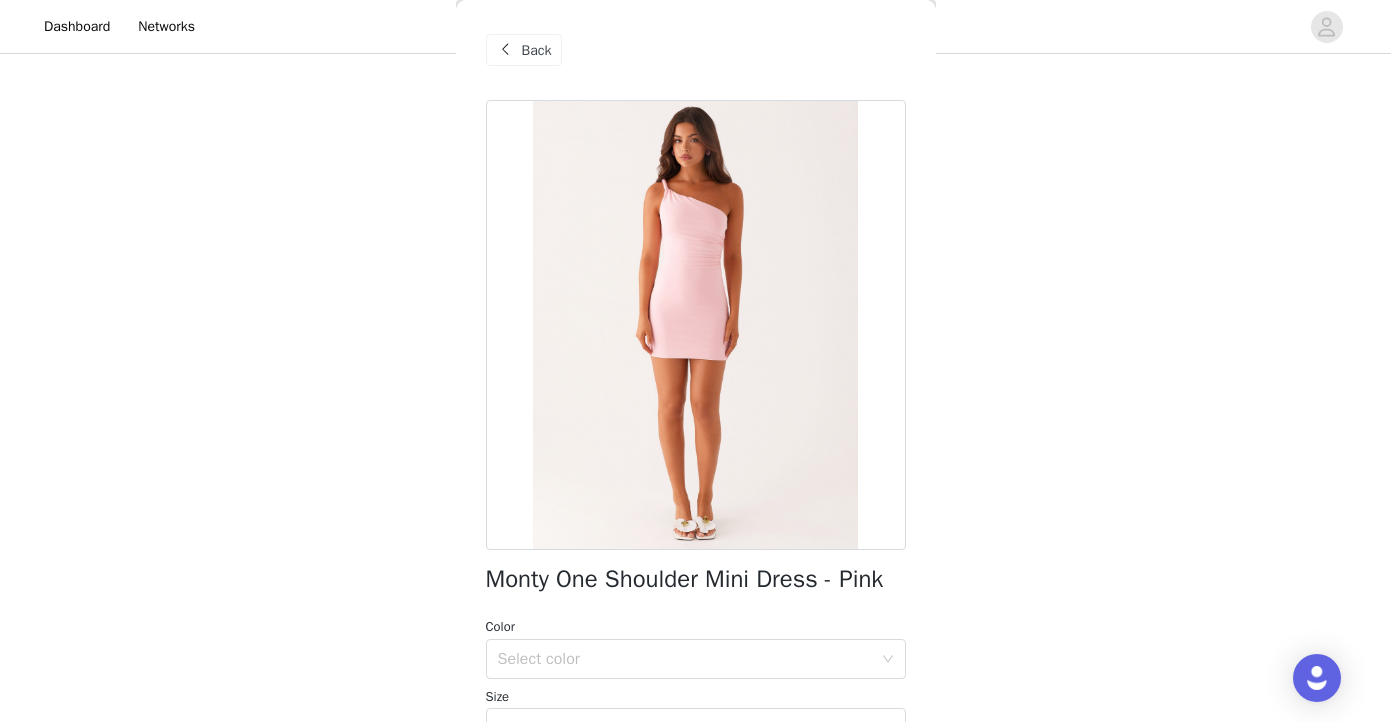 click on "Back" at bounding box center (537, 50) 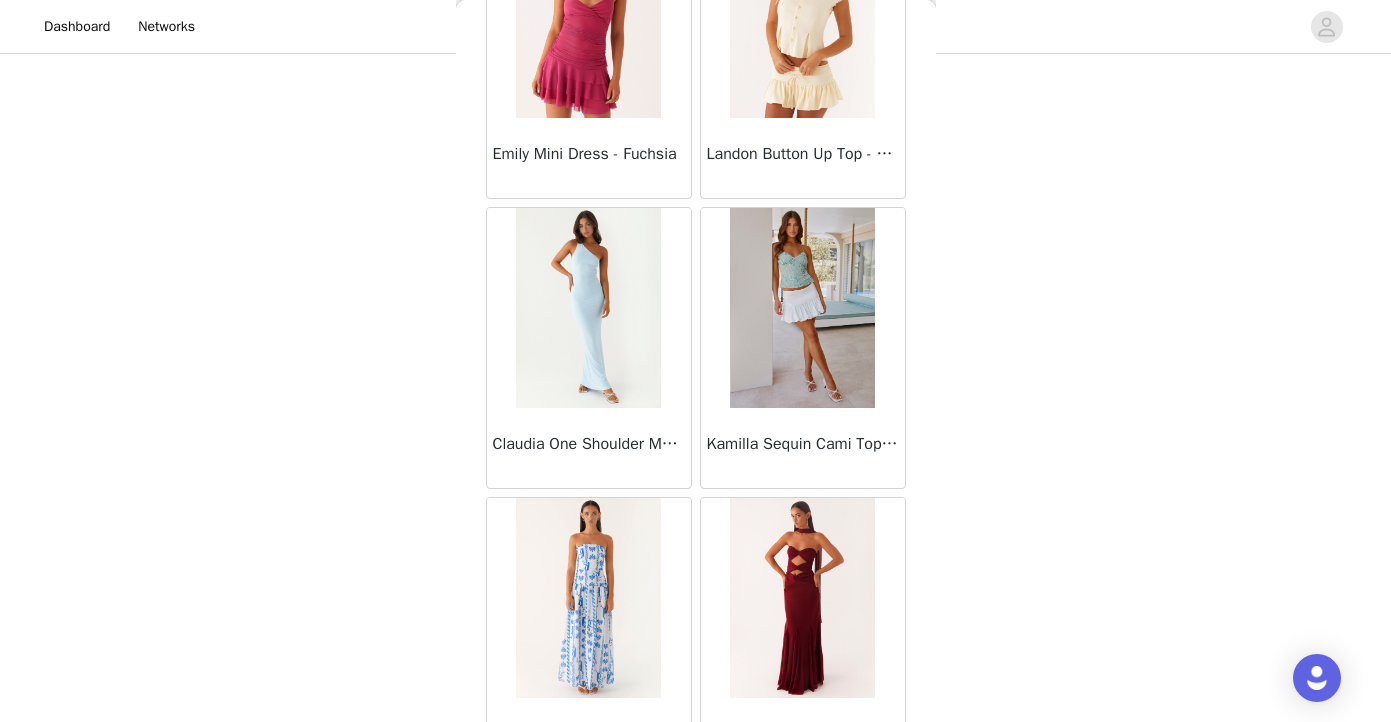 scroll, scrollTop: 37138, scrollLeft: 0, axis: vertical 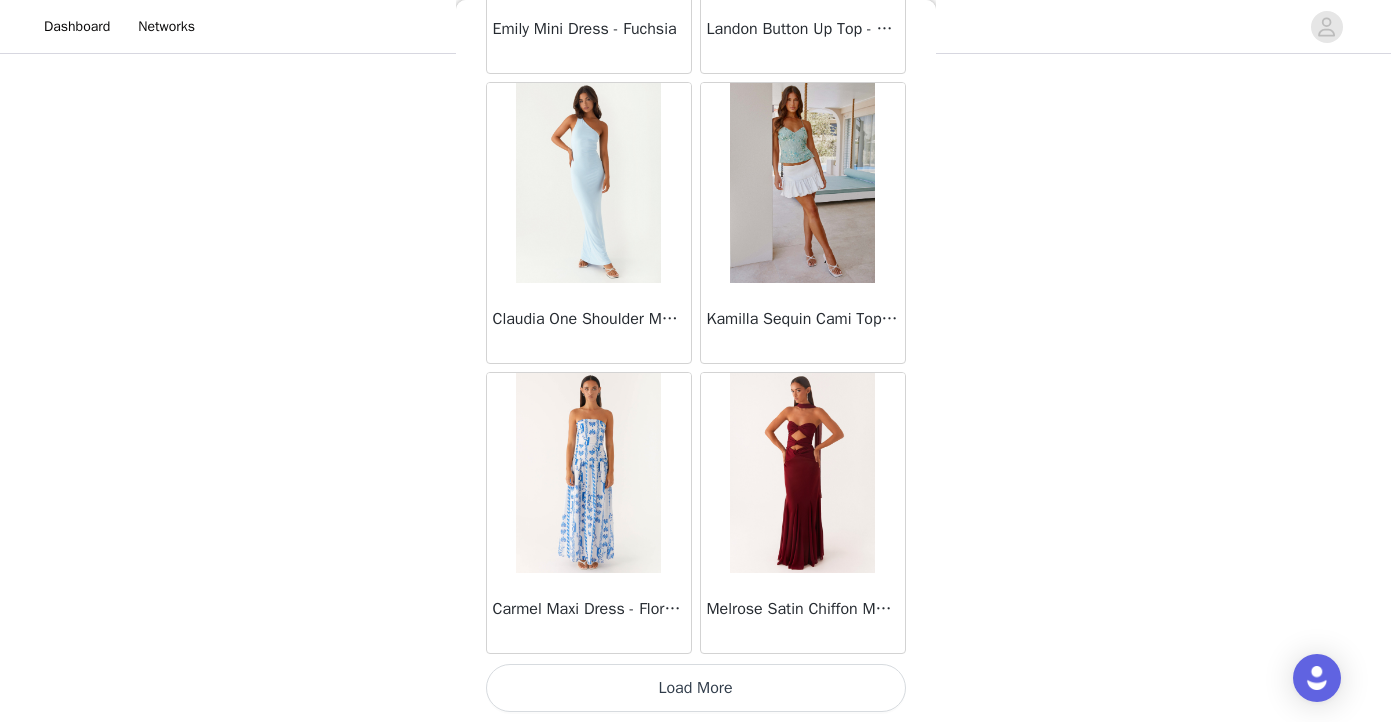 click on "Load More" at bounding box center (696, 688) 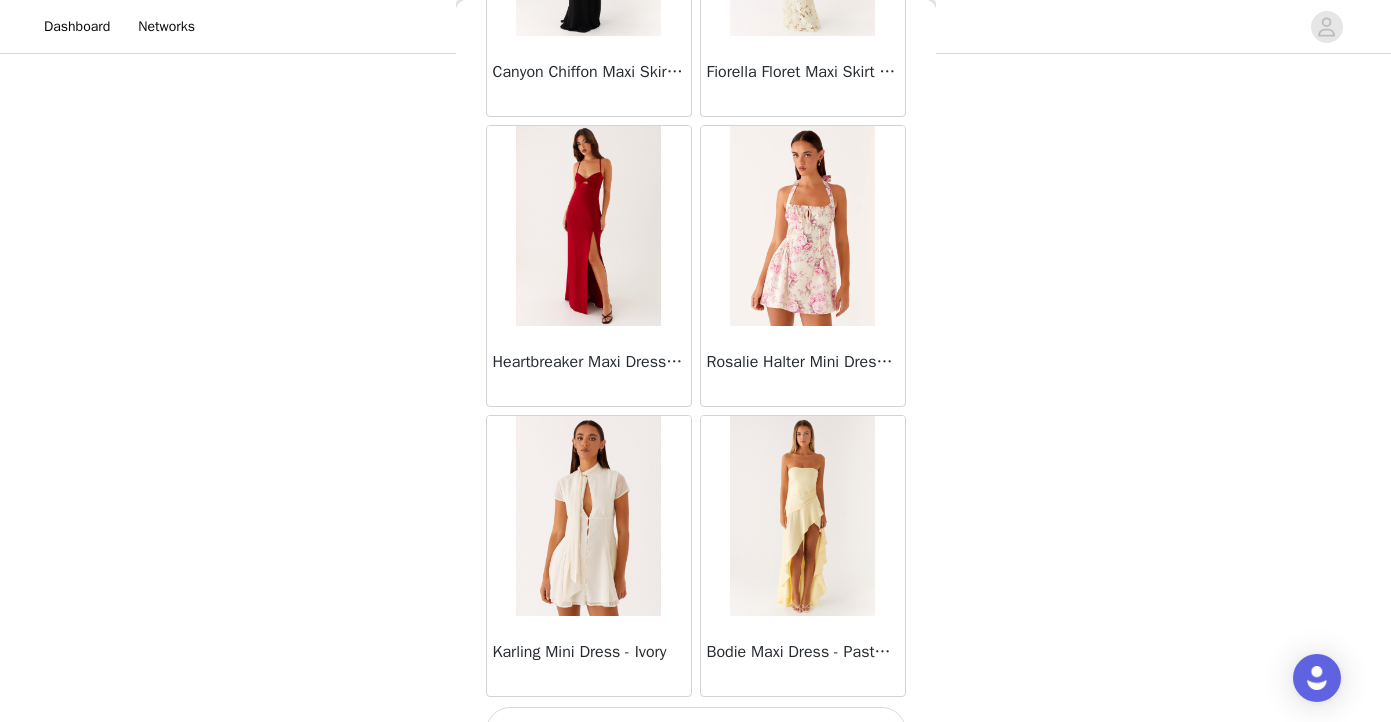scroll, scrollTop: 40038, scrollLeft: 0, axis: vertical 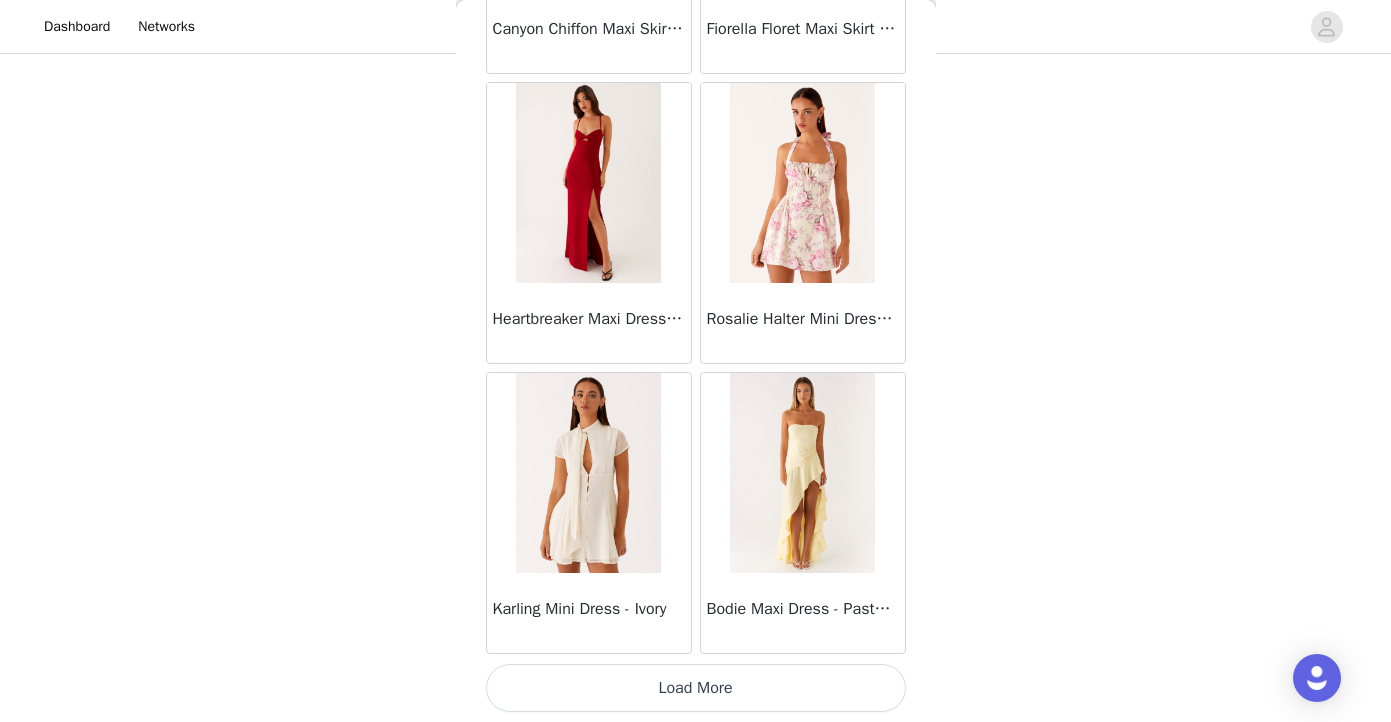 click on "Load More" at bounding box center [696, 688] 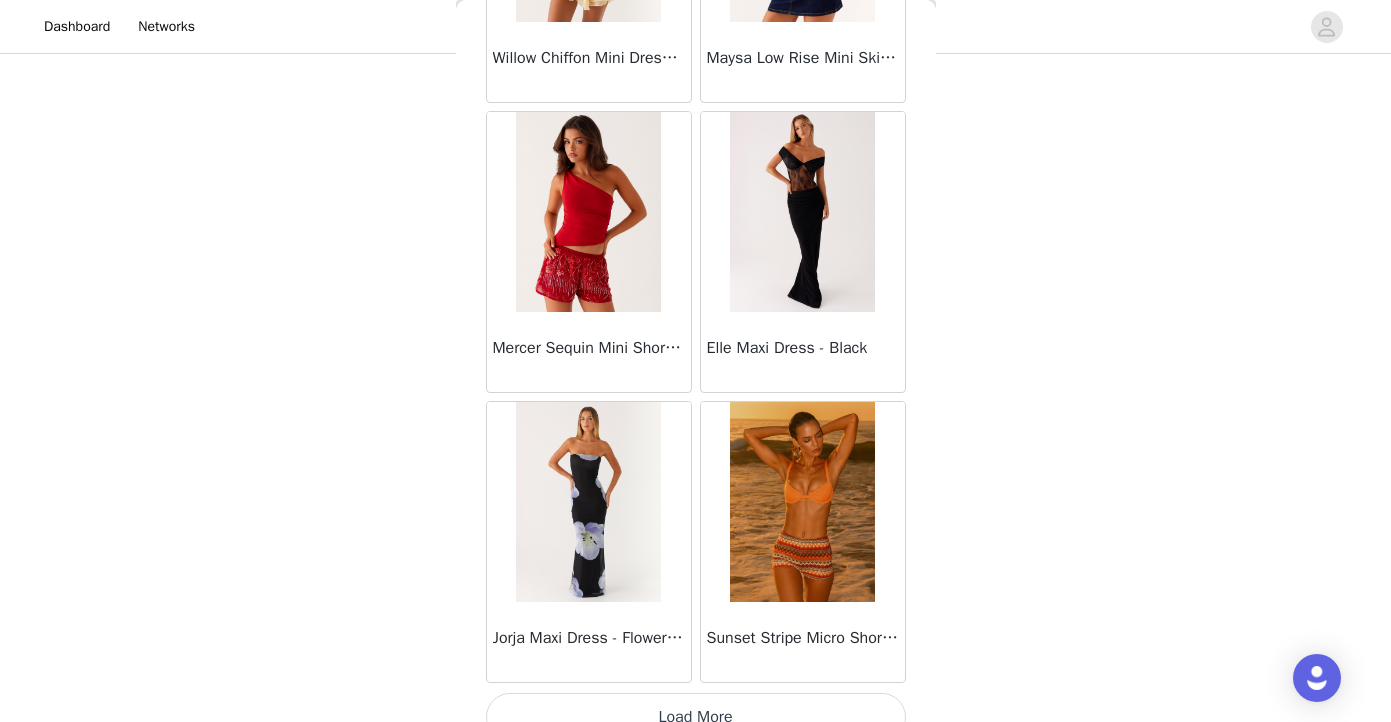 scroll, scrollTop: 42938, scrollLeft: 0, axis: vertical 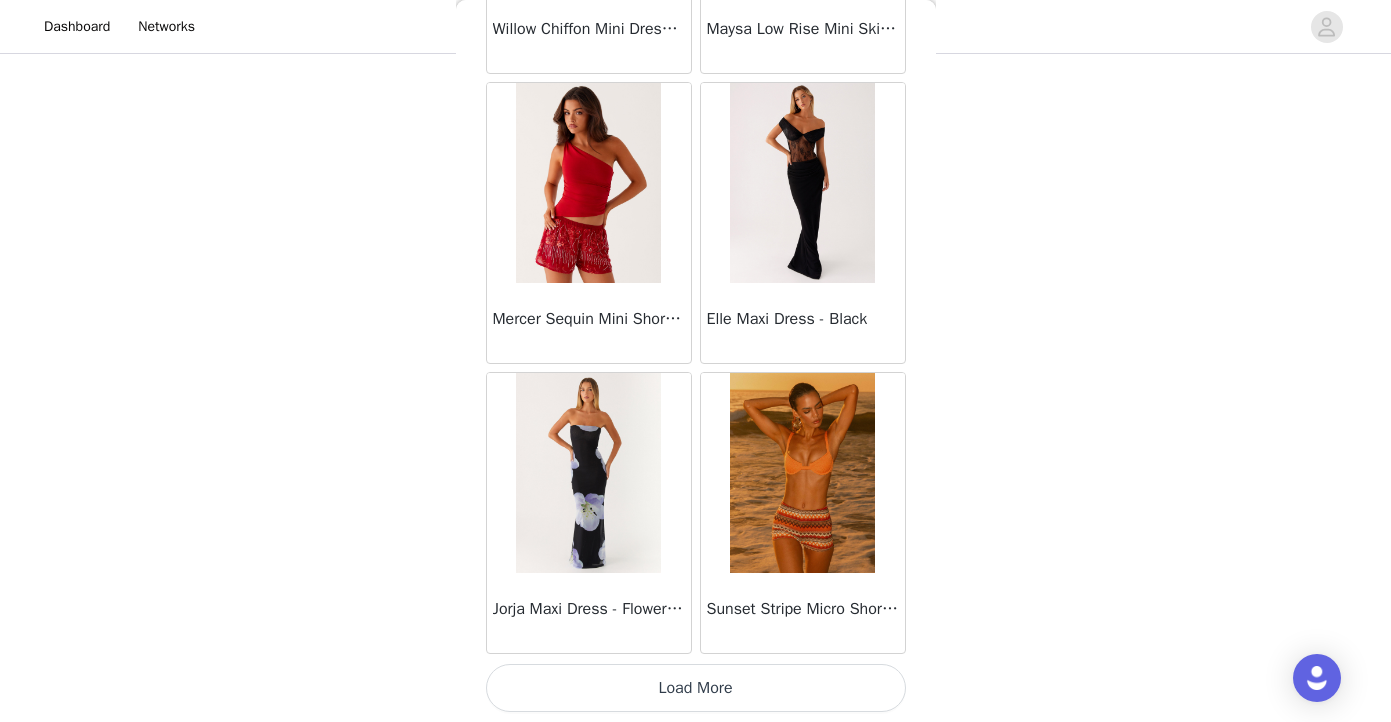 click on "Load More" at bounding box center [696, 688] 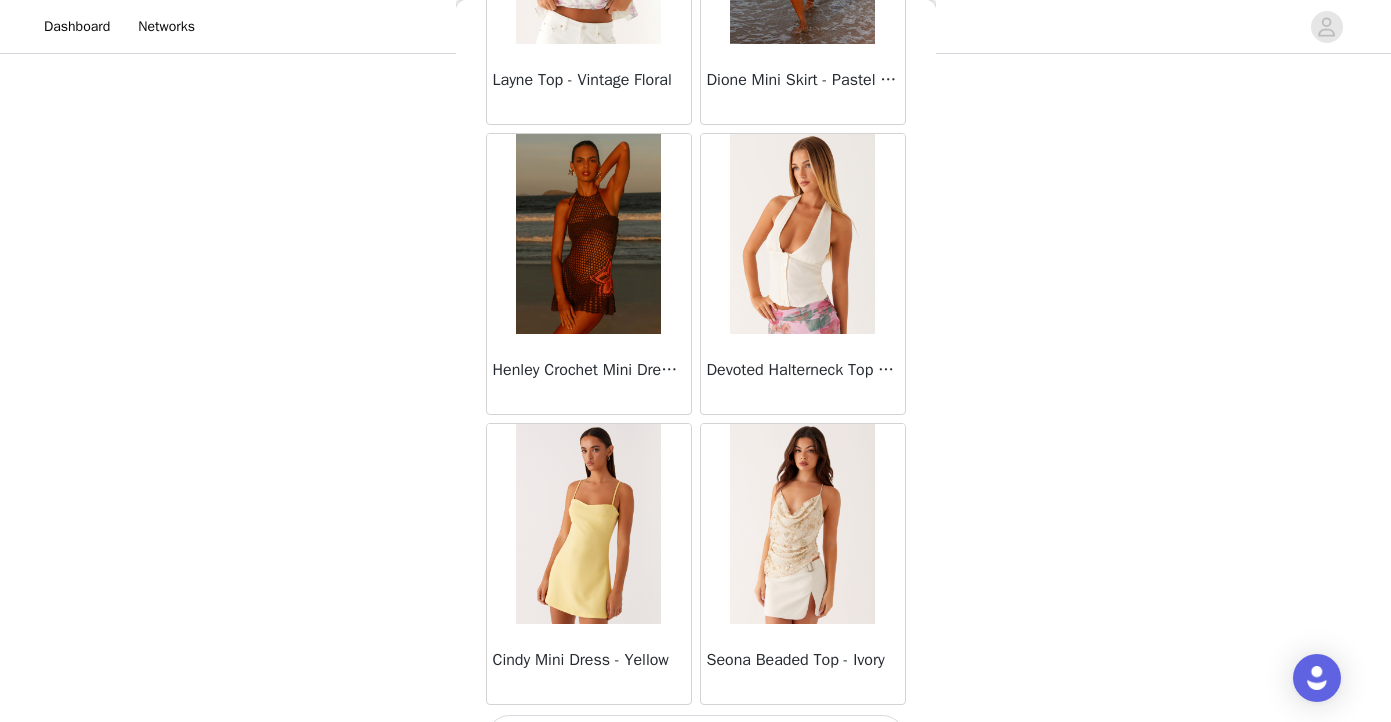 scroll, scrollTop: 45838, scrollLeft: 0, axis: vertical 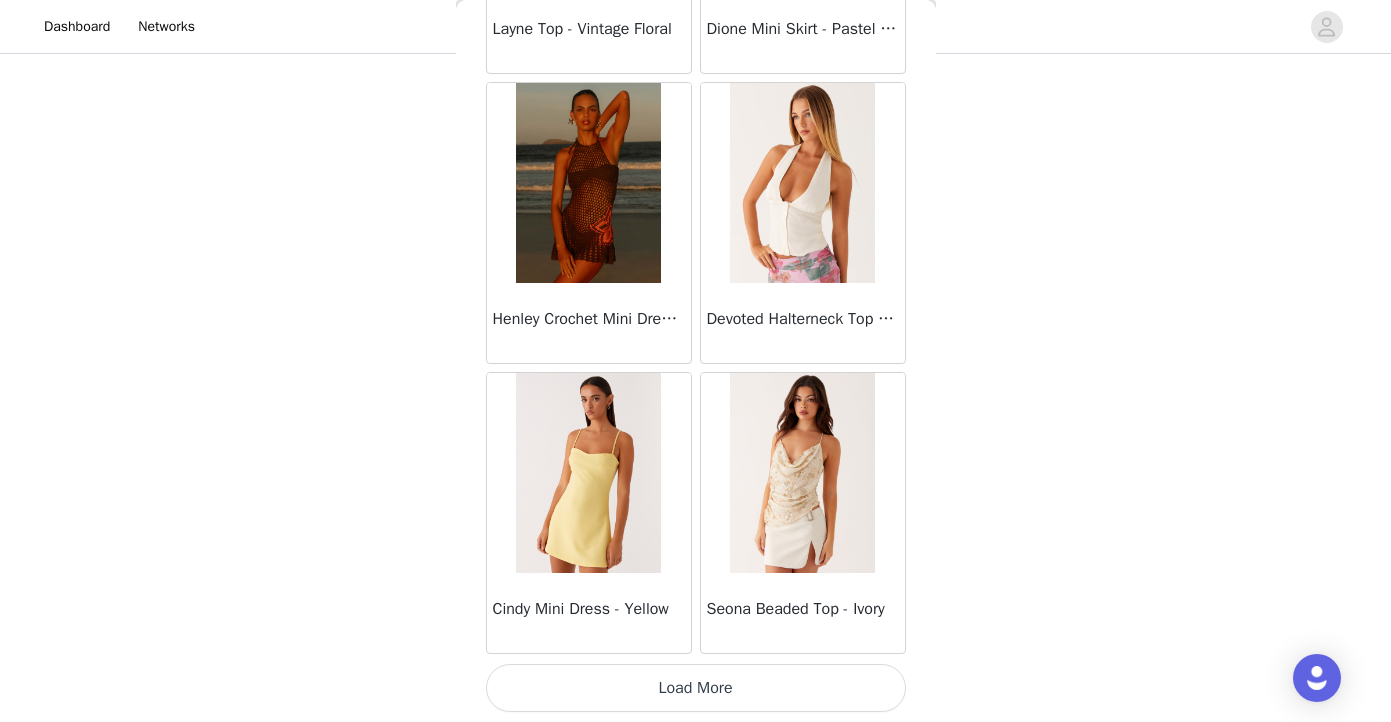 click on "Load More" at bounding box center [696, 688] 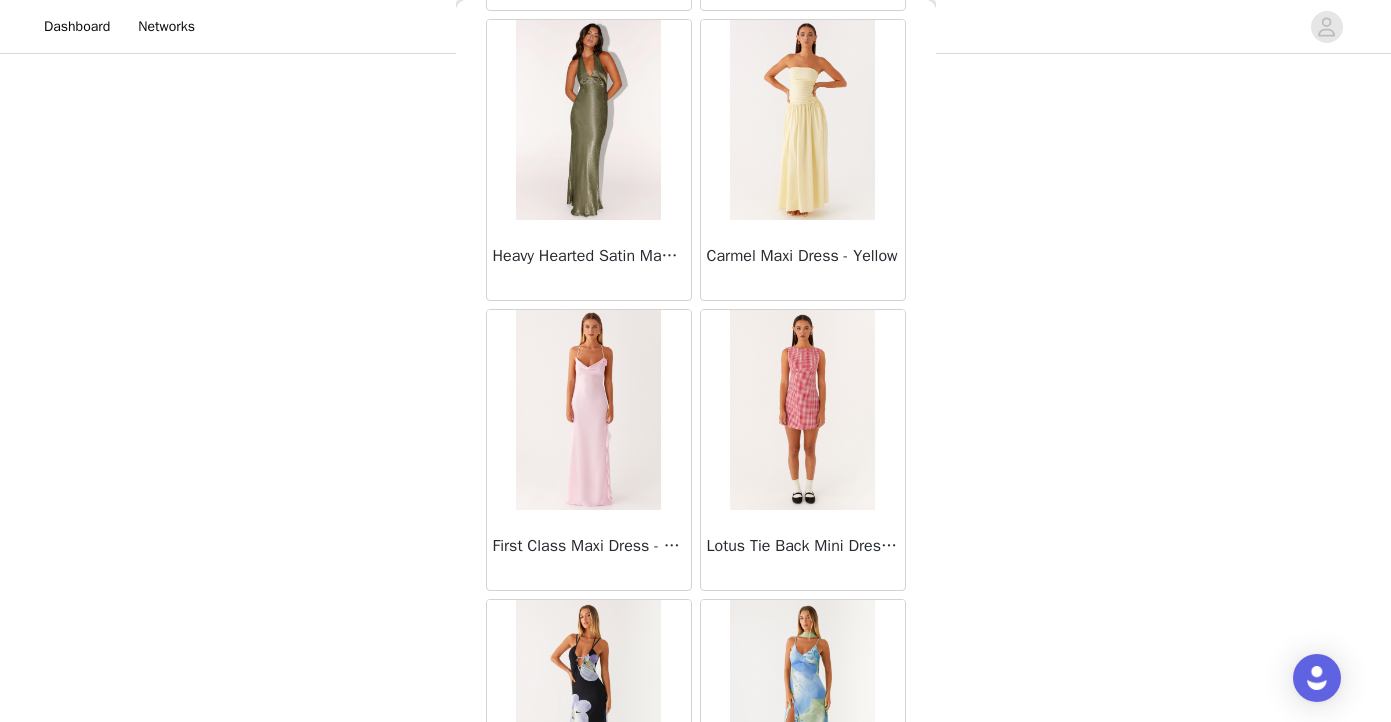 scroll, scrollTop: 48738, scrollLeft: 0, axis: vertical 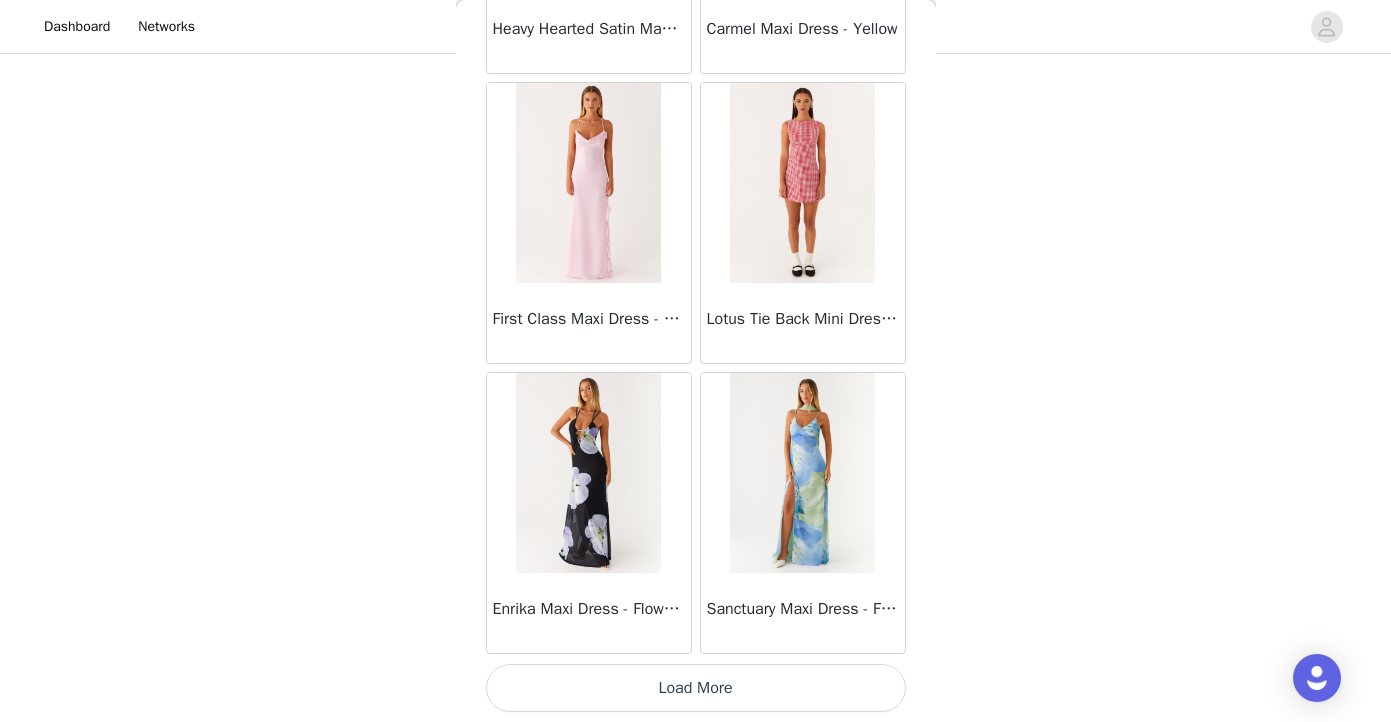 click on "Load More" at bounding box center [696, 688] 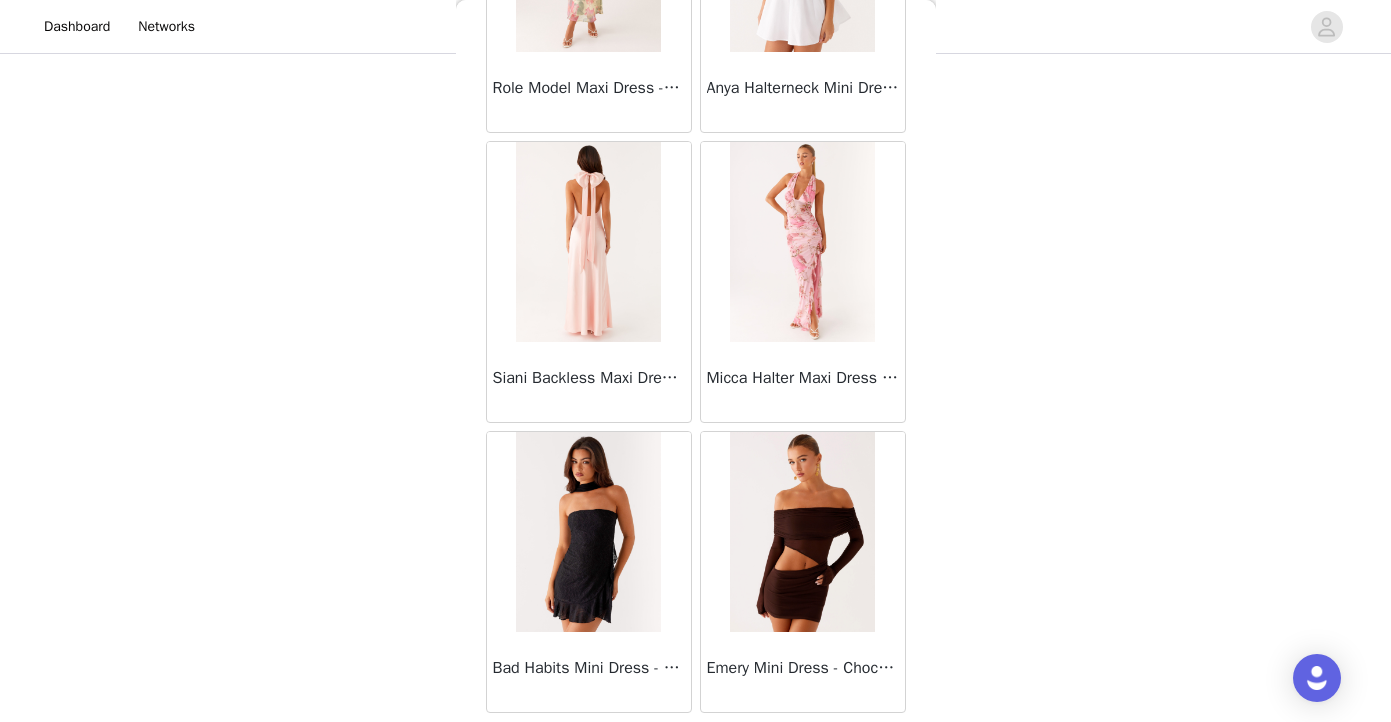 scroll, scrollTop: 51638, scrollLeft: 0, axis: vertical 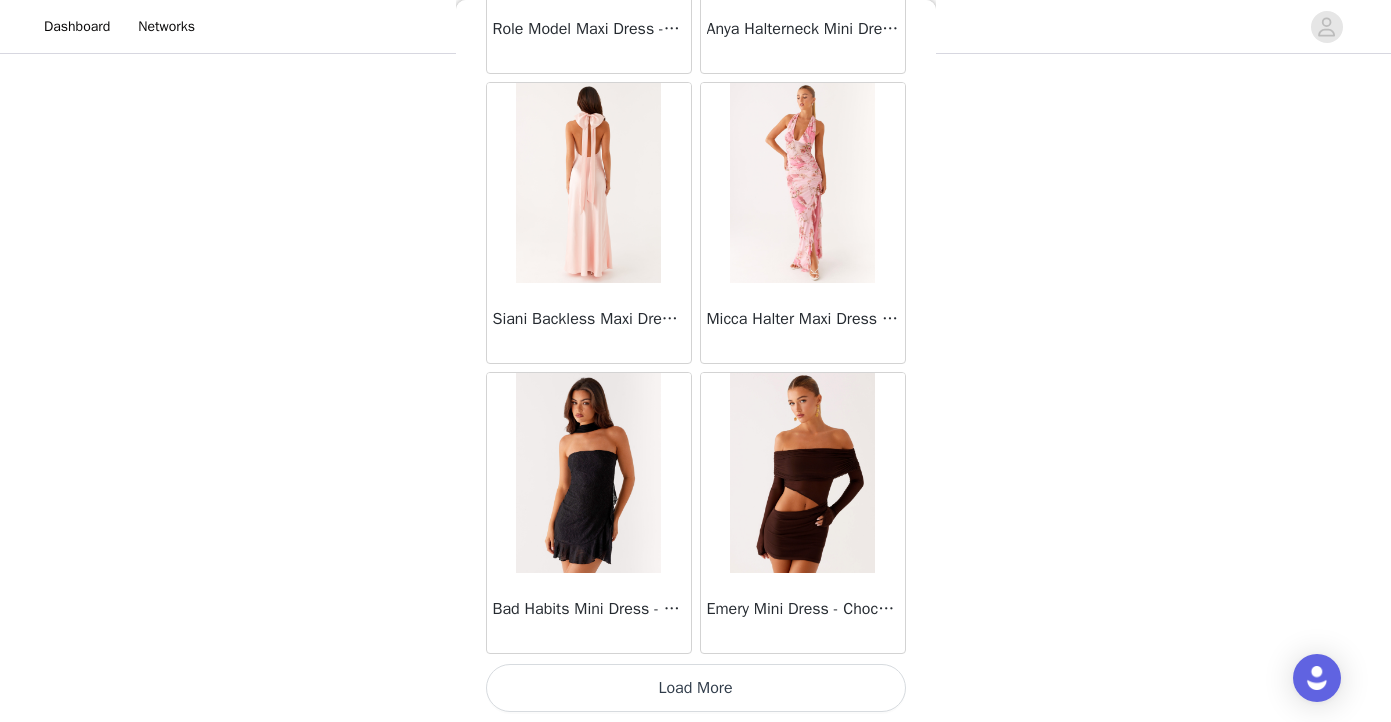 click on "Load More" at bounding box center (696, 688) 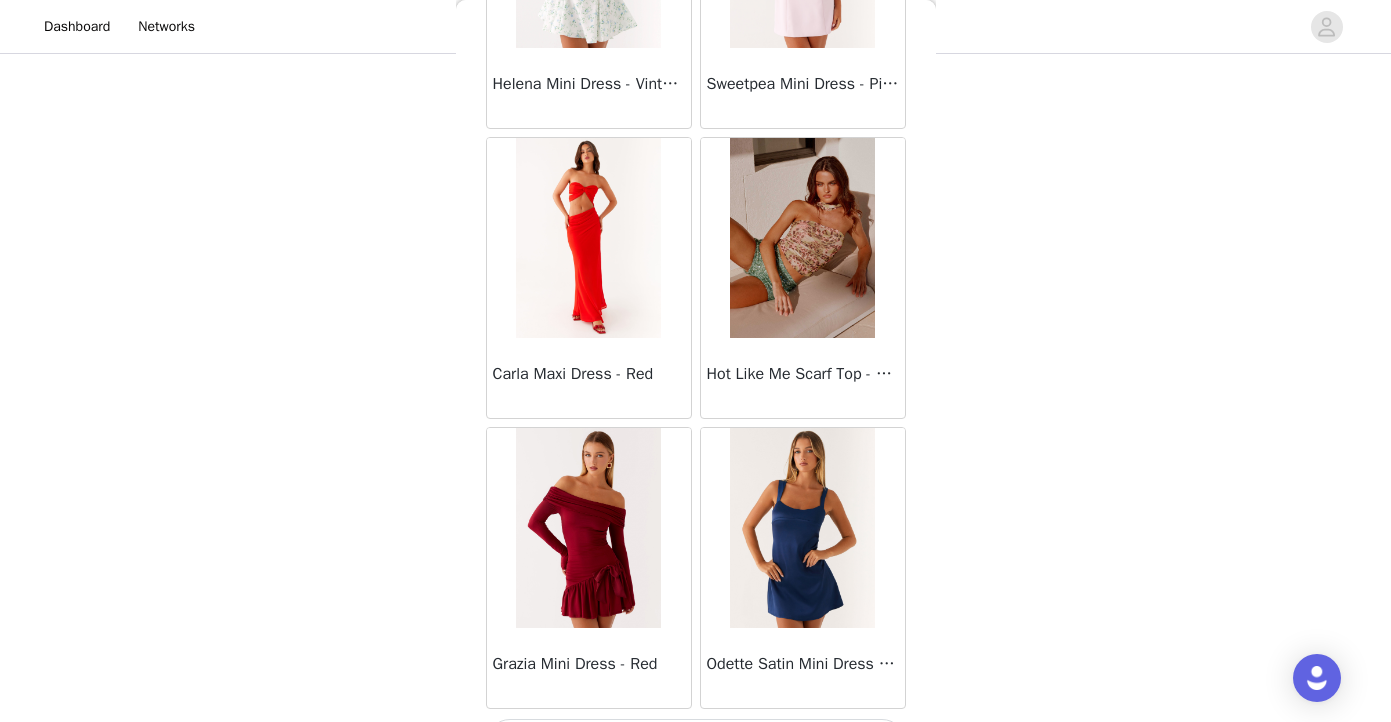 scroll, scrollTop: 54538, scrollLeft: 0, axis: vertical 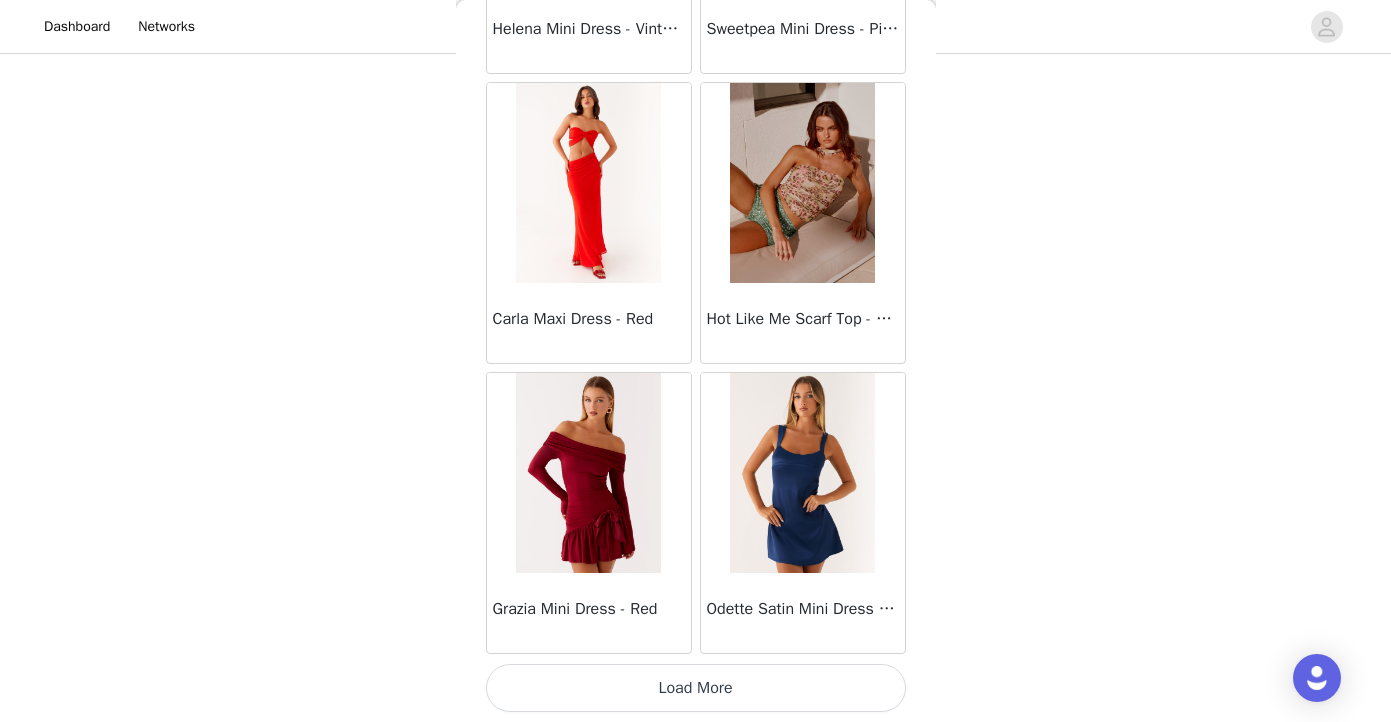click on "Load More" at bounding box center [696, 688] 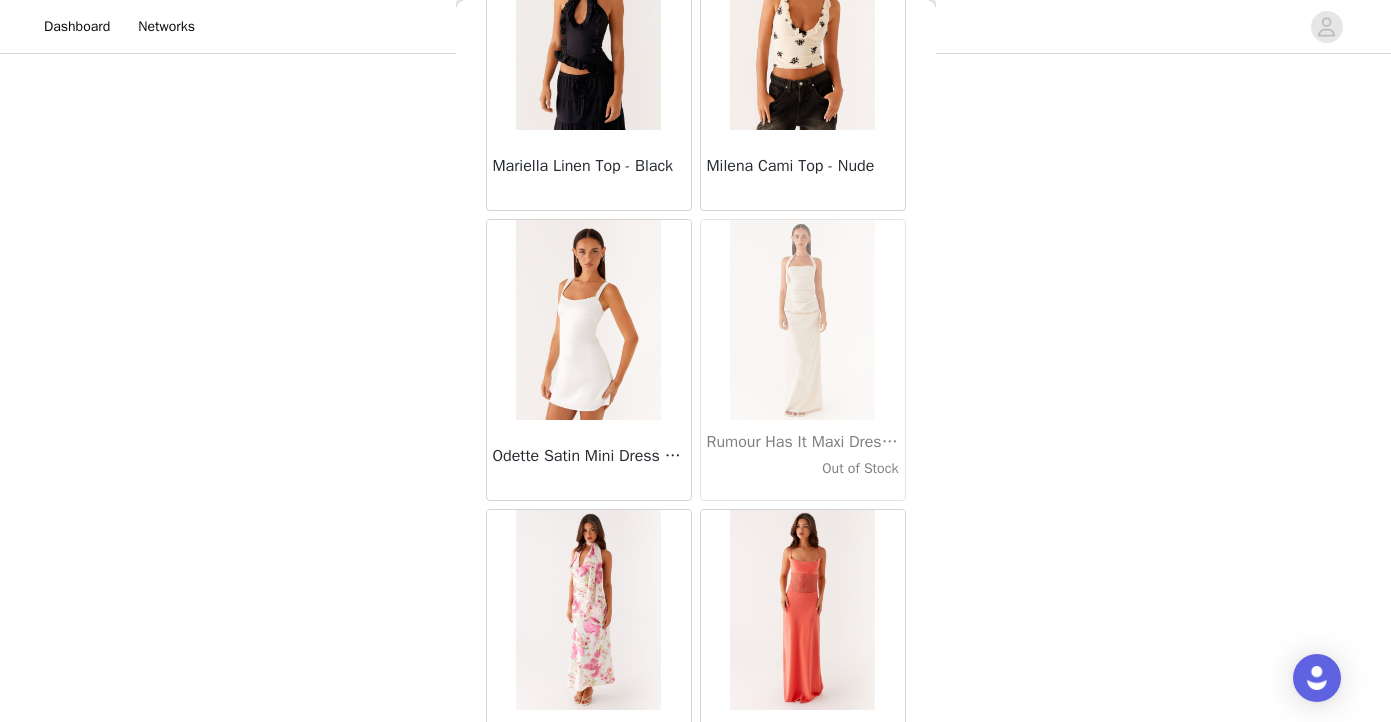scroll, scrollTop: 57438, scrollLeft: 0, axis: vertical 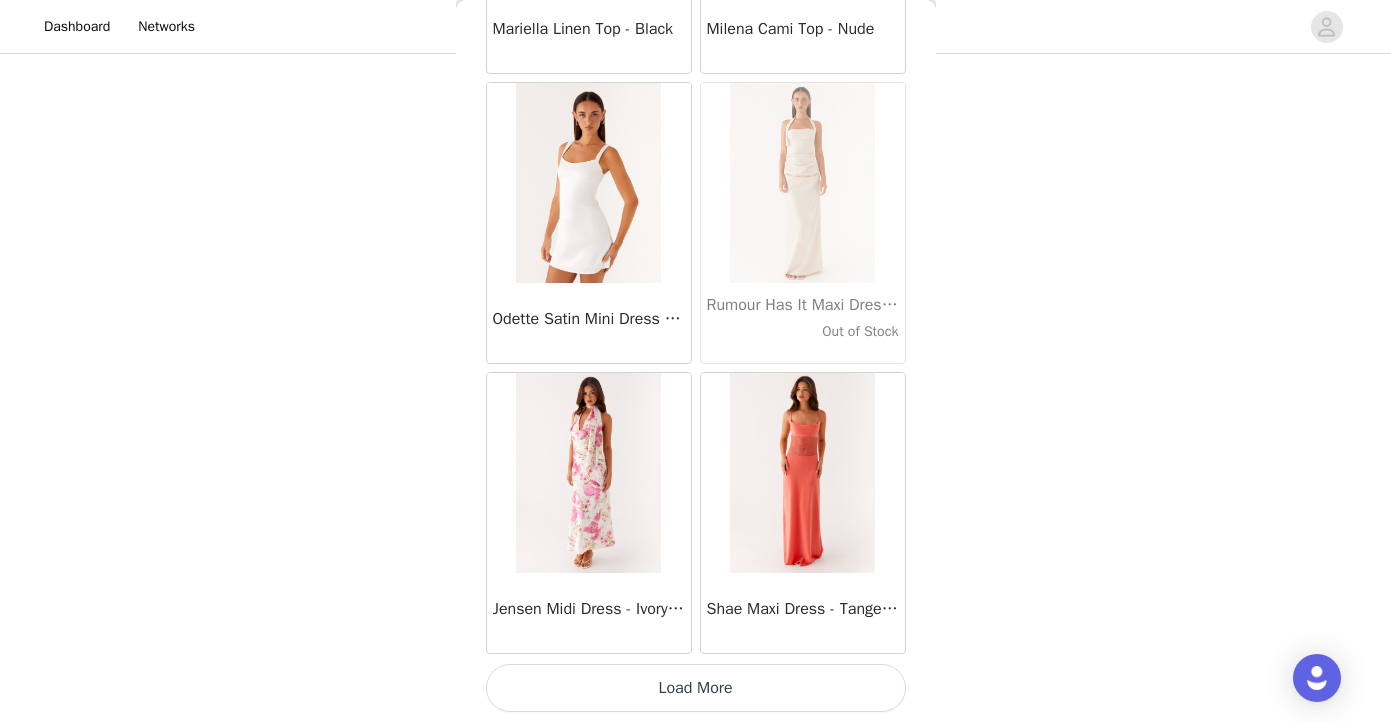 click on "Load More" at bounding box center [696, 688] 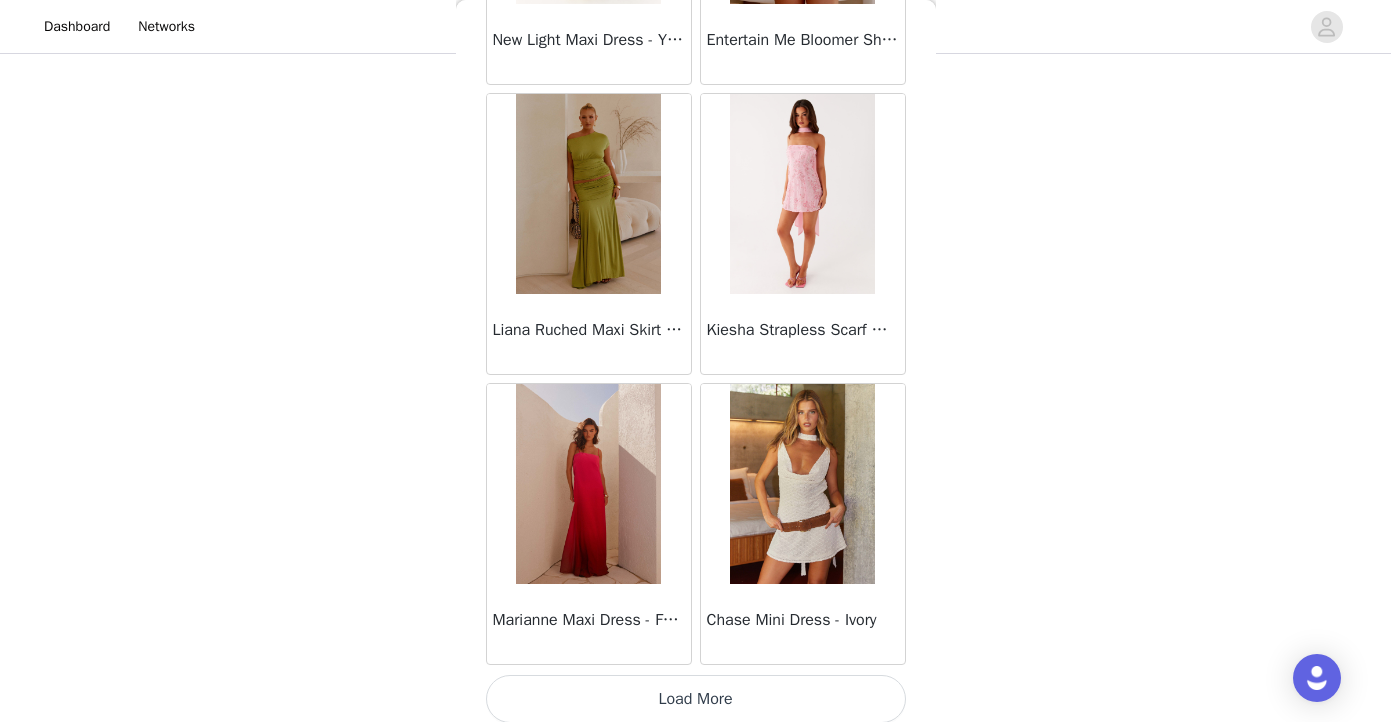 scroll, scrollTop: 60338, scrollLeft: 0, axis: vertical 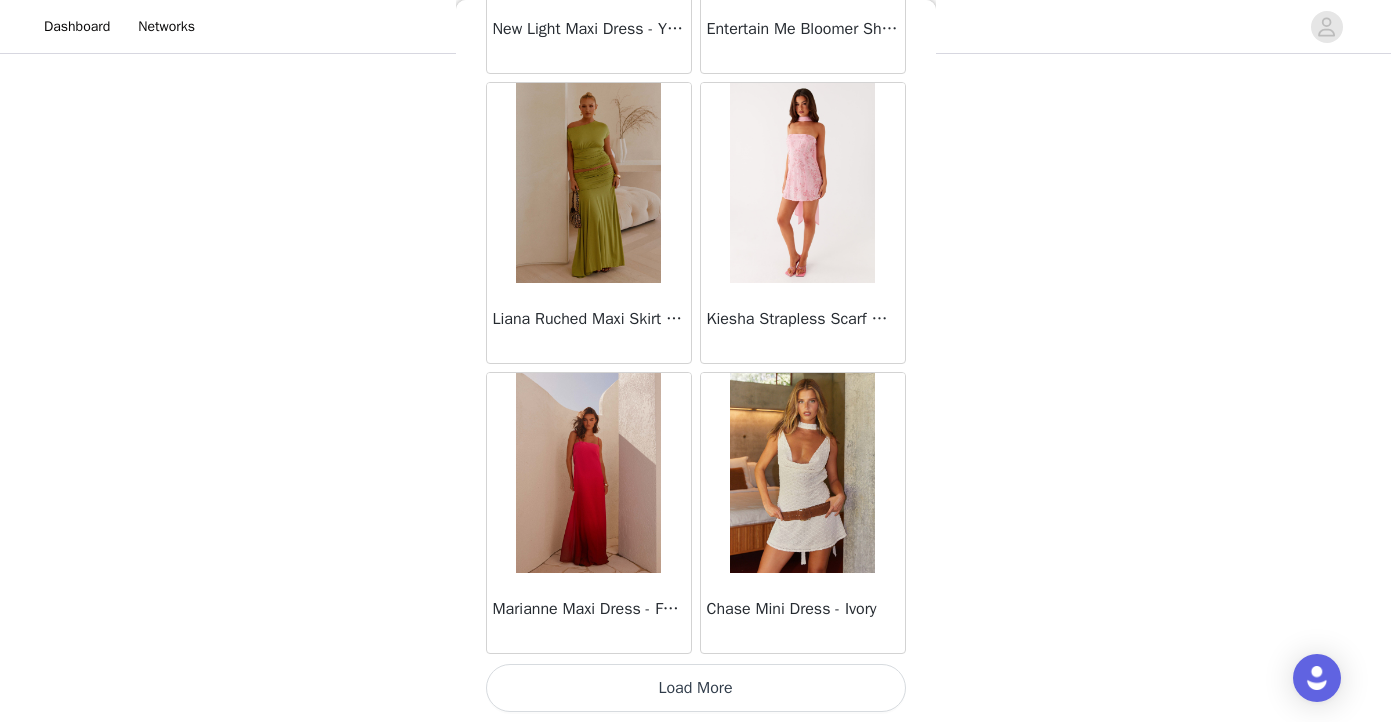 click on "Load More" at bounding box center (696, 688) 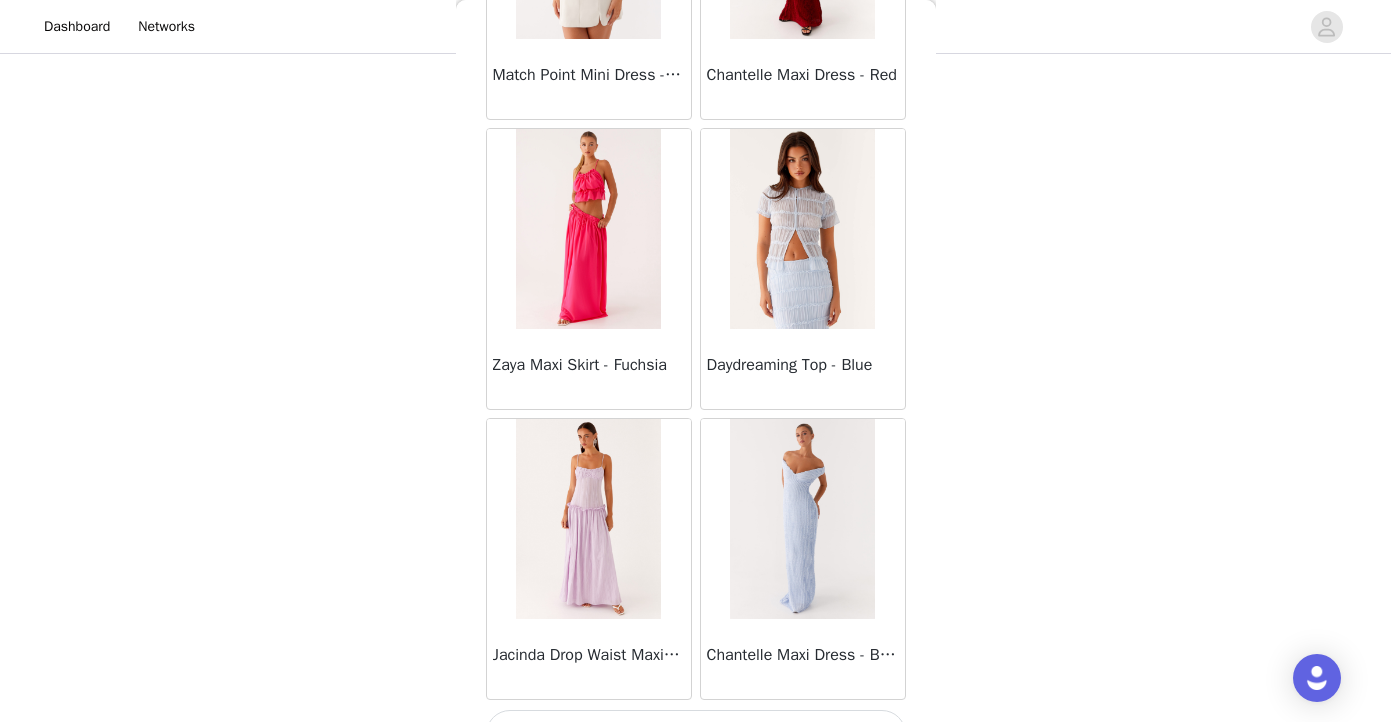 scroll, scrollTop: 63238, scrollLeft: 0, axis: vertical 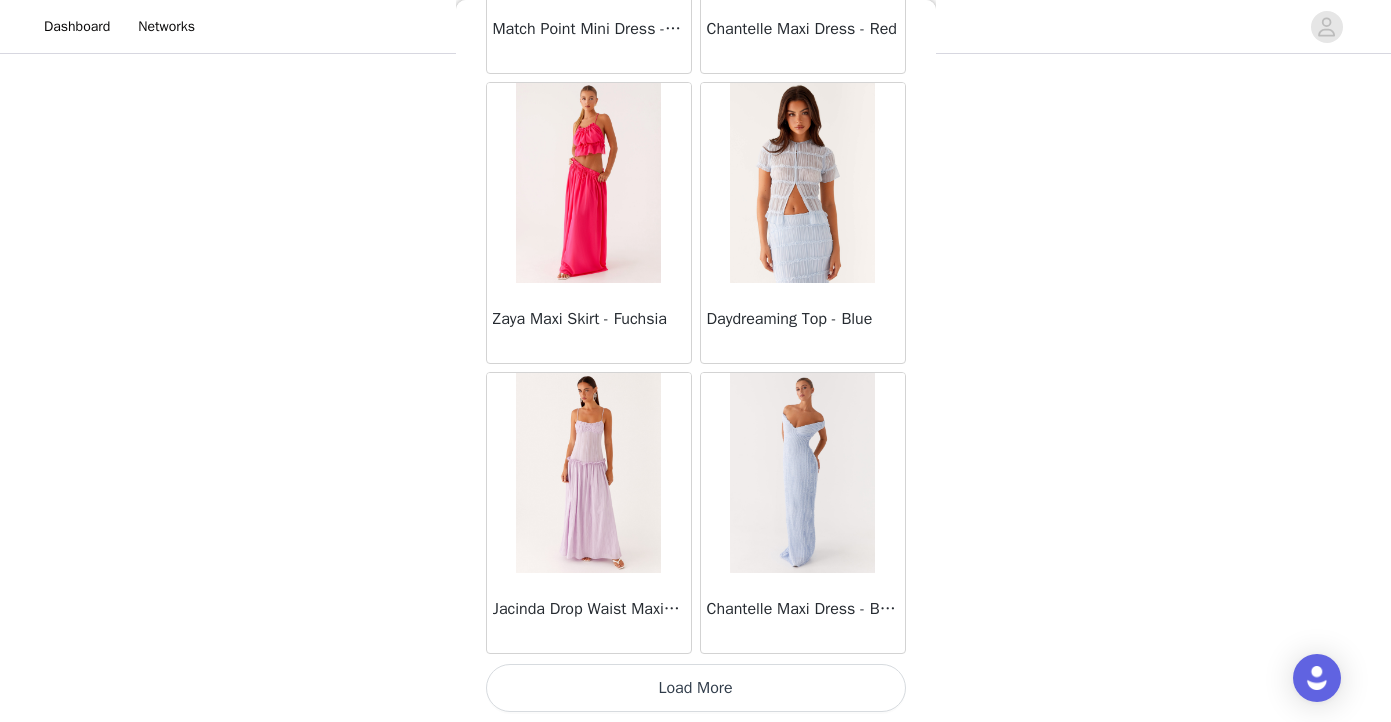 click on "Load More" at bounding box center [696, 688] 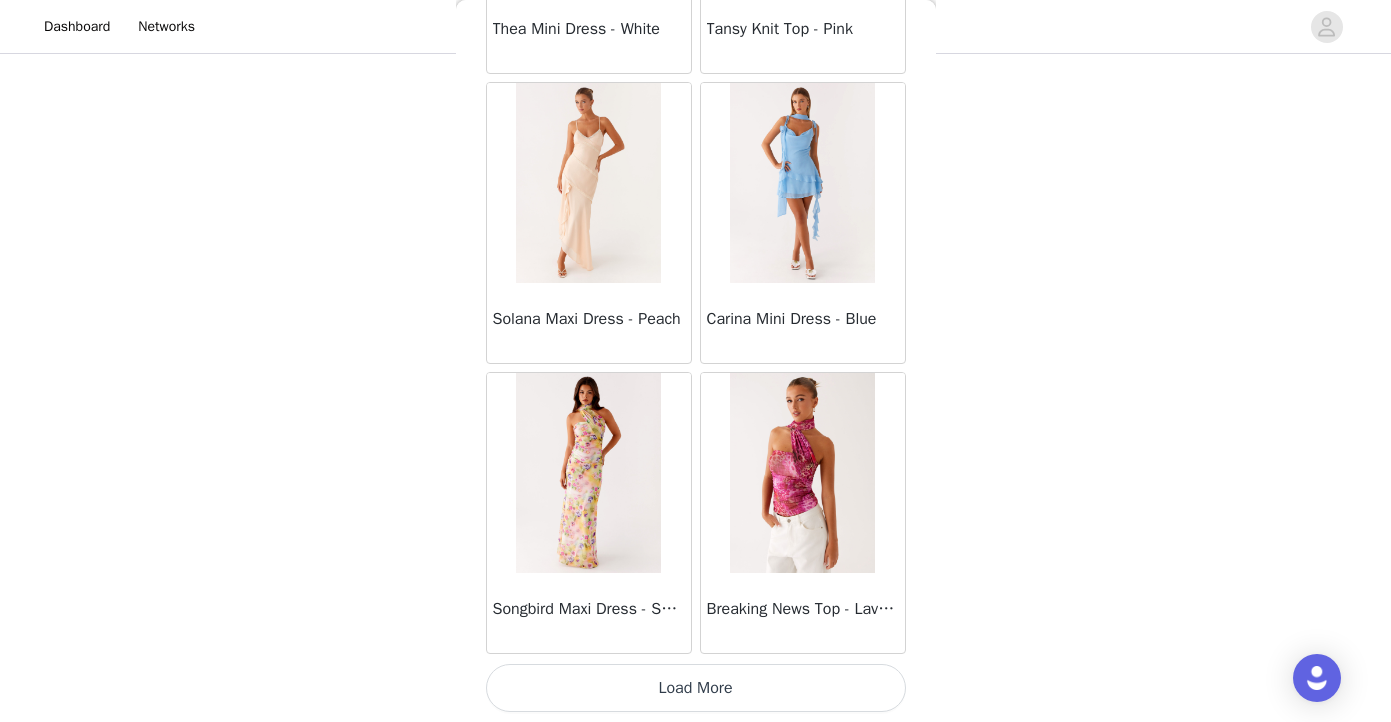 click on "Load More" at bounding box center (696, 688) 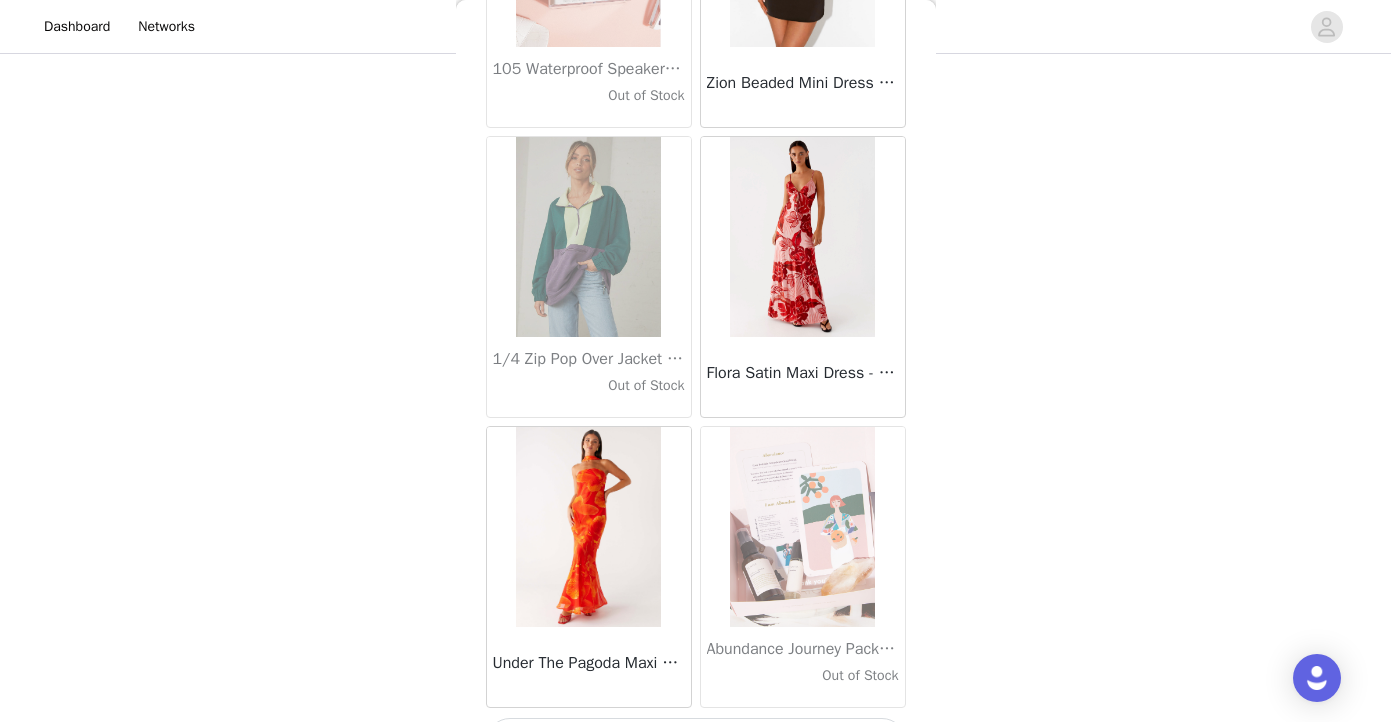 scroll, scrollTop: 69038, scrollLeft: 0, axis: vertical 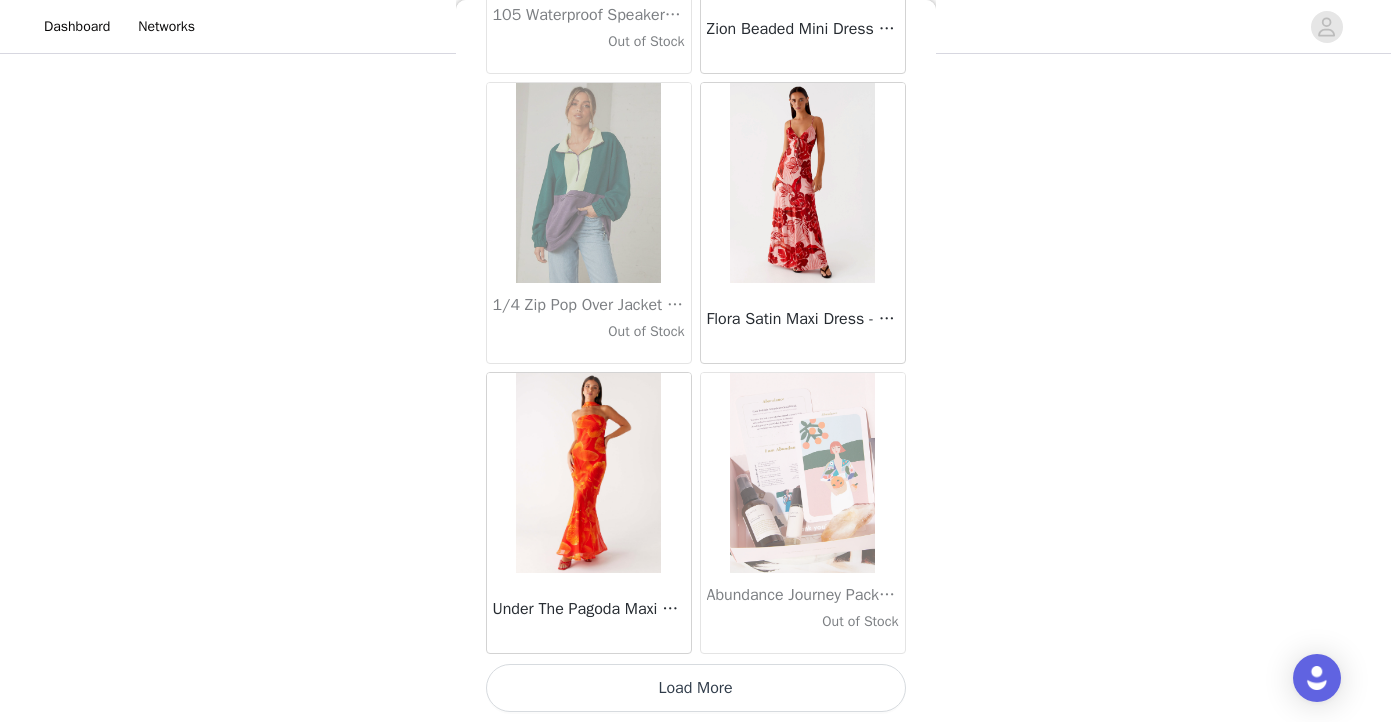 click on "Load More" at bounding box center [696, 688] 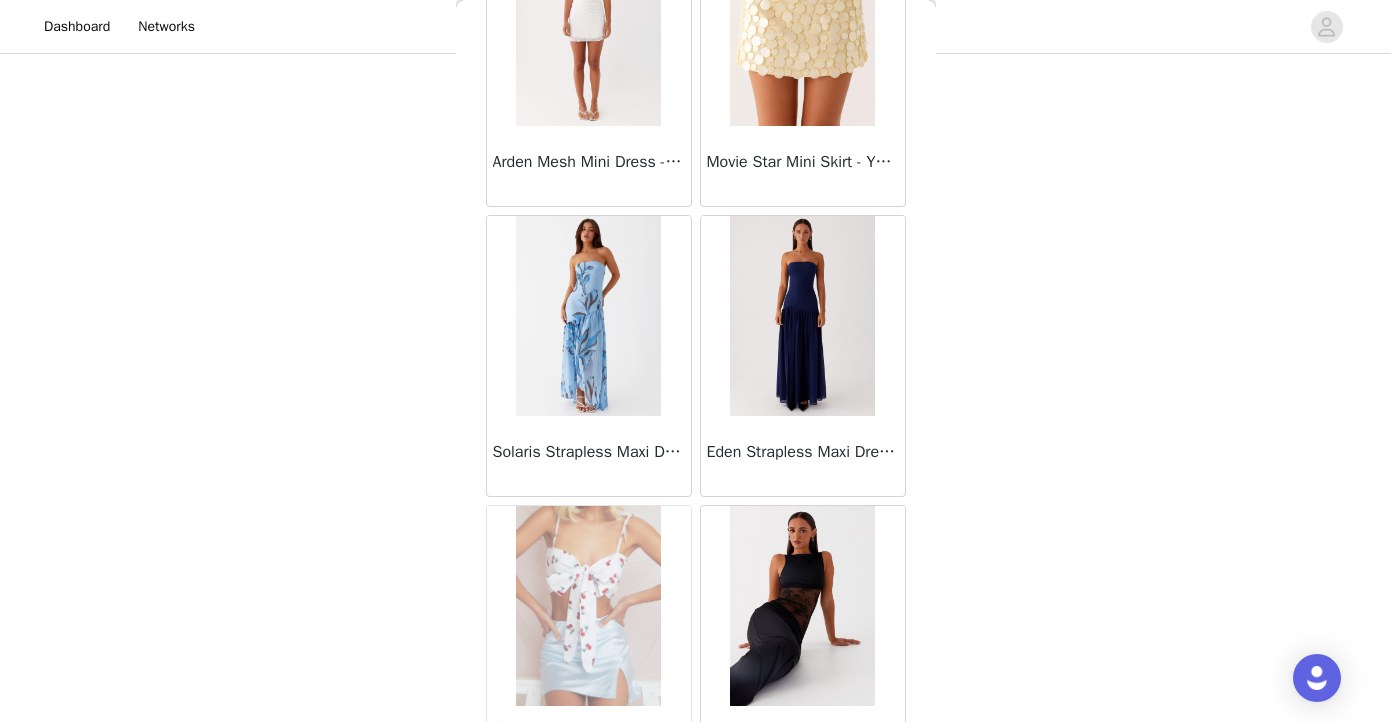 scroll, scrollTop: 71938, scrollLeft: 0, axis: vertical 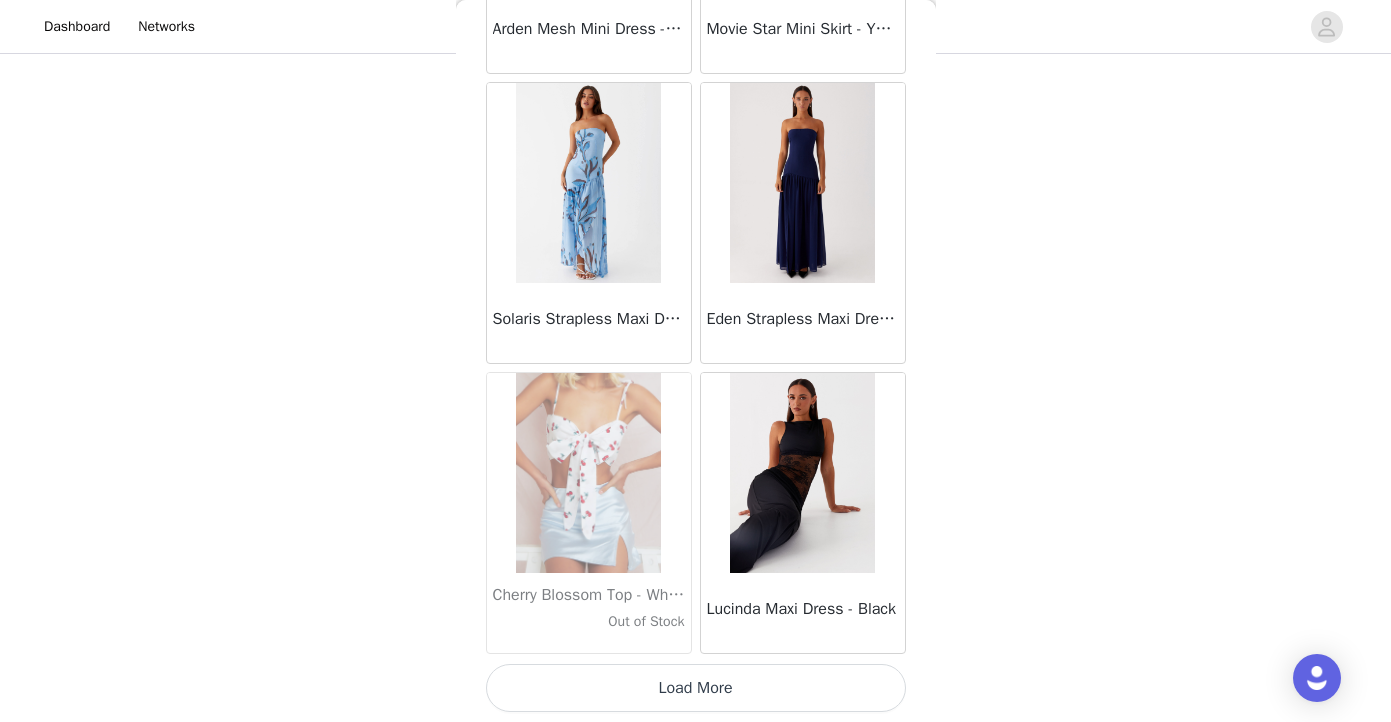 click on "Load More" at bounding box center (696, 688) 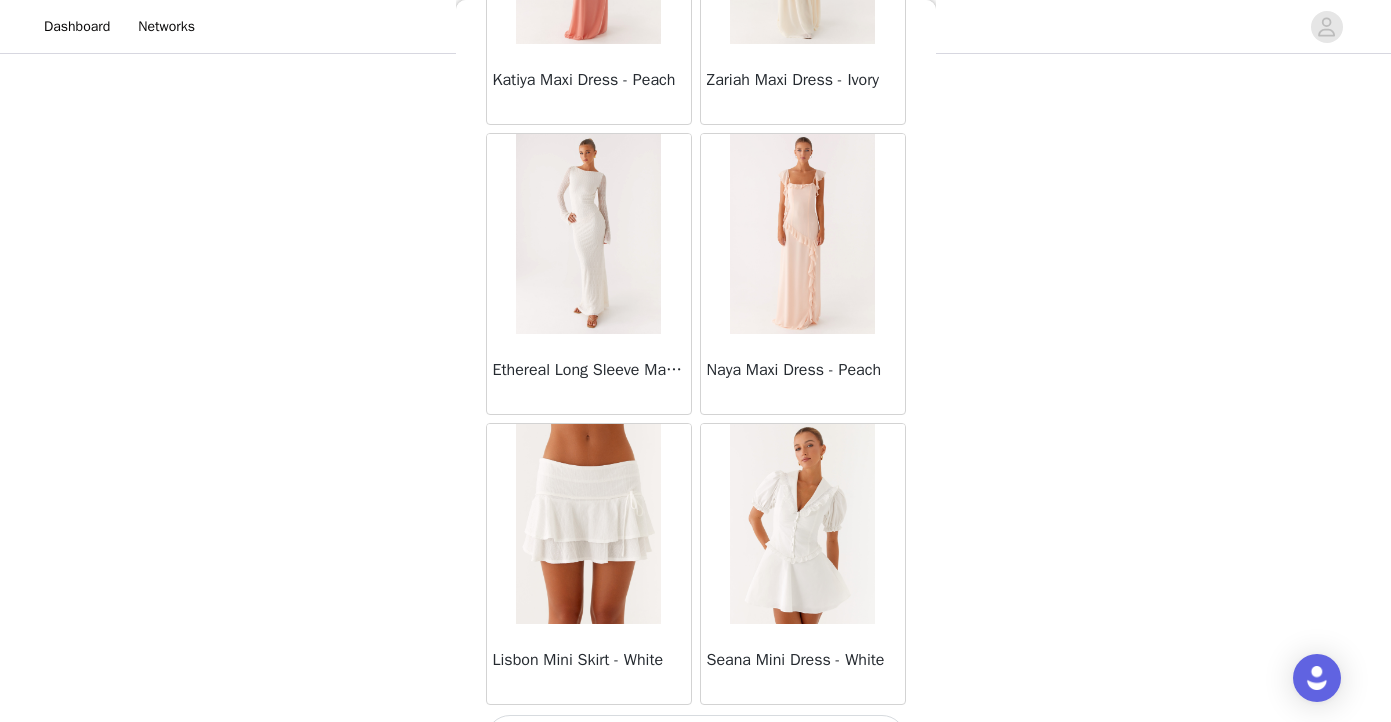 scroll, scrollTop: 74838, scrollLeft: 0, axis: vertical 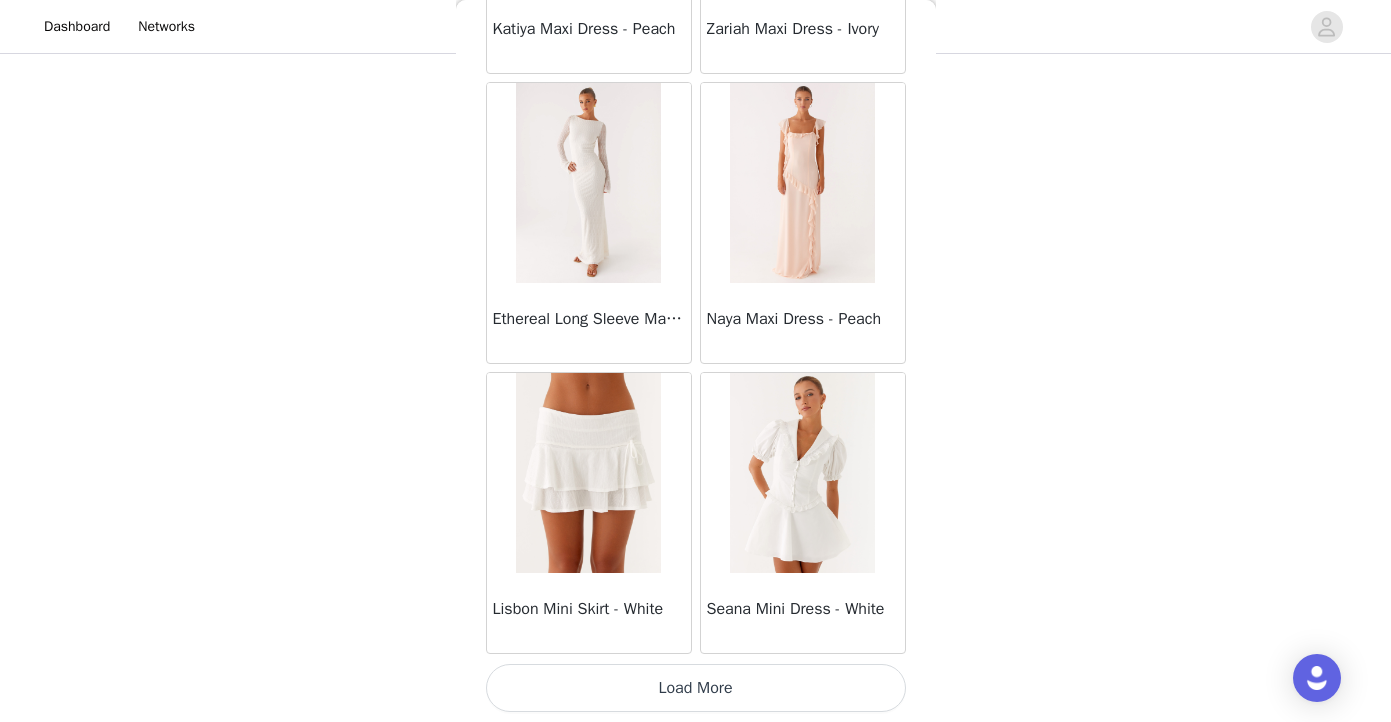 click on "Load More" at bounding box center [696, 688] 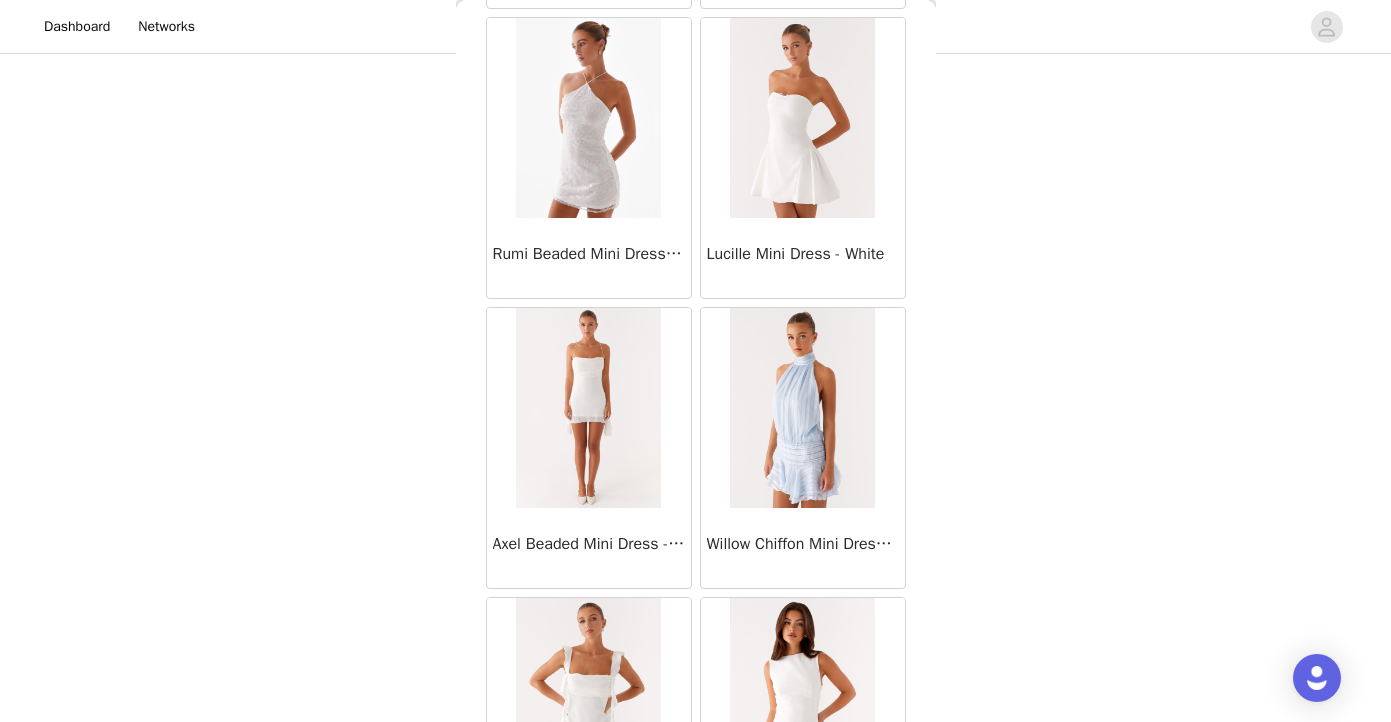 scroll, scrollTop: 76067, scrollLeft: 0, axis: vertical 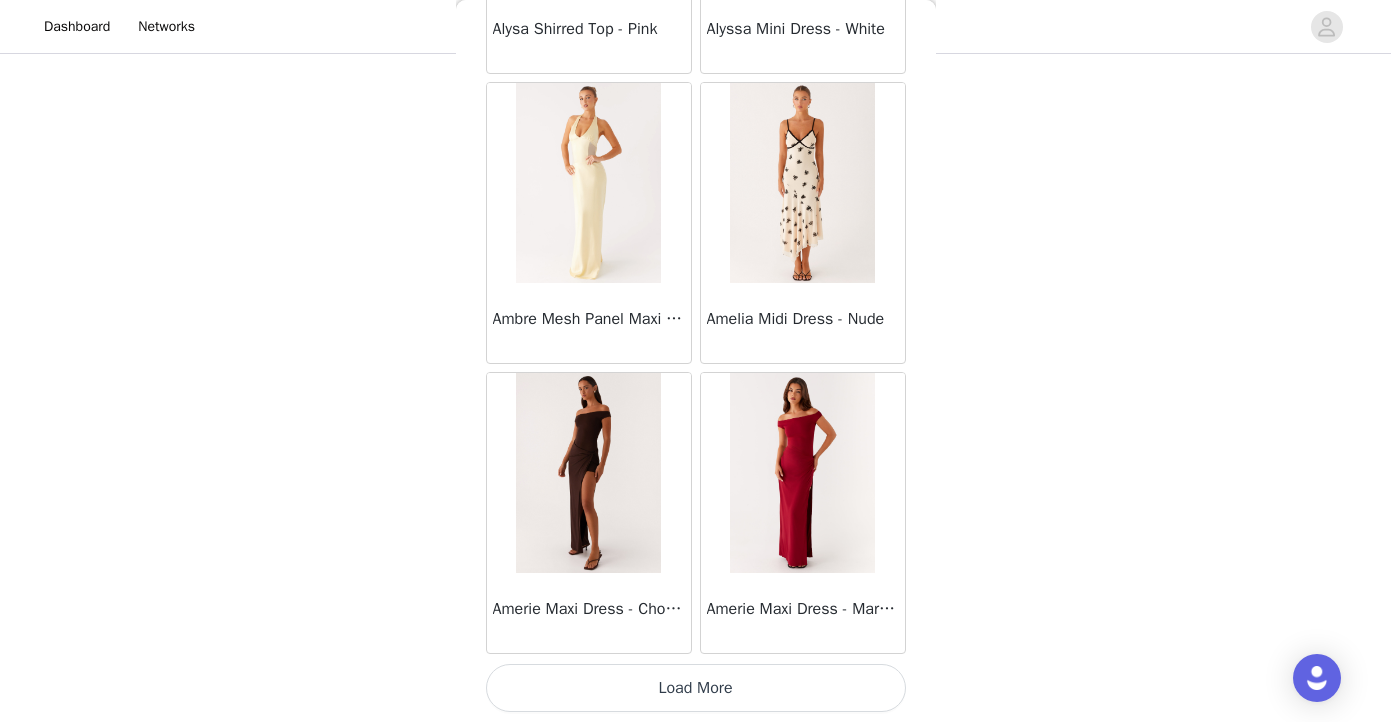 click on "Load More" at bounding box center (696, 688) 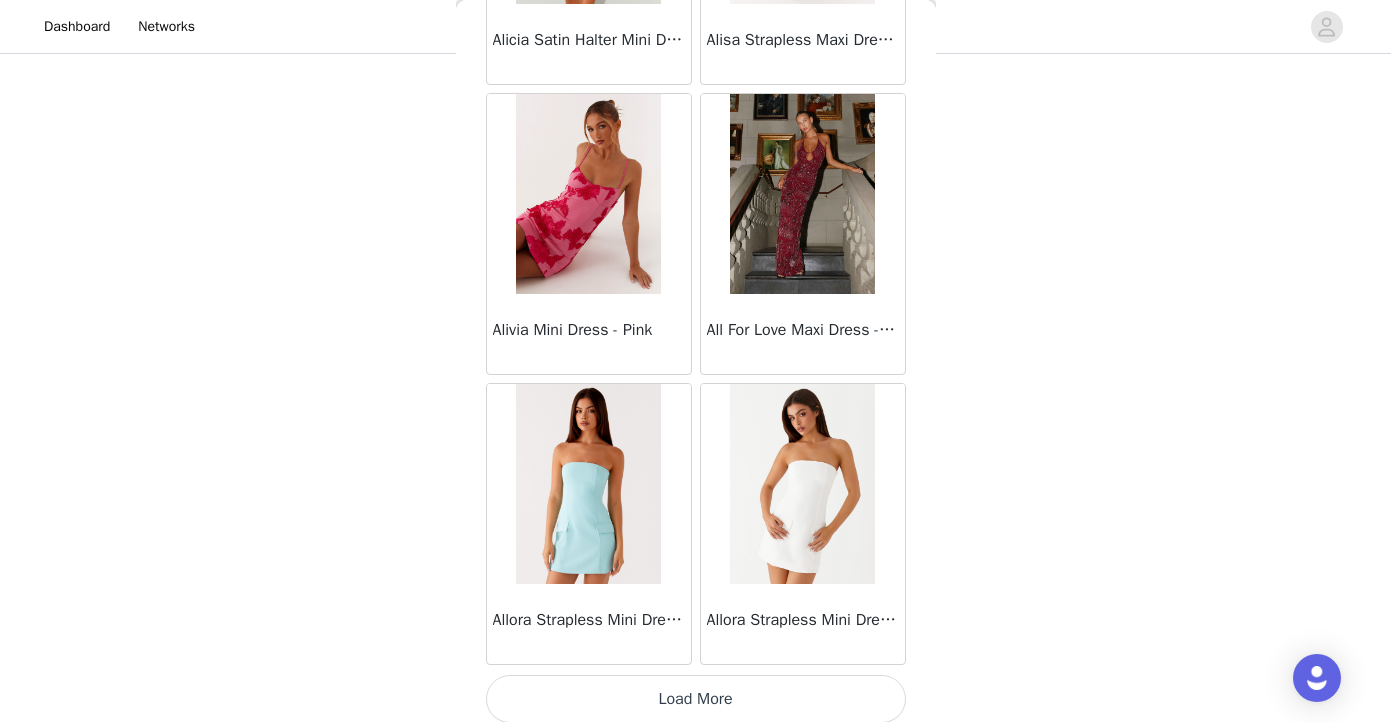 scroll, scrollTop: 80638, scrollLeft: 0, axis: vertical 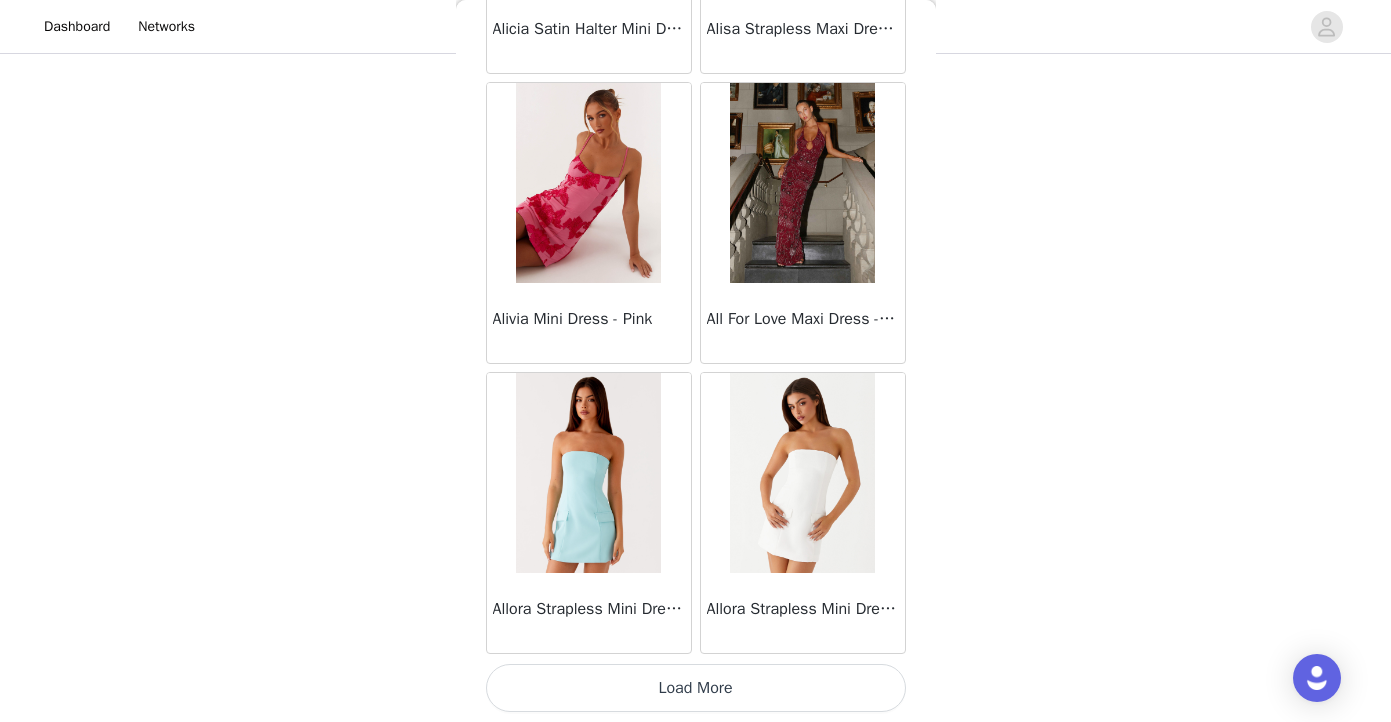 click on "Load More" at bounding box center [696, 688] 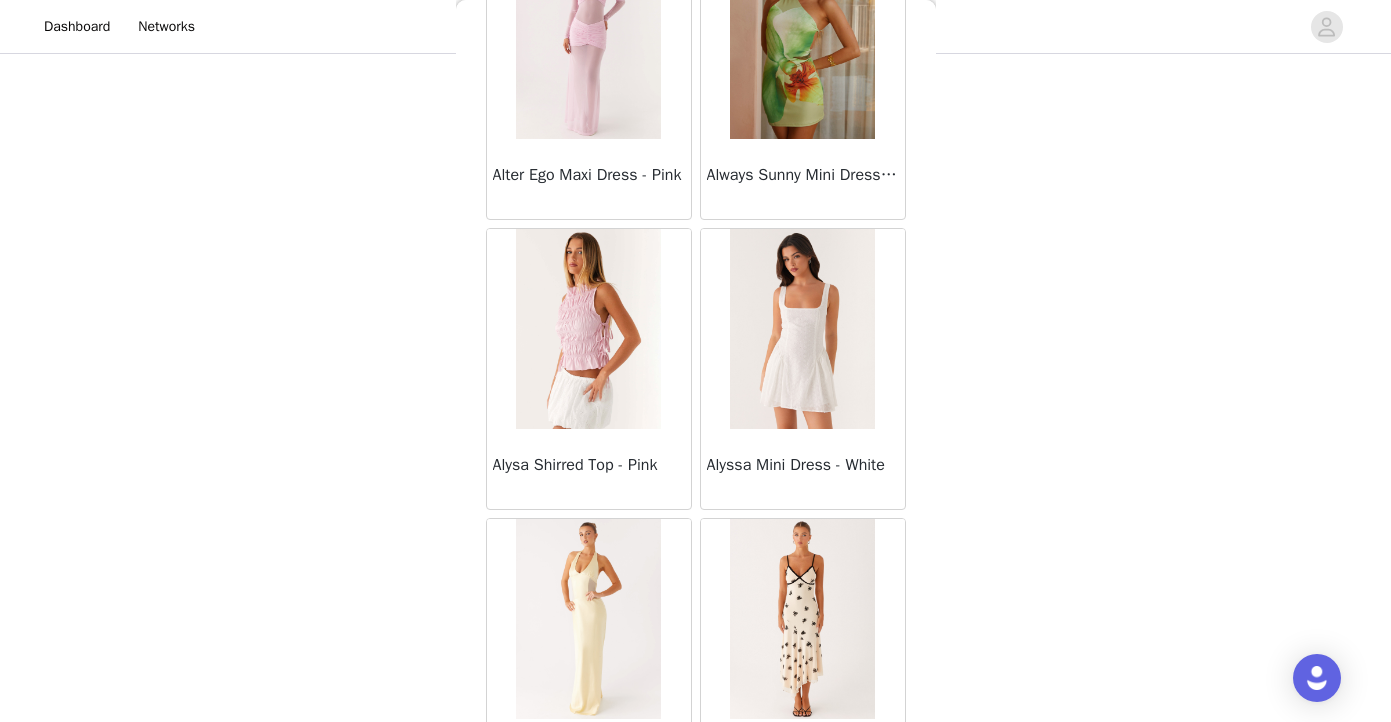 scroll, scrollTop: 81744, scrollLeft: 0, axis: vertical 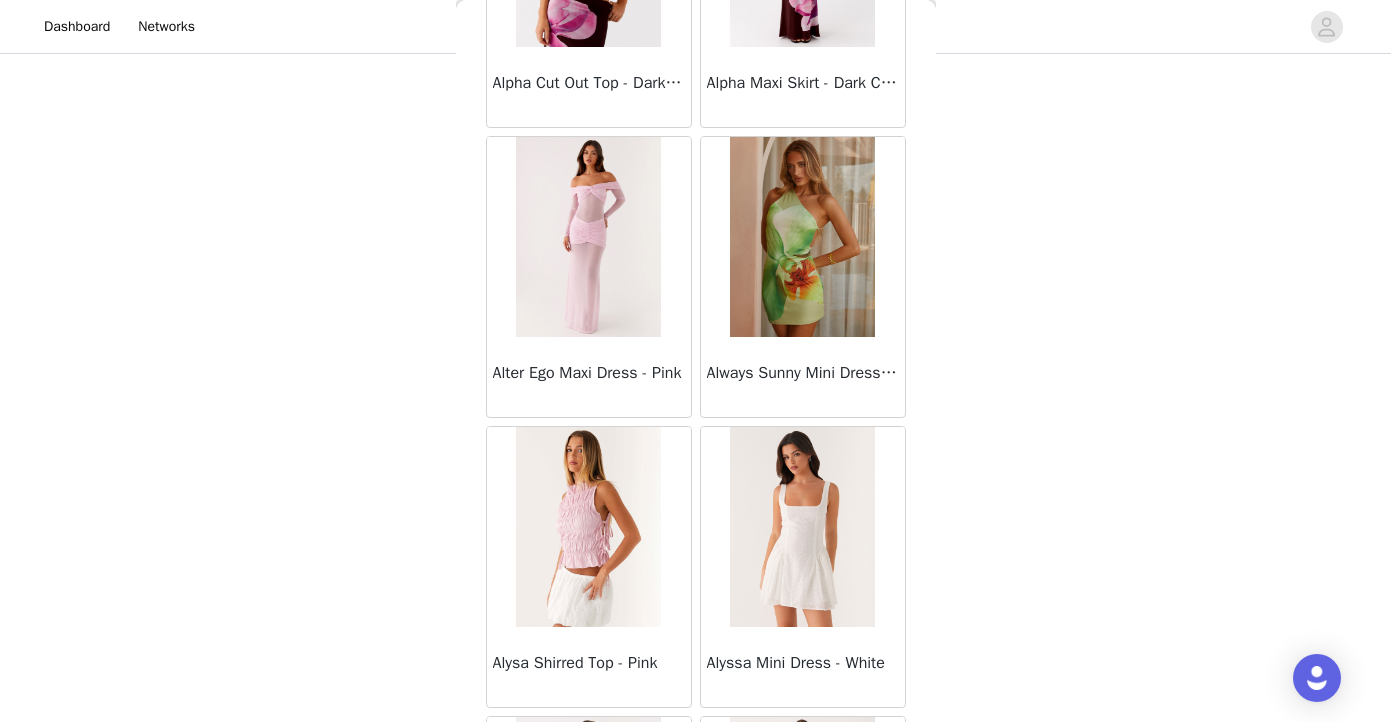 click at bounding box center (802, 237) 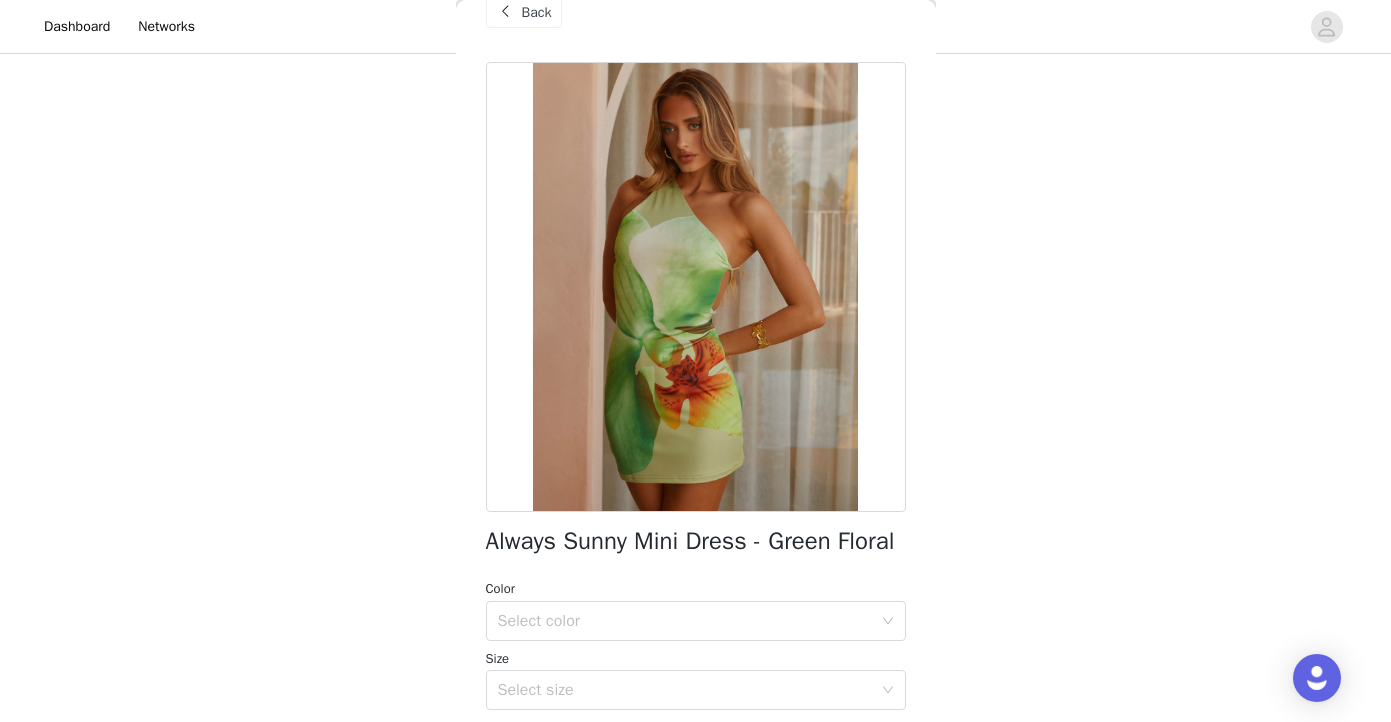 scroll, scrollTop: 0, scrollLeft: 0, axis: both 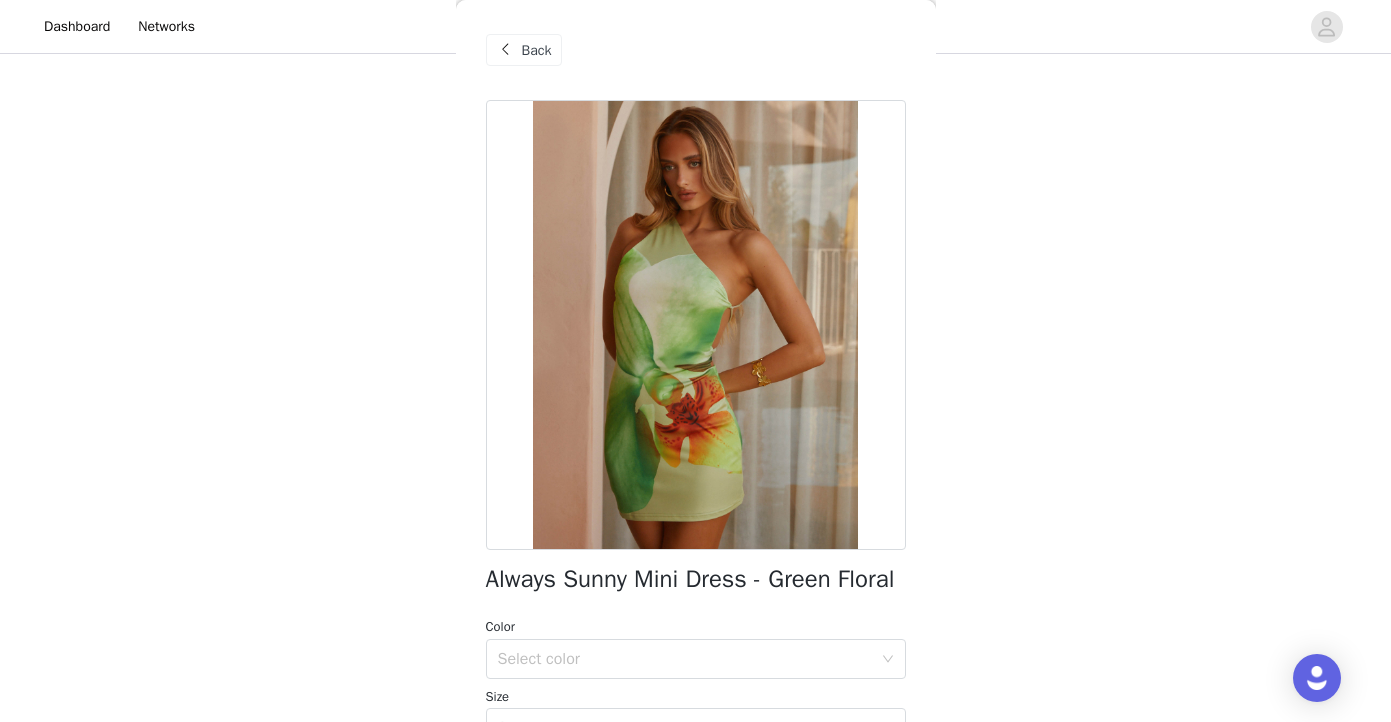 click on "Back" at bounding box center (696, 50) 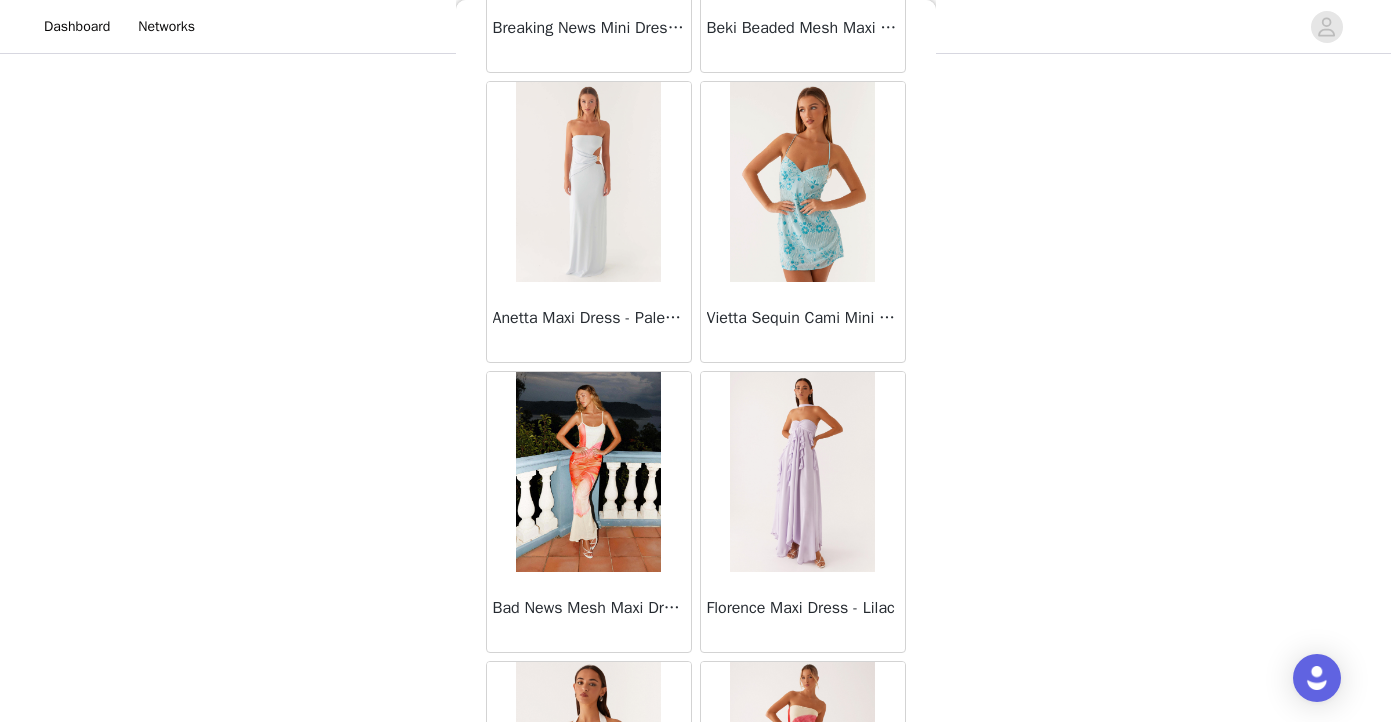 scroll, scrollTop: 12782, scrollLeft: 0, axis: vertical 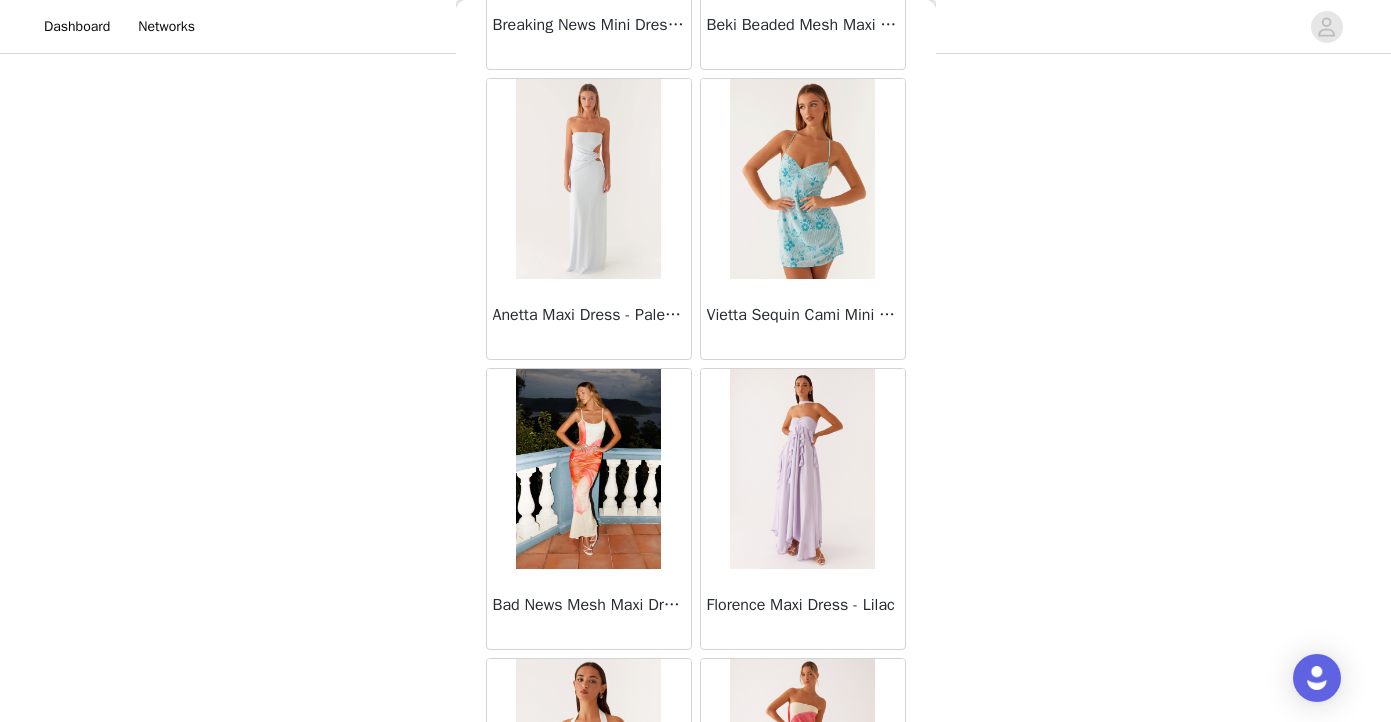 click at bounding box center (588, 469) 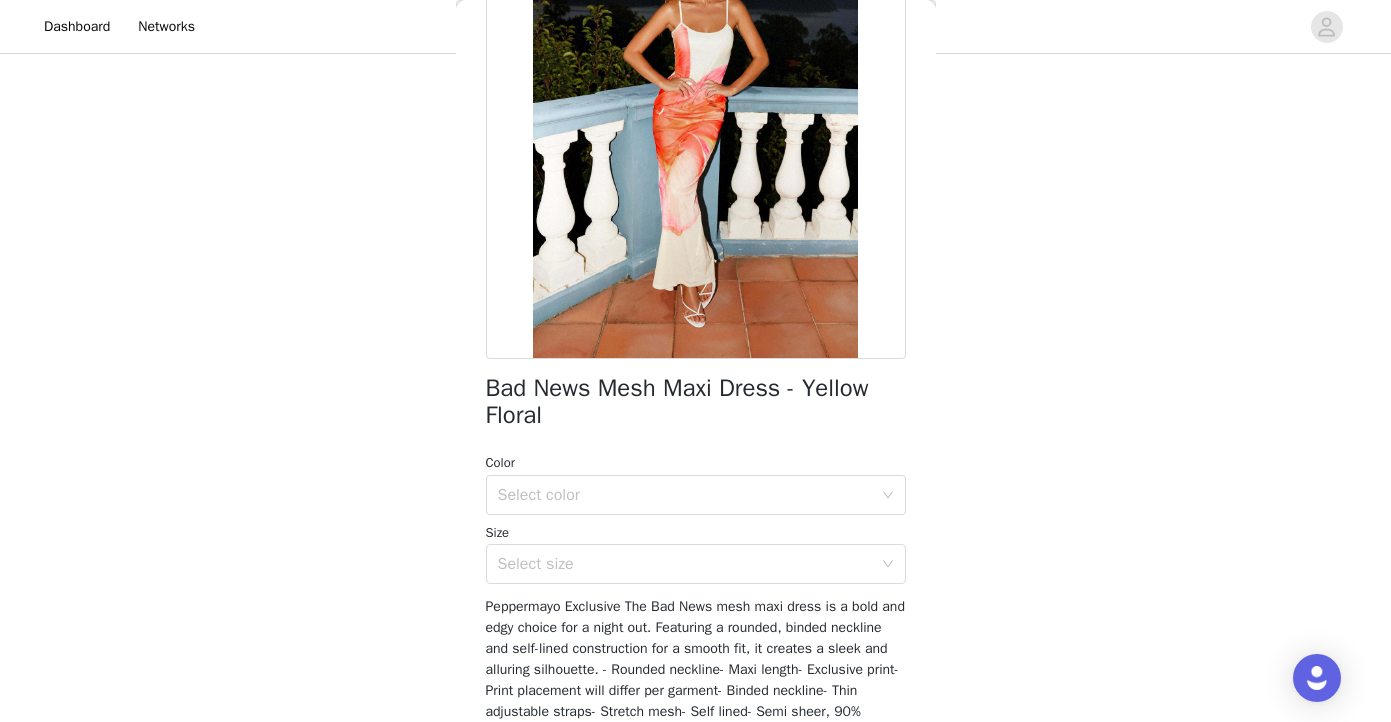 scroll, scrollTop: 197, scrollLeft: 0, axis: vertical 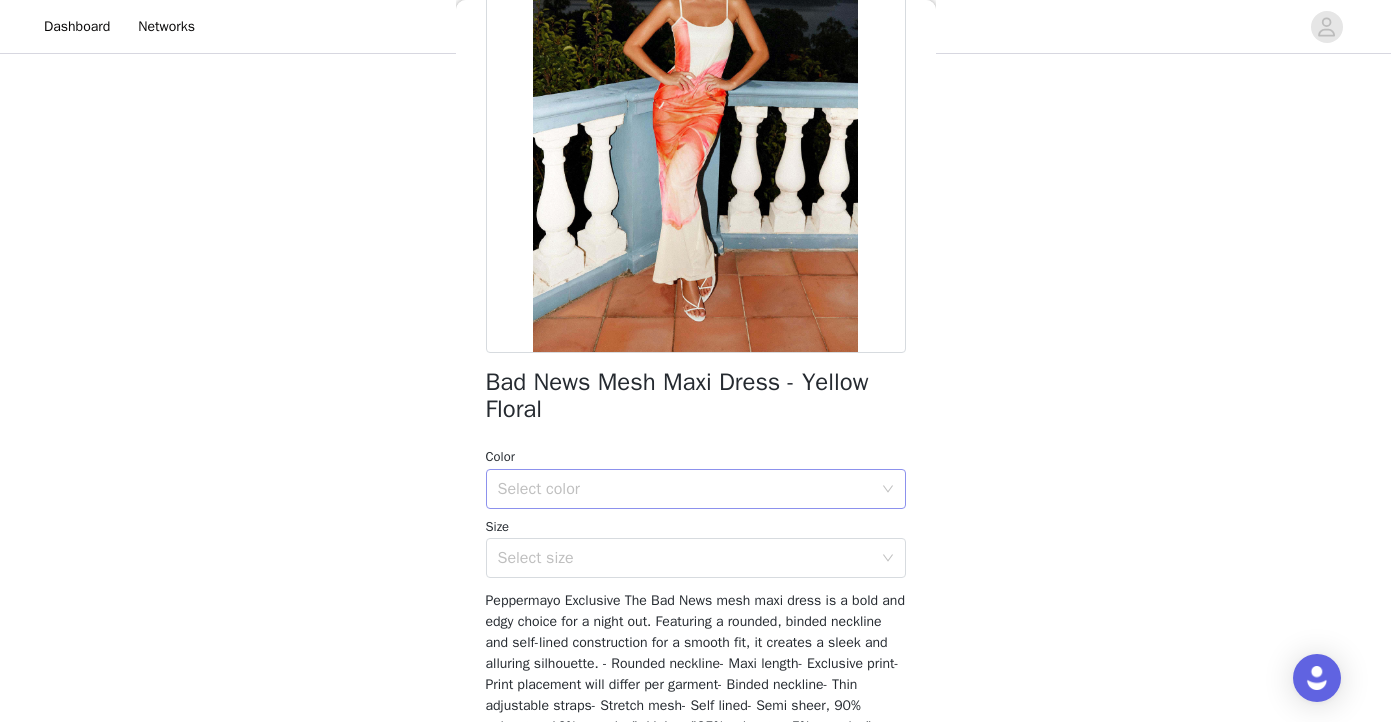 click on "Select color" at bounding box center [685, 489] 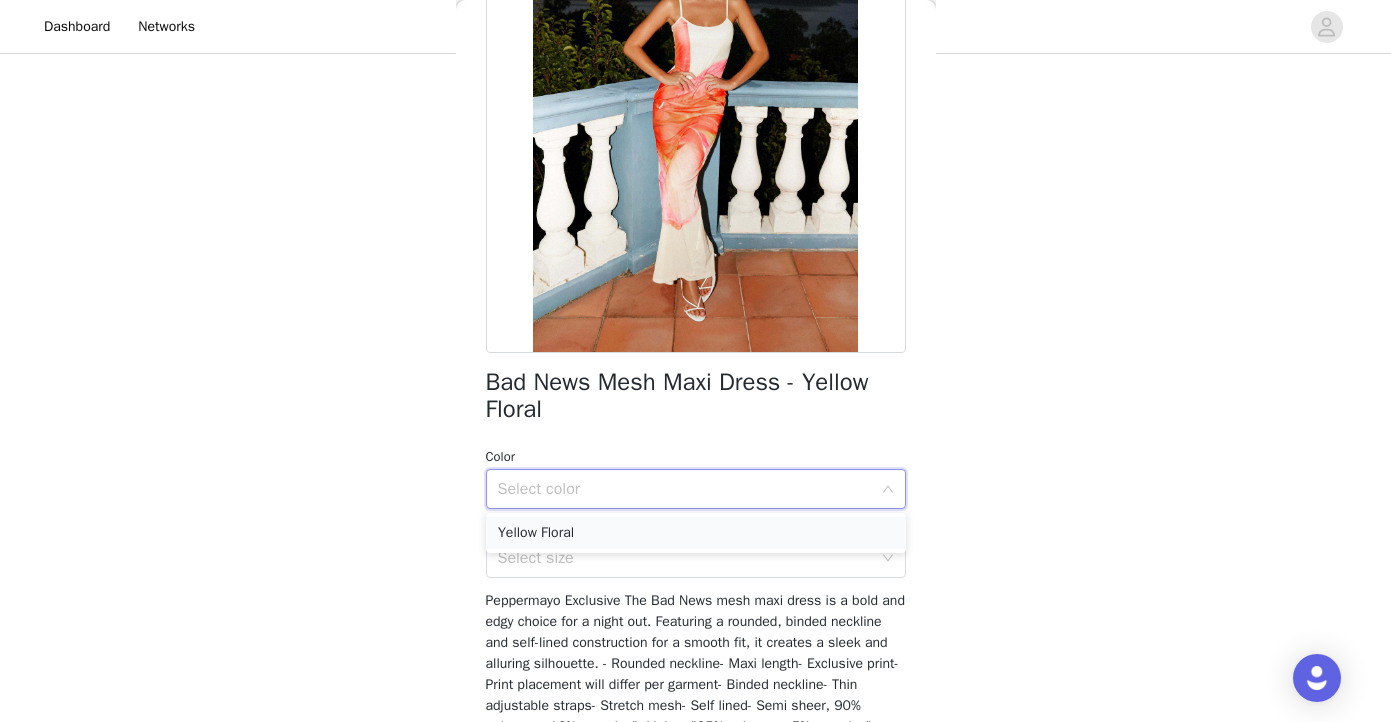 click on "Yellow Floral" at bounding box center [696, 533] 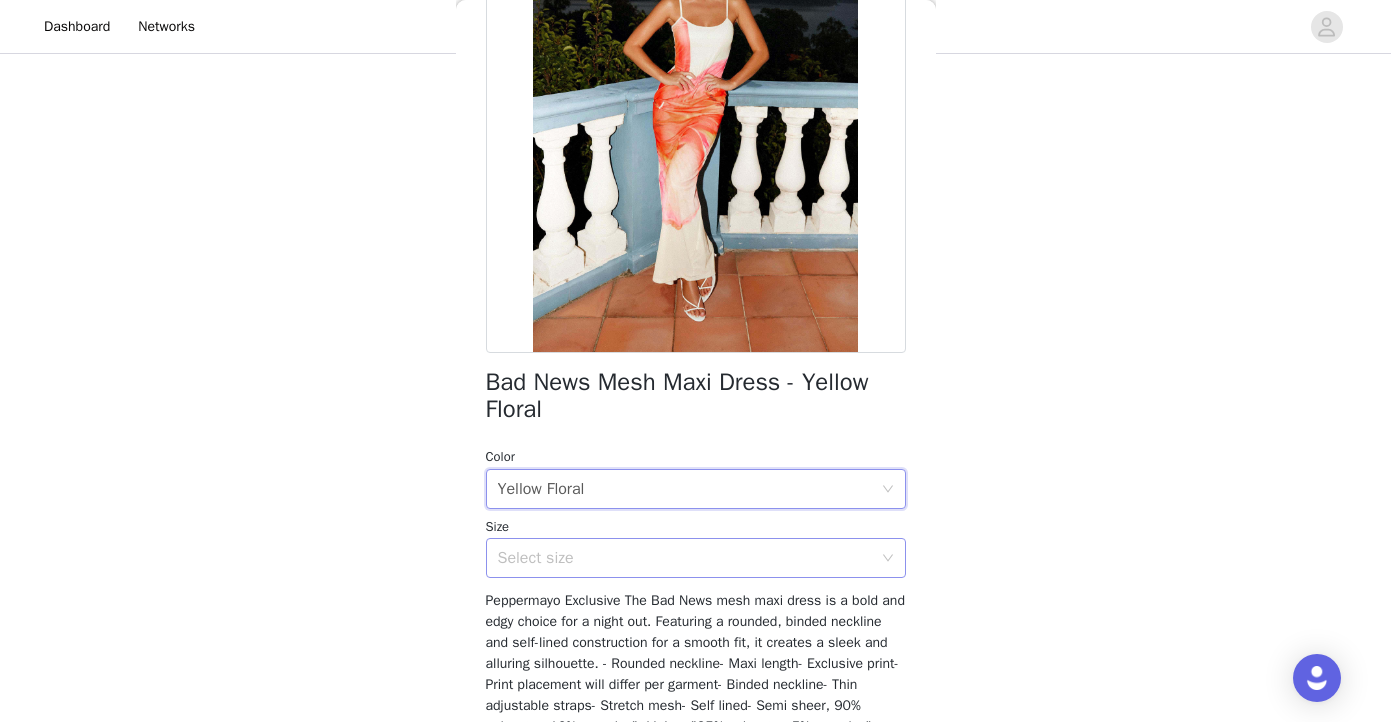 click on "Select size" at bounding box center (685, 558) 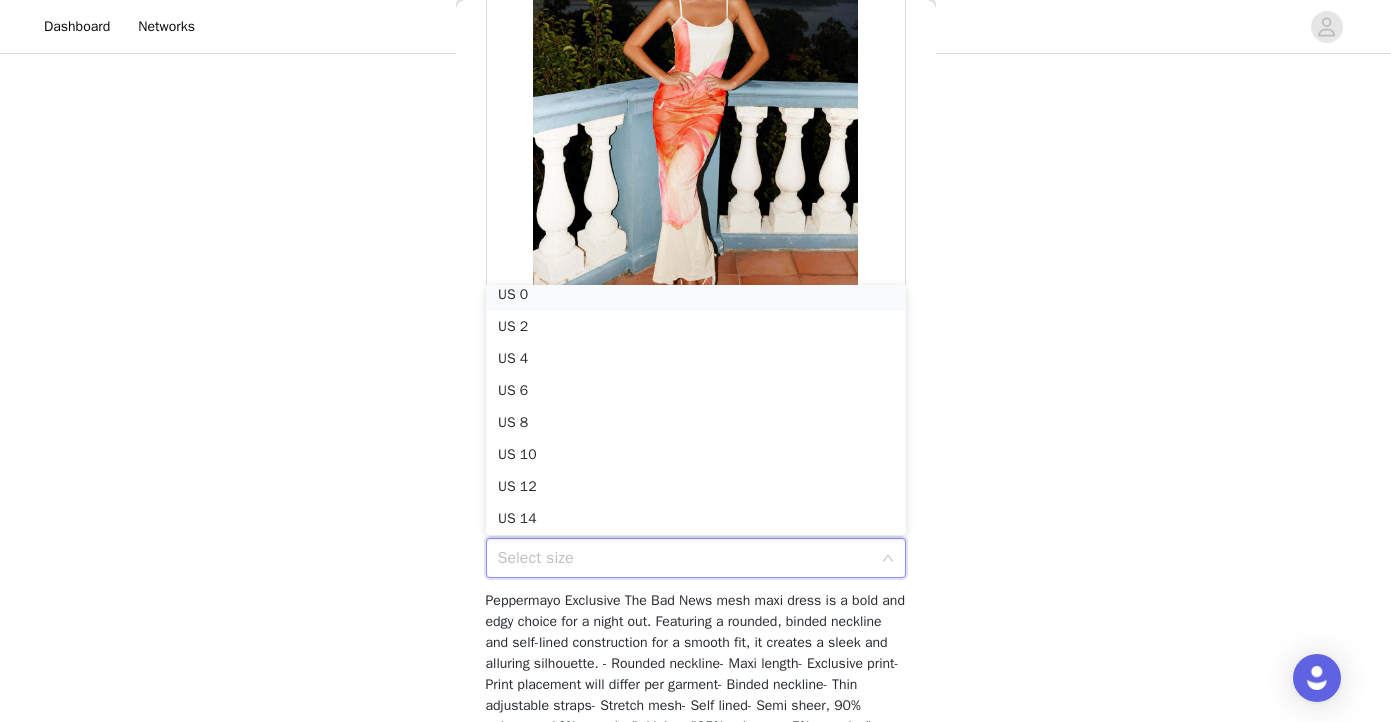 scroll, scrollTop: 4, scrollLeft: 0, axis: vertical 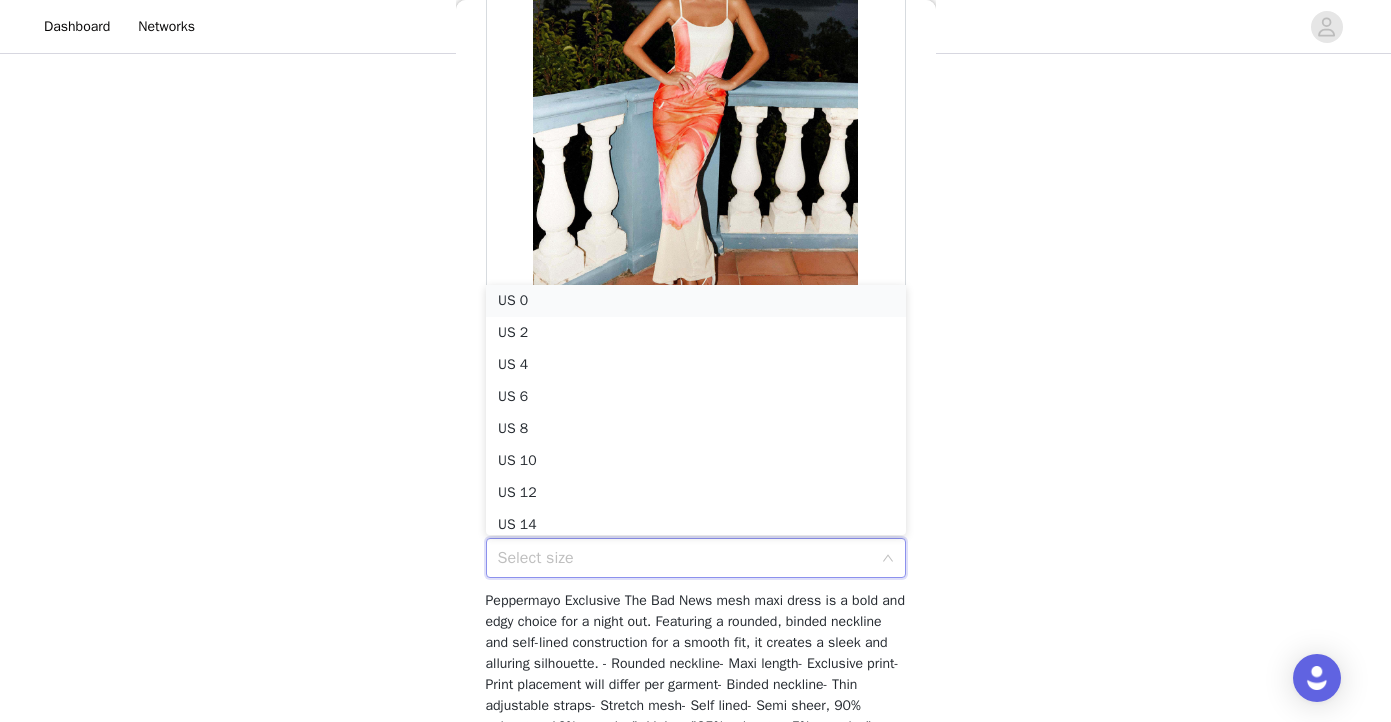 click on "US 0" at bounding box center (696, 301) 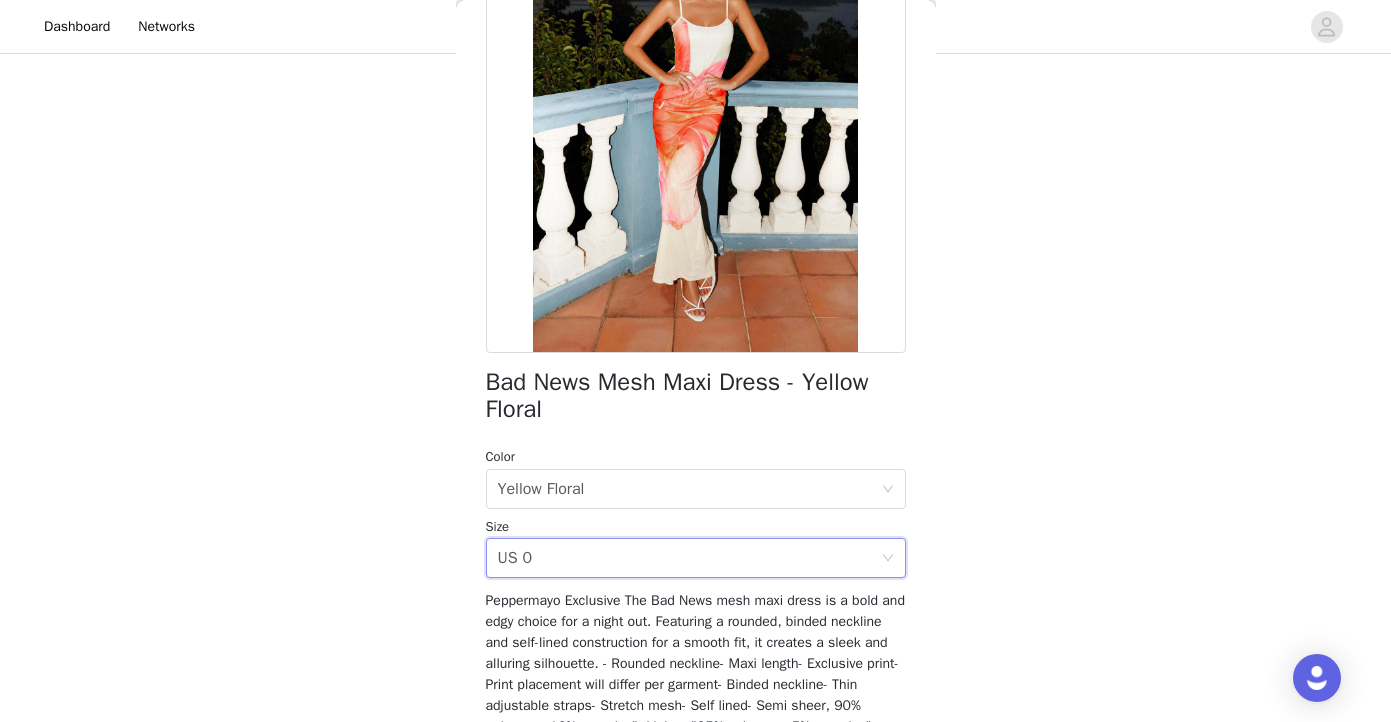 scroll, scrollTop: 317, scrollLeft: 0, axis: vertical 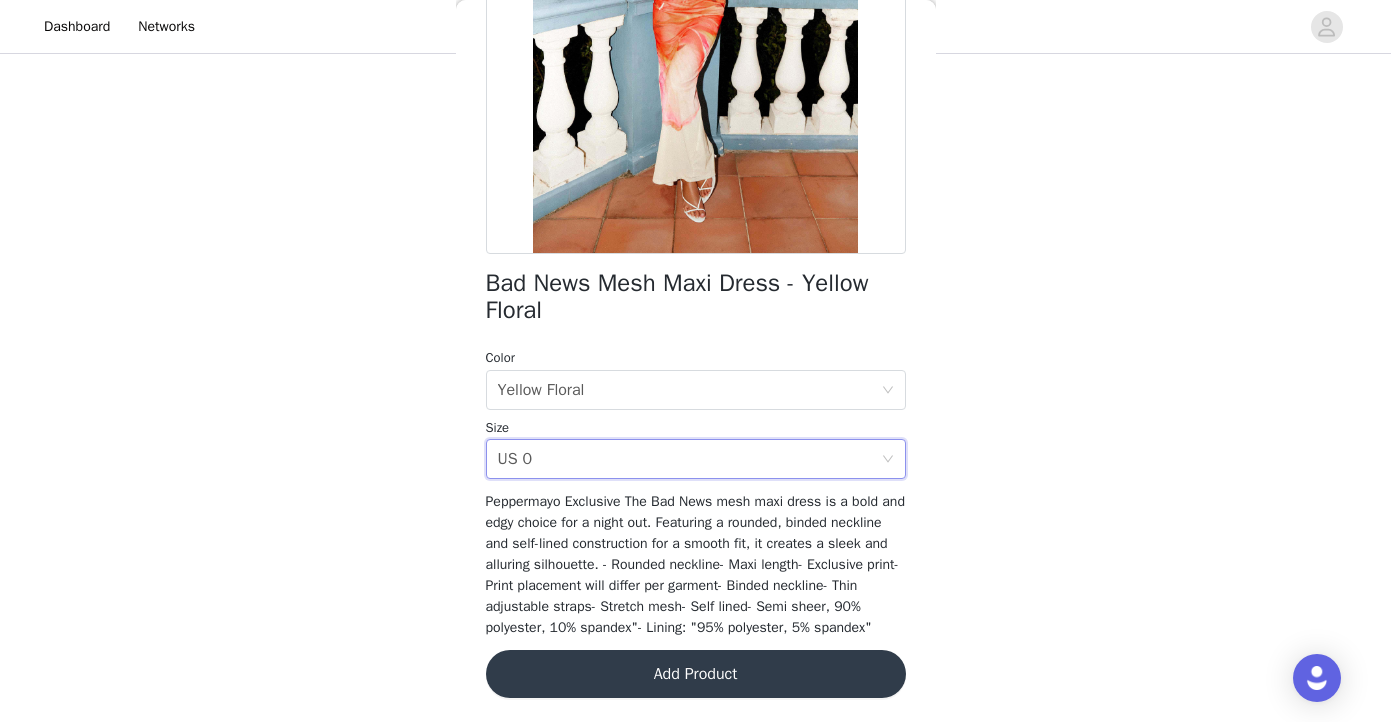 click on "Add Product" at bounding box center [696, 674] 